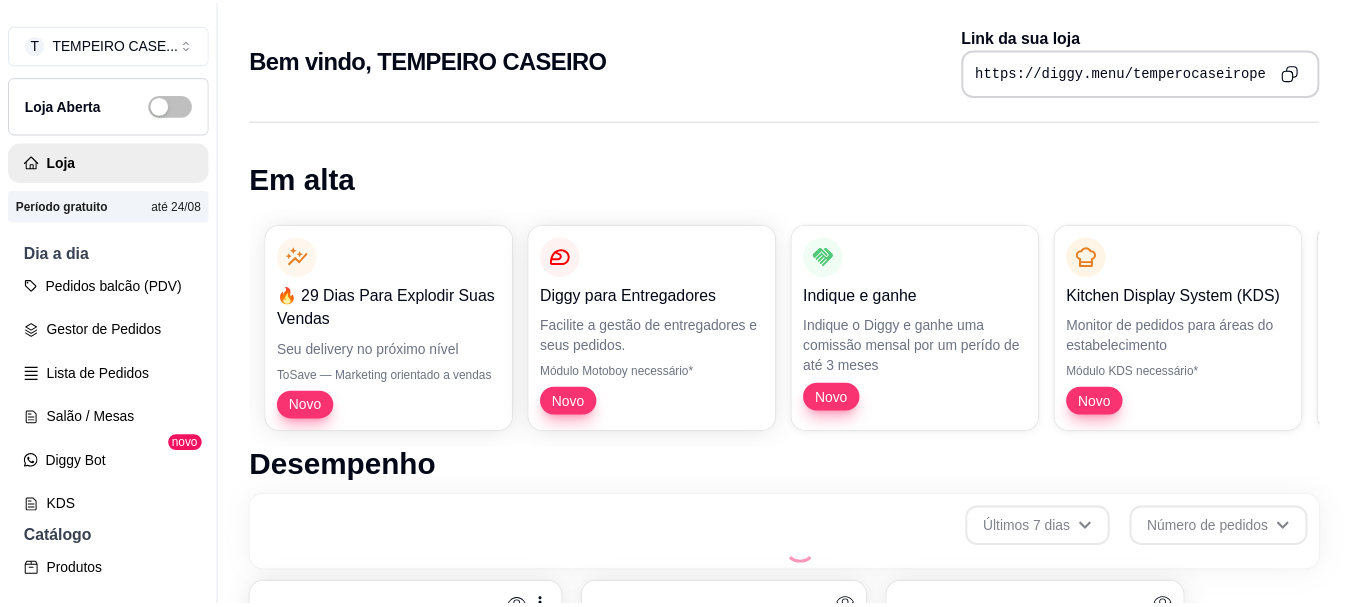 scroll, scrollTop: 0, scrollLeft: 0, axis: both 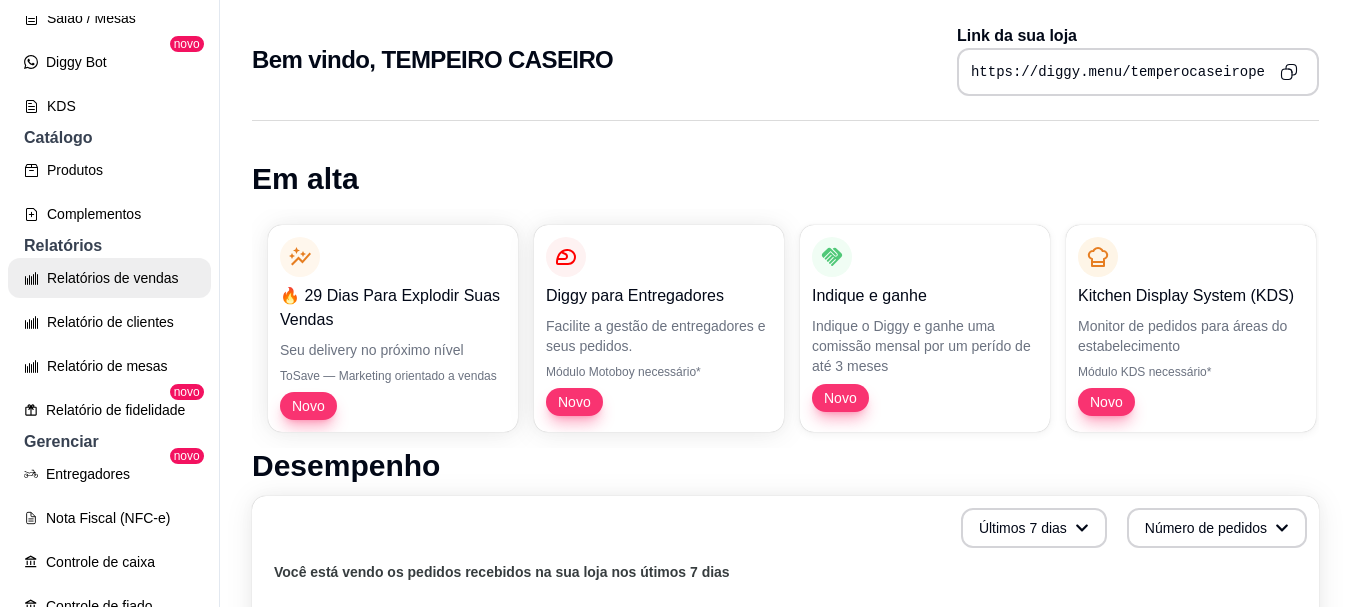 click on "Relatórios de vendas" at bounding box center [109, 278] 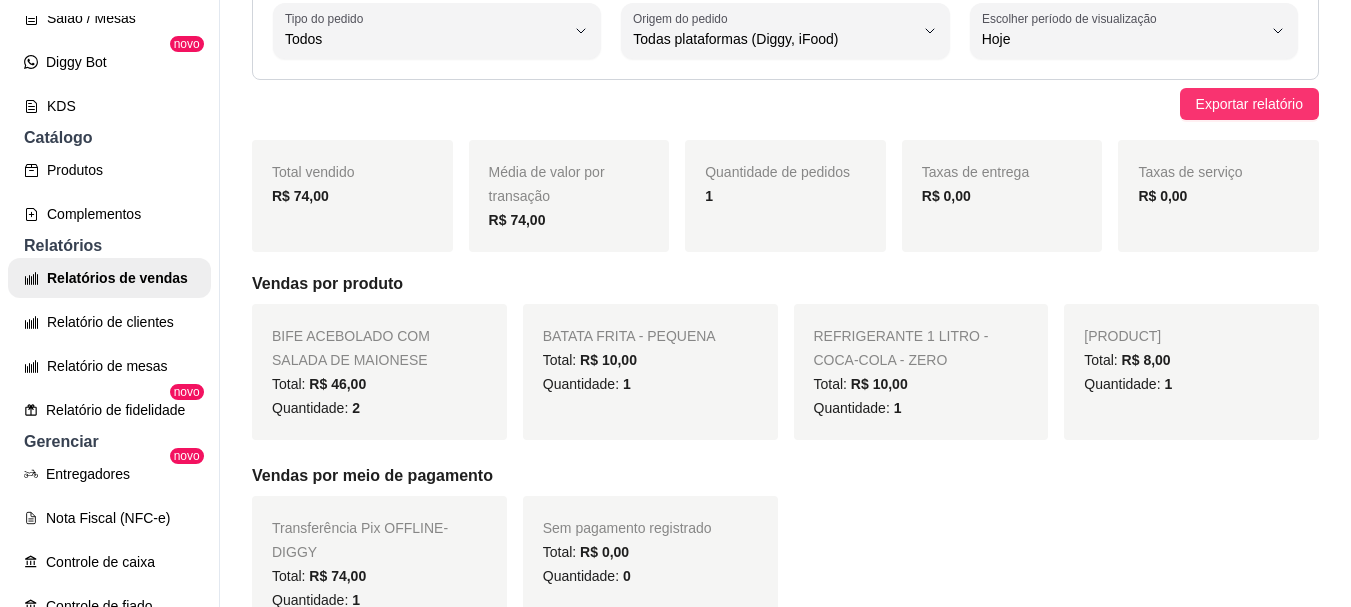 scroll, scrollTop: 0, scrollLeft: 0, axis: both 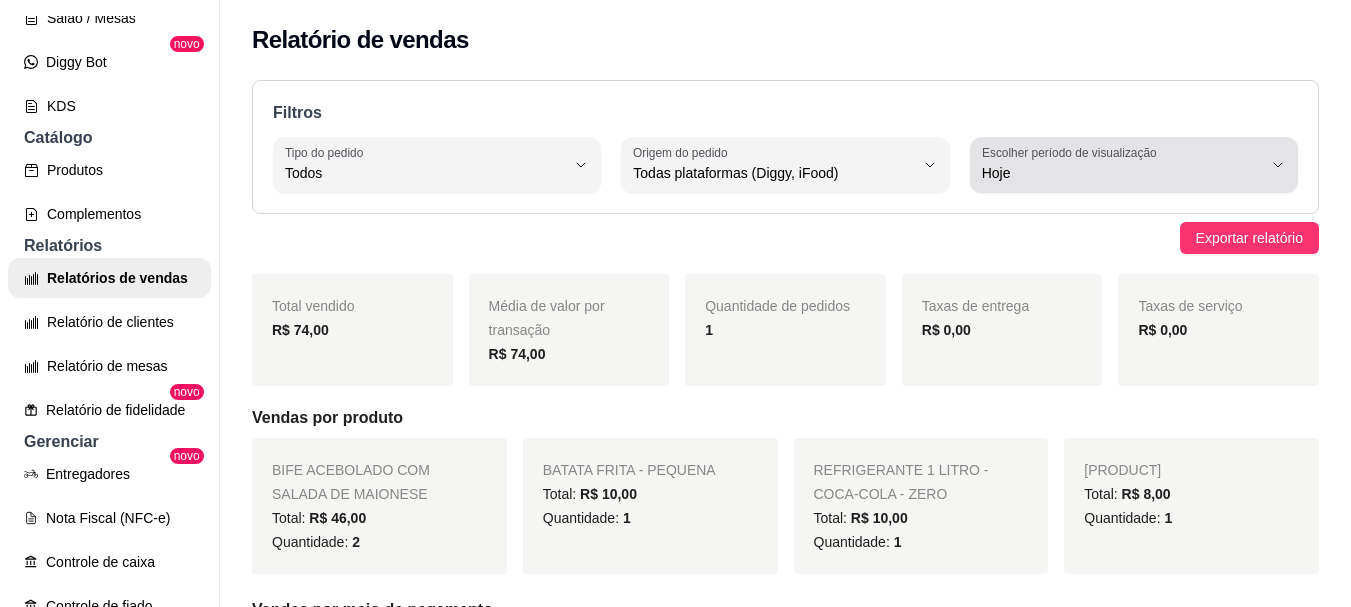 click on "Hoje" at bounding box center (1122, 173) 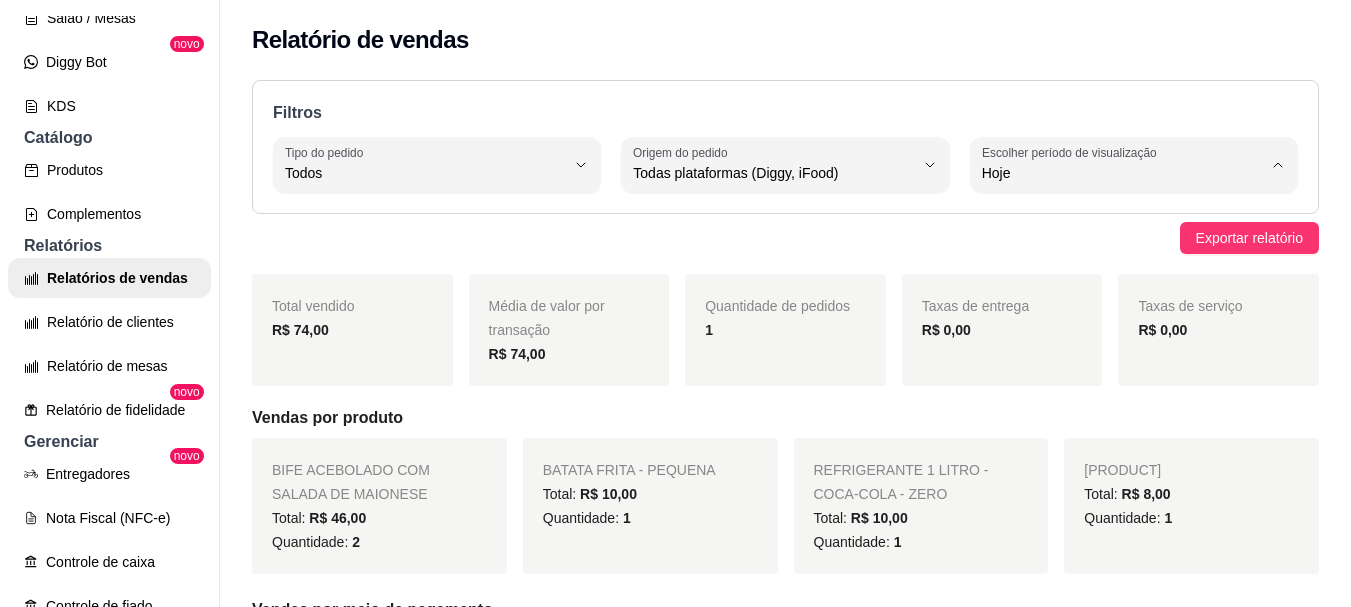 click on "Ontem" at bounding box center [1111, 253] 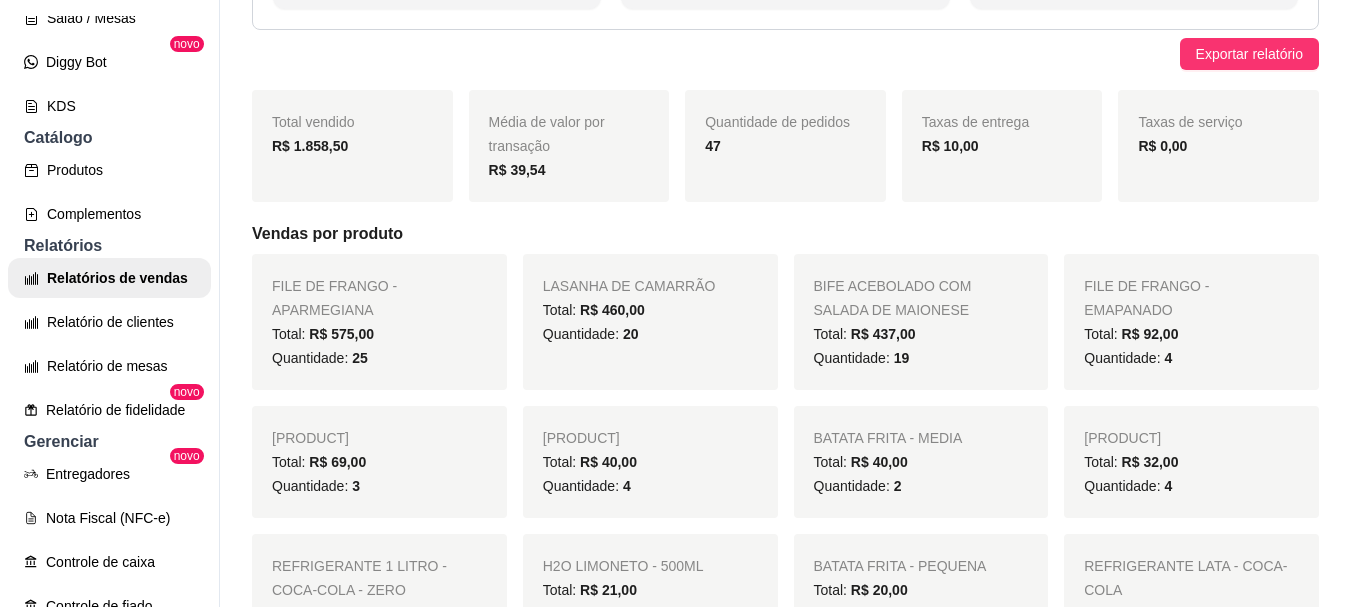 scroll, scrollTop: 200, scrollLeft: 0, axis: vertical 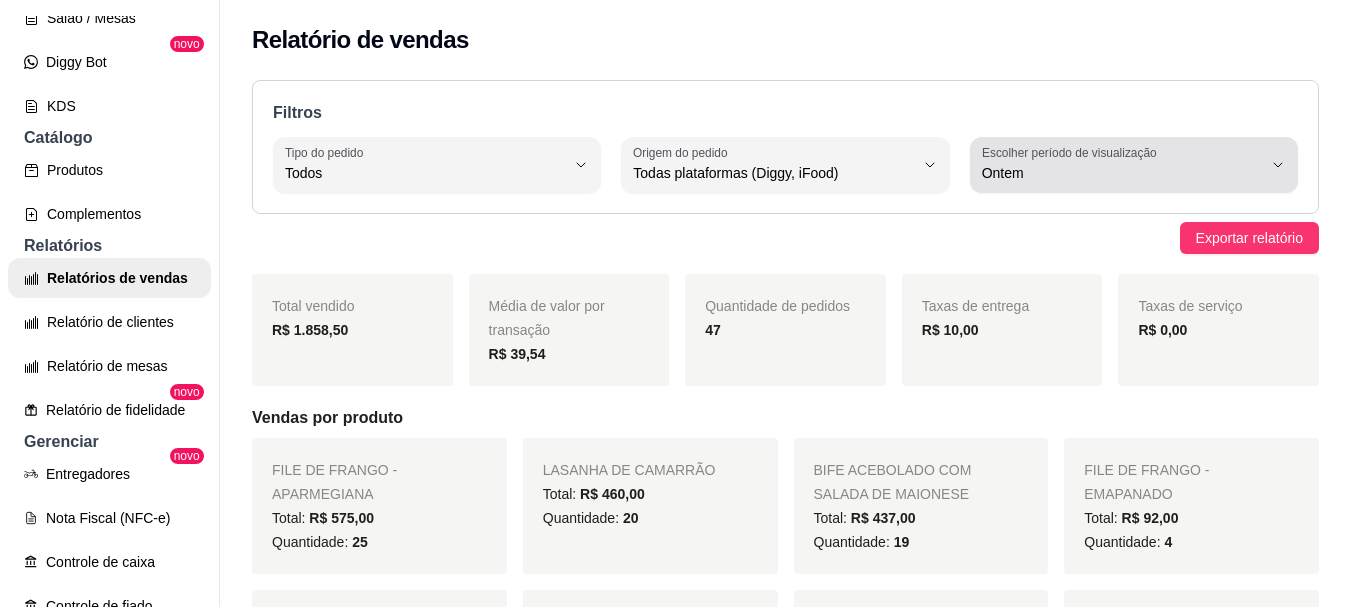 click on "Escolher período de visualização" at bounding box center [1072, 152] 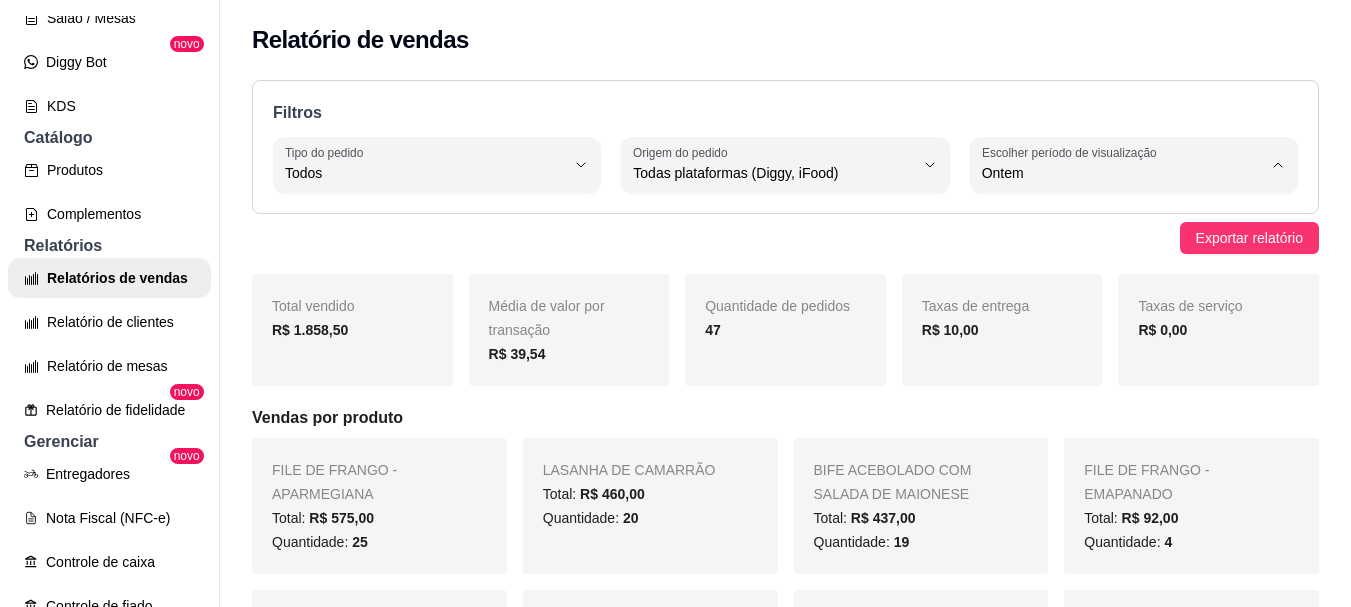 click on "Customizado" at bounding box center [1111, 416] 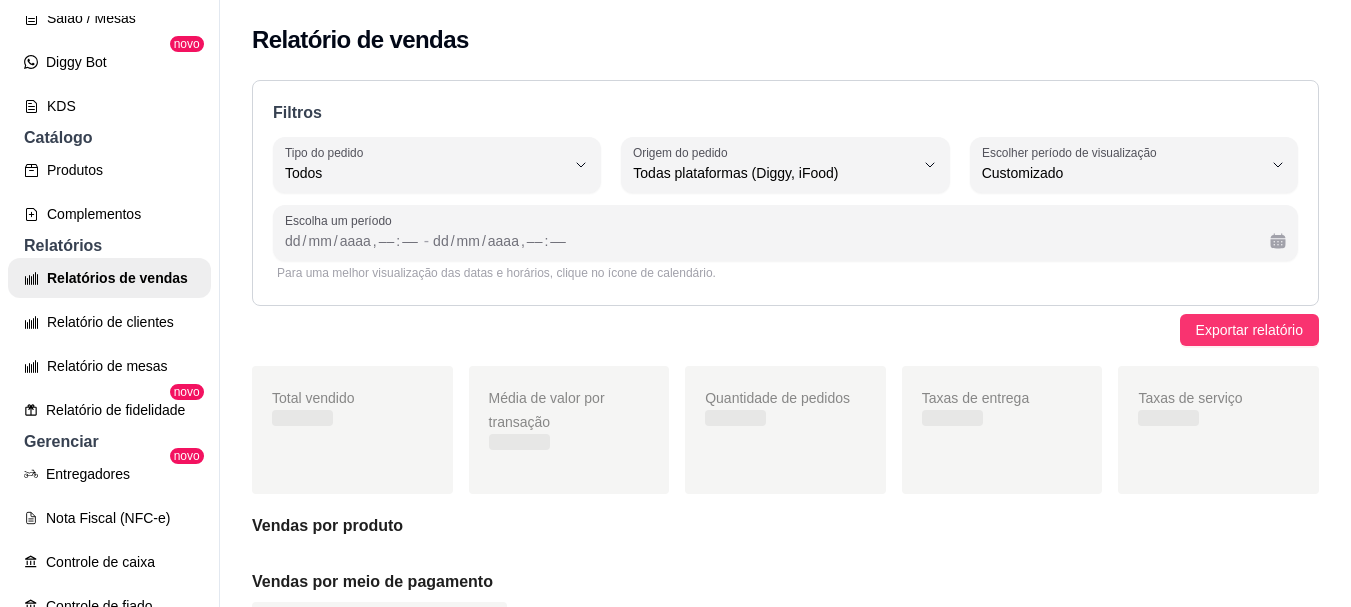 scroll, scrollTop: 19, scrollLeft: 0, axis: vertical 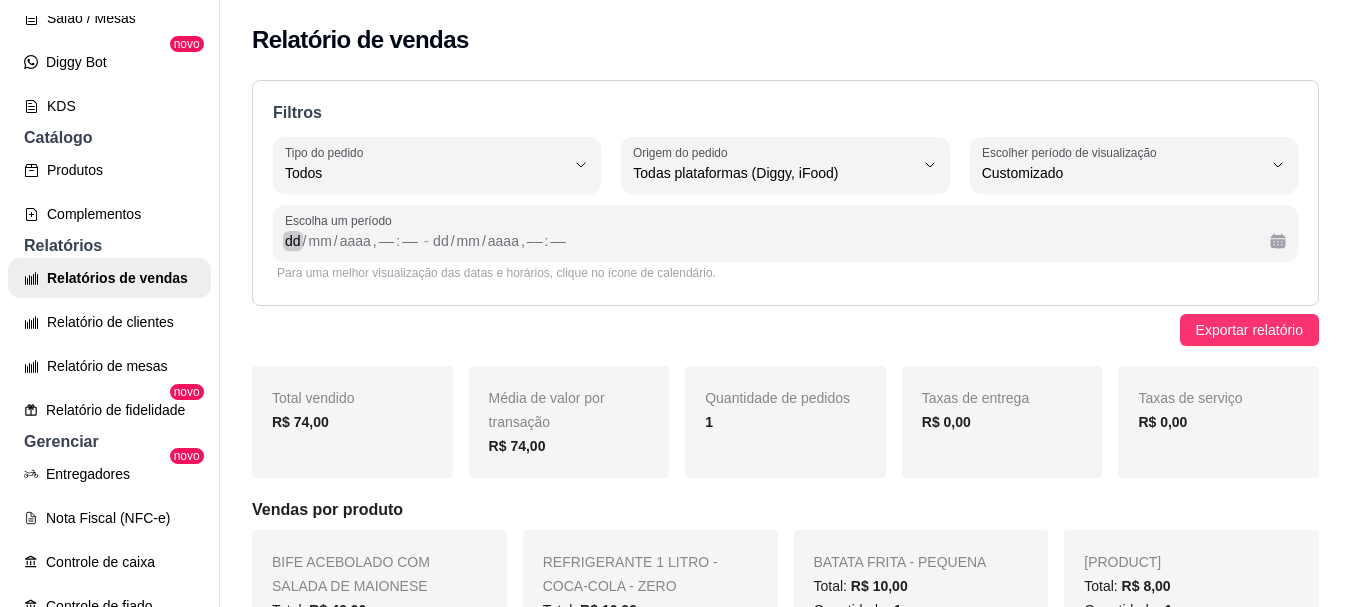 click on "/" at bounding box center (305, 241) 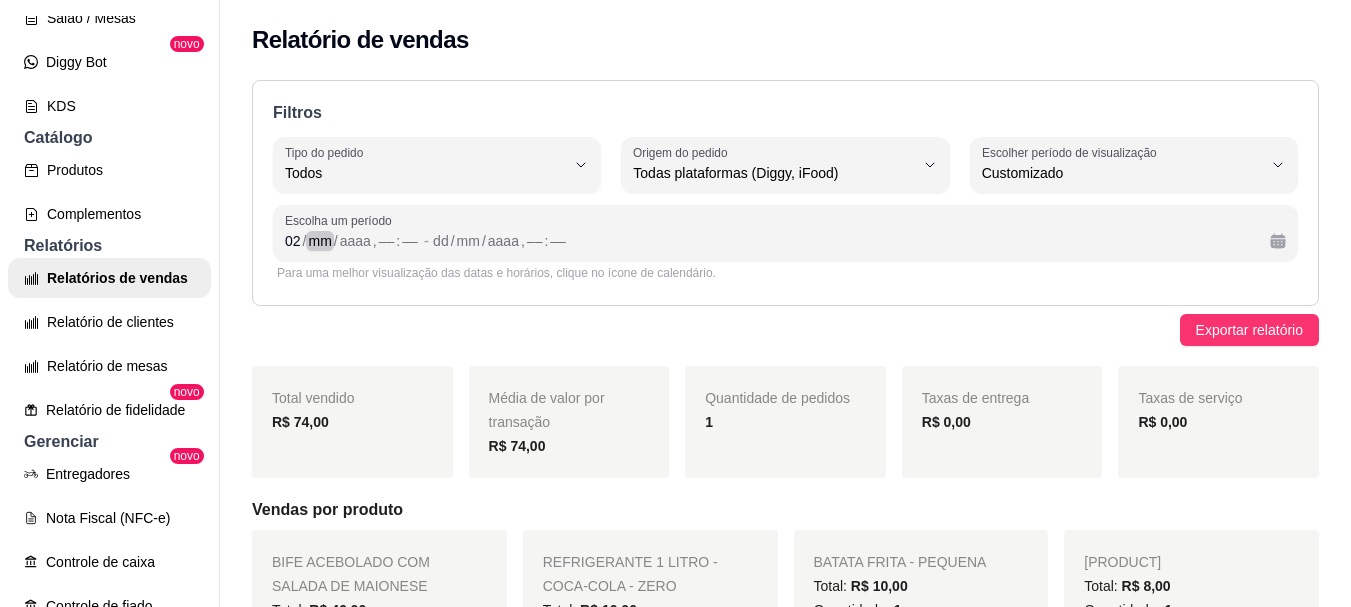 click on "mm" at bounding box center (319, 241) 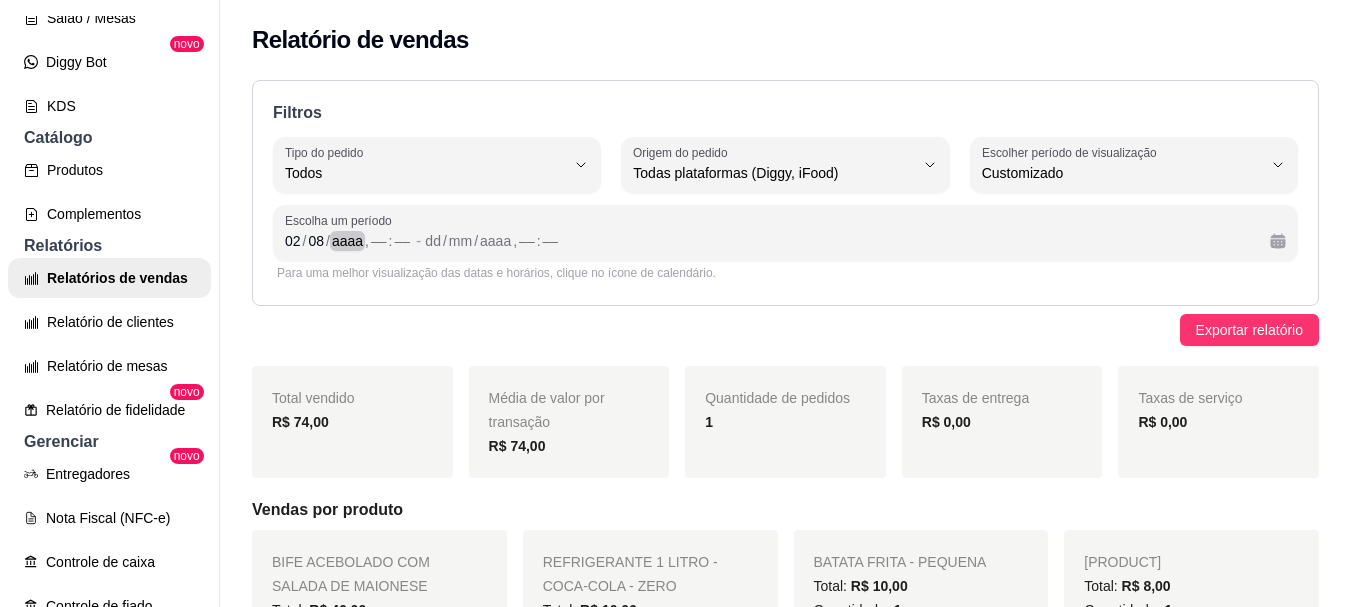 click on "aaaa" at bounding box center [347, 241] 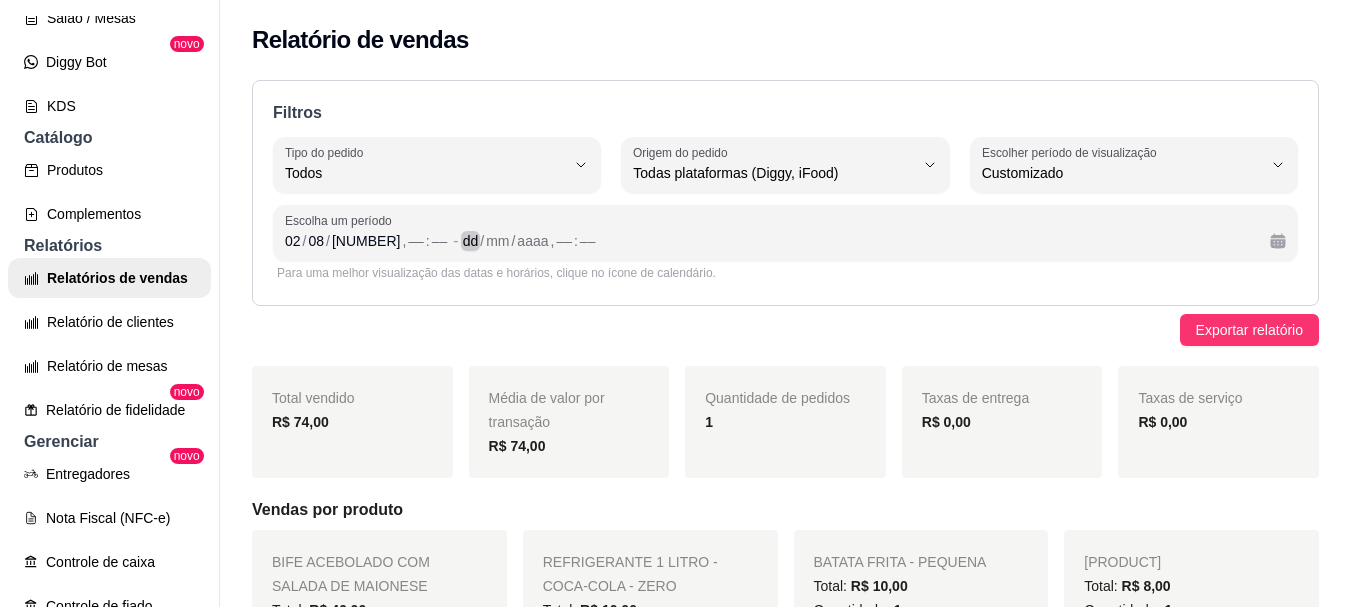 click on "dd" at bounding box center [471, 241] 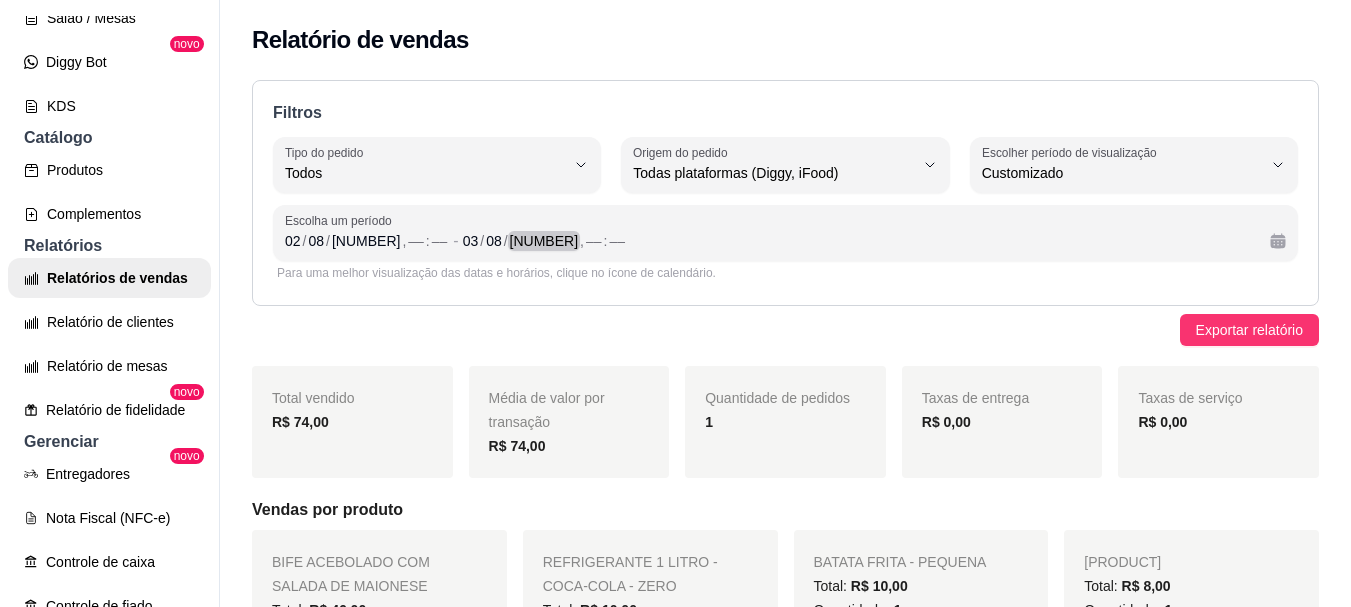 click on "2005" at bounding box center (544, 241) 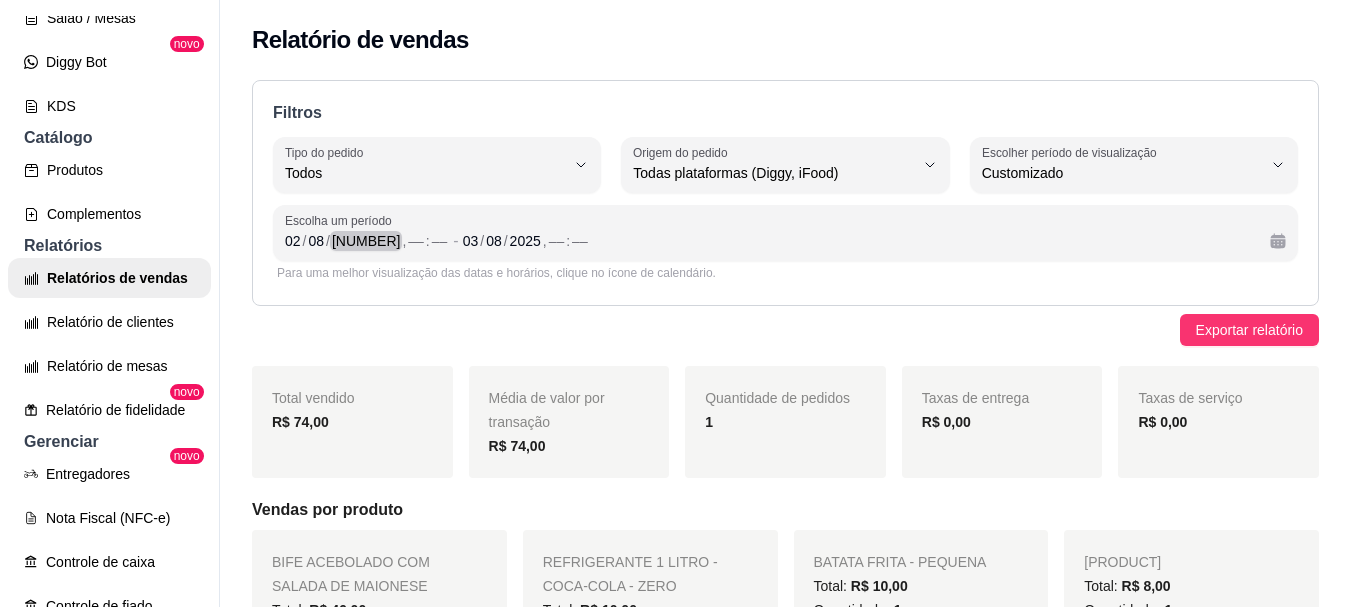 click on "2005" at bounding box center (366, 241) 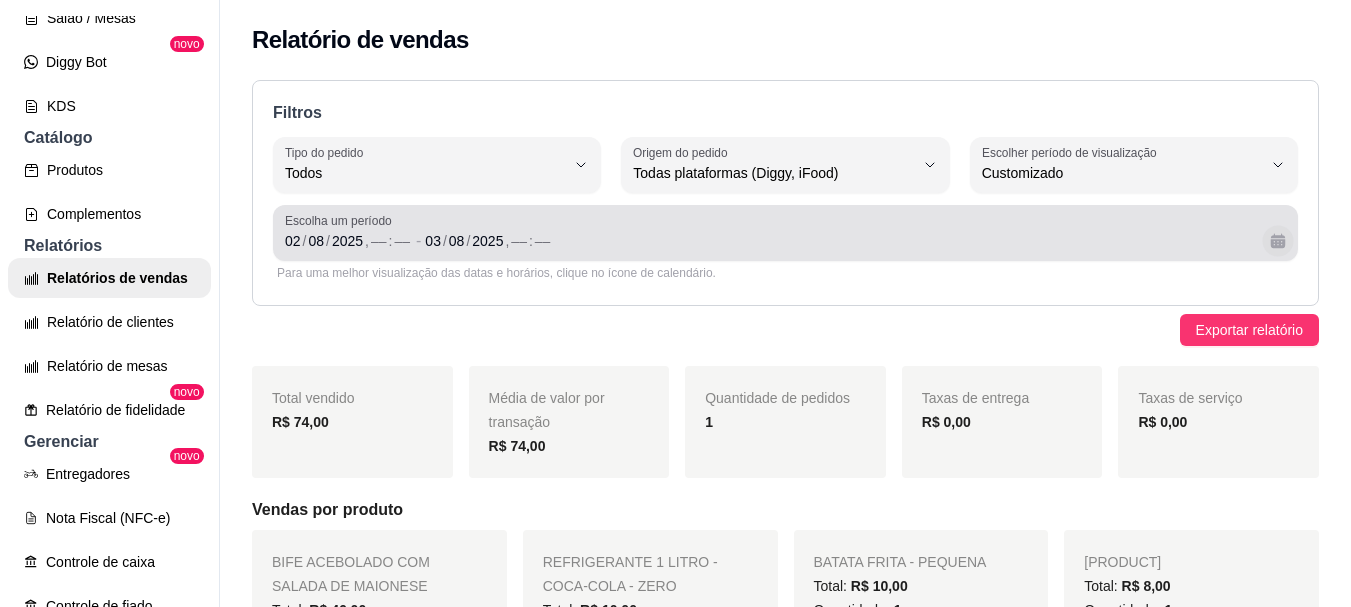 click at bounding box center [1277, 240] 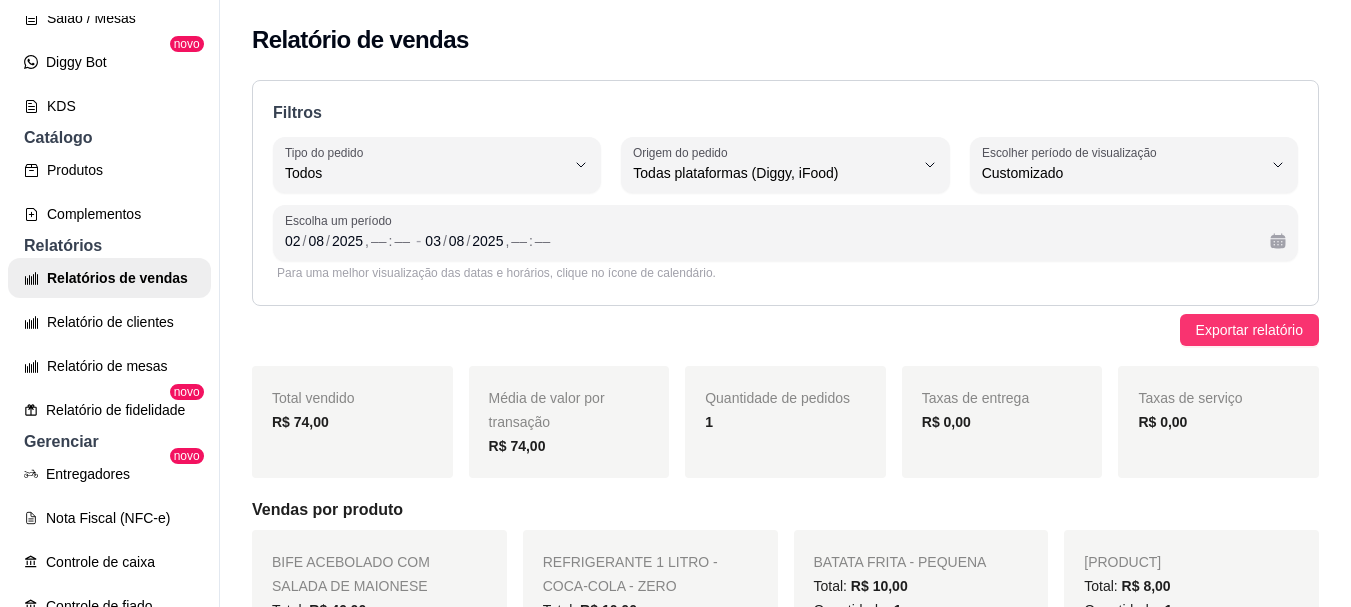 click on "Filtros ALL Tipo do pedido Todos Entrega Retirada Mesa Consumo local Tipo do pedido Todos ALL Origem do pedido Todas plataformas (Diggy, iFood) Diggy iFood Origem do pedido Todas plataformas (Diggy, iFood) -1 Escolher período de visualização Hoje Ontem  7 dias 15 dias 30 dias 45 dias Customizado Escolher período de visualização Customizado Escolha um período 02 / 08 / 2025 ,  –– : –– - 03 / 08 / 2025 ,  –– : –– Para uma melhor visualização das datas e horários, clique no ícone de calendário." at bounding box center (785, 193) 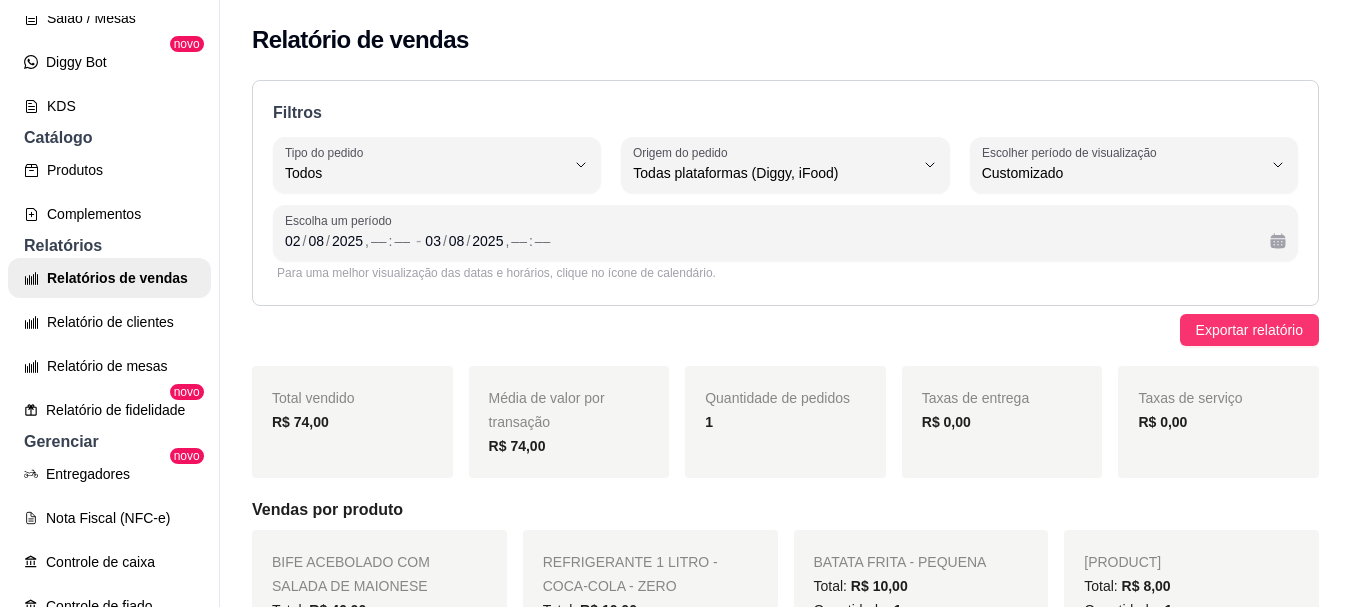 click on "Taxas de entrega R$ 0,00" at bounding box center [1002, 422] 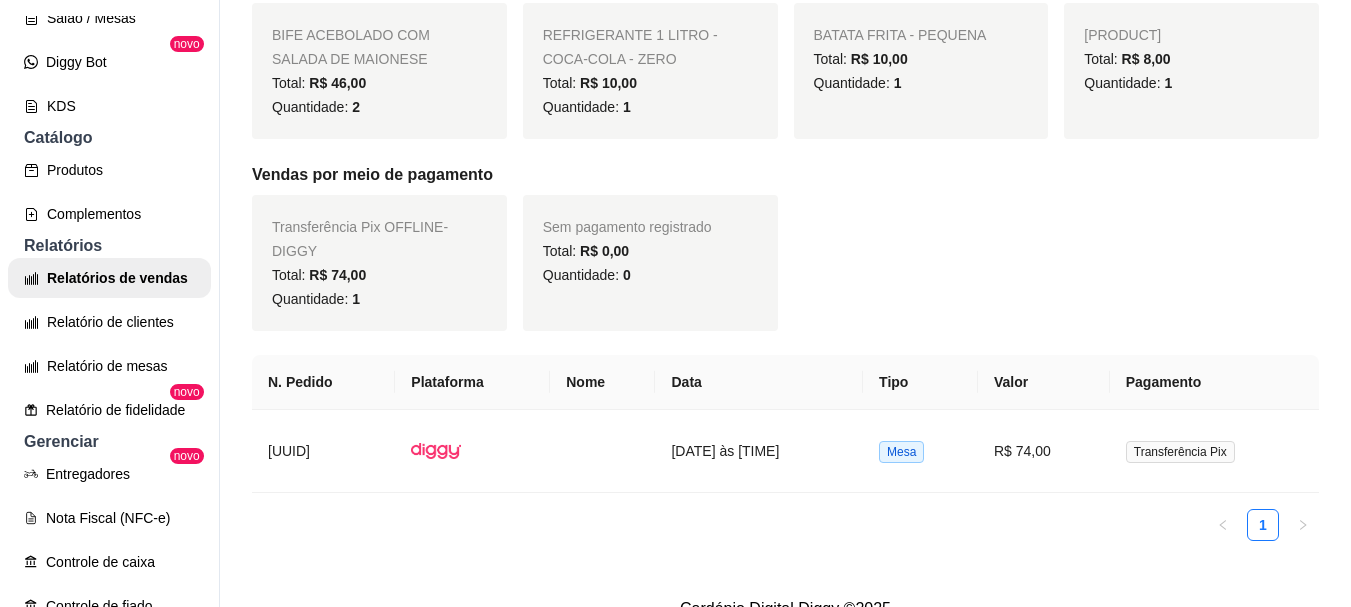 scroll, scrollTop: 572, scrollLeft: 0, axis: vertical 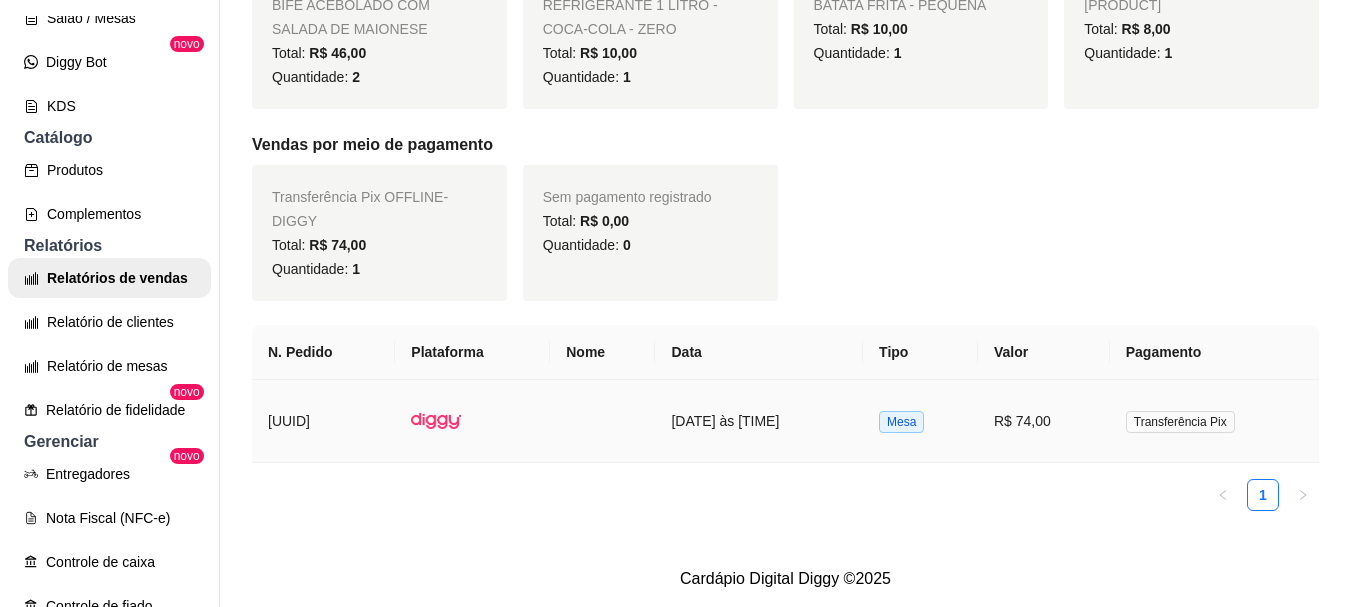 click on "Transferência Pix" at bounding box center [1214, 421] 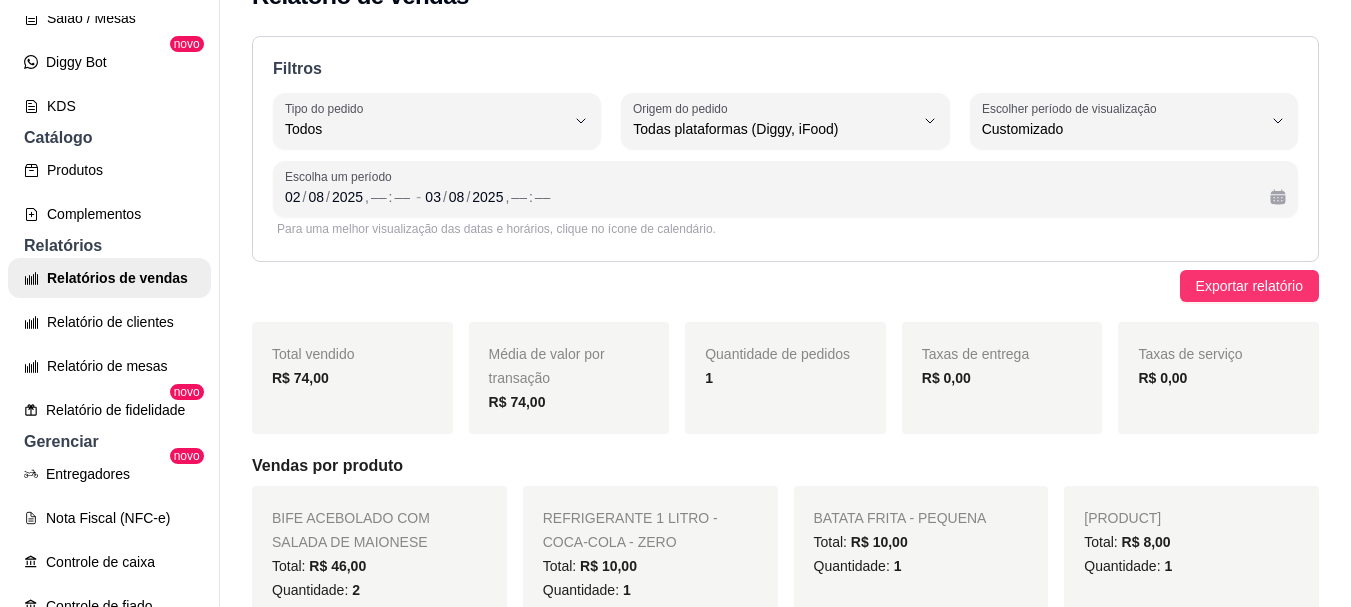 scroll, scrollTop: 0, scrollLeft: 0, axis: both 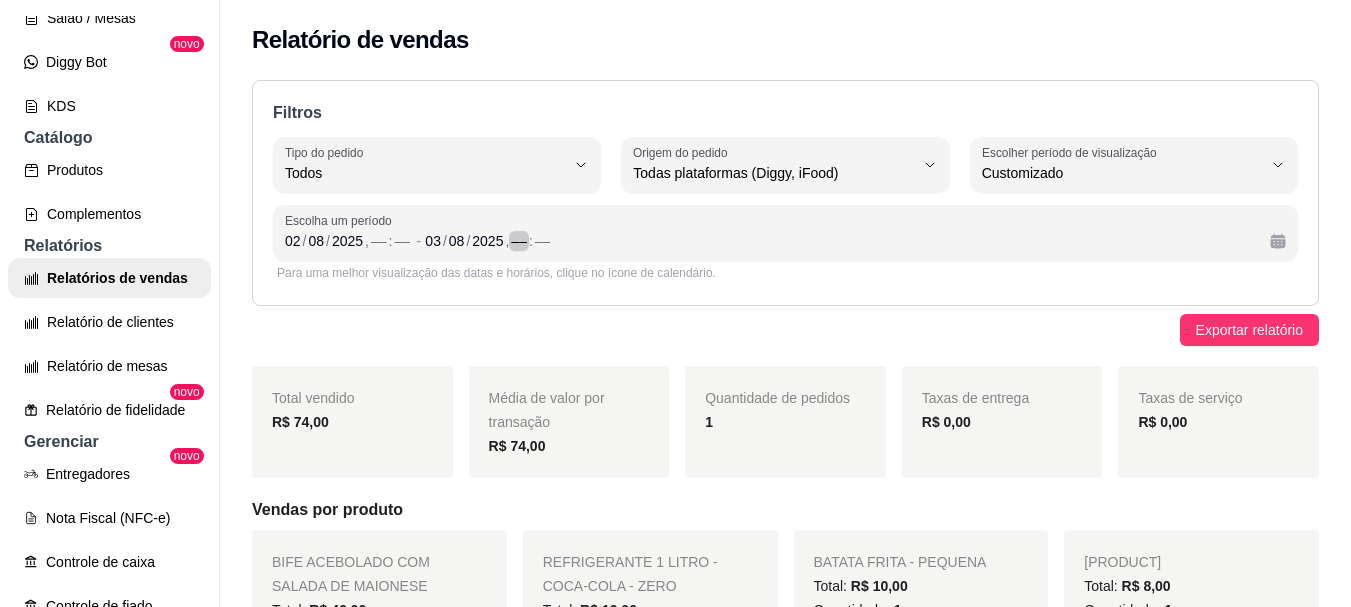 click on "03 / 08 / 2025 ,  –– : ––" at bounding box center (839, 241) 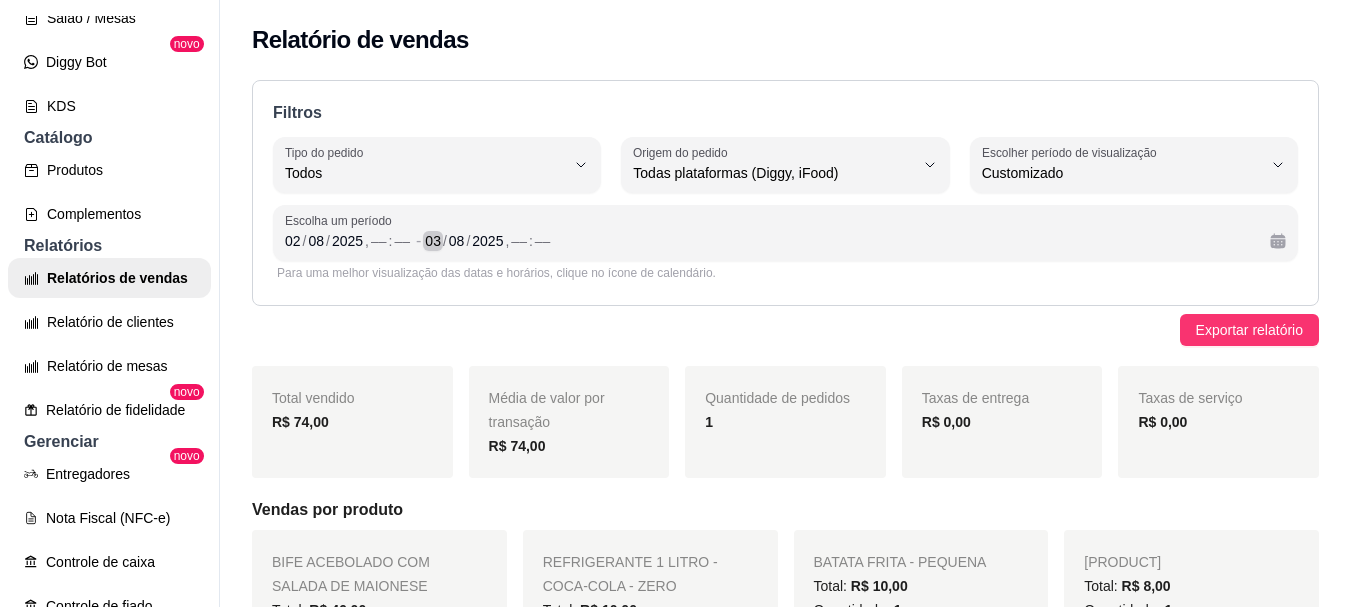 click on "03" at bounding box center (433, 241) 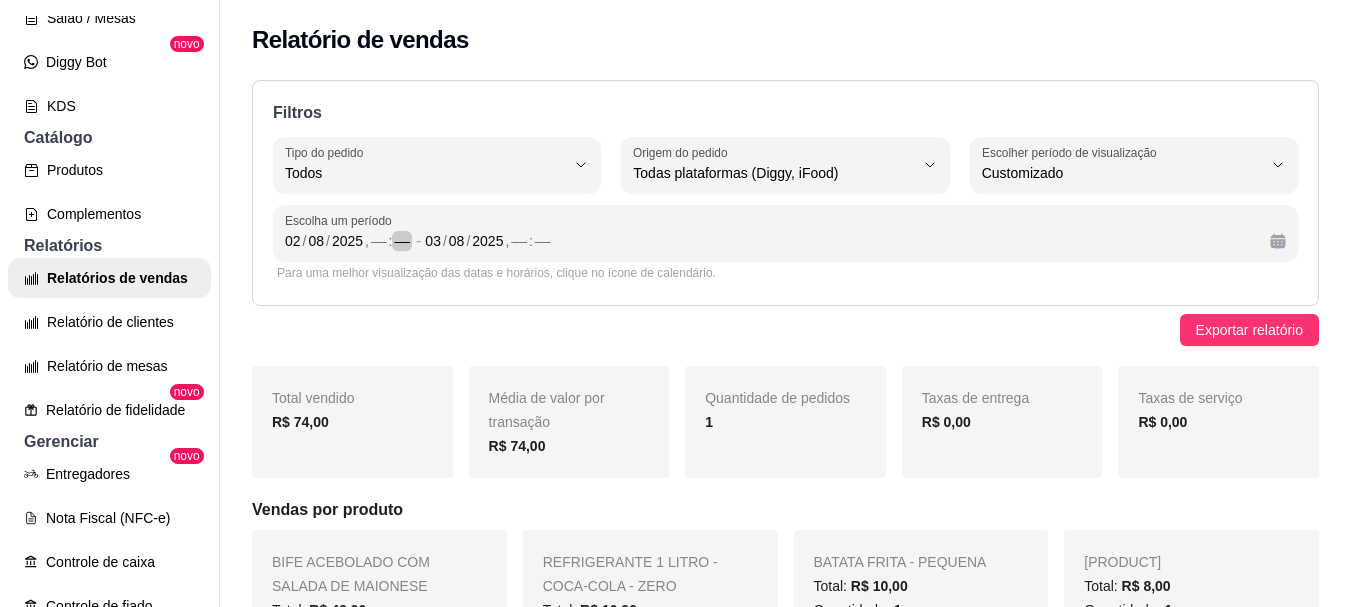 click on "––" at bounding box center [402, 241] 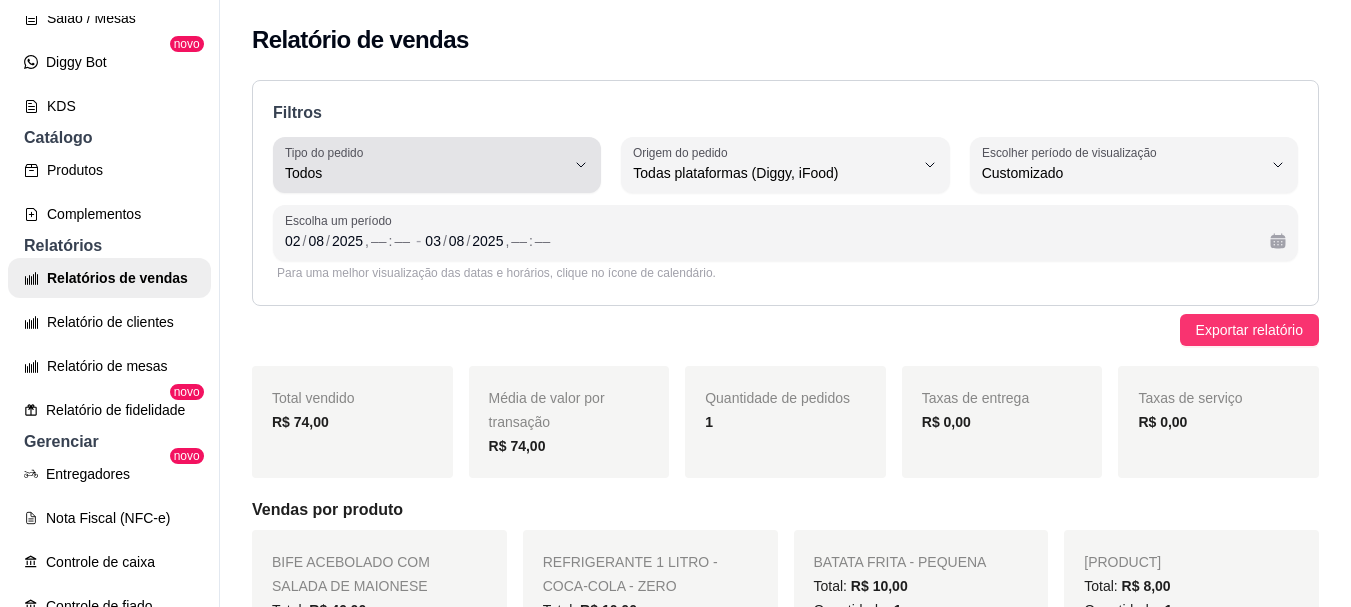 click on "Tipo do pedido Todos" at bounding box center [437, 165] 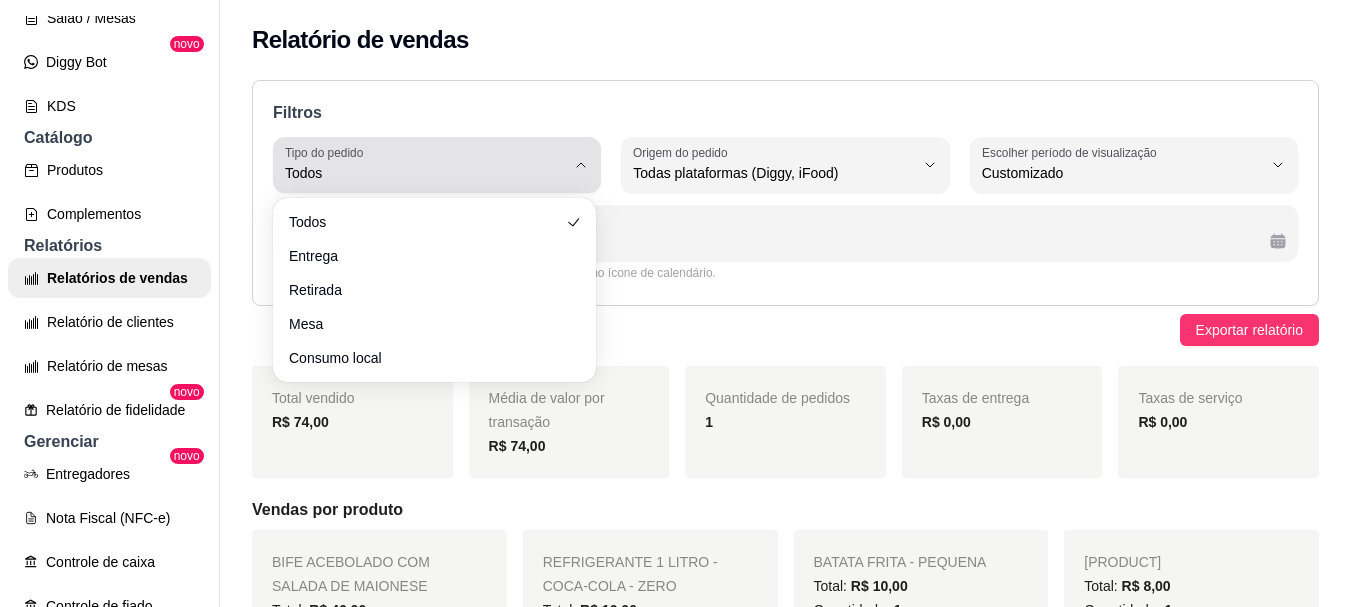 click on "Tipo do pedido Todos" at bounding box center (437, 165) 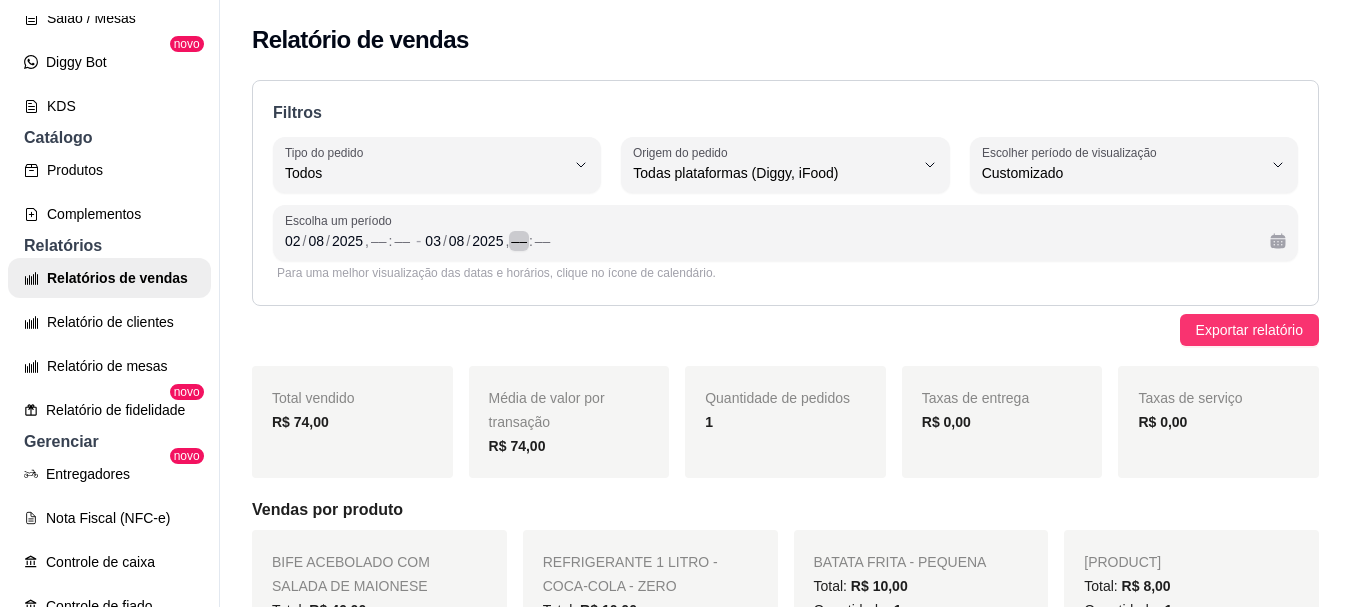 click on "03 / 08 / 2025 ,  –– : ––" at bounding box center (839, 241) 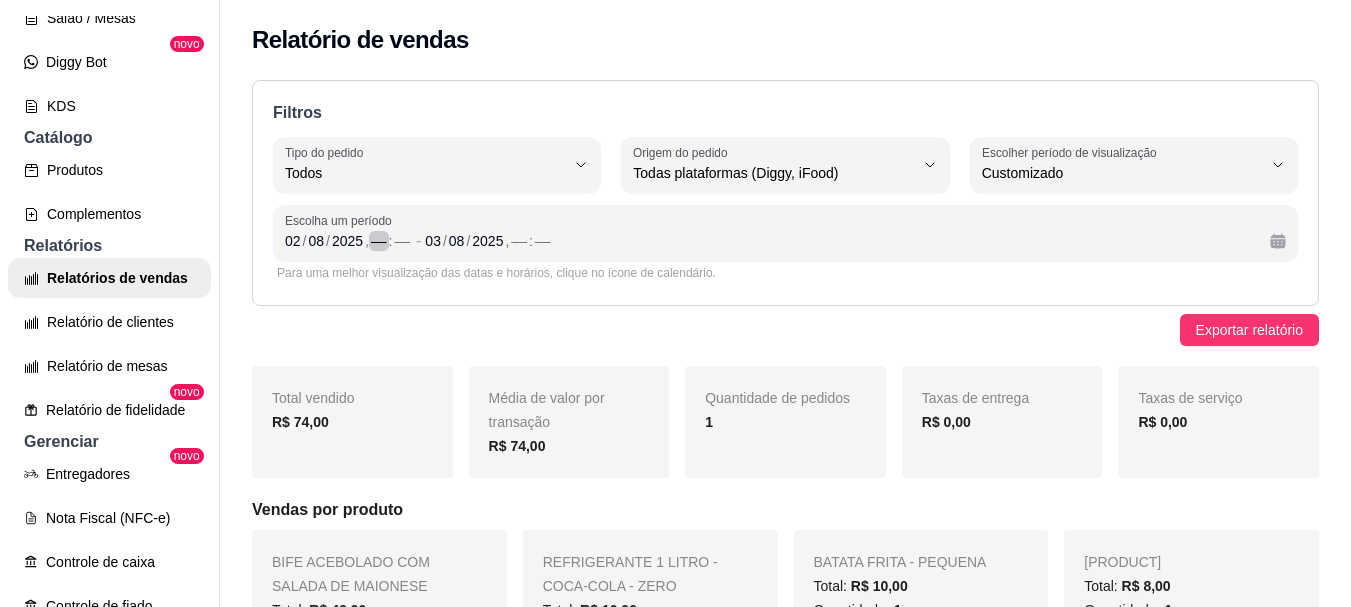click on "––" at bounding box center [379, 241] 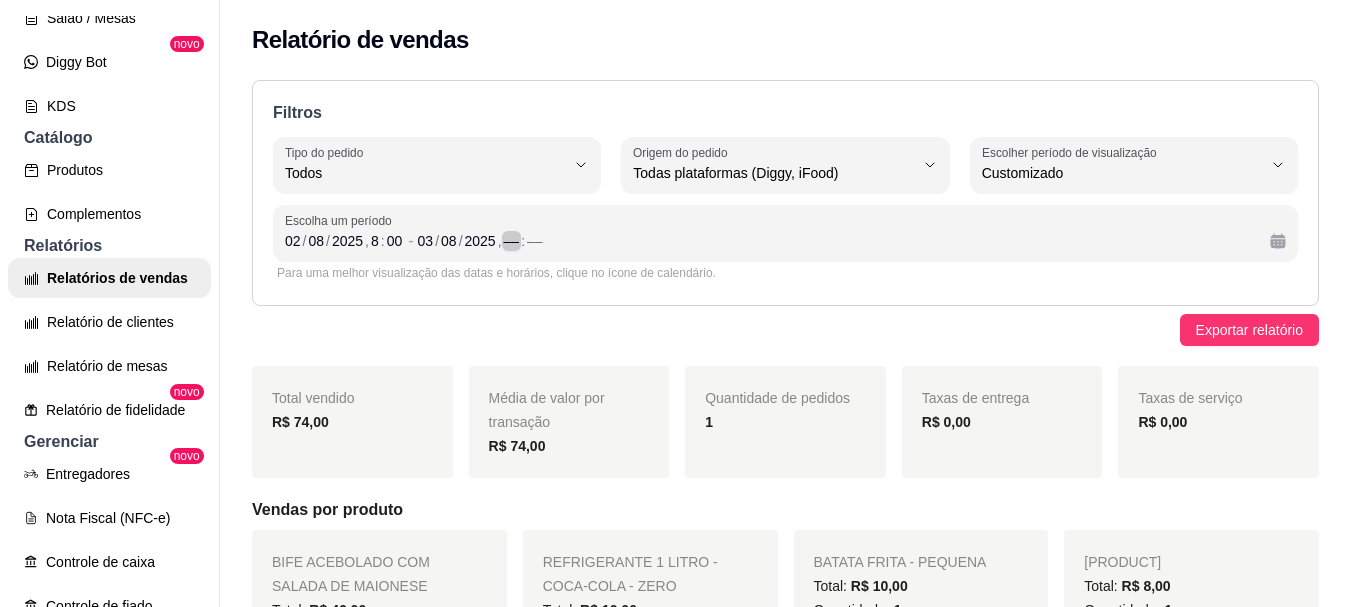 click on "––" at bounding box center [512, 241] 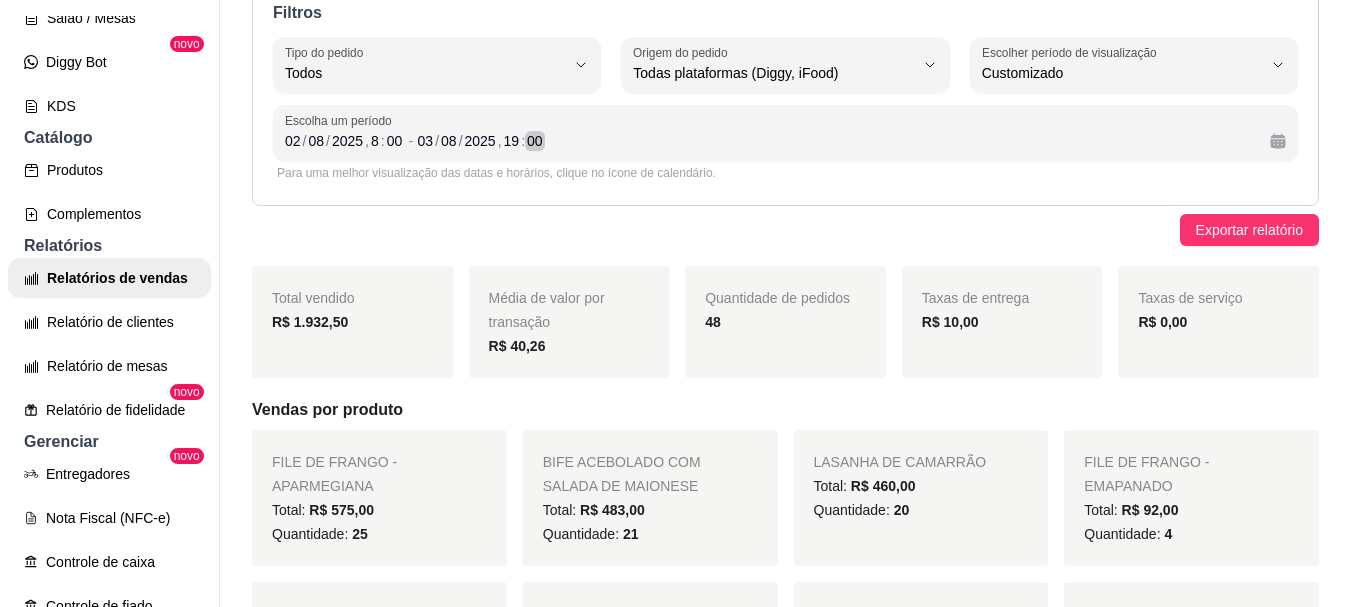 scroll, scrollTop: 200, scrollLeft: 0, axis: vertical 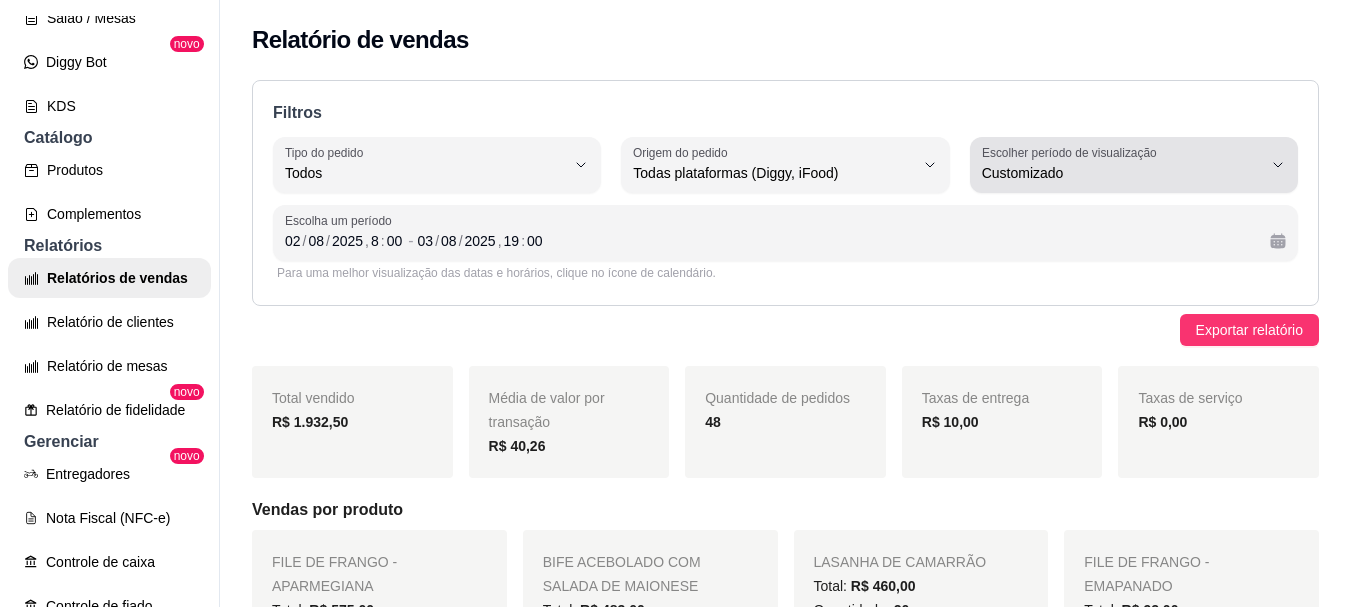 click on "Customizado" at bounding box center (1122, 173) 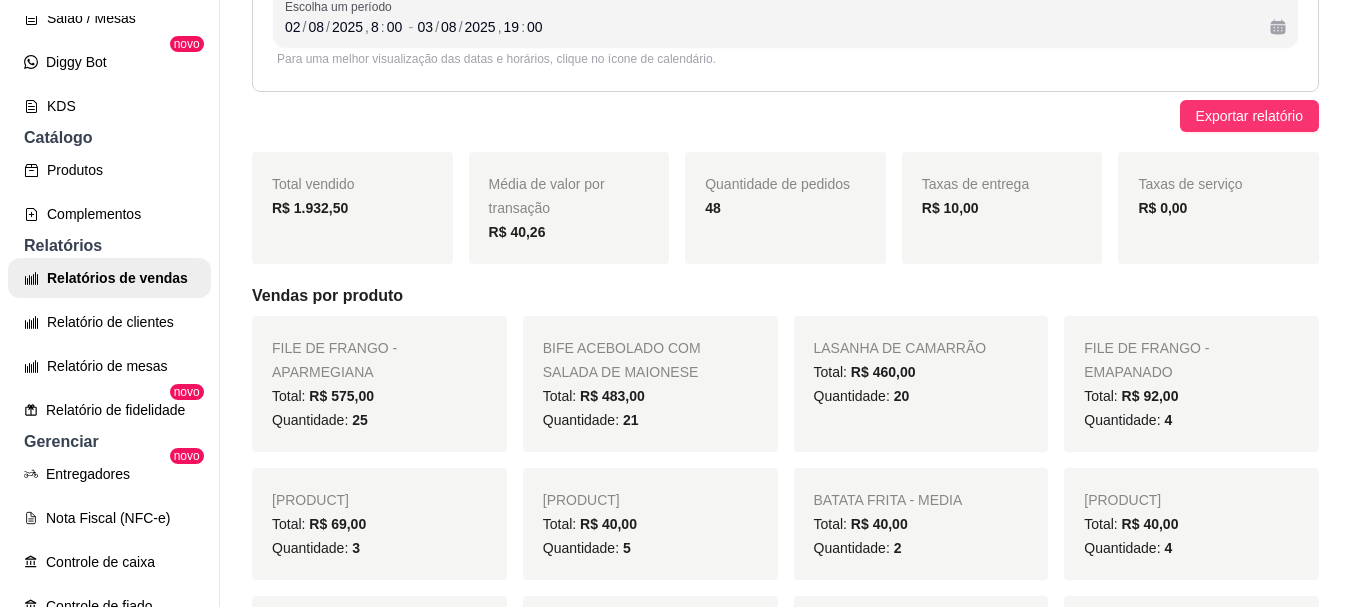 scroll, scrollTop: 0, scrollLeft: 0, axis: both 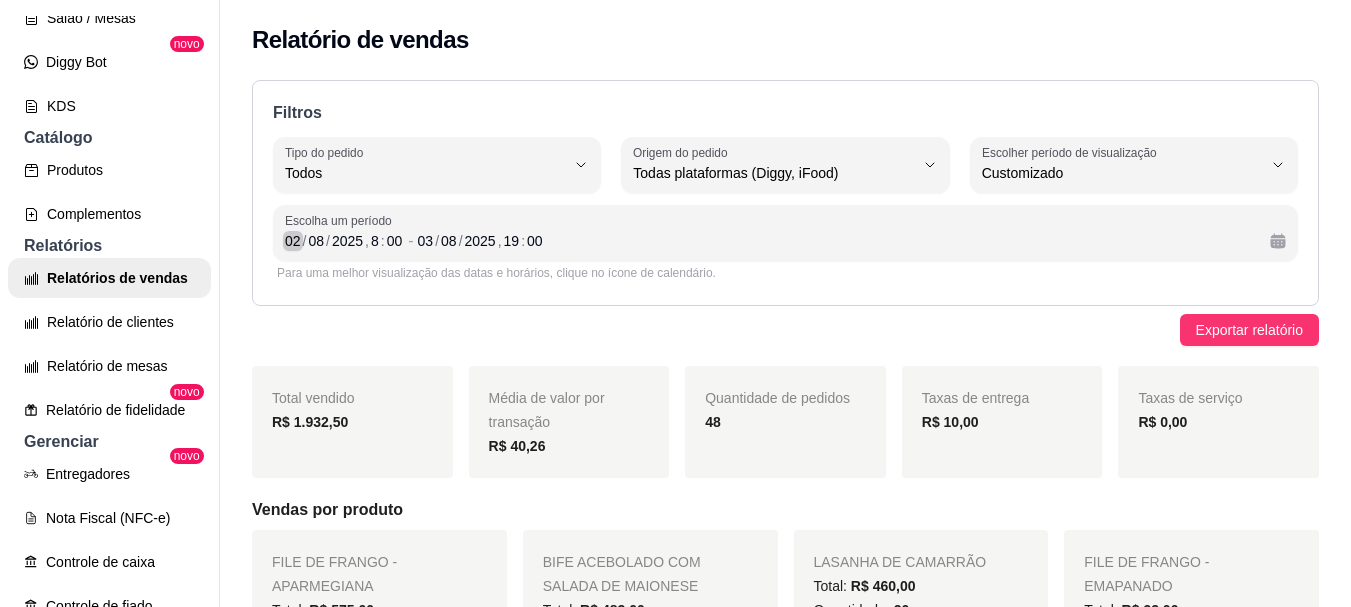 click on "/" at bounding box center [305, 241] 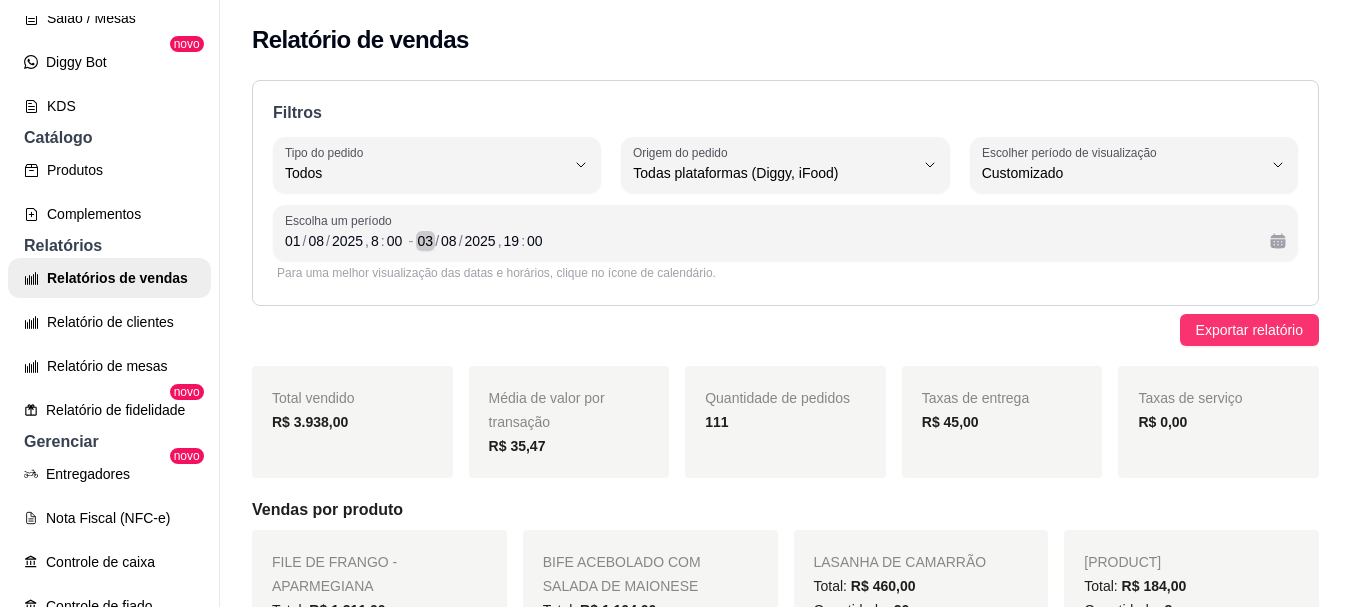 click on "/" at bounding box center [437, 241] 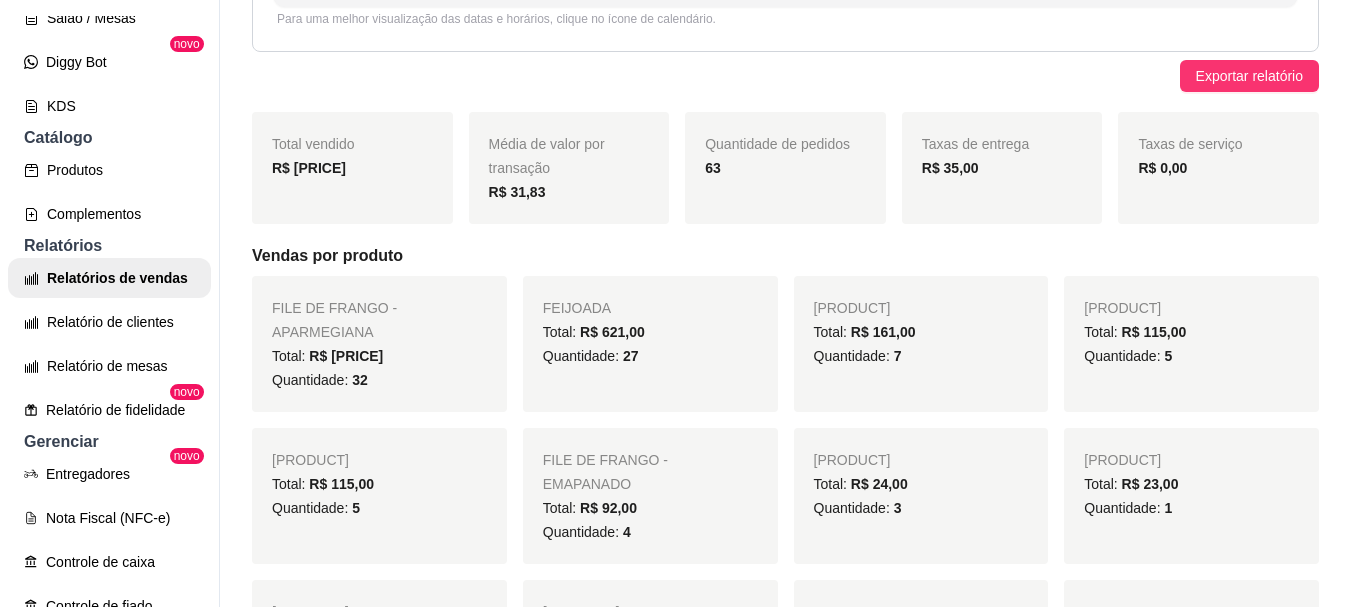 scroll, scrollTop: 300, scrollLeft: 0, axis: vertical 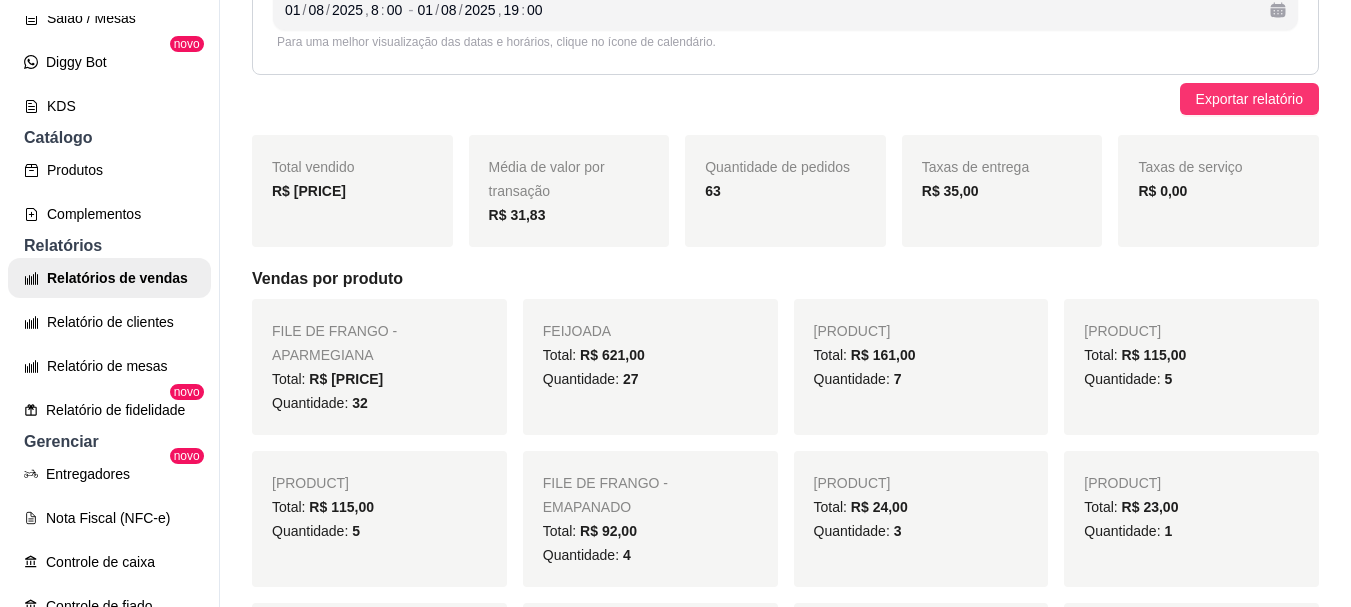 click on "FILE DE FRANGO  - APARMEGIANA Total:   R$ 736,00 Quantidade:   32" at bounding box center (379, 367) 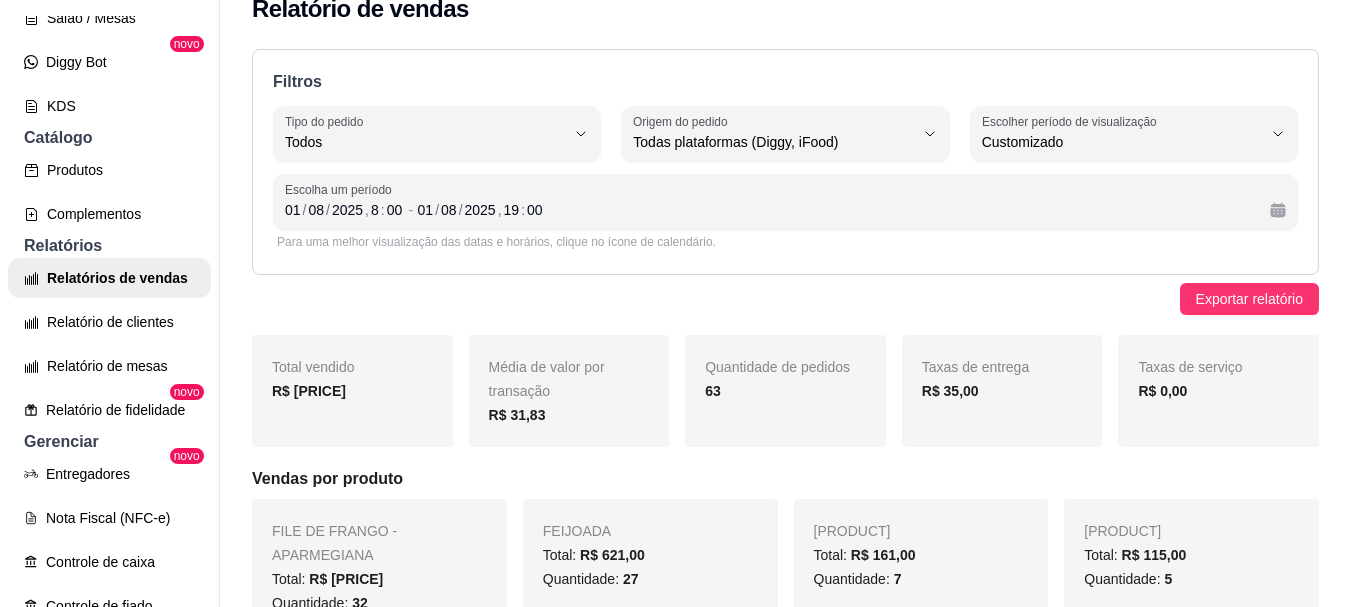 scroll, scrollTop: 0, scrollLeft: 0, axis: both 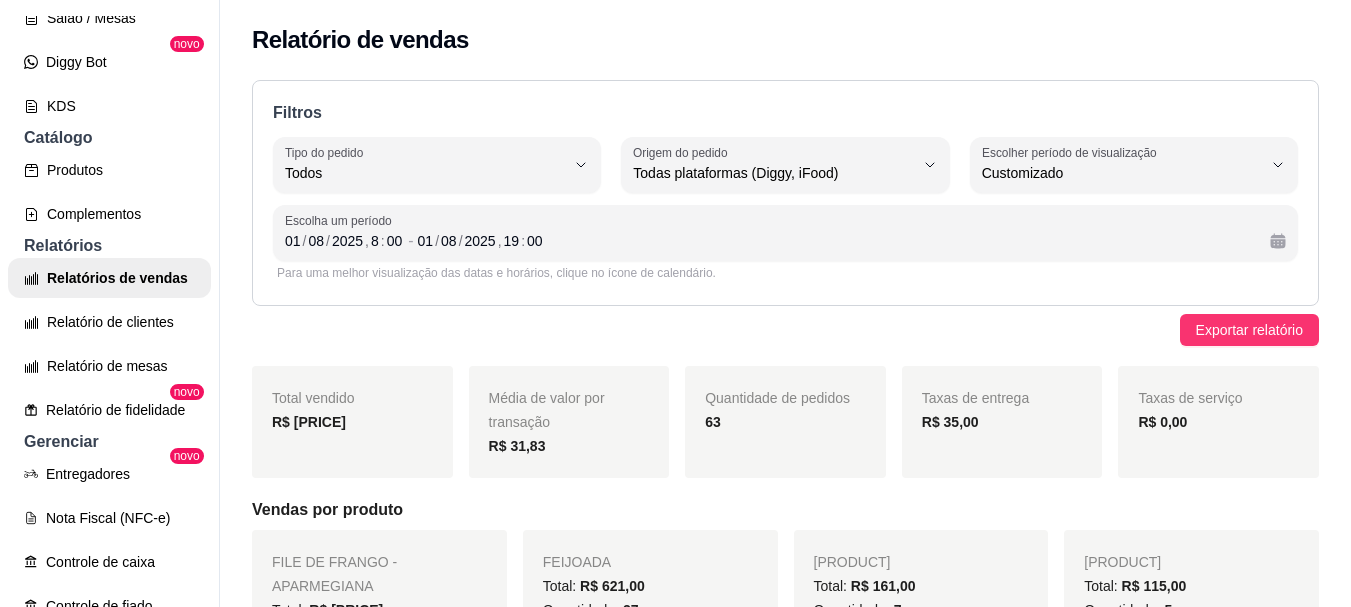 click on "Para uma melhor visualização das datas e horários, clique no ícone de calendário." at bounding box center [785, 273] 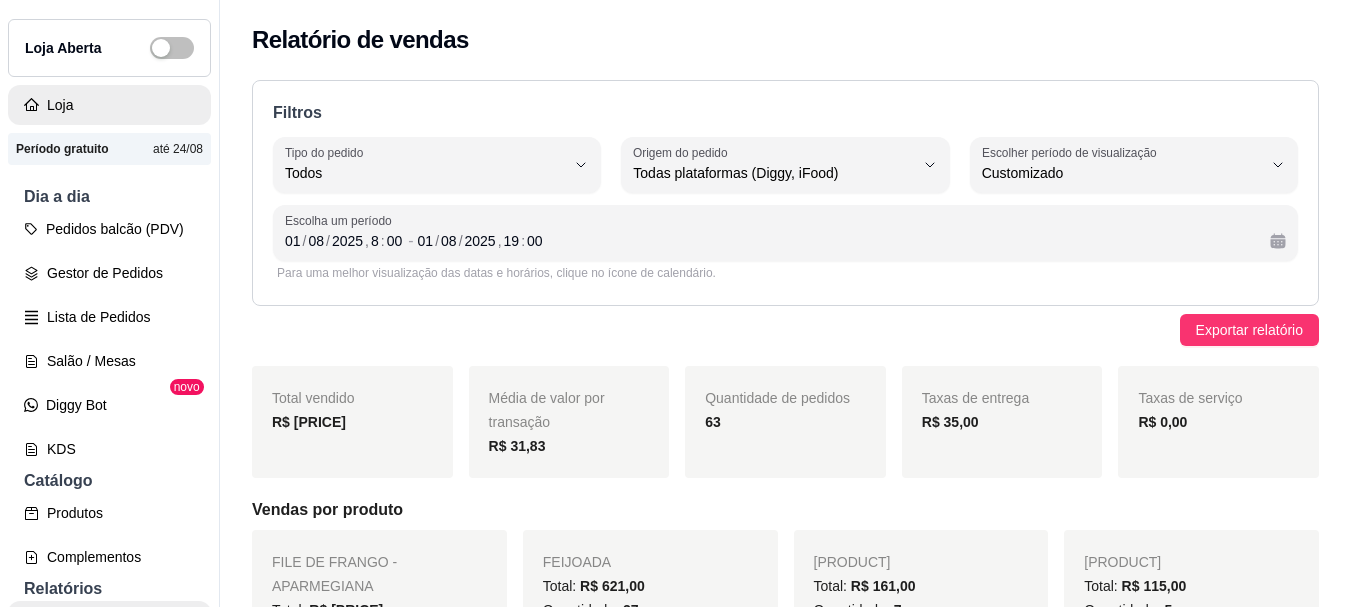 scroll, scrollTop: 0, scrollLeft: 0, axis: both 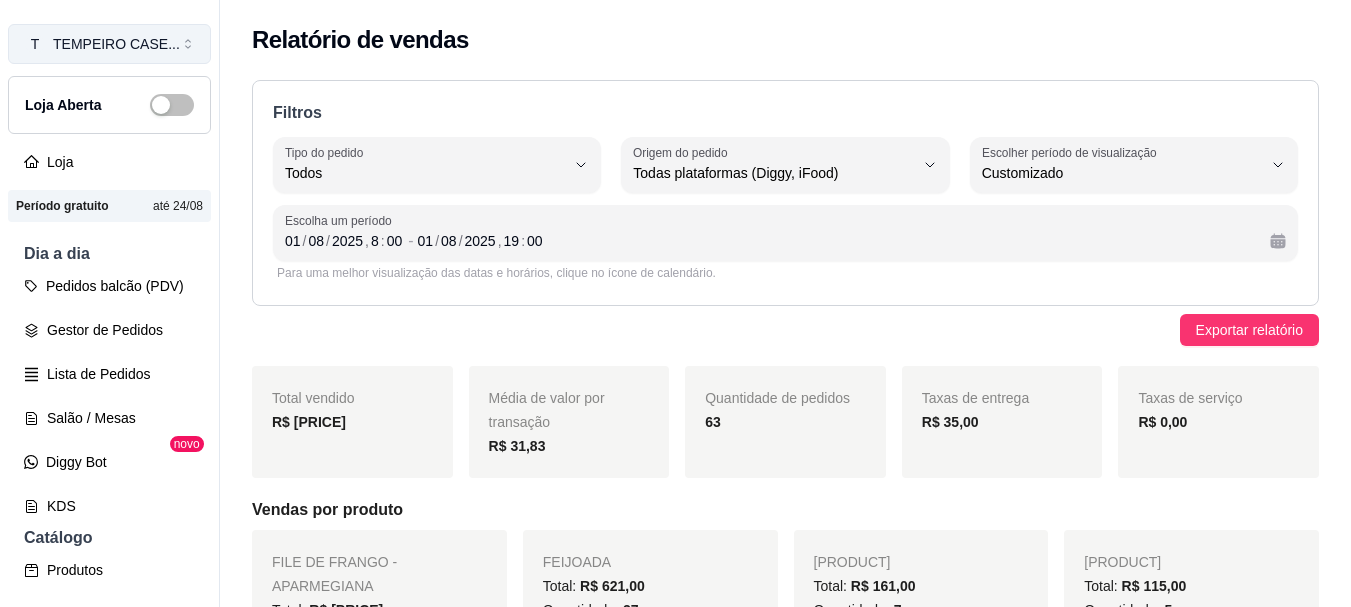 click on "TEMPEIRO CASE ..." at bounding box center (116, 44) 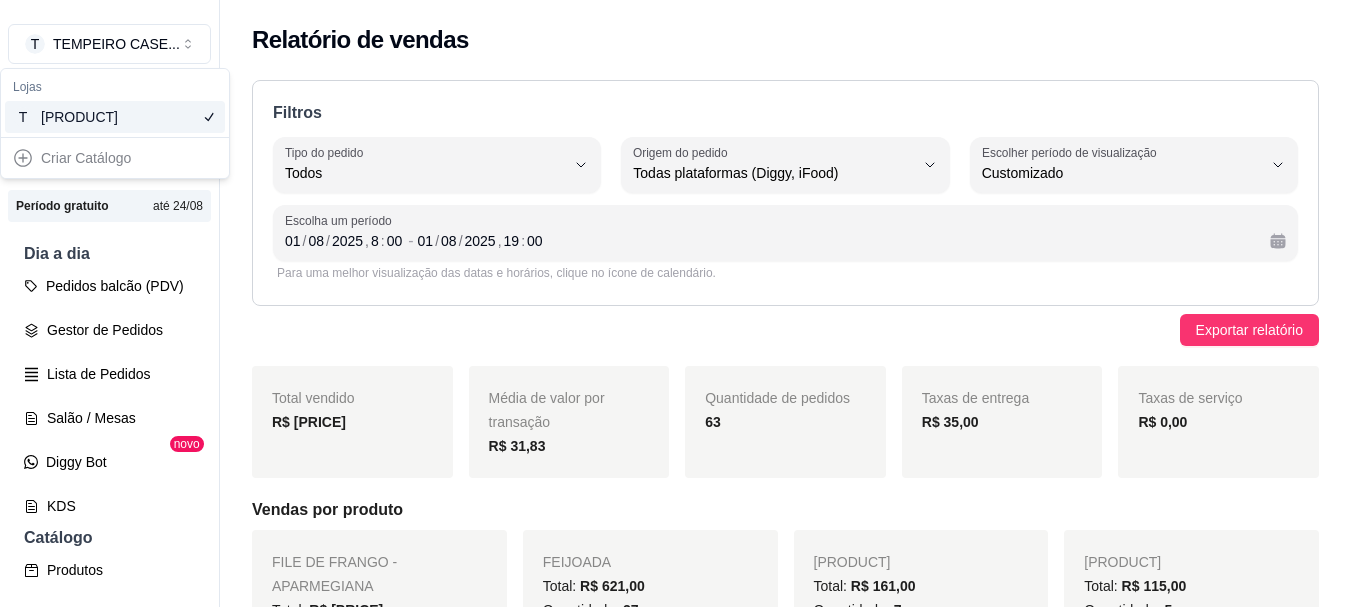click on "TEMPEIRO CASEIRO" at bounding box center [86, 117] 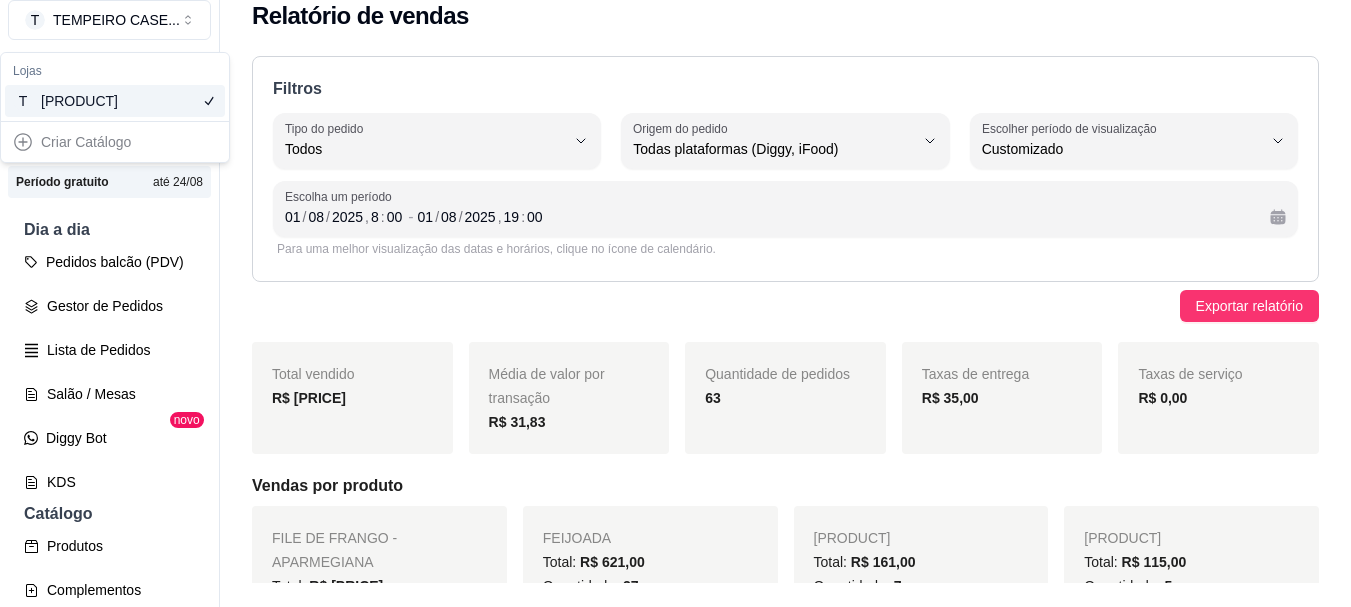 scroll, scrollTop: 26, scrollLeft: 0, axis: vertical 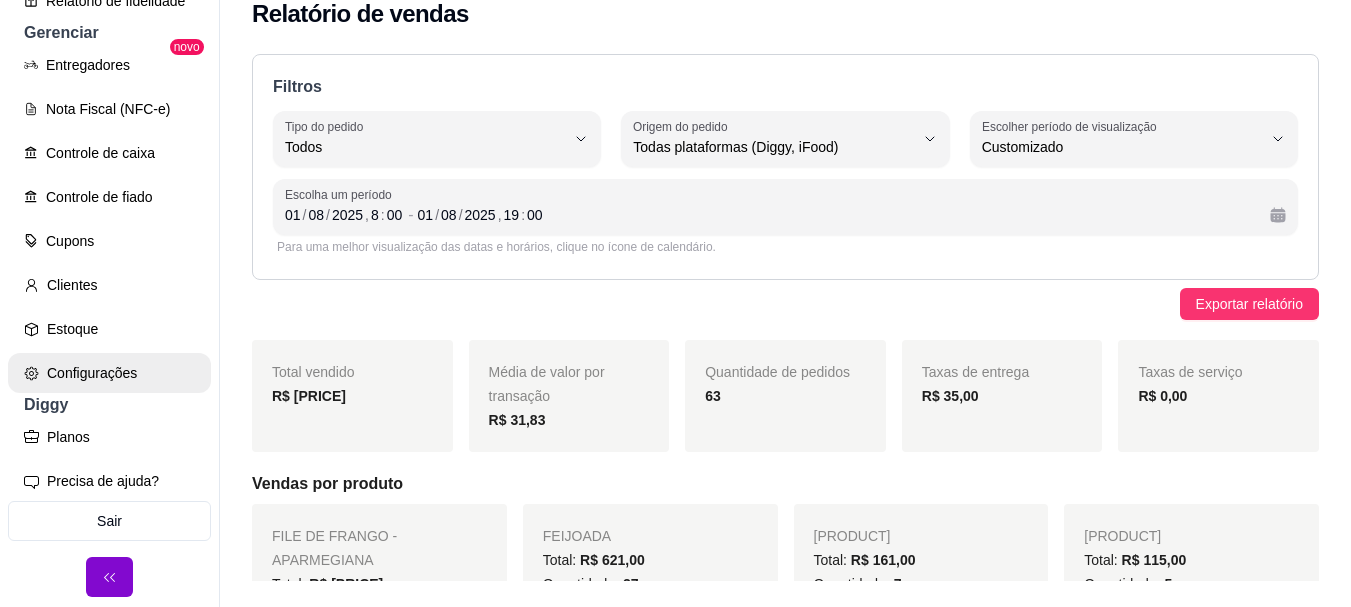 click on "Configurações" at bounding box center (109, 373) 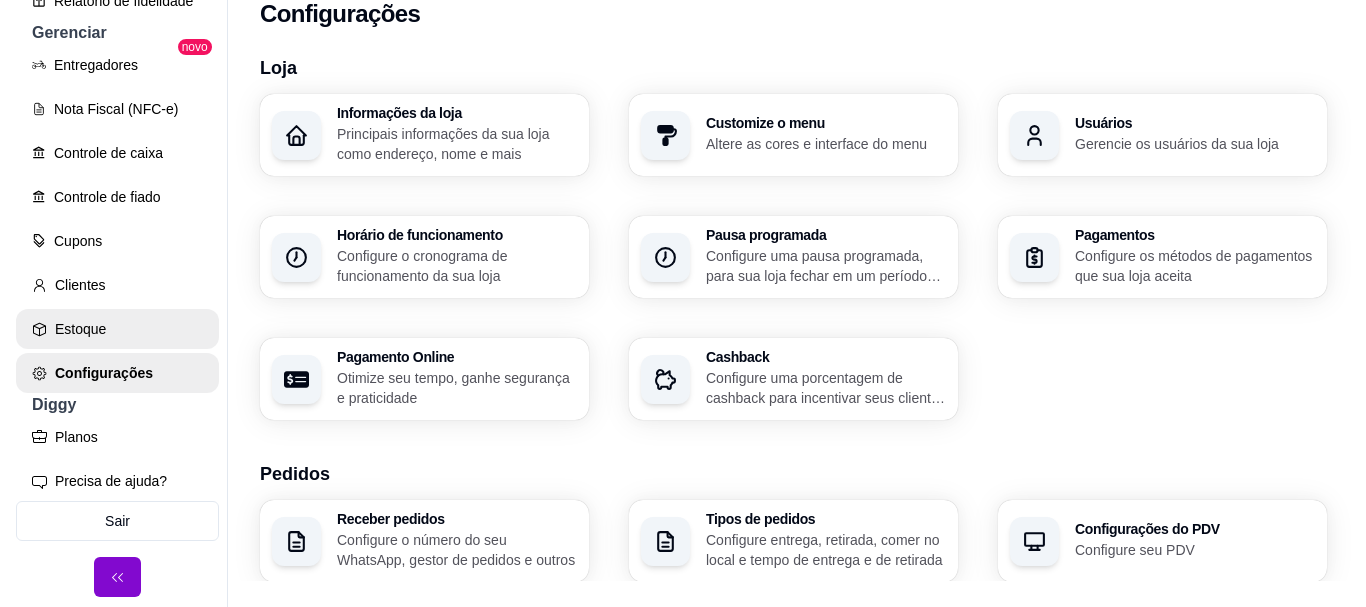 scroll, scrollTop: 0, scrollLeft: 0, axis: both 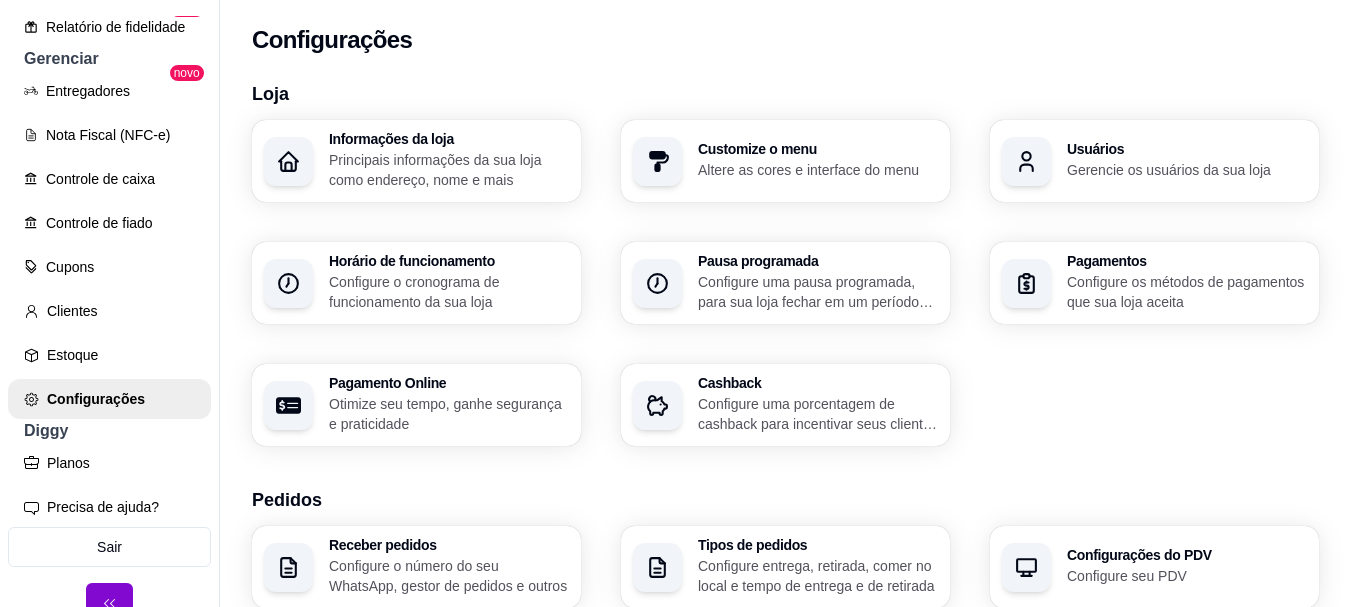 click on "Altere as cores e interface do menu" at bounding box center [818, 170] 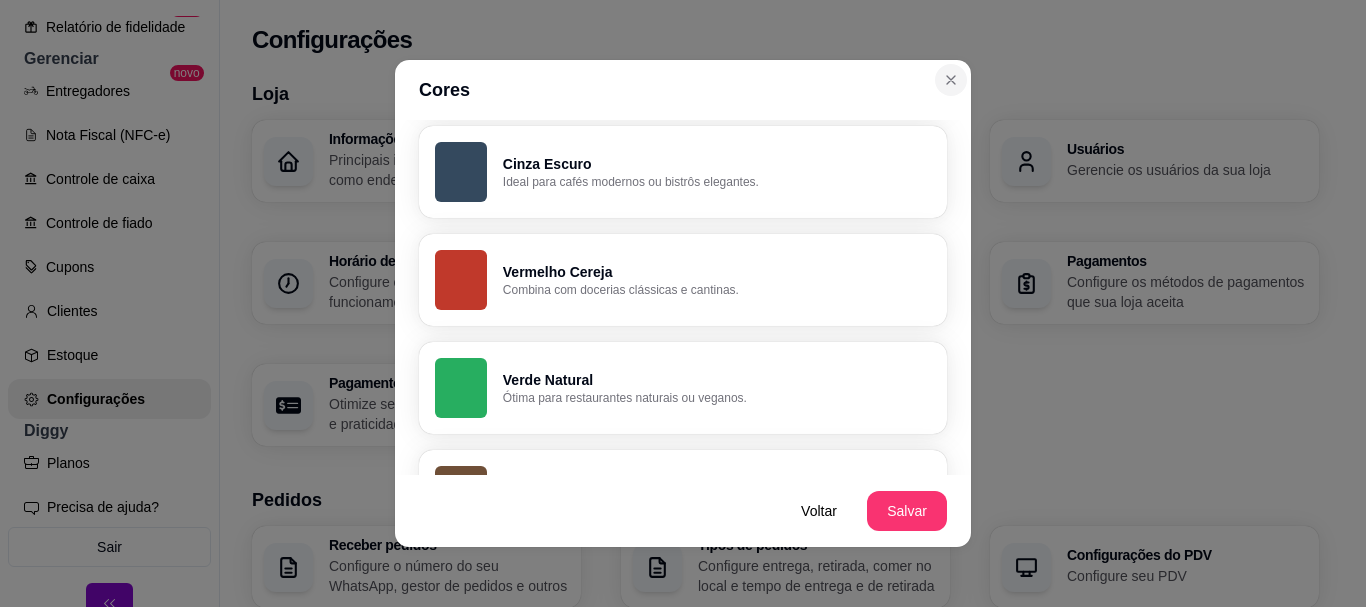 scroll, scrollTop: 400, scrollLeft: 0, axis: vertical 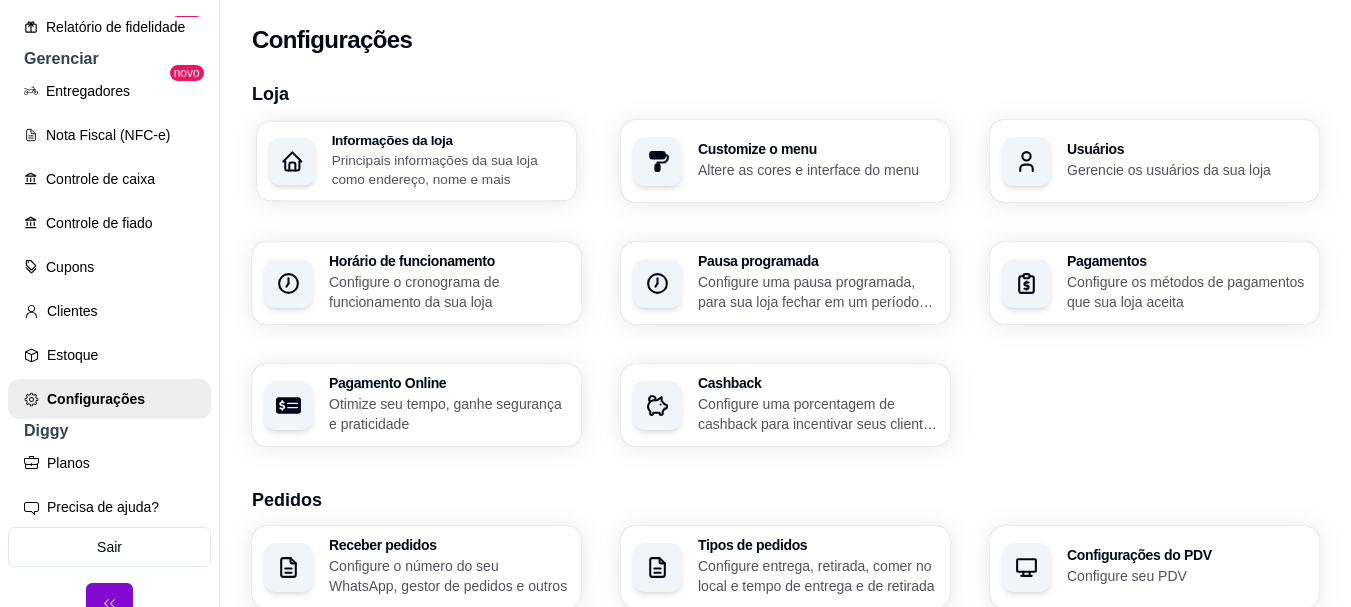 click on "Principais informações da sua loja como endereço, nome e mais" at bounding box center [448, 169] 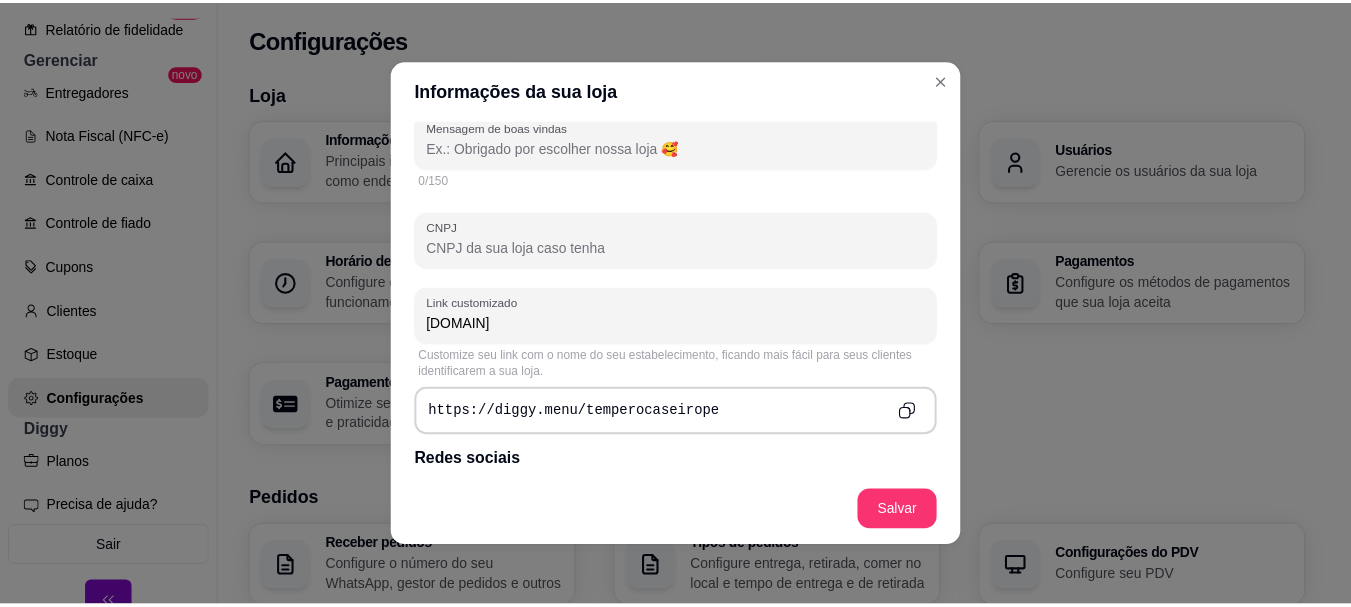 scroll, scrollTop: 700, scrollLeft: 0, axis: vertical 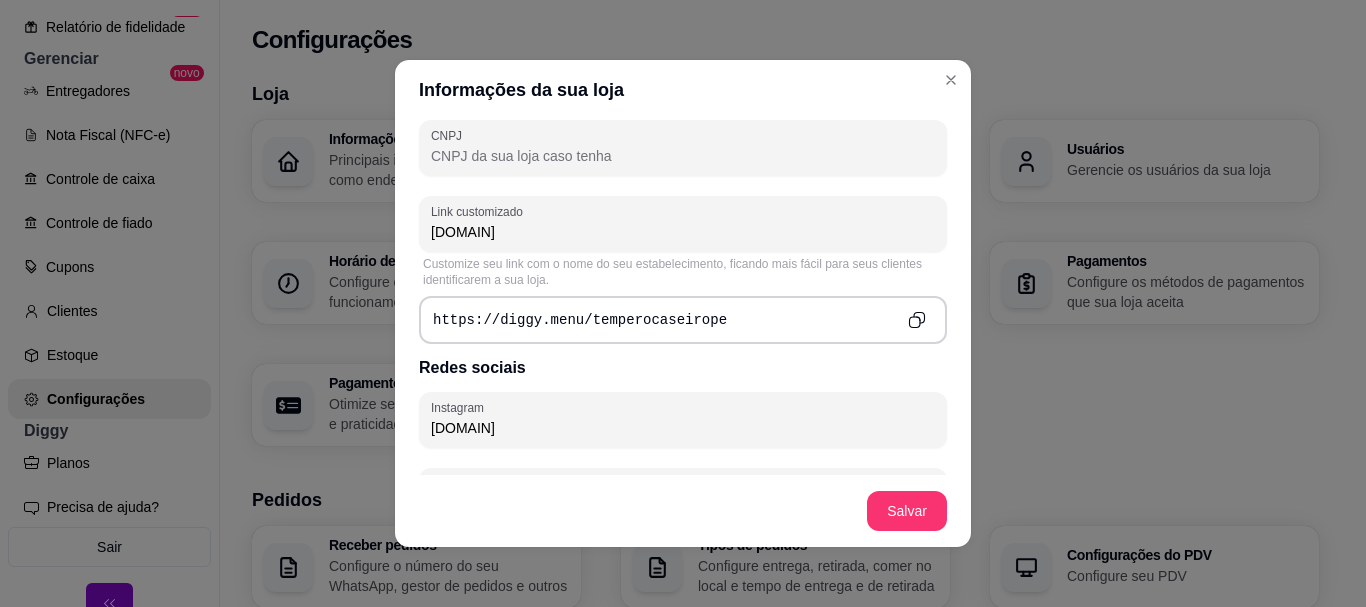 click at bounding box center [917, 320] 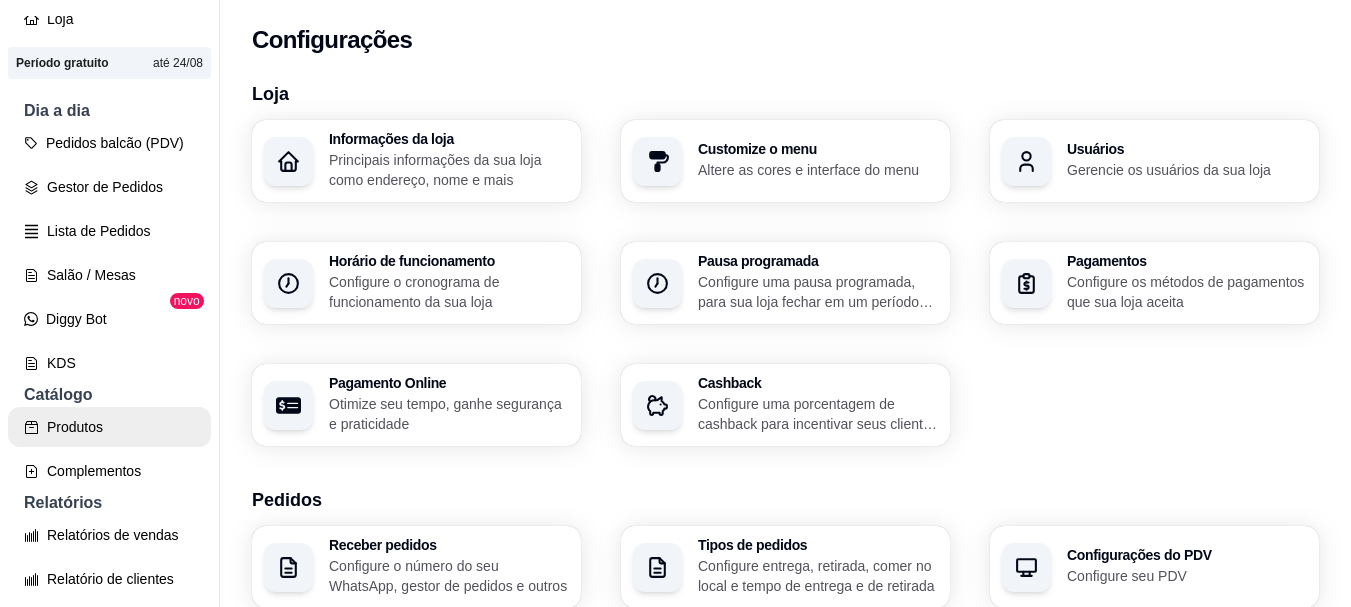 scroll, scrollTop: 107, scrollLeft: 0, axis: vertical 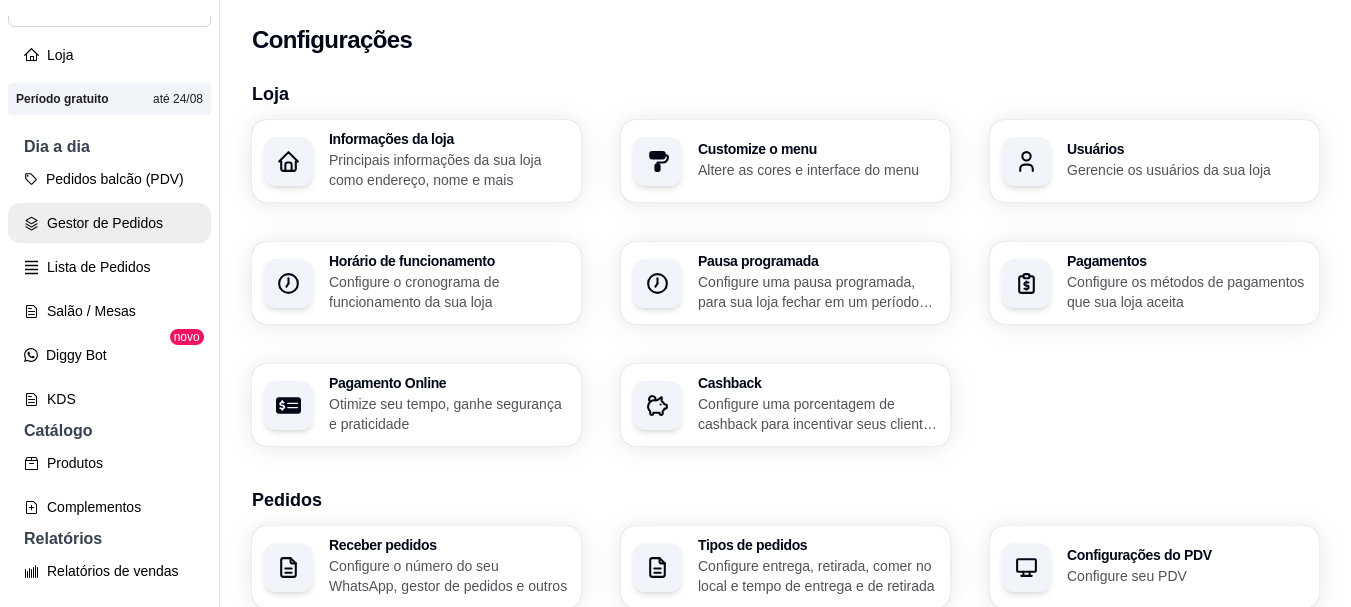 click on "Gestor de Pedidos" at bounding box center (109, 223) 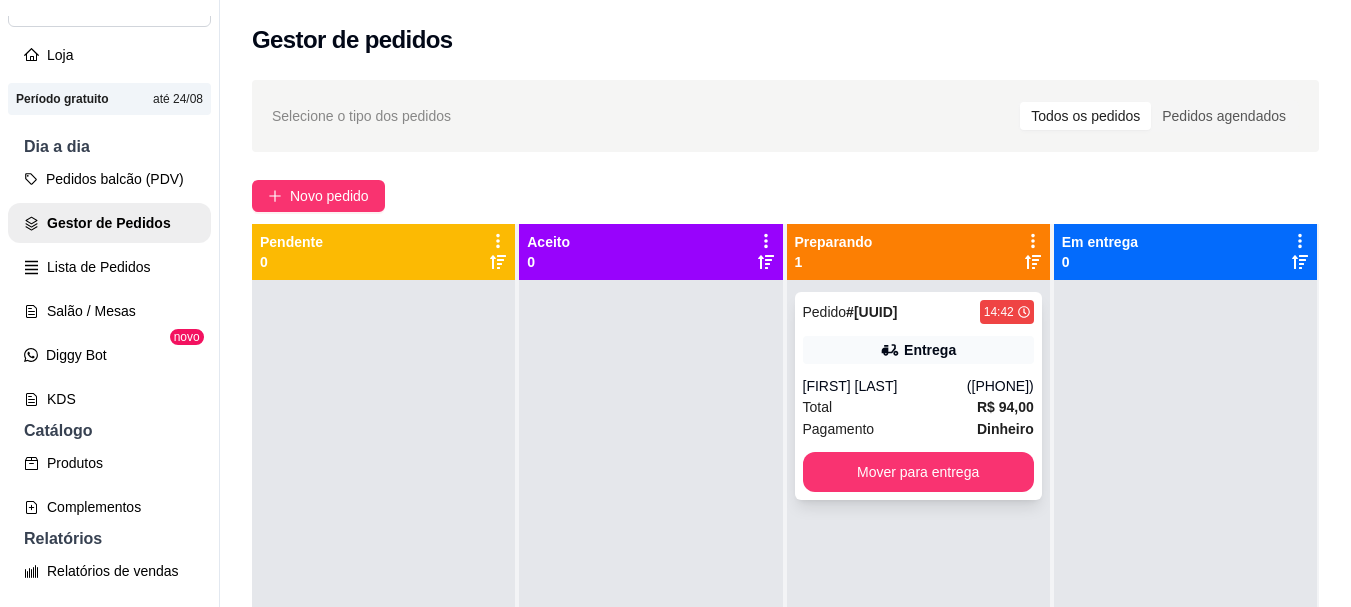 click on "Entrega" at bounding box center [918, 350] 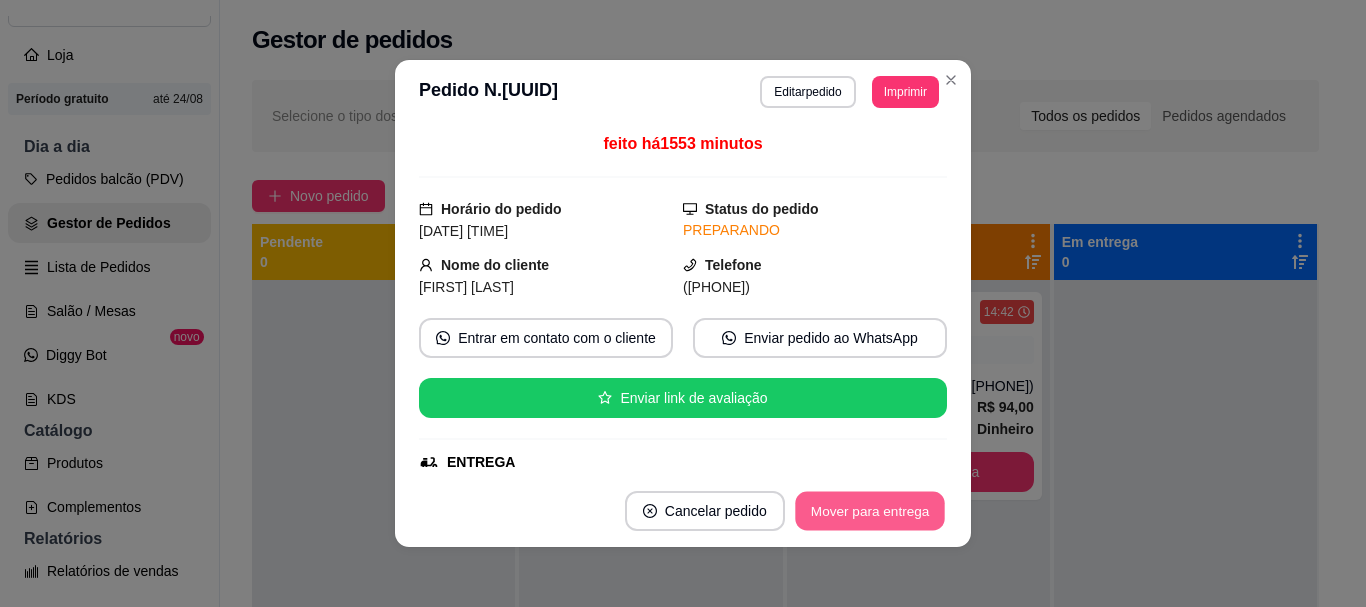 click on "Mover para entrega" at bounding box center (870, 511) 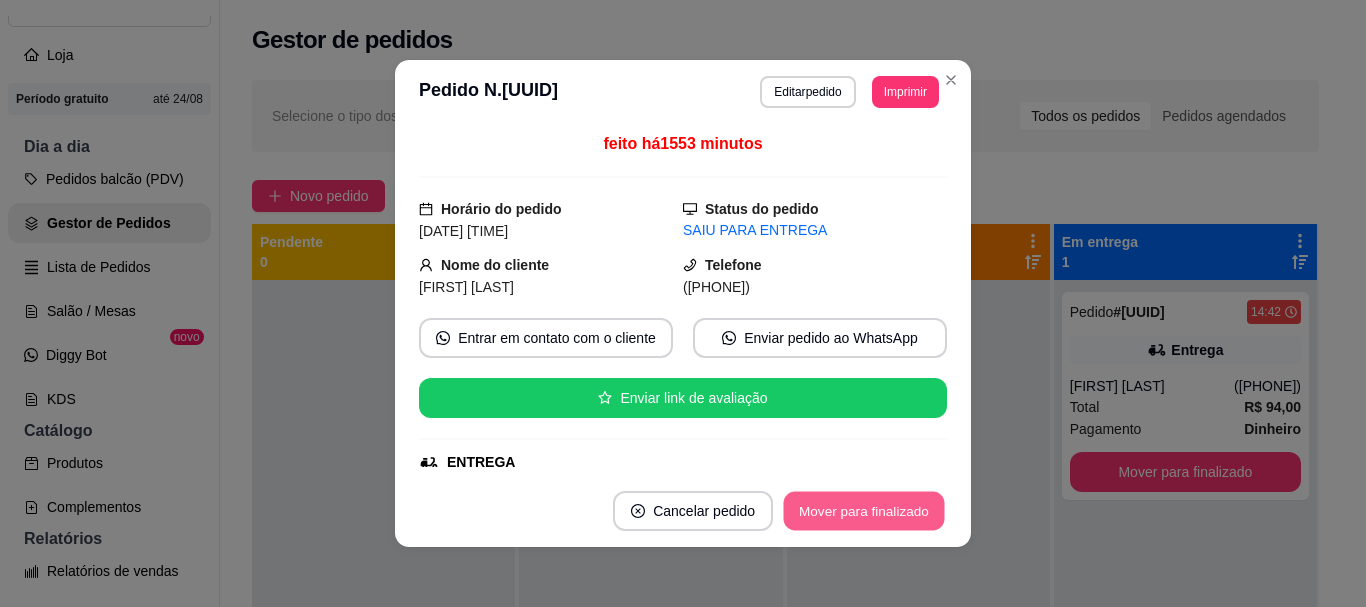 click on "Mover para finalizado" at bounding box center [864, 511] 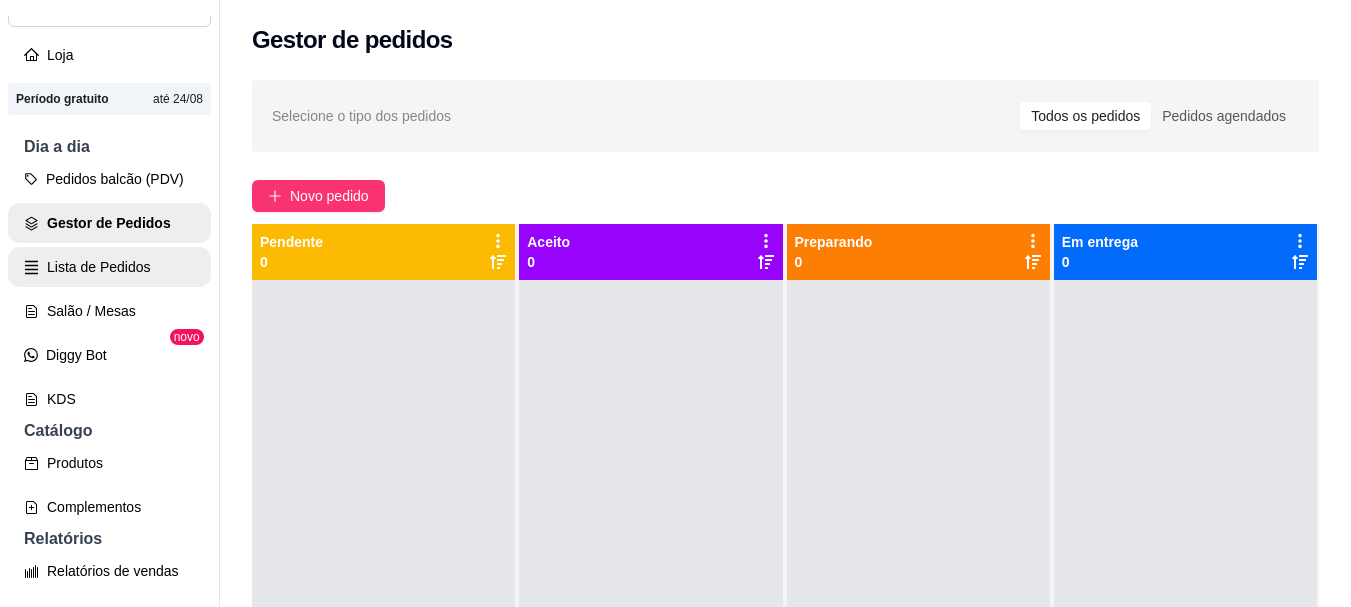 click on "Lista de Pedidos" at bounding box center [109, 267] 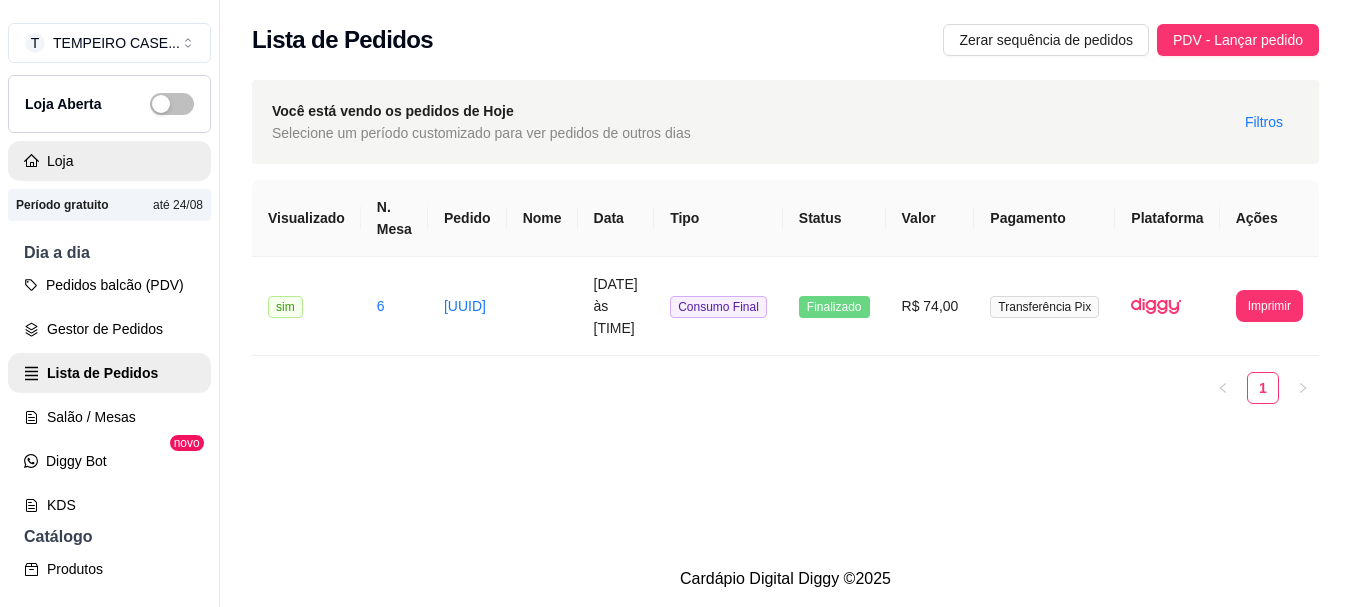 scroll, scrollTop: 0, scrollLeft: 0, axis: both 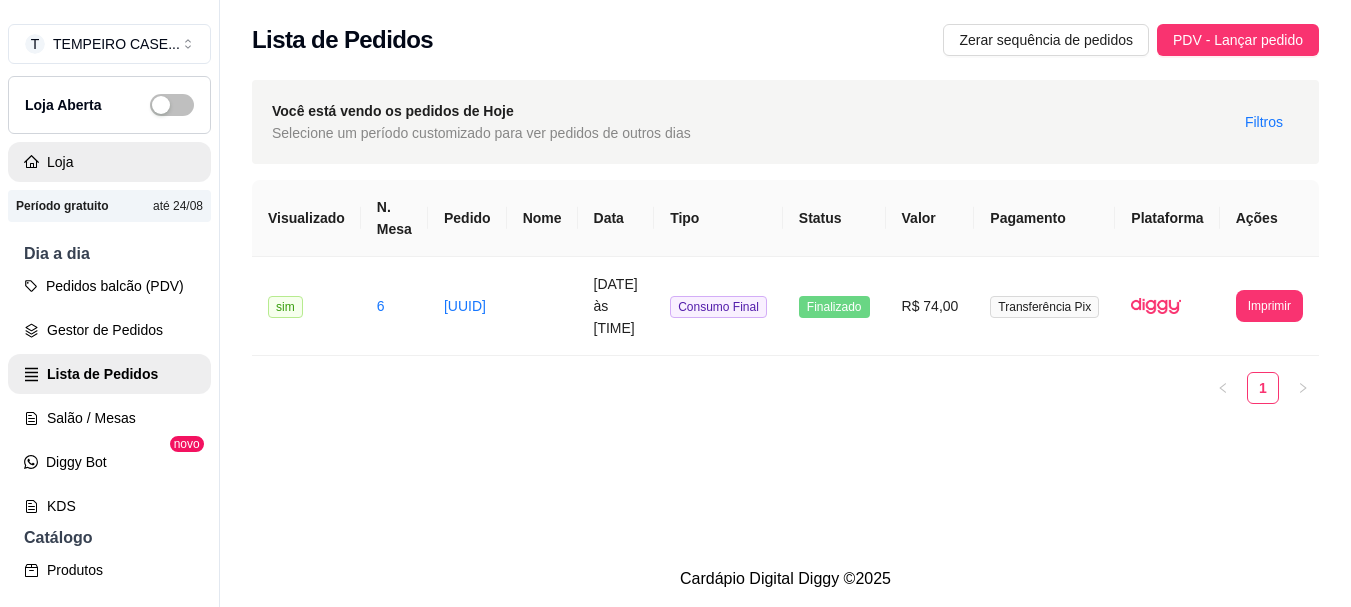 click on "Loja" at bounding box center (109, 162) 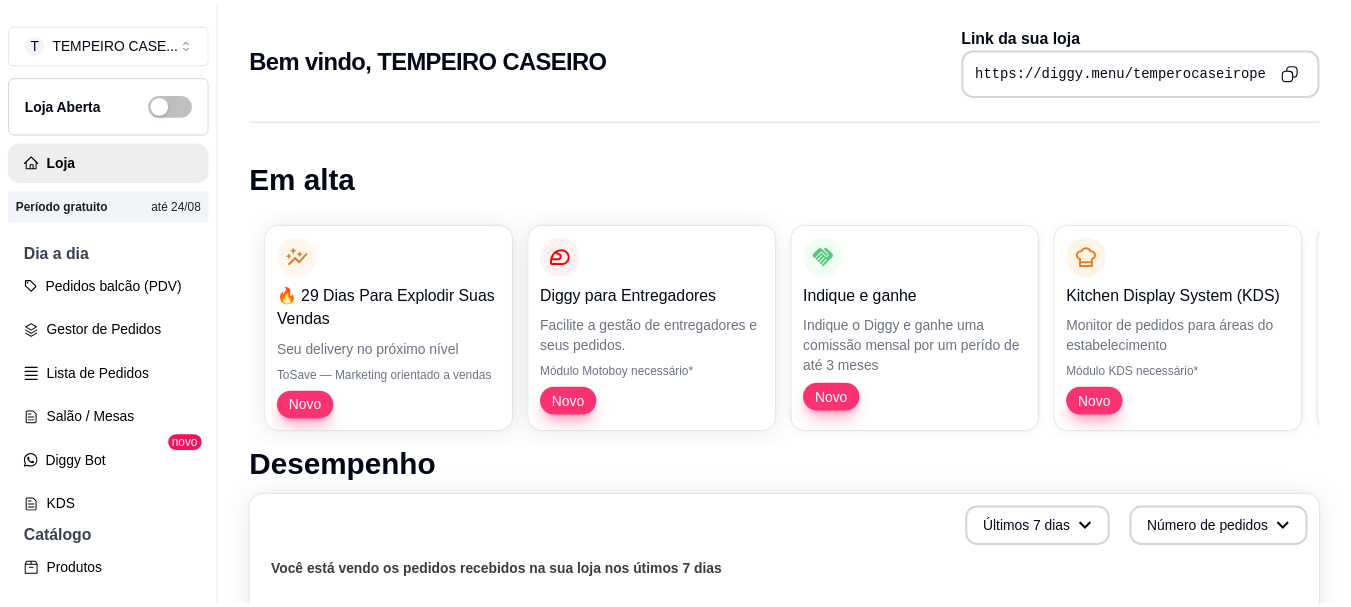 scroll, scrollTop: 0, scrollLeft: 0, axis: both 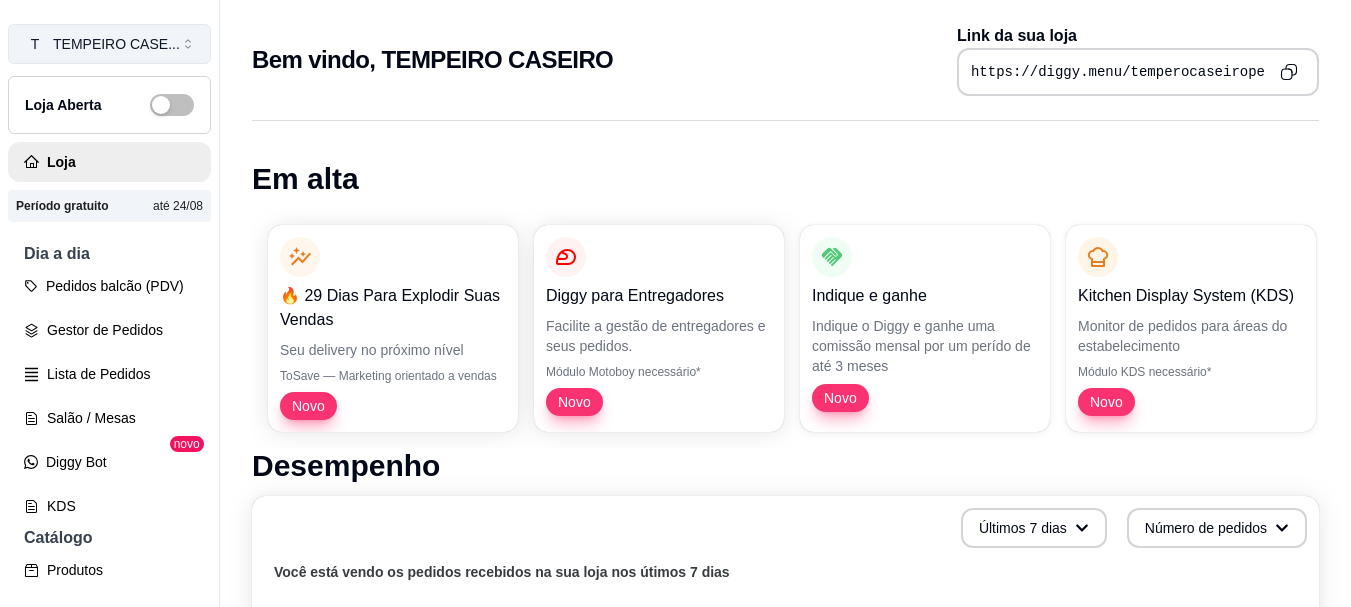 click on "[PRODUCT]..." at bounding box center [116, 44] 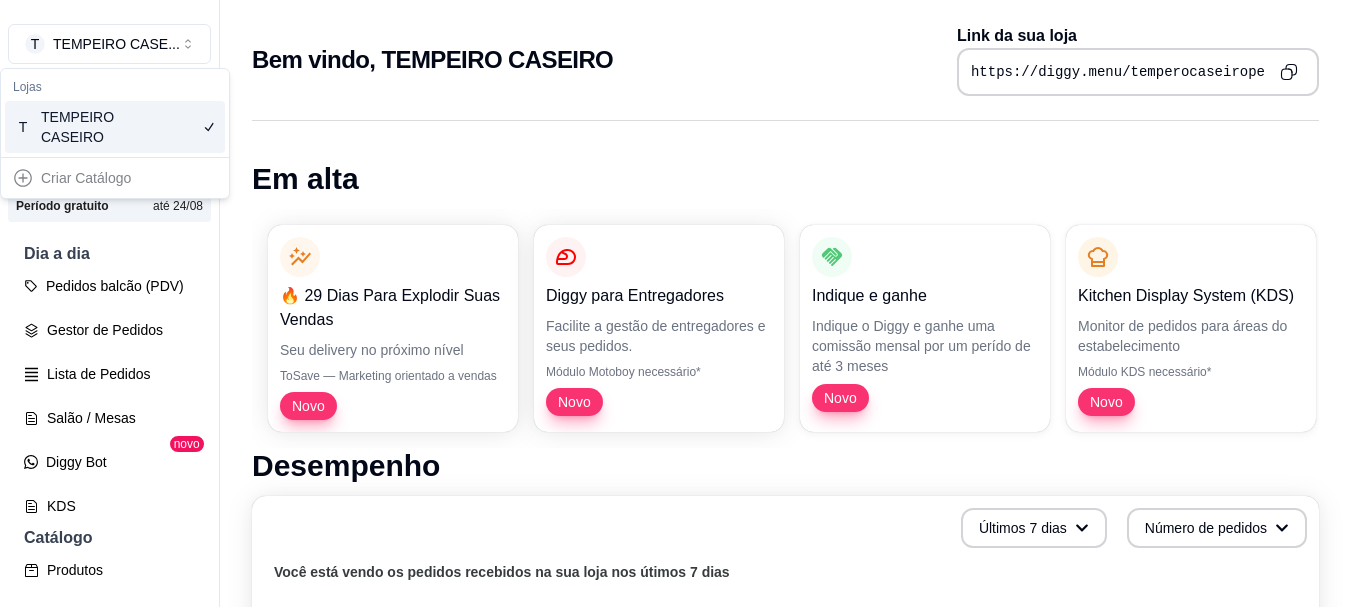 click on "🔥 29 Dias Para Explodir Suas Vendas" at bounding box center [393, 308] 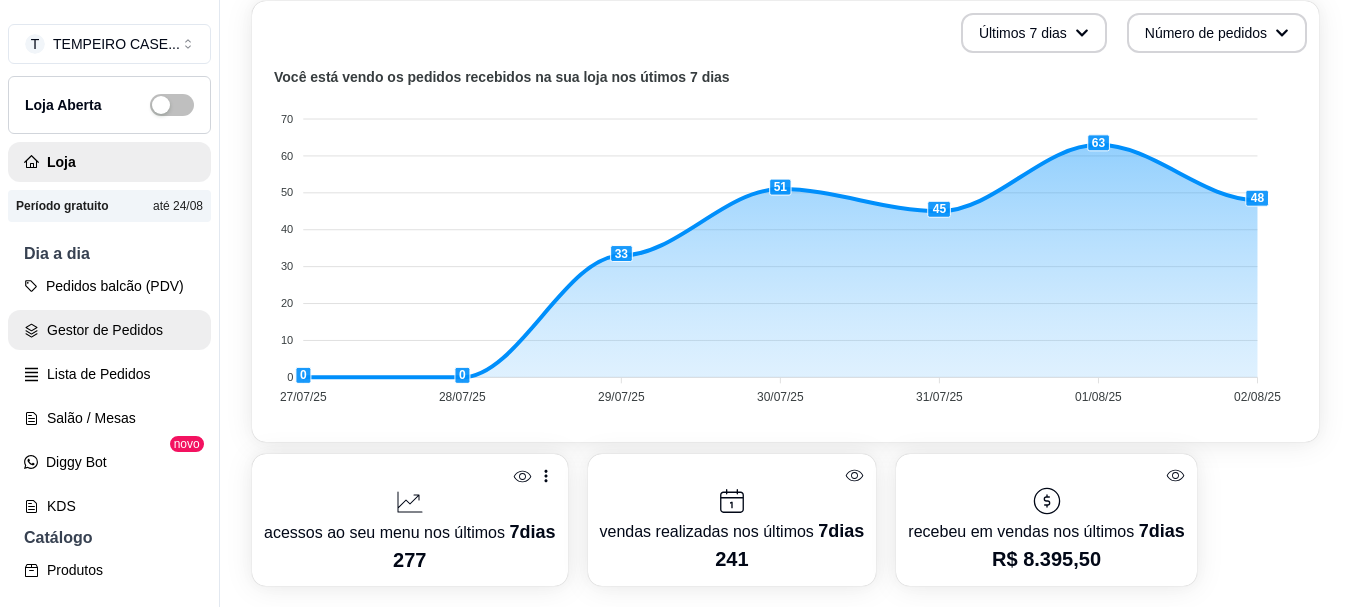 scroll, scrollTop: 500, scrollLeft: 0, axis: vertical 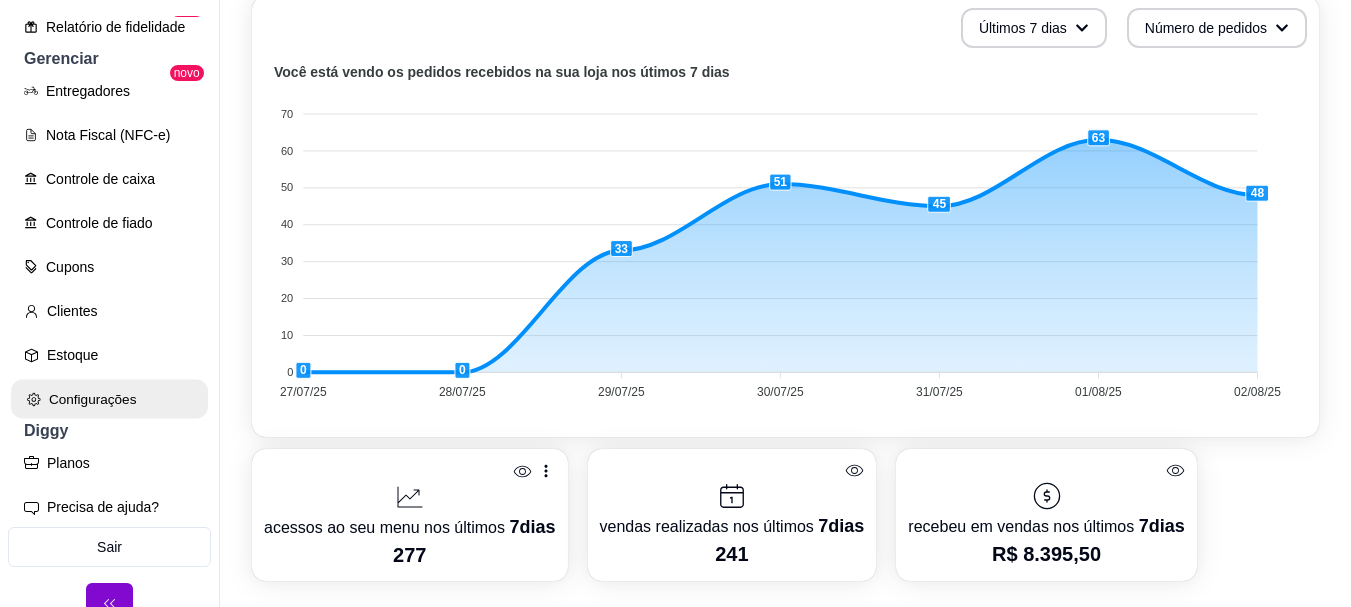 click on "Configurações" at bounding box center (109, 399) 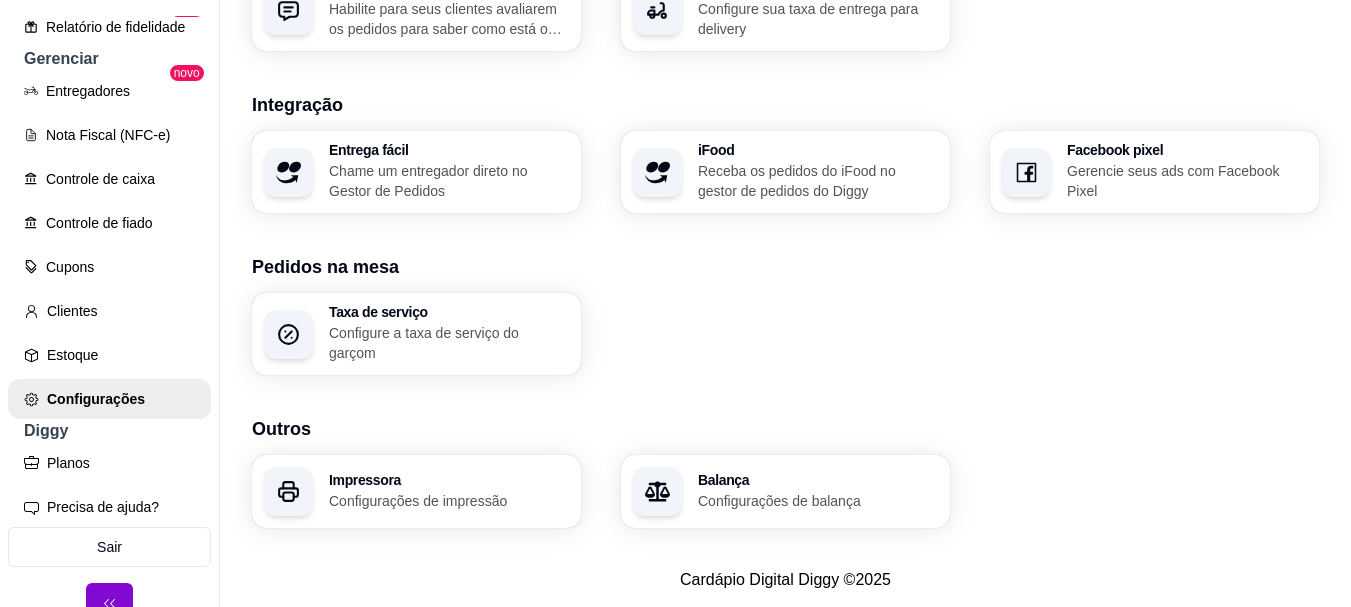 scroll, scrollTop: 817, scrollLeft: 0, axis: vertical 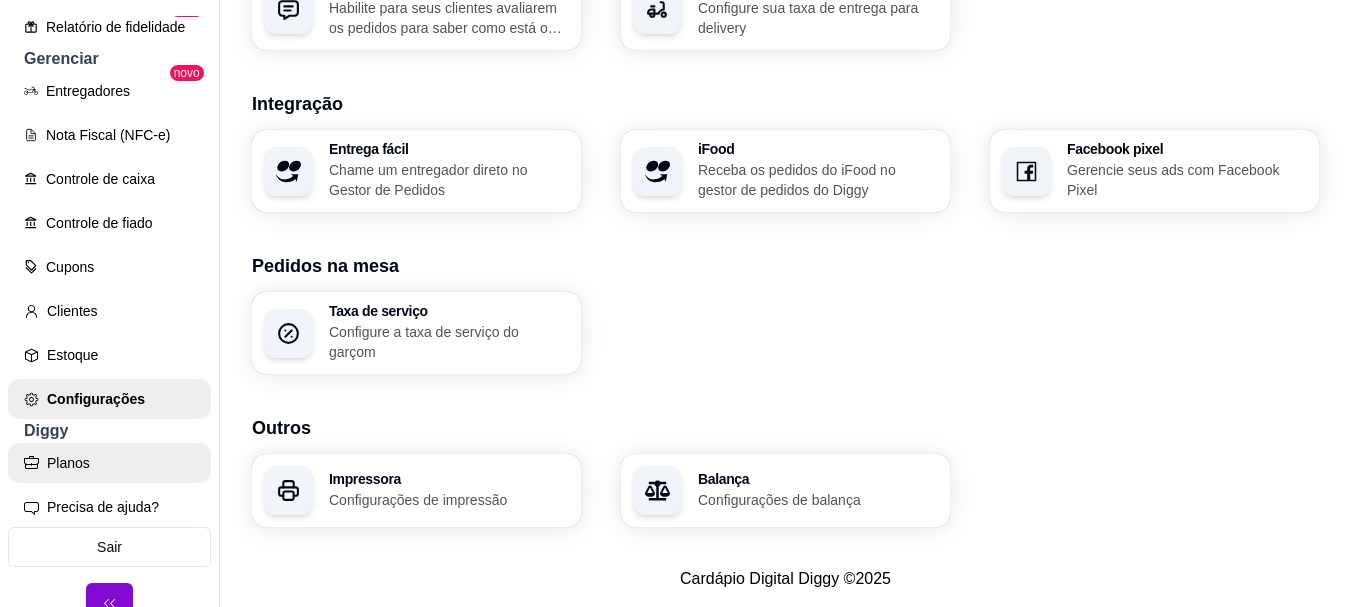 click on "Planos" at bounding box center [109, 463] 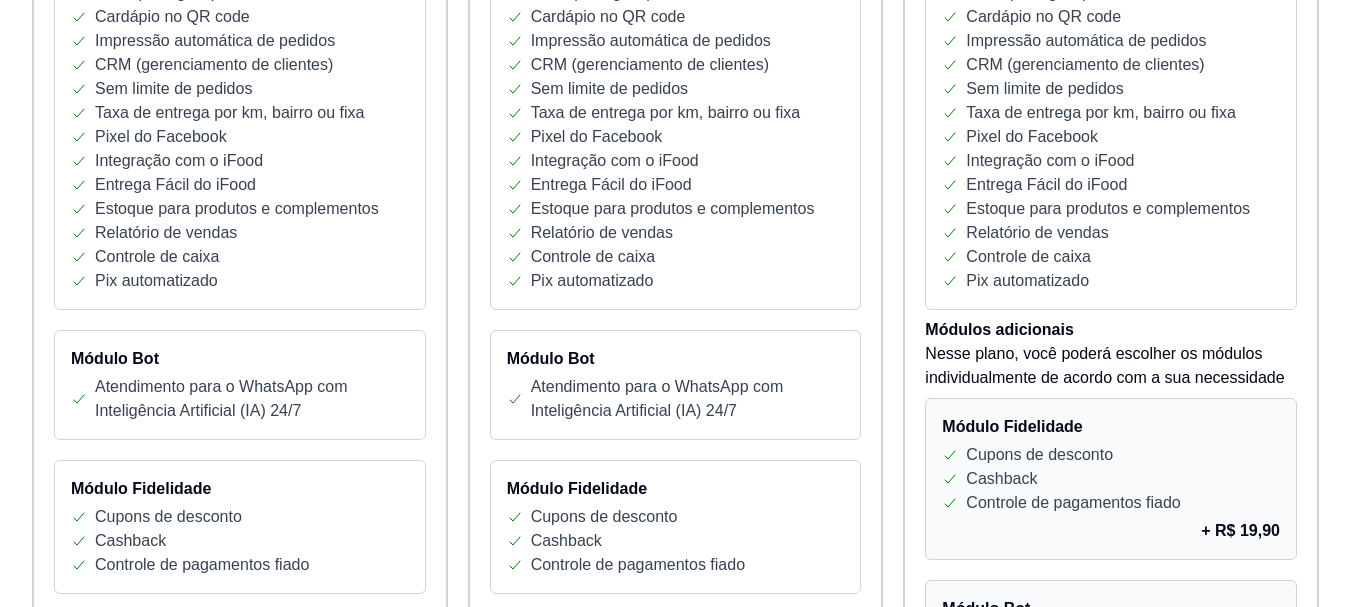 scroll, scrollTop: 331, scrollLeft: 0, axis: vertical 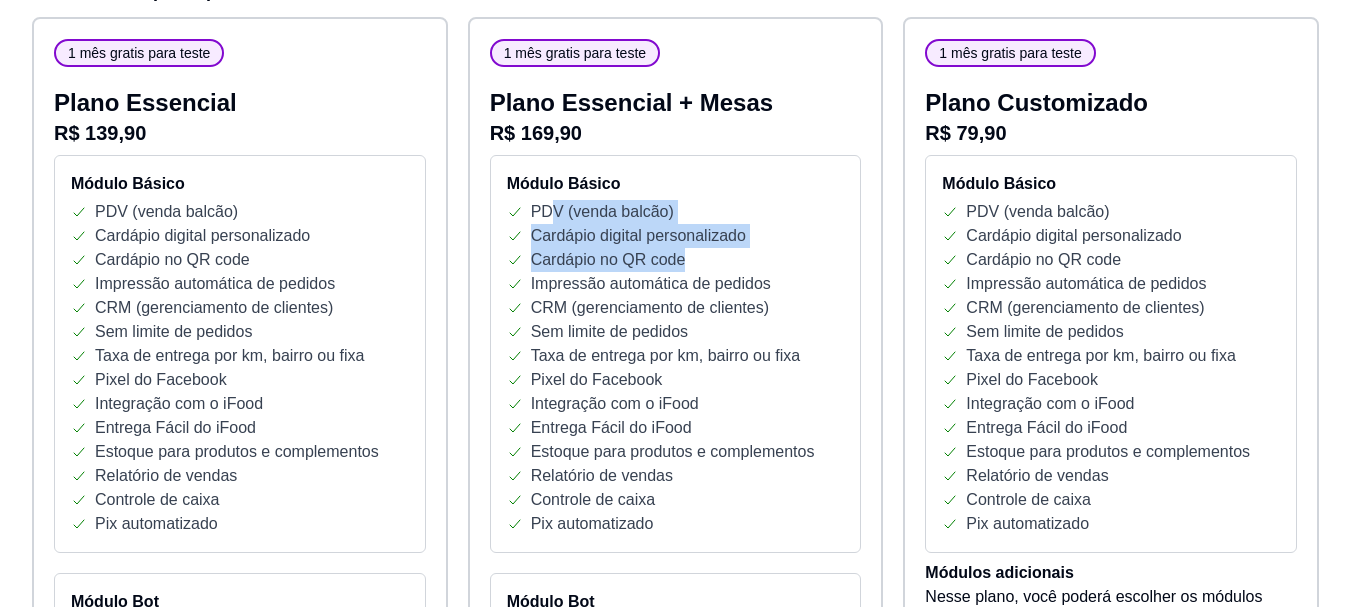 drag, startPoint x: 546, startPoint y: 214, endPoint x: 747, endPoint y: 260, distance: 206.1965 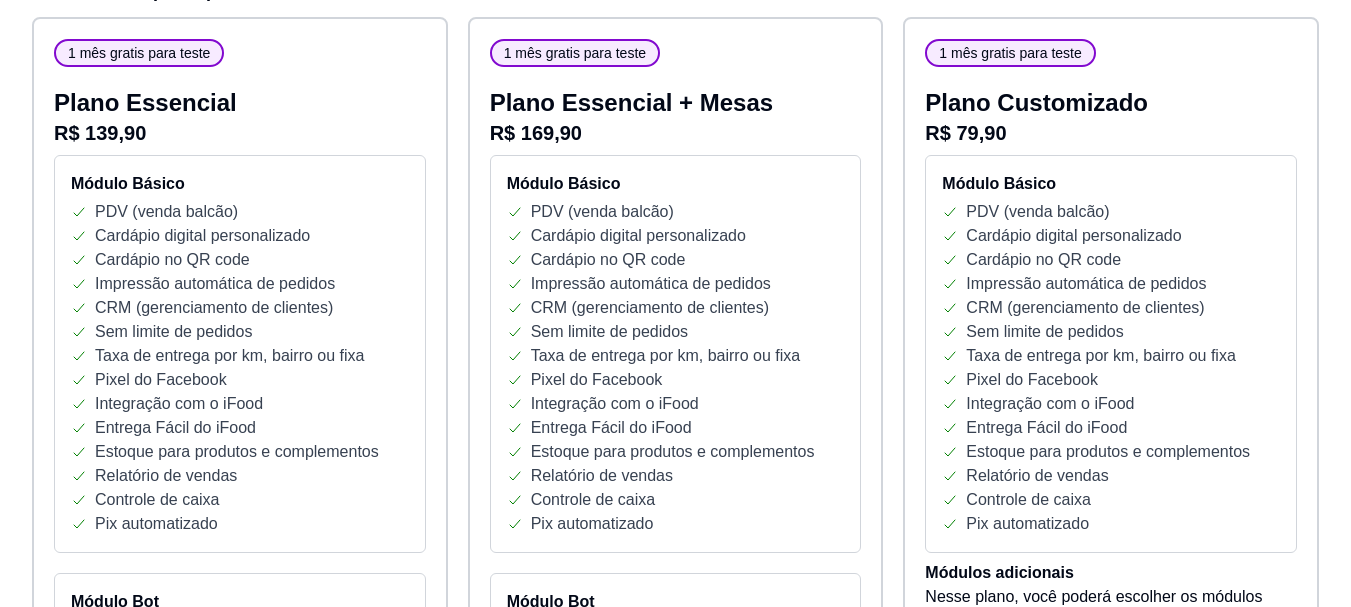 click on "Impressão automática de pedidos" at bounding box center (651, 284) 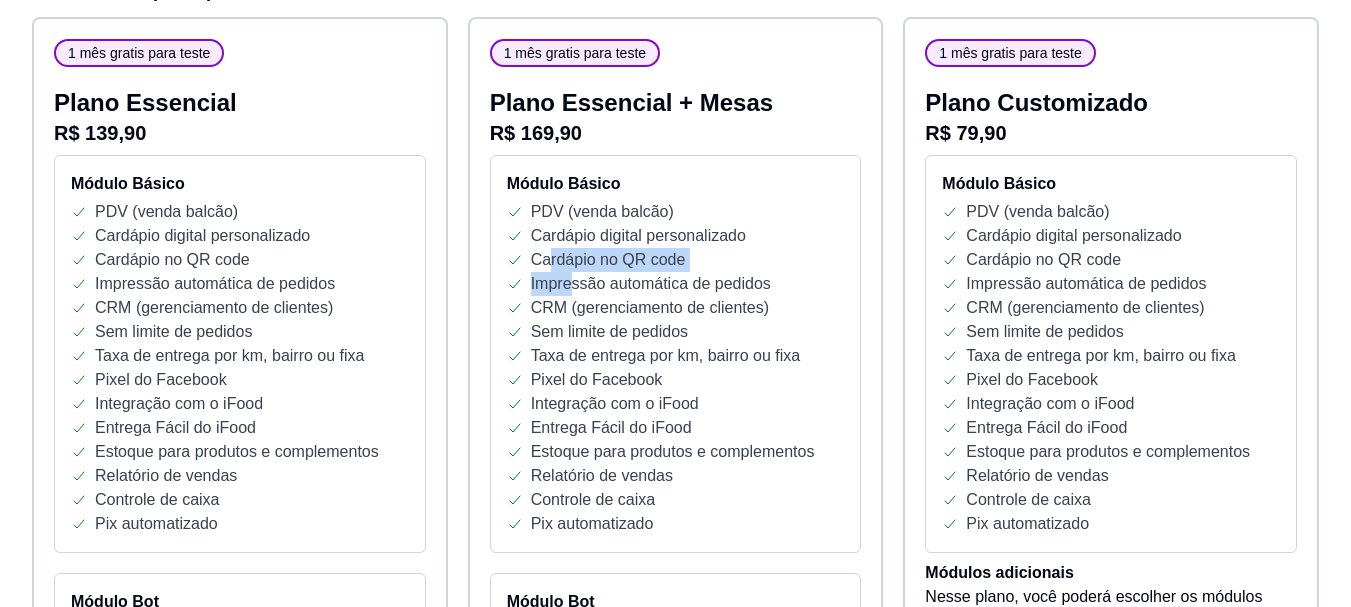 drag, startPoint x: 574, startPoint y: 273, endPoint x: 607, endPoint y: 278, distance: 33.37664 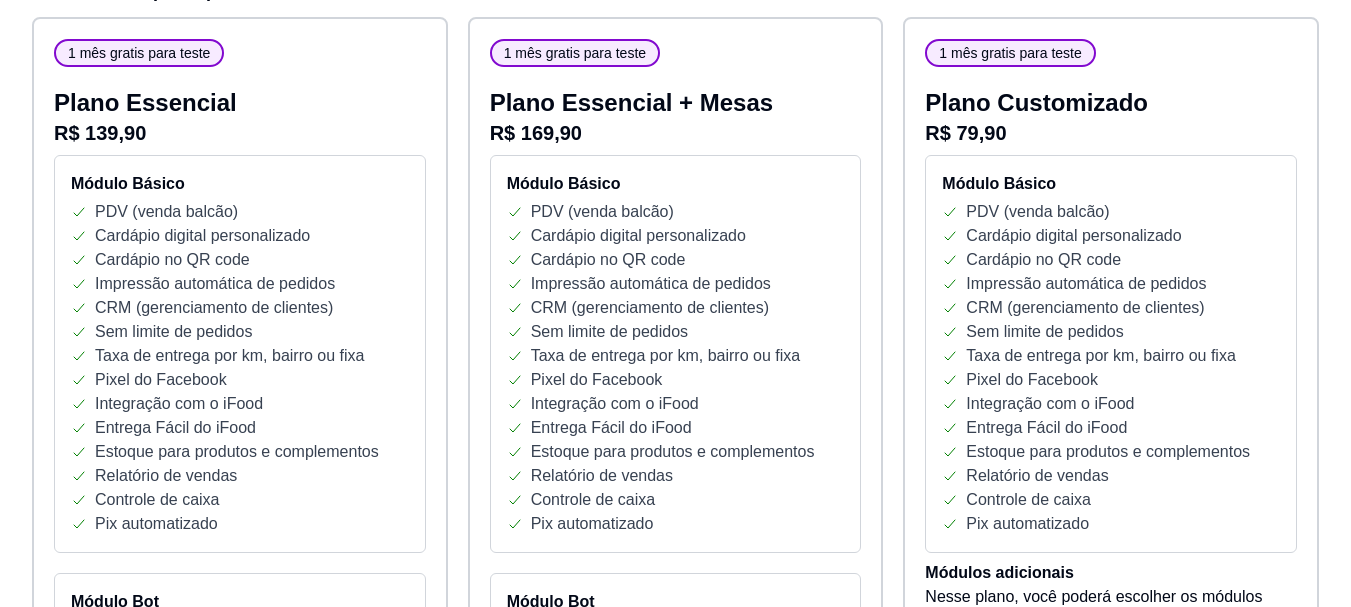 click on "CRM (gerenciamento de clientes)" at bounding box center (650, 308) 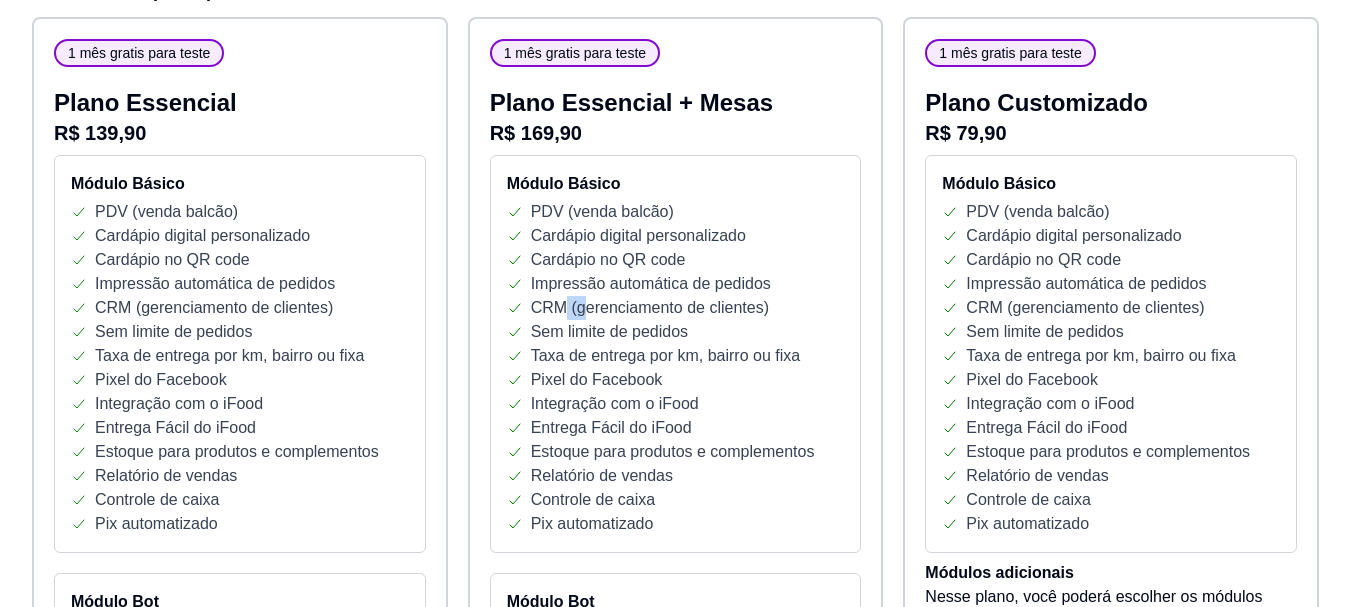 drag, startPoint x: 598, startPoint y: 306, endPoint x: 684, endPoint y: 314, distance: 86.37129 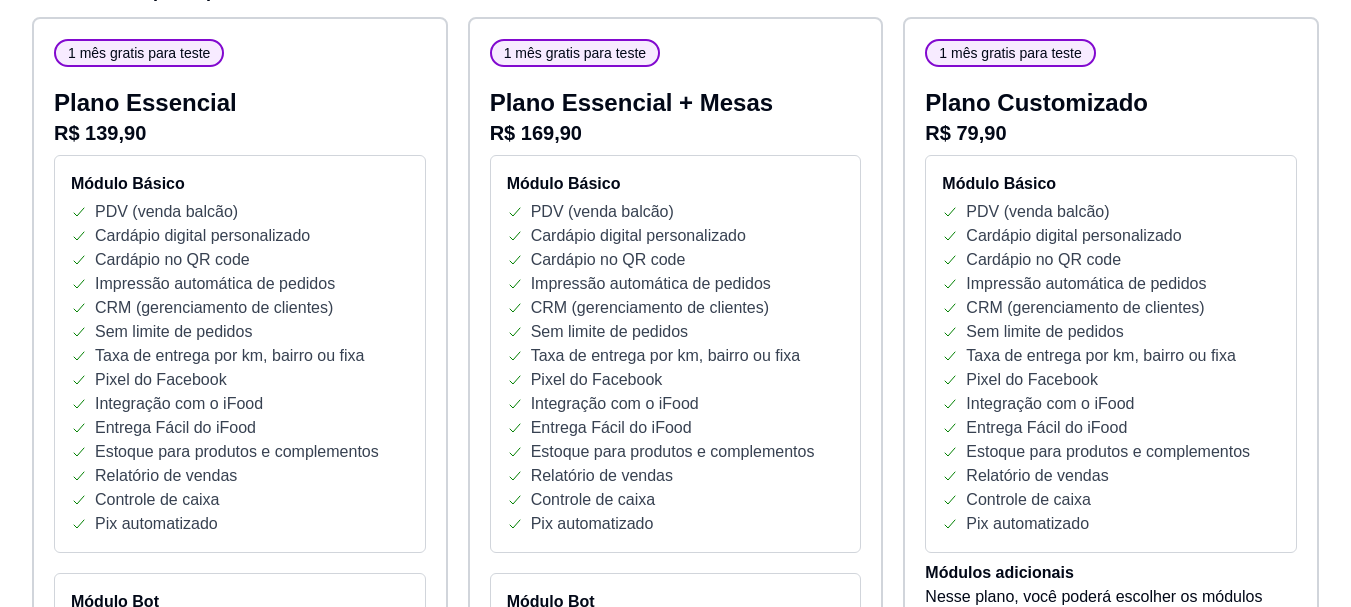 click on "Sem limite de pedidos" at bounding box center (609, 332) 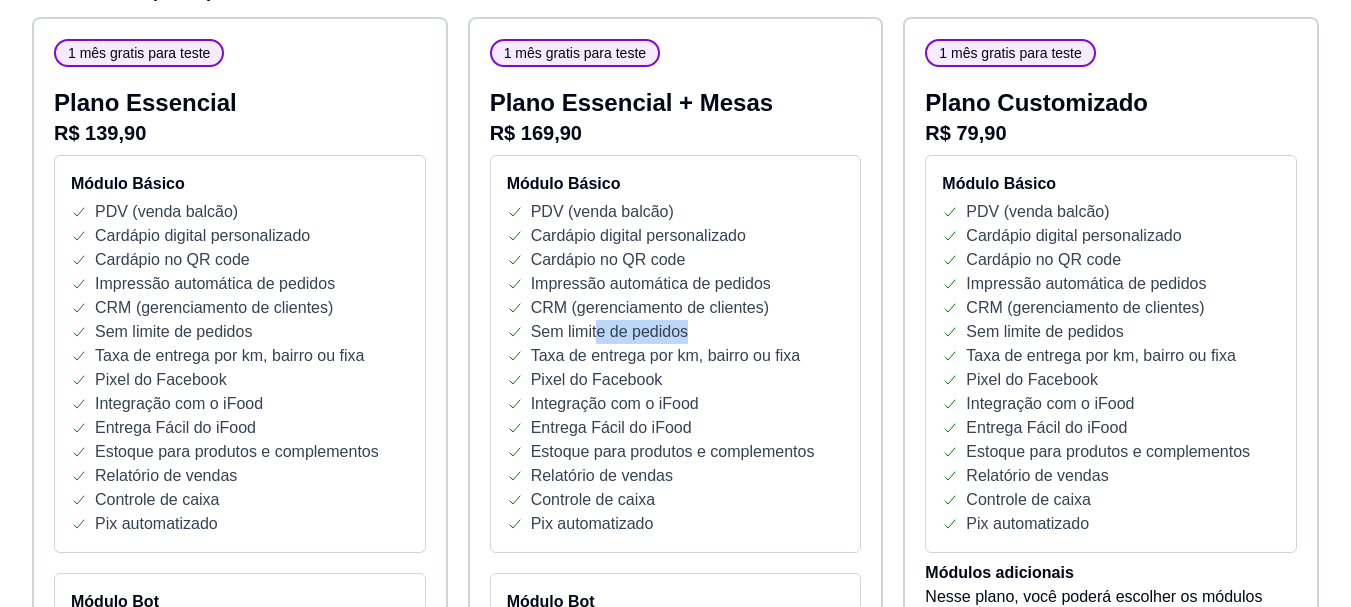 drag, startPoint x: 708, startPoint y: 327, endPoint x: 785, endPoint y: 333, distance: 77.23341 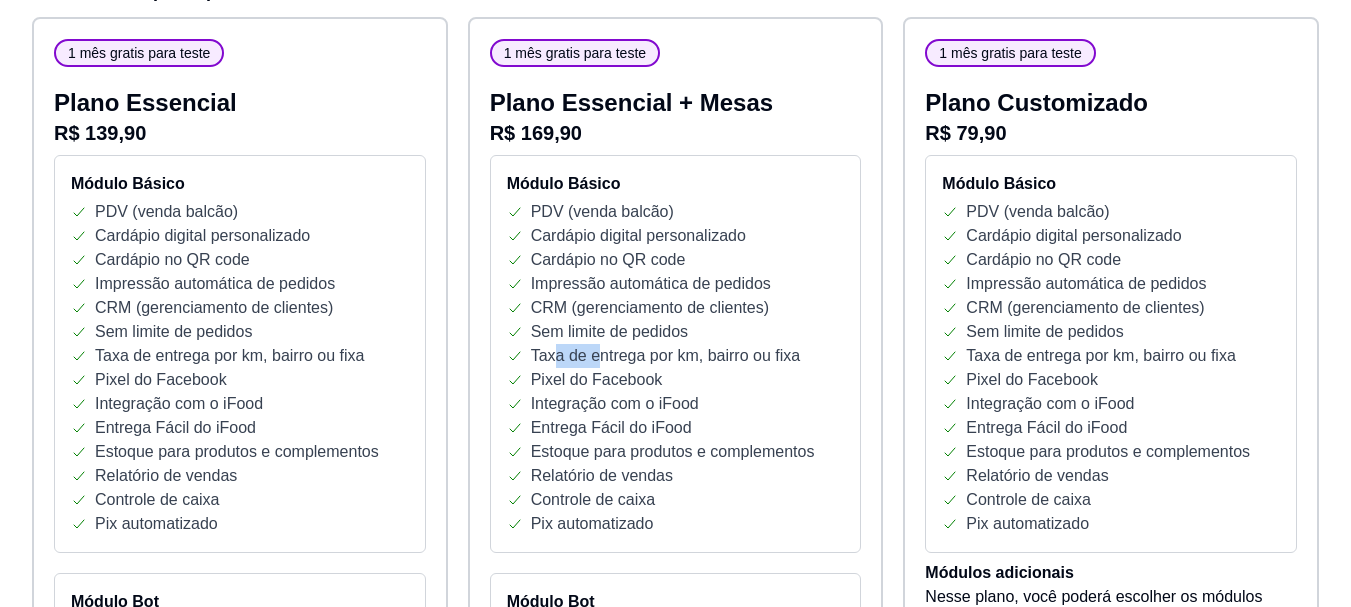 drag, startPoint x: 556, startPoint y: 344, endPoint x: 655, endPoint y: 345, distance: 99.00505 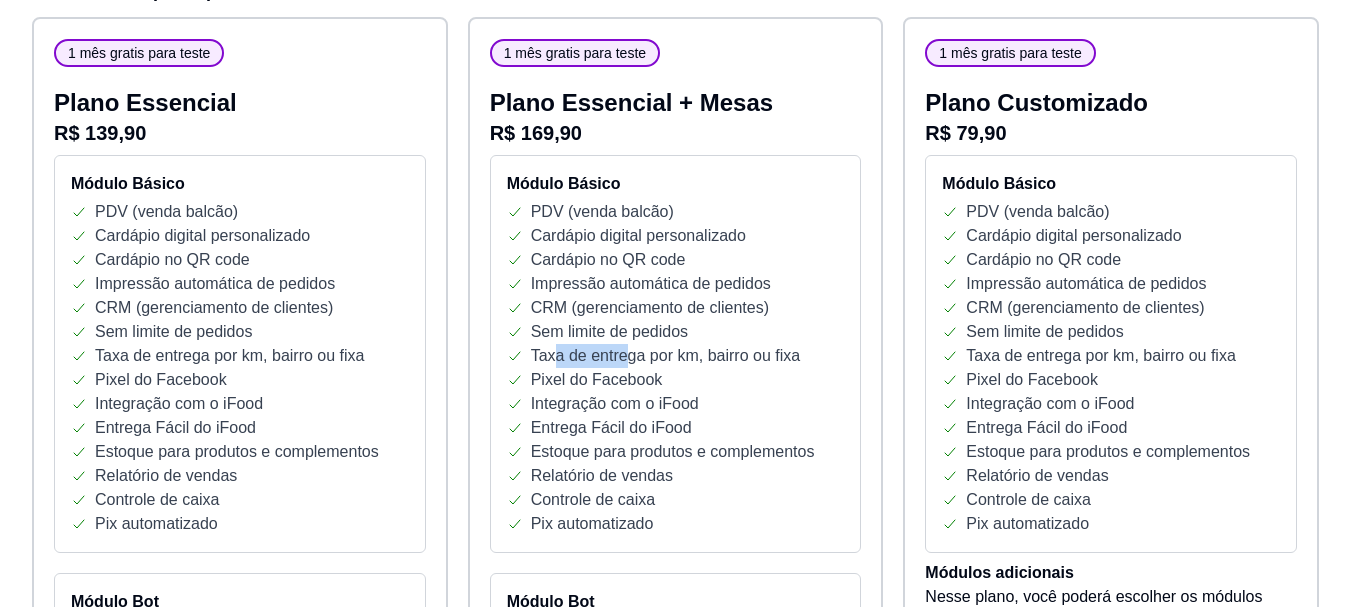 click on "Taxa de entrega por km, bairro ou fixa" at bounding box center (665, 356) 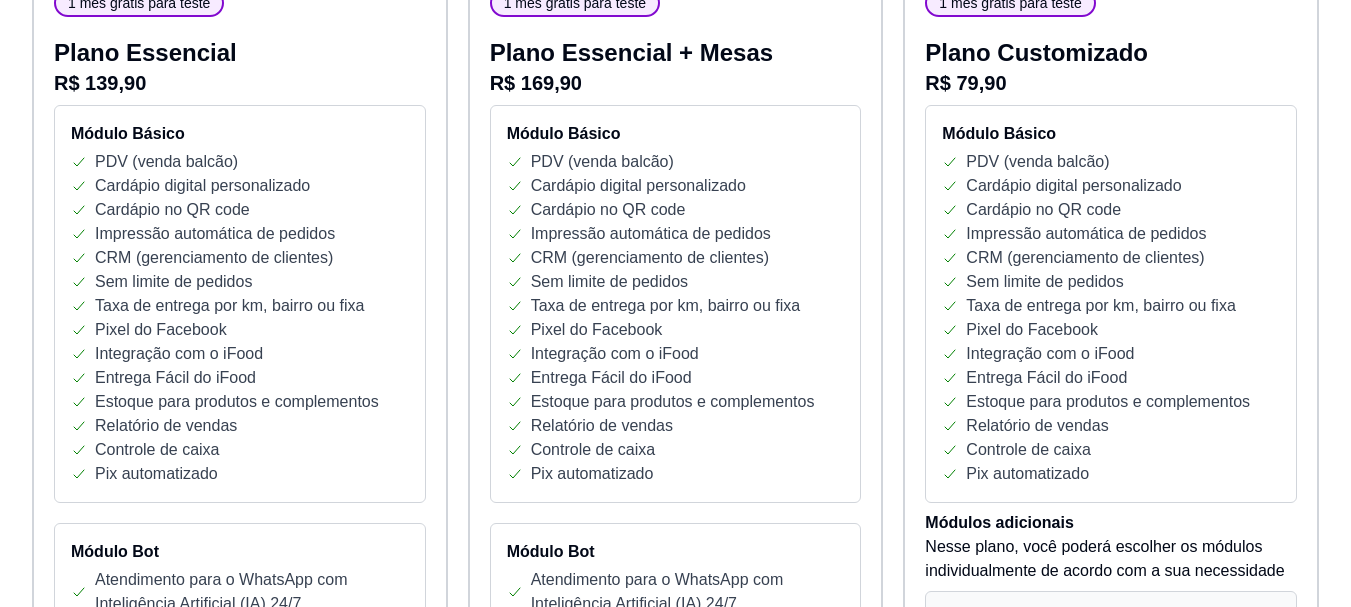 scroll, scrollTop: 431, scrollLeft: 0, axis: vertical 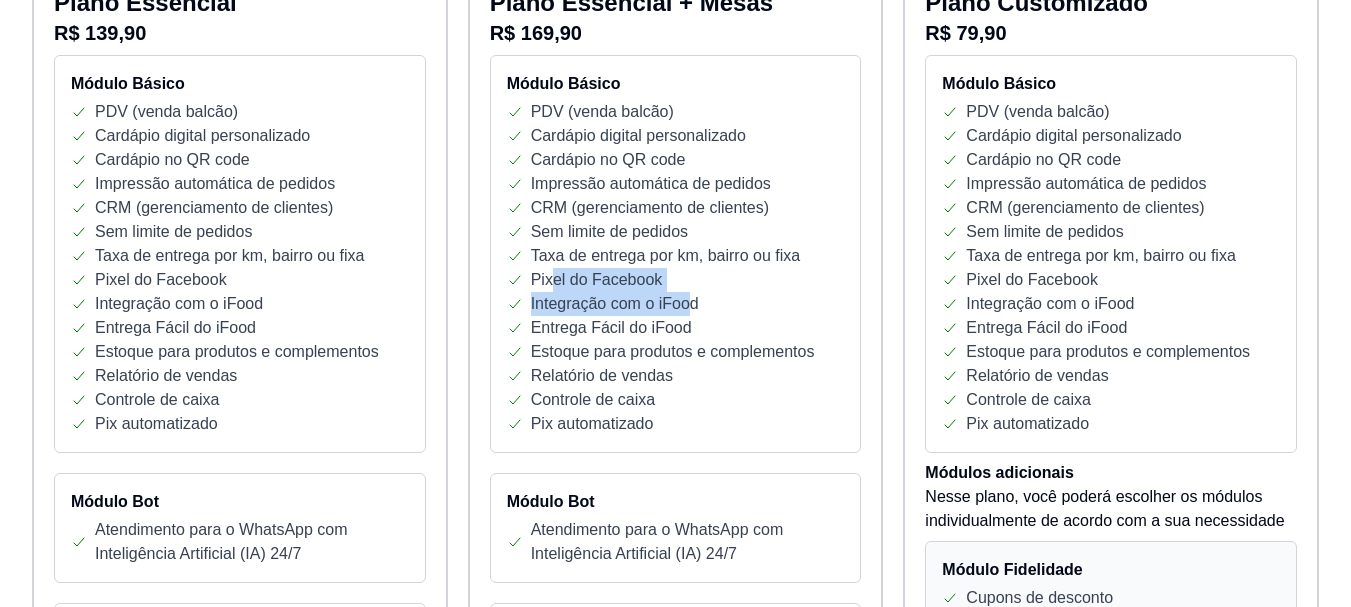 drag, startPoint x: 562, startPoint y: 287, endPoint x: 712, endPoint y: 306, distance: 151.19855 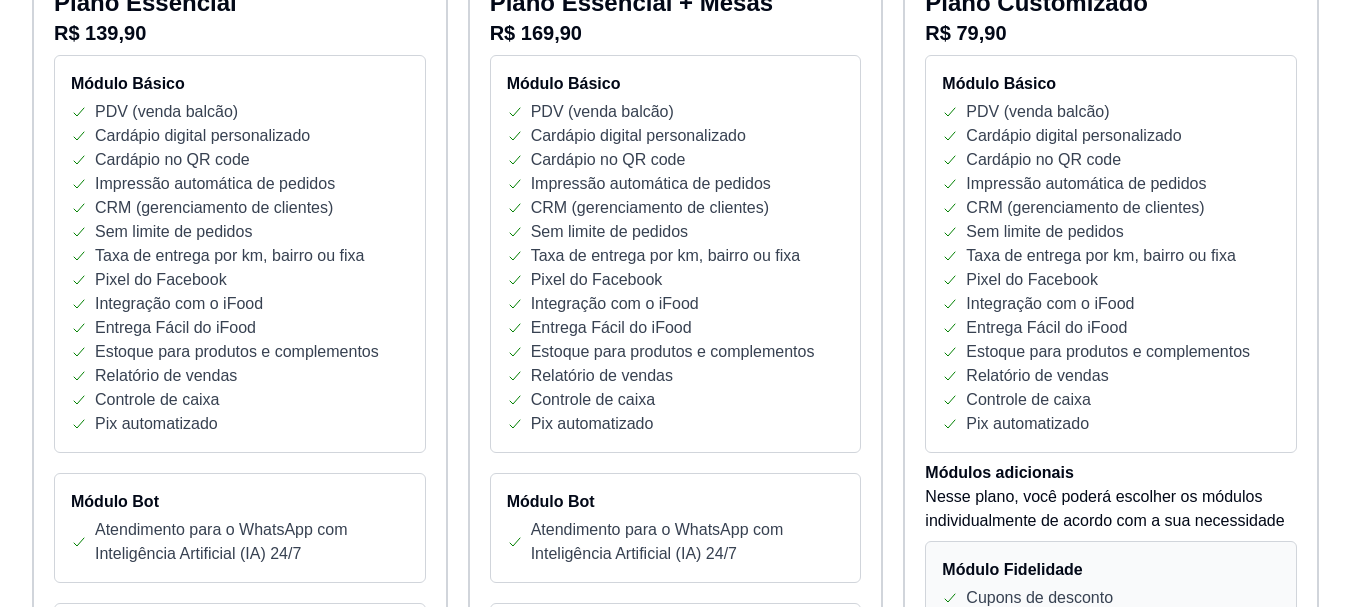 click on "Entrega Fácil do iFood" at bounding box center [611, 328] 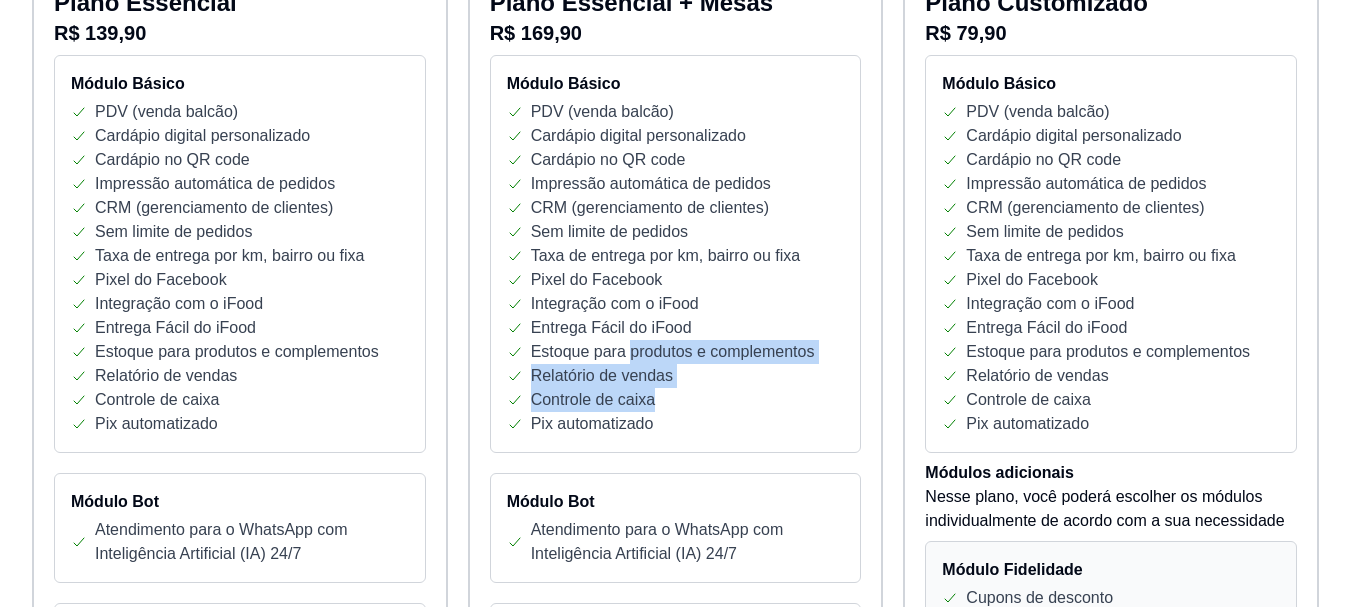drag, startPoint x: 631, startPoint y: 354, endPoint x: 703, endPoint y: 396, distance: 83.35467 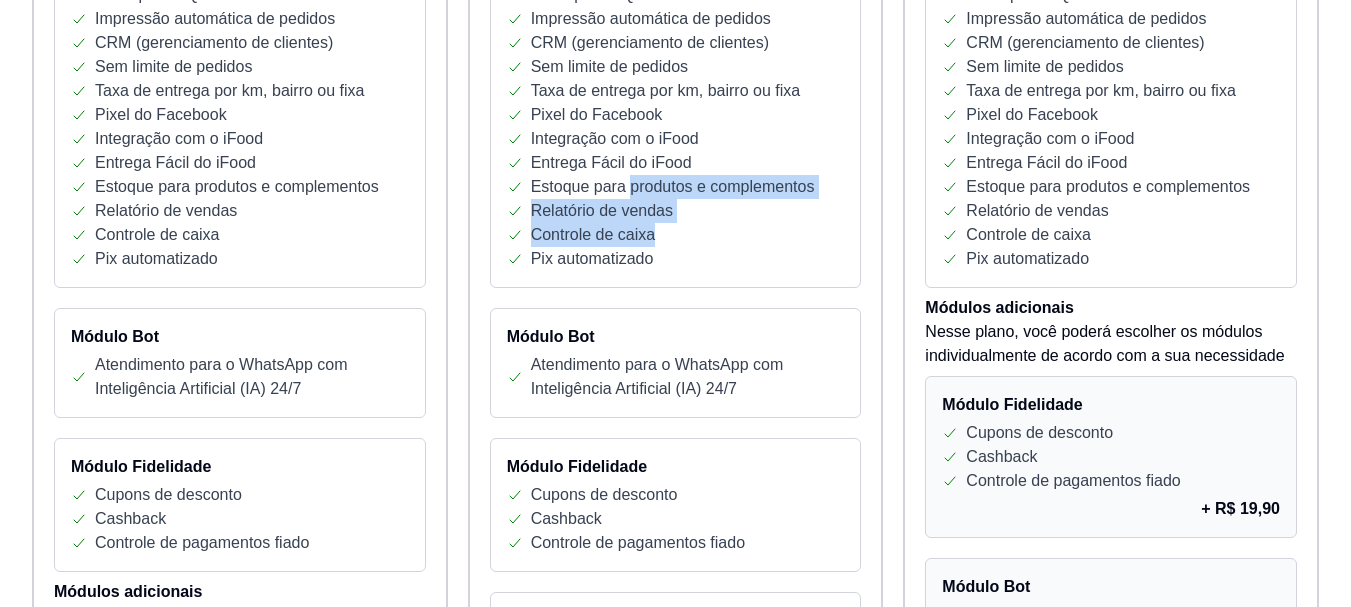 scroll, scrollTop: 631, scrollLeft: 0, axis: vertical 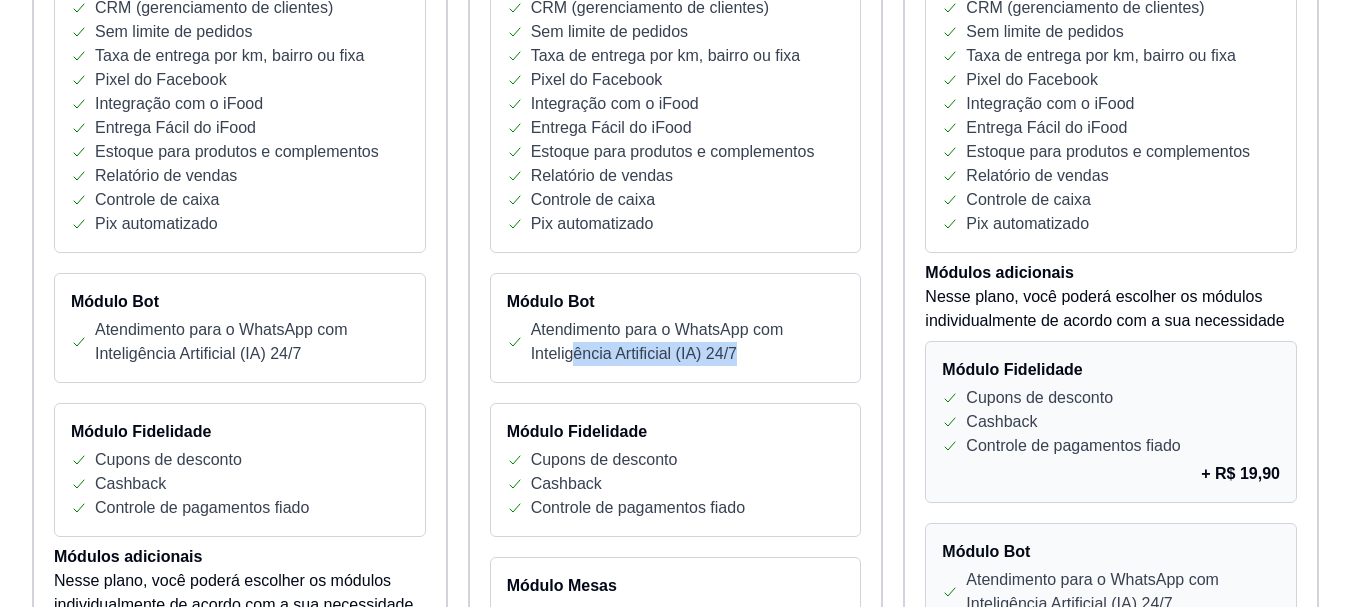 drag, startPoint x: 575, startPoint y: 347, endPoint x: 751, endPoint y: 374, distance: 178.05898 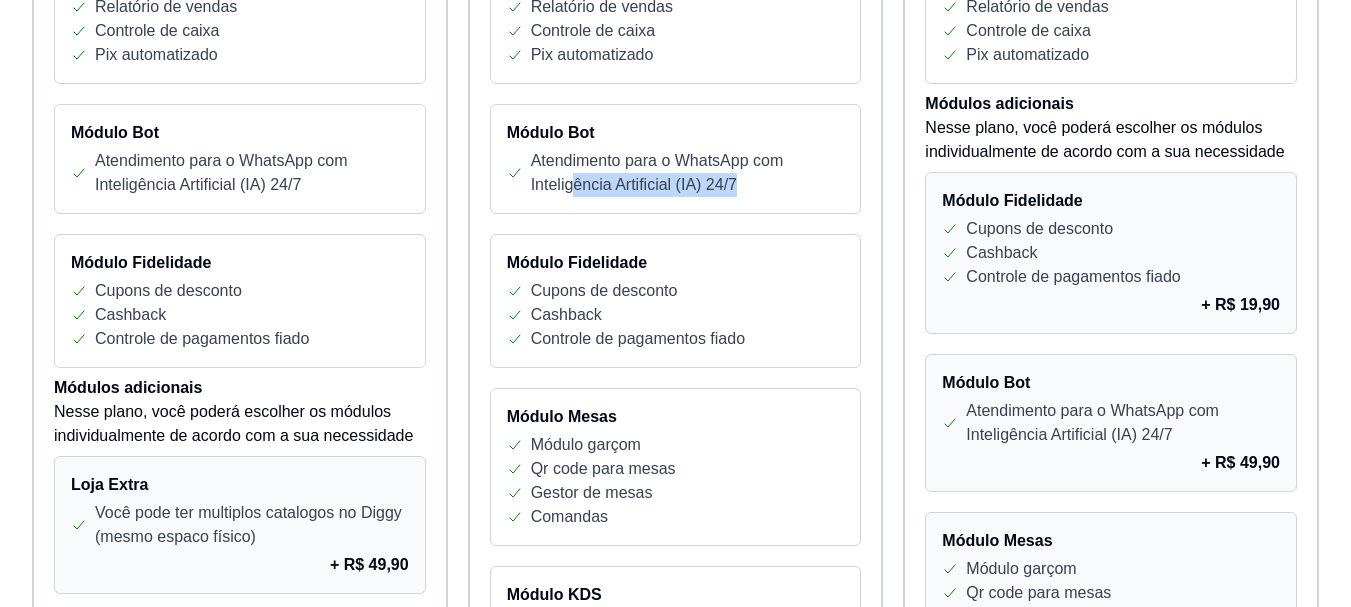scroll, scrollTop: 831, scrollLeft: 0, axis: vertical 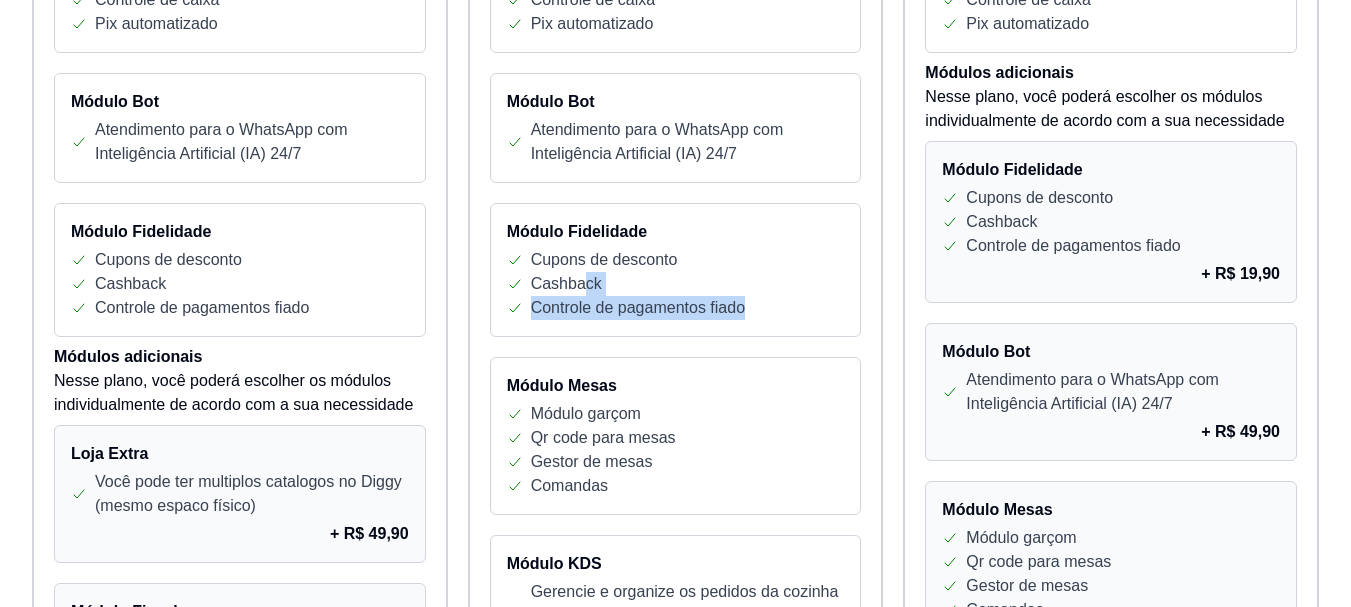 drag, startPoint x: 580, startPoint y: 291, endPoint x: 804, endPoint y: 332, distance: 227.72131 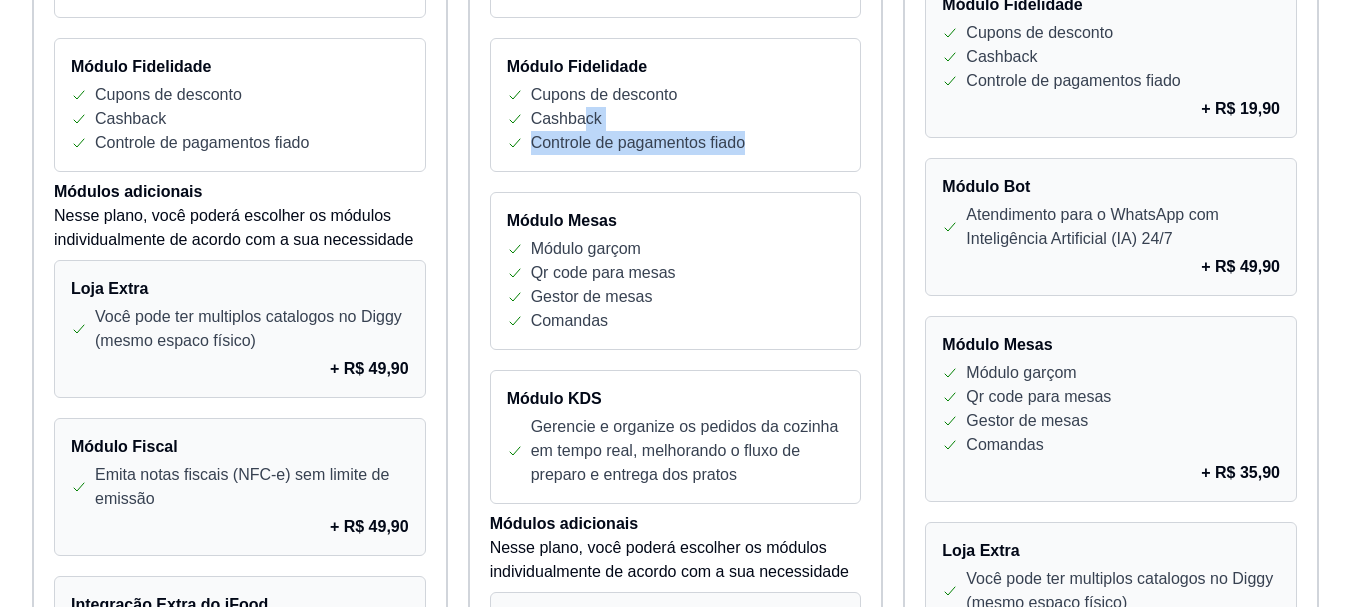 scroll, scrollTop: 1031, scrollLeft: 0, axis: vertical 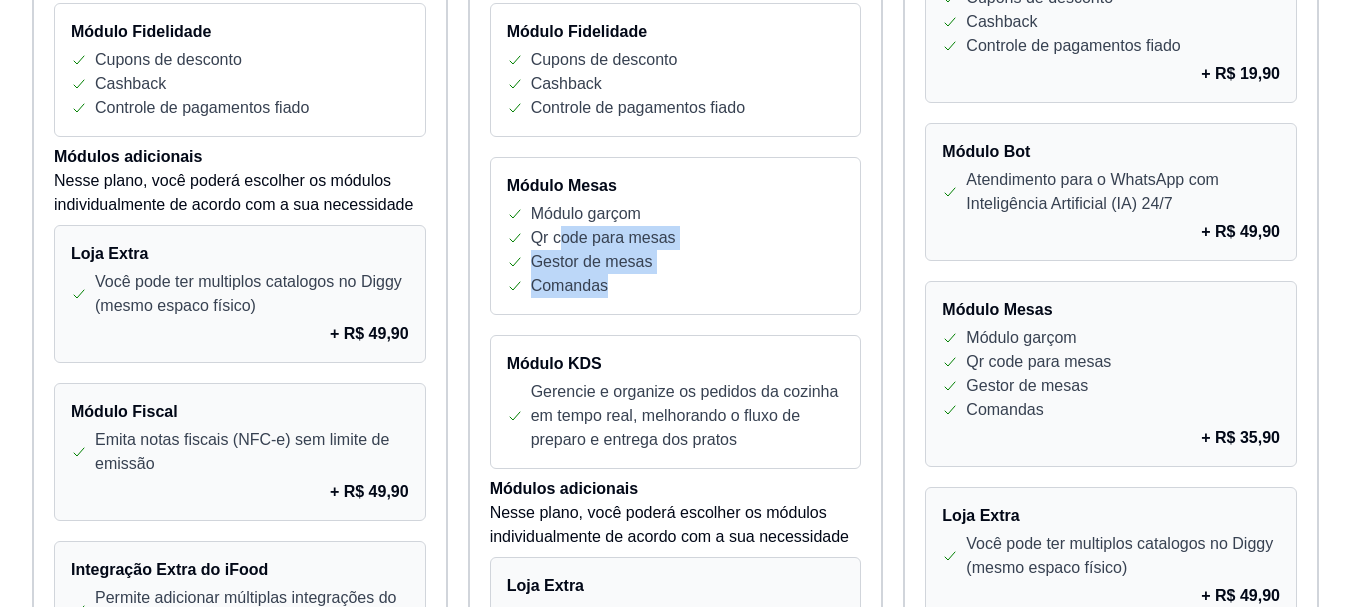 drag, startPoint x: 557, startPoint y: 230, endPoint x: 750, endPoint y: 320, distance: 212.95305 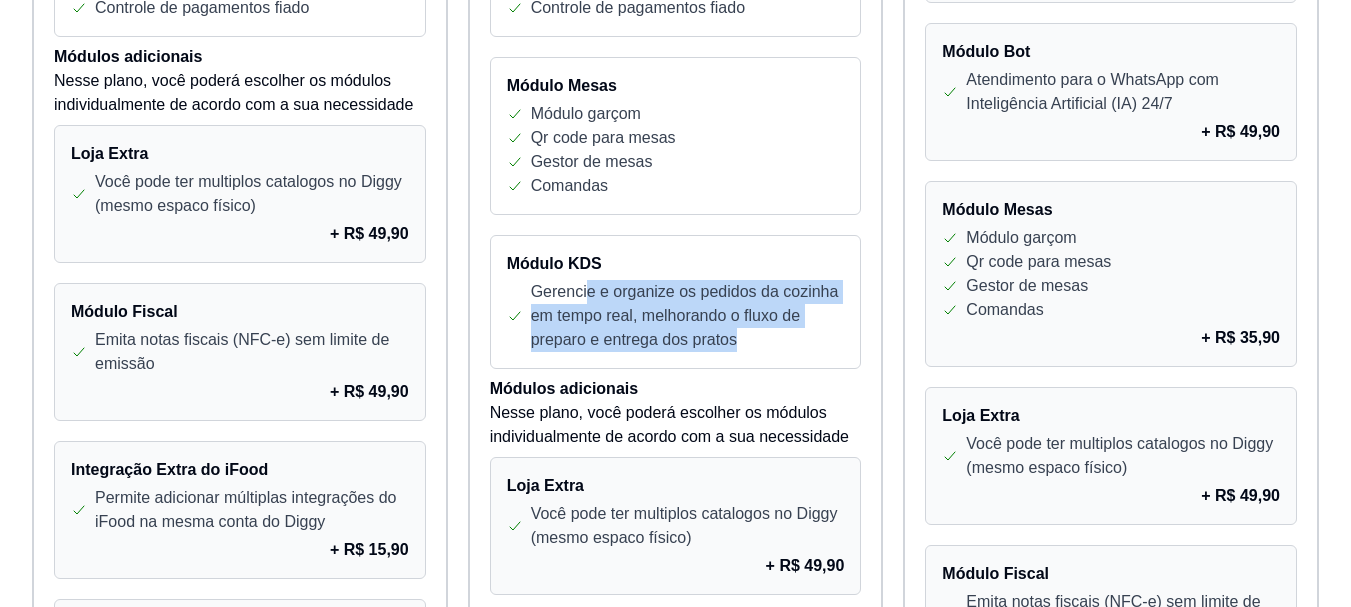drag, startPoint x: 585, startPoint y: 296, endPoint x: 760, endPoint y: 351, distance: 183.43936 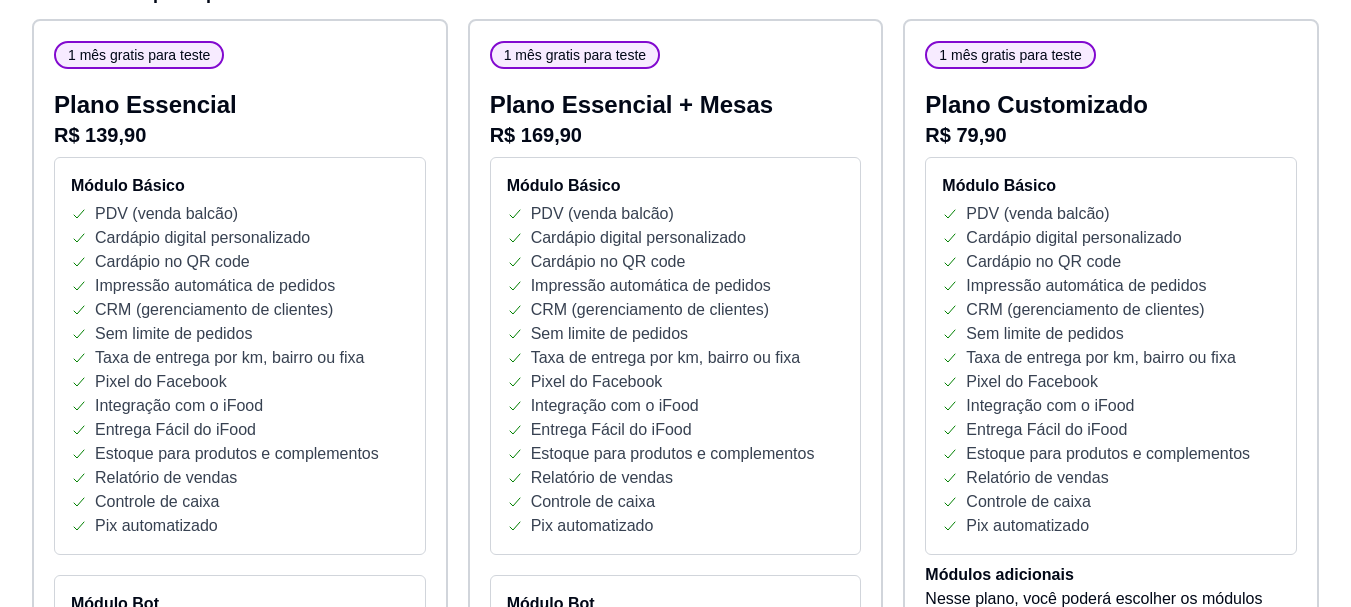 scroll, scrollTop: 331, scrollLeft: 0, axis: vertical 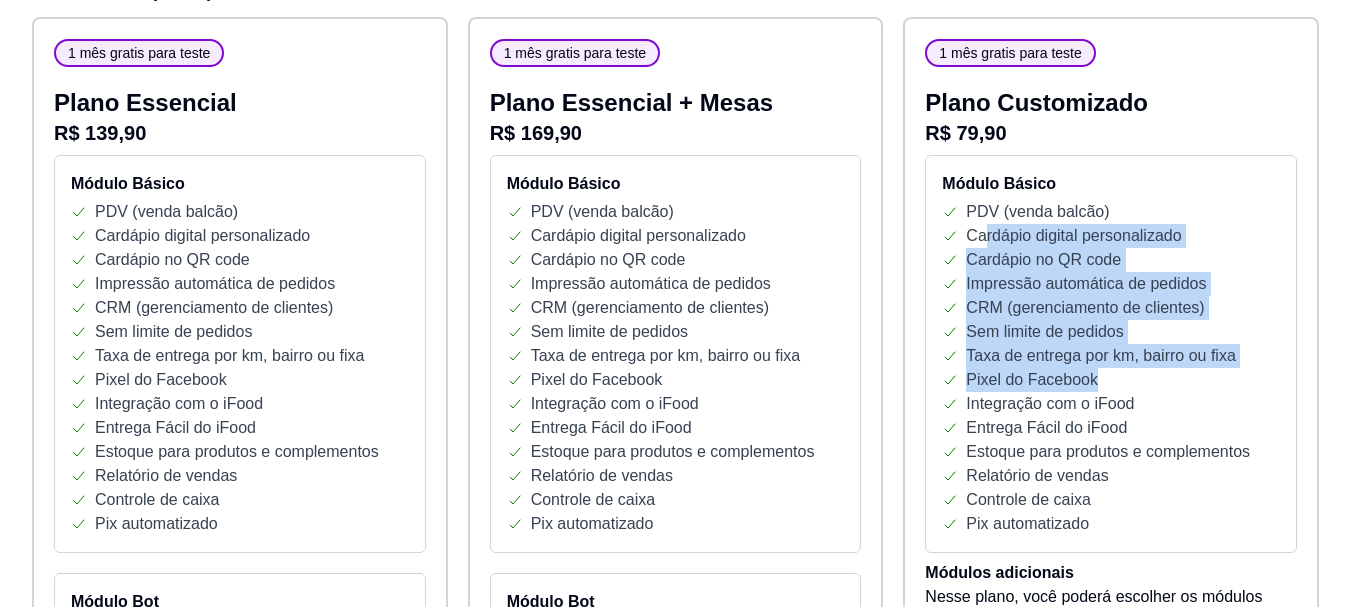 drag, startPoint x: 982, startPoint y: 238, endPoint x: 1272, endPoint y: 382, distance: 323.78387 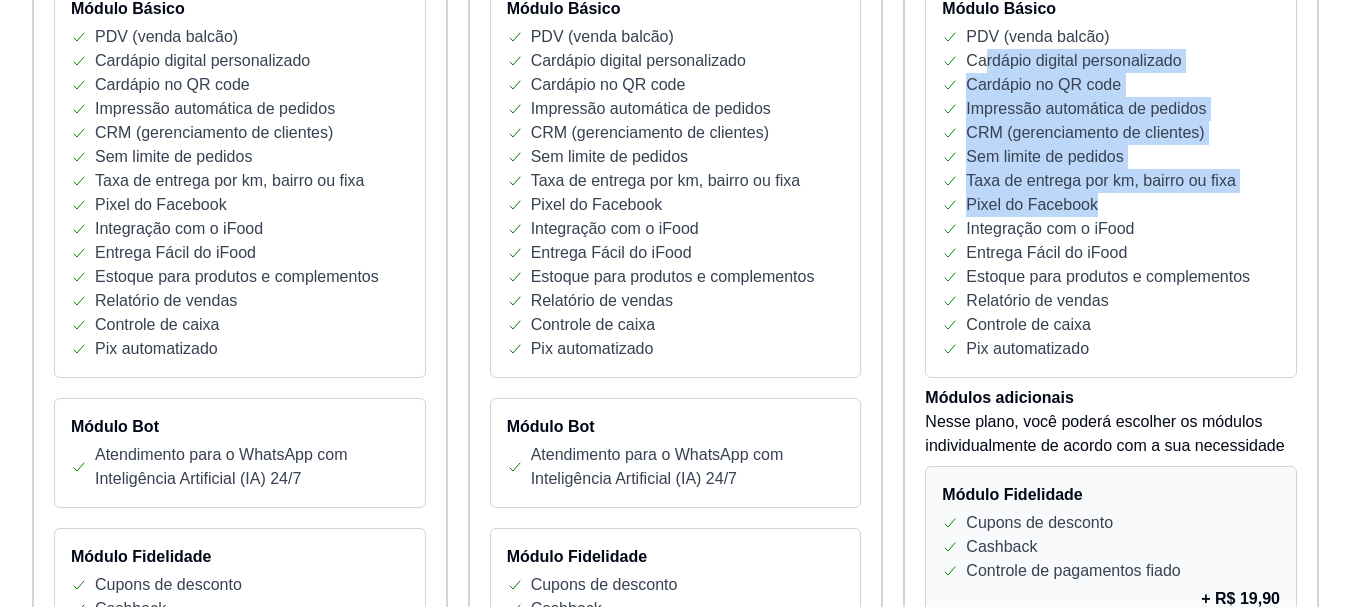 scroll, scrollTop: 231, scrollLeft: 0, axis: vertical 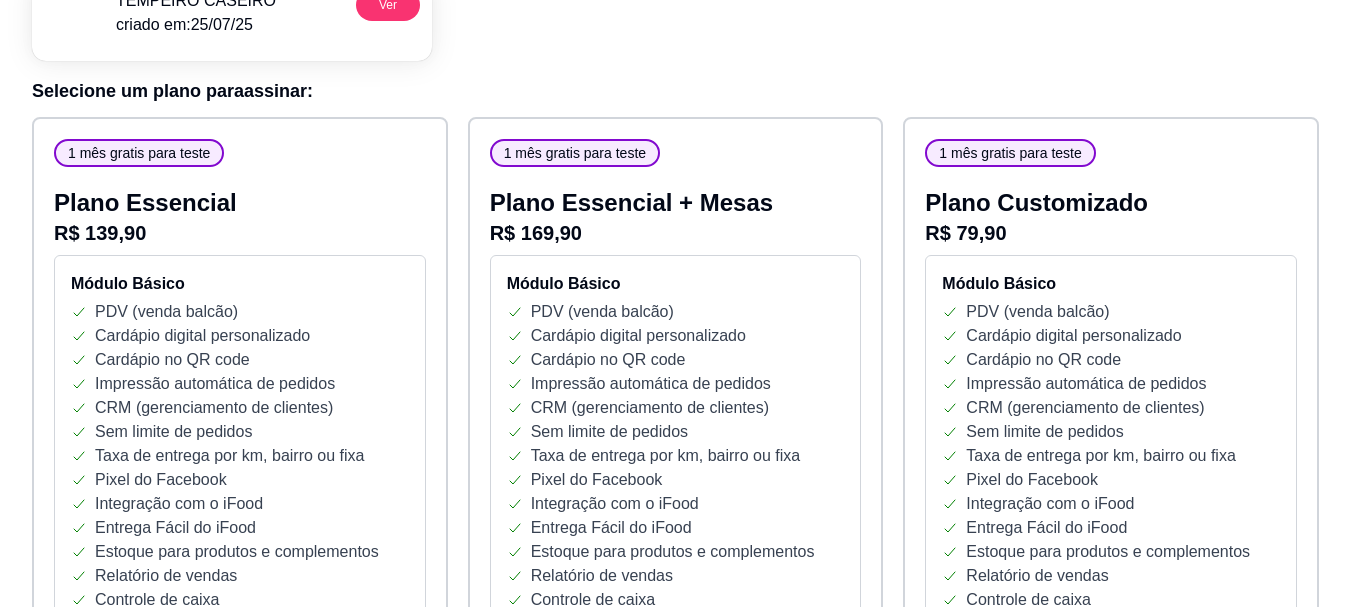 click on "Módulo Básico PDV (venda balcão) Cardápio digital personalizado Cardápio no QR code Impressão automática de pedidos CRM (gerenciamento de clientes) Sem limite de pedidos Taxa de entrega por km, bairro ou fixa Pixel do Facebook Integração com o iFood Entrega Fácil do iFood Estoque para produtos e complementos Relatório de vendas Controle de caixa Pix automatizado" at bounding box center [1111, 454] 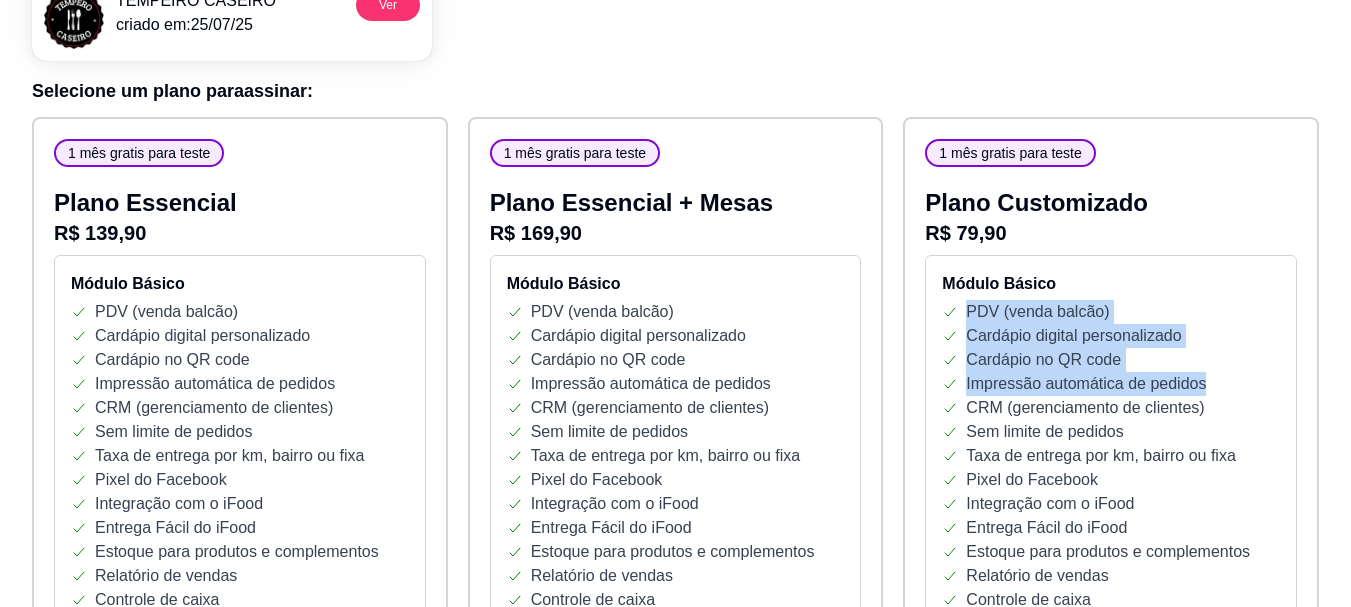 drag, startPoint x: 966, startPoint y: 311, endPoint x: 1206, endPoint y: 391, distance: 252.98221 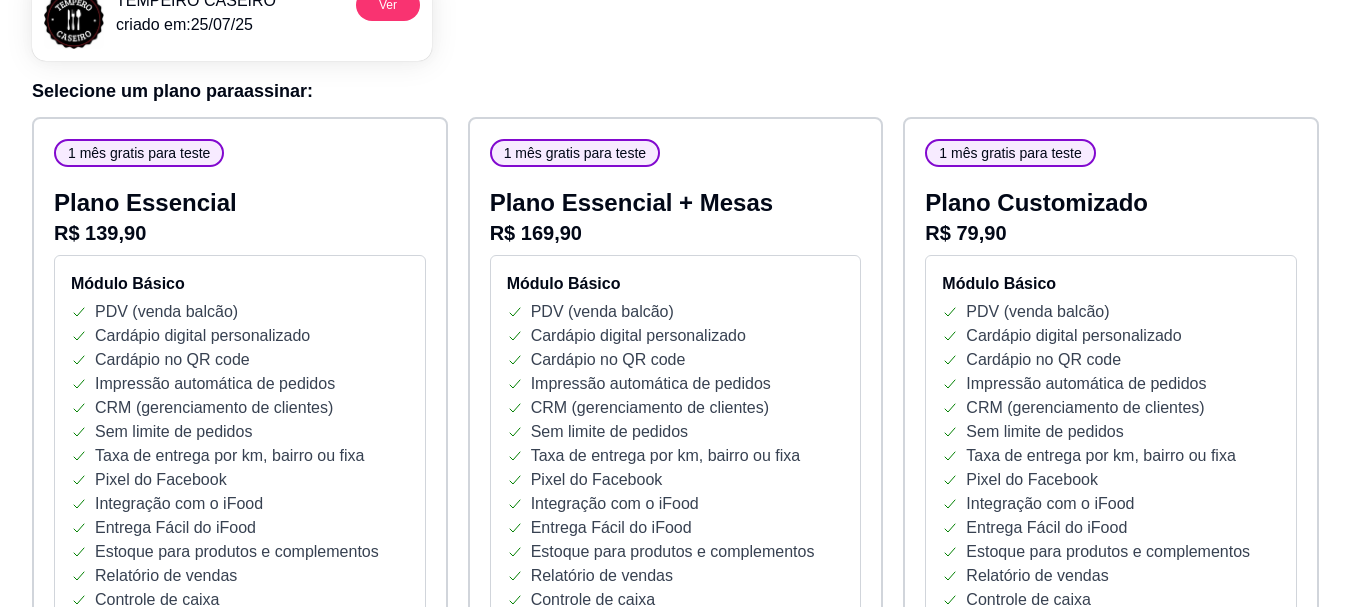 click on "Cardápio digital personalizado" at bounding box center [1073, 336] 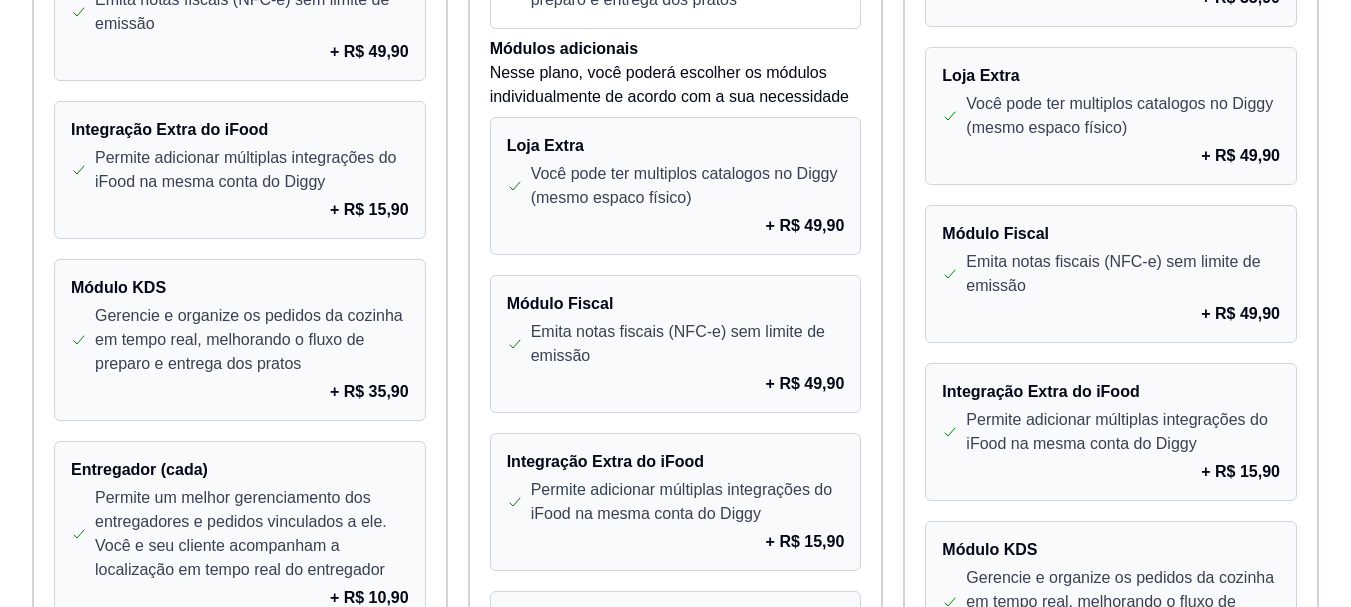 scroll, scrollTop: 1431, scrollLeft: 0, axis: vertical 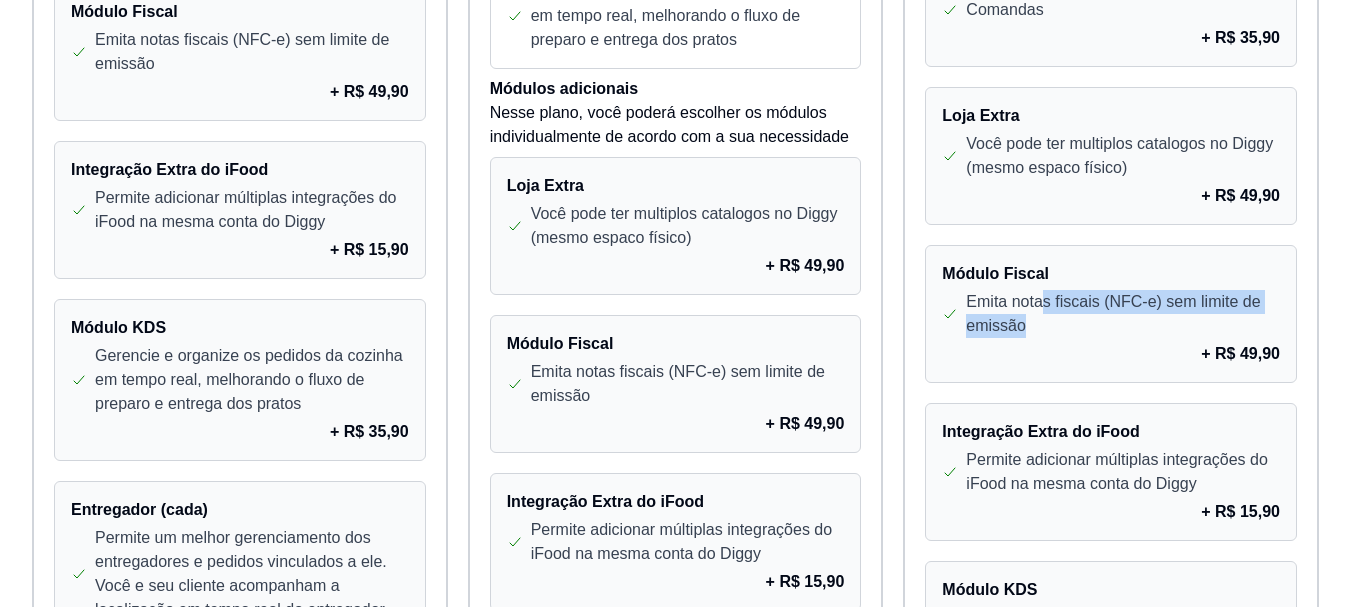 drag, startPoint x: 1120, startPoint y: 306, endPoint x: 1276, endPoint y: 326, distance: 157.27682 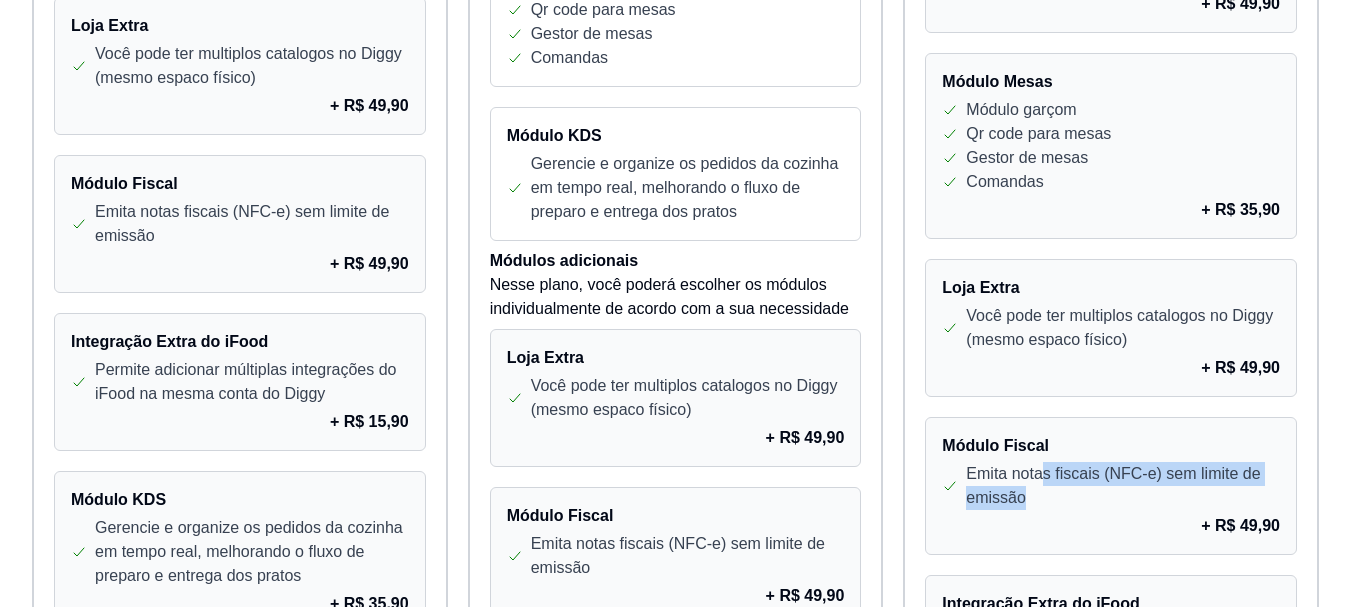 scroll, scrollTop: 1131, scrollLeft: 0, axis: vertical 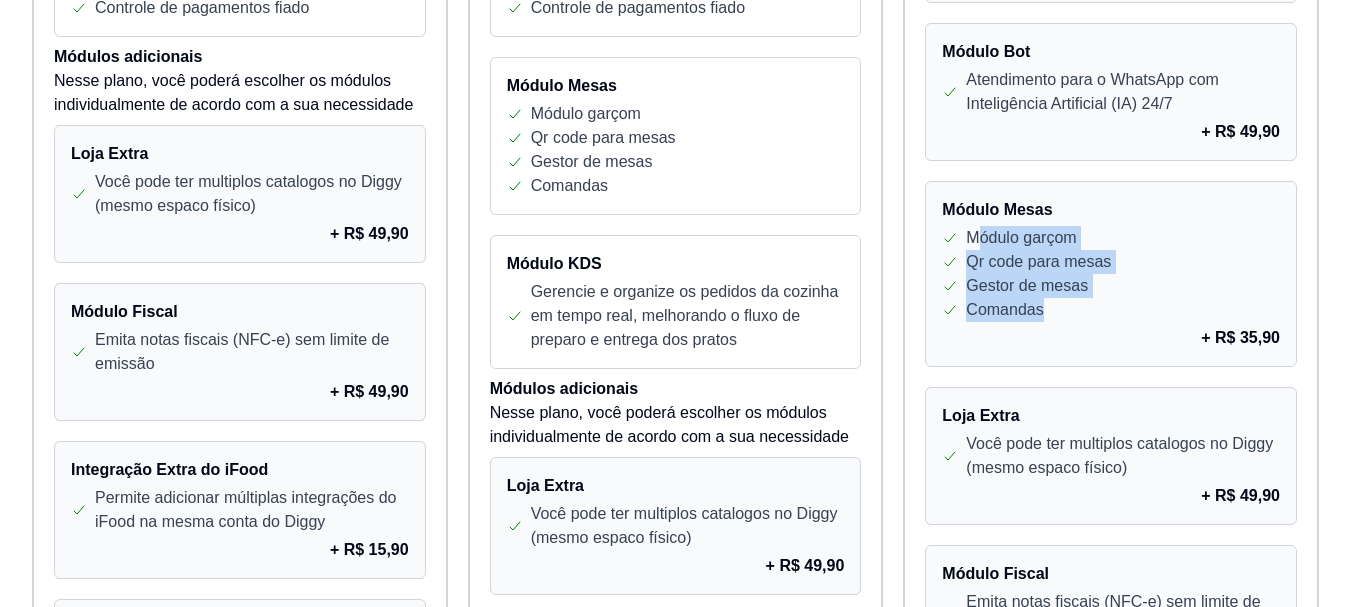 drag, startPoint x: 986, startPoint y: 240, endPoint x: 1184, endPoint y: 319, distance: 213.17833 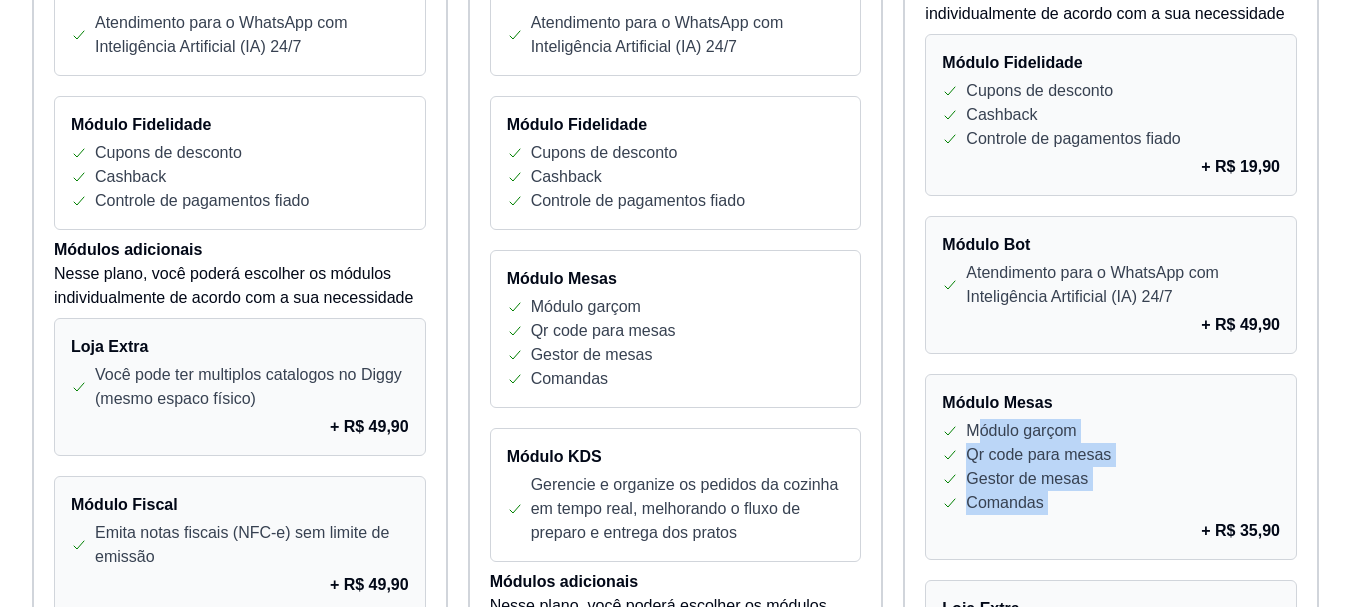 scroll, scrollTop: 831, scrollLeft: 0, axis: vertical 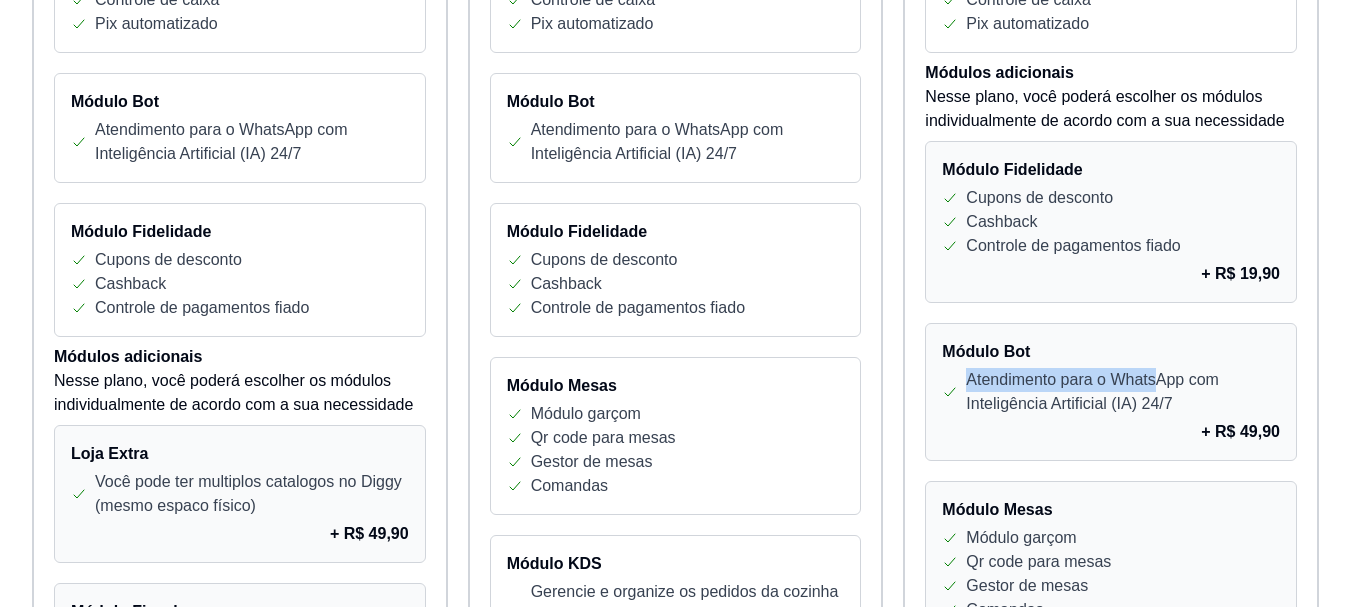click on "Módulo Bot Atendimento para o WhatsApp com Inteligência Artificial (IA) 24/7 +   R$ 49,90" at bounding box center [1111, 392] 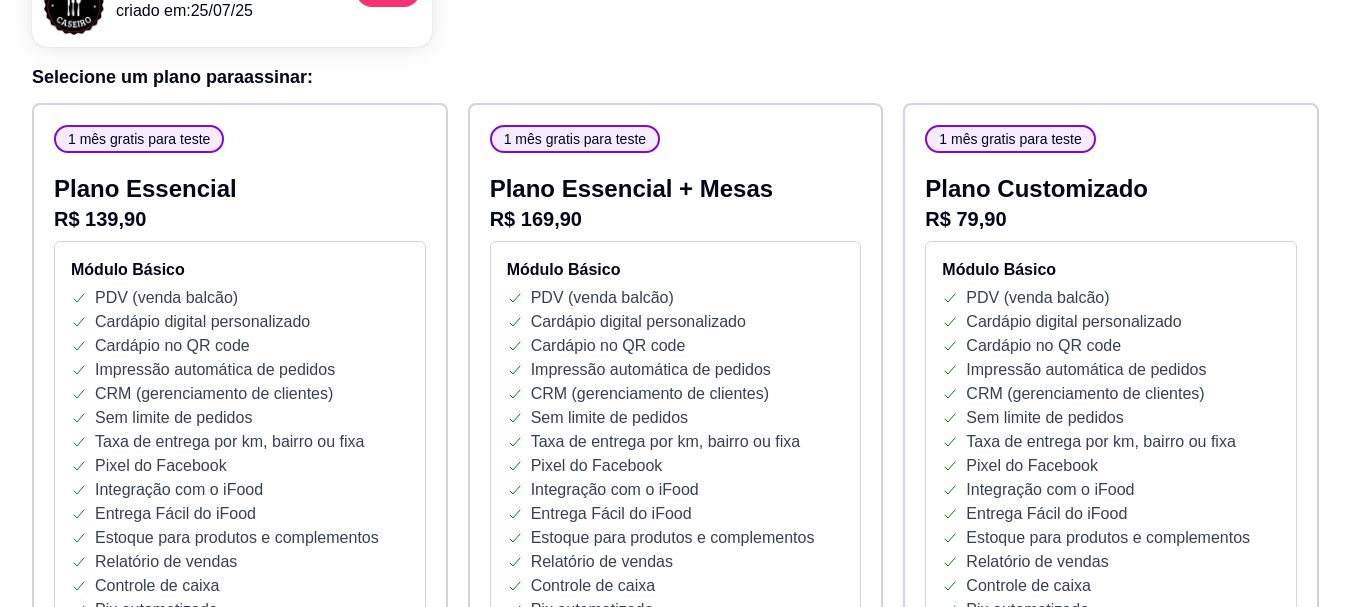 scroll, scrollTop: 500, scrollLeft: 0, axis: vertical 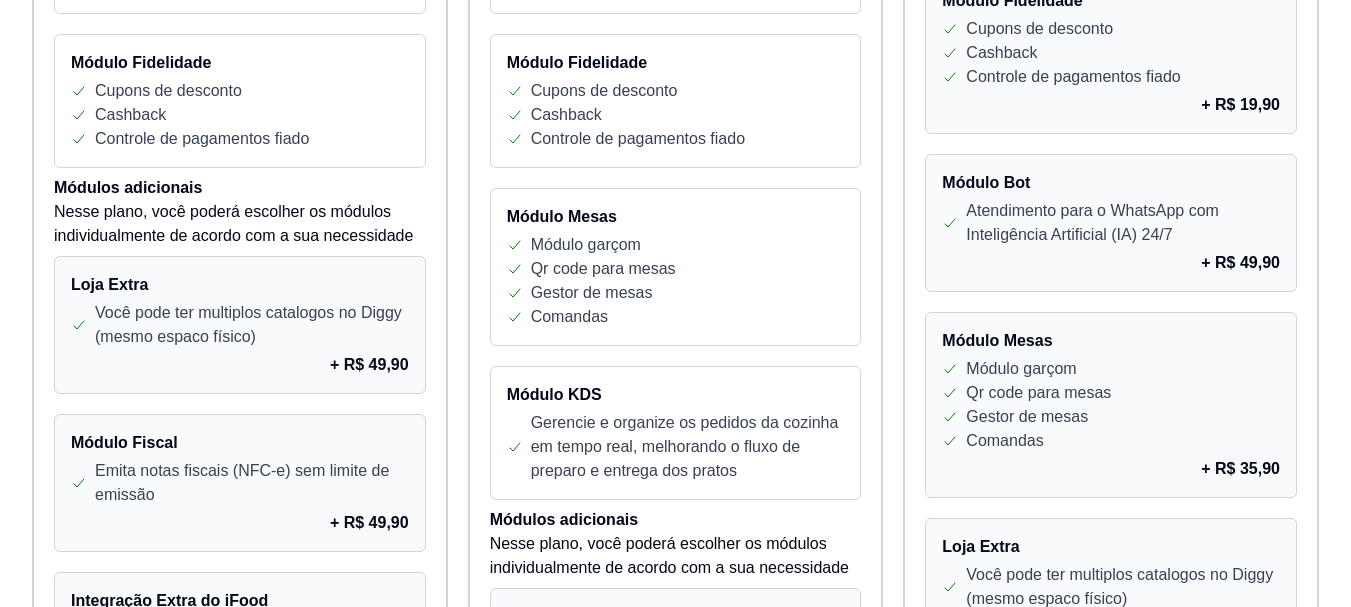 click on "Gerencie e organize os pedidos da cozinha em tempo real, melhorando o fluxo de preparo e entrega dos pratos" at bounding box center (688, 447) 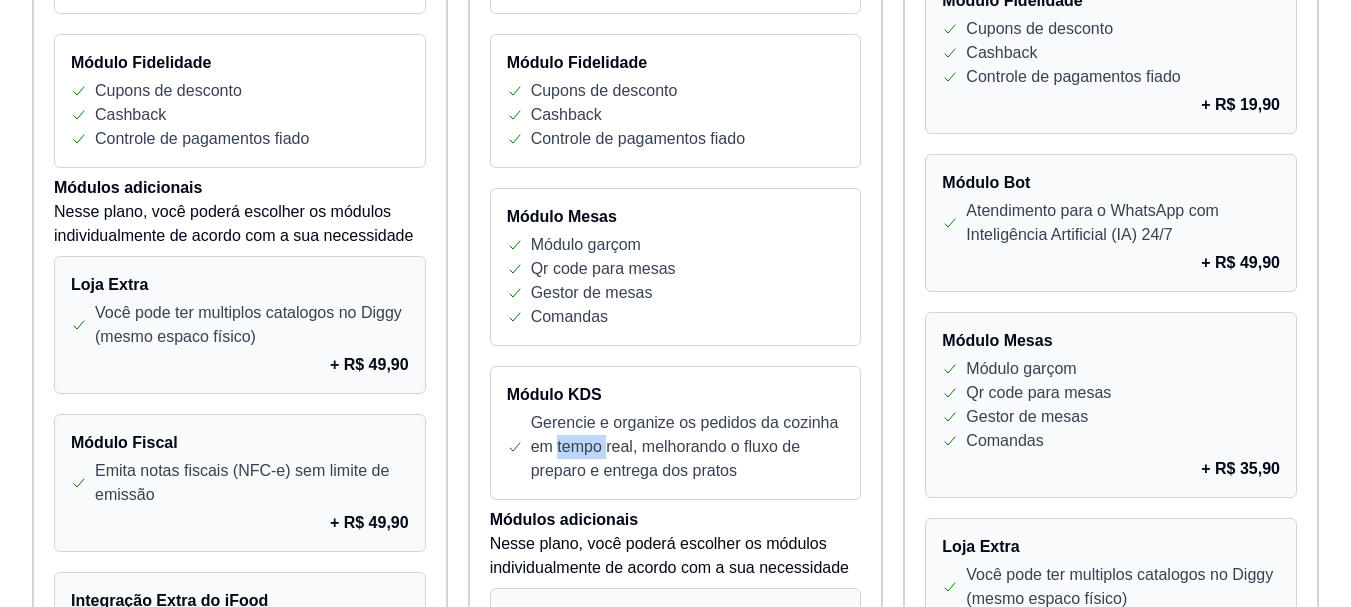 click on "Gerencie e organize os pedidos da cozinha em tempo real, melhorando o fluxo de preparo e entrega dos pratos" at bounding box center (688, 447) 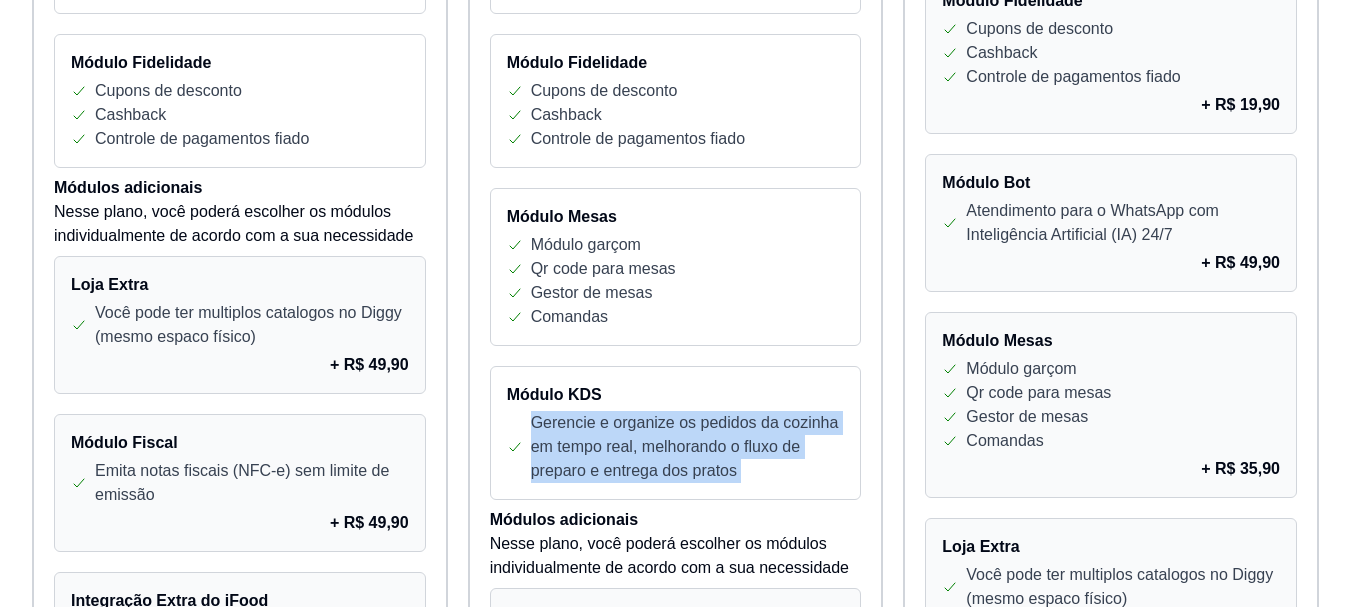 click on "Gerencie e organize os pedidos da cozinha em tempo real, melhorando o fluxo de preparo e entrega dos pratos" at bounding box center [688, 447] 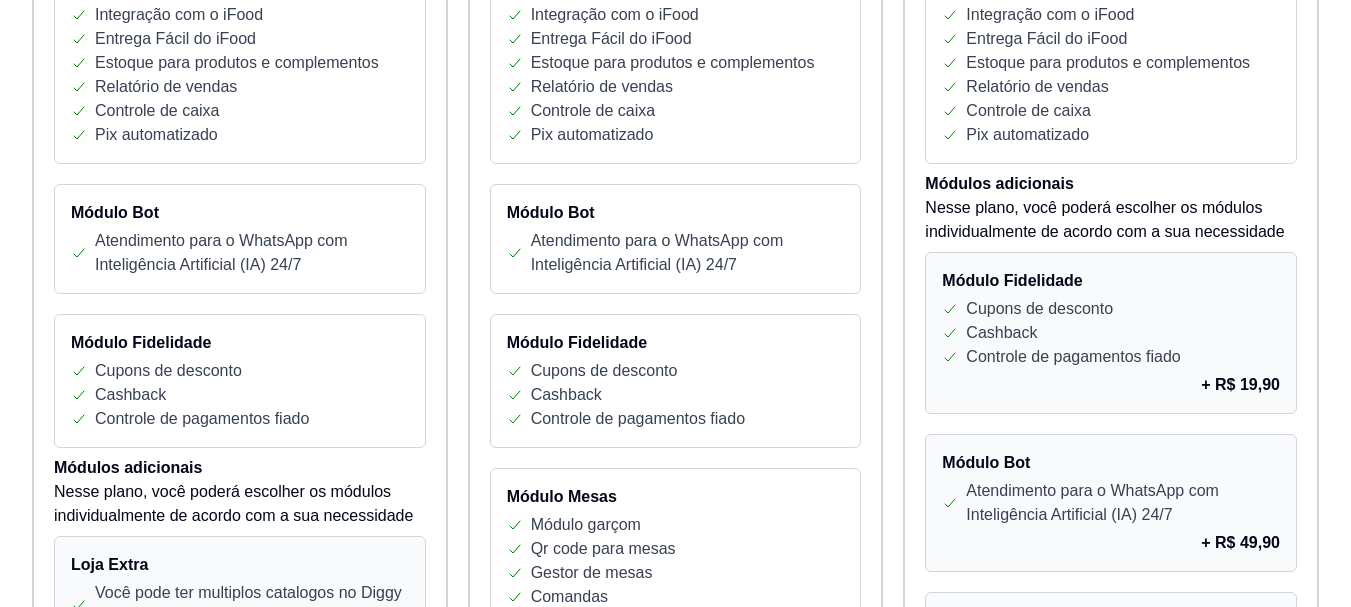scroll, scrollTop: 600, scrollLeft: 0, axis: vertical 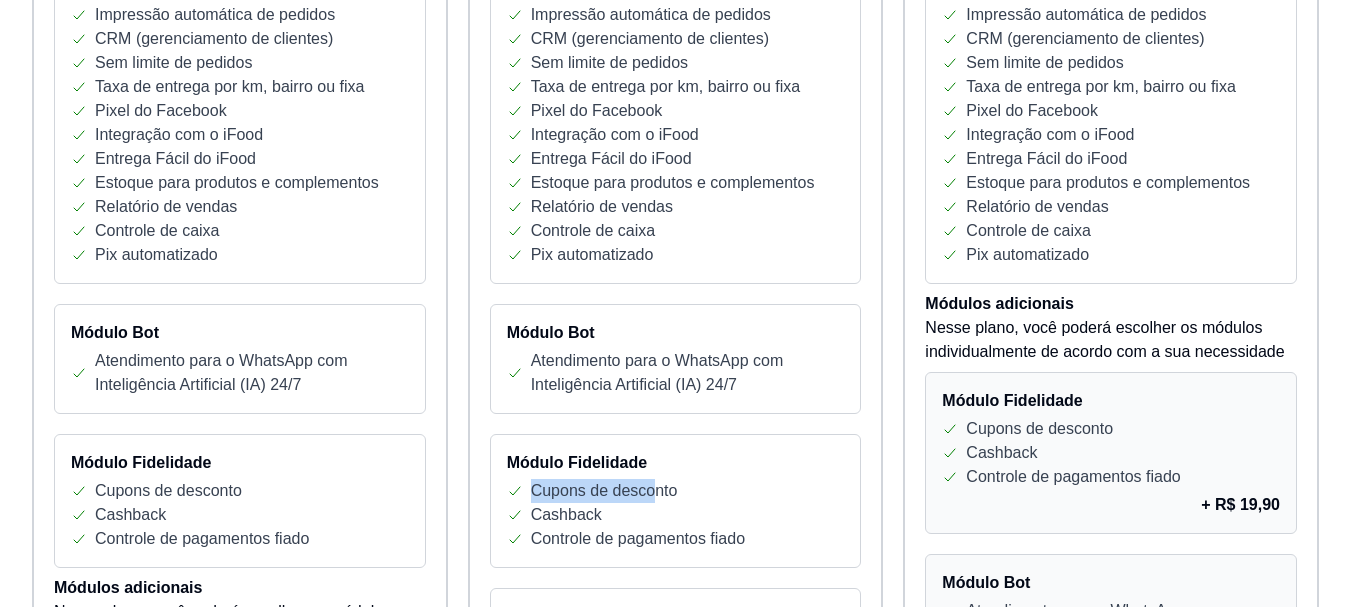 drag, startPoint x: 529, startPoint y: 488, endPoint x: 659, endPoint y: 499, distance: 130.46455 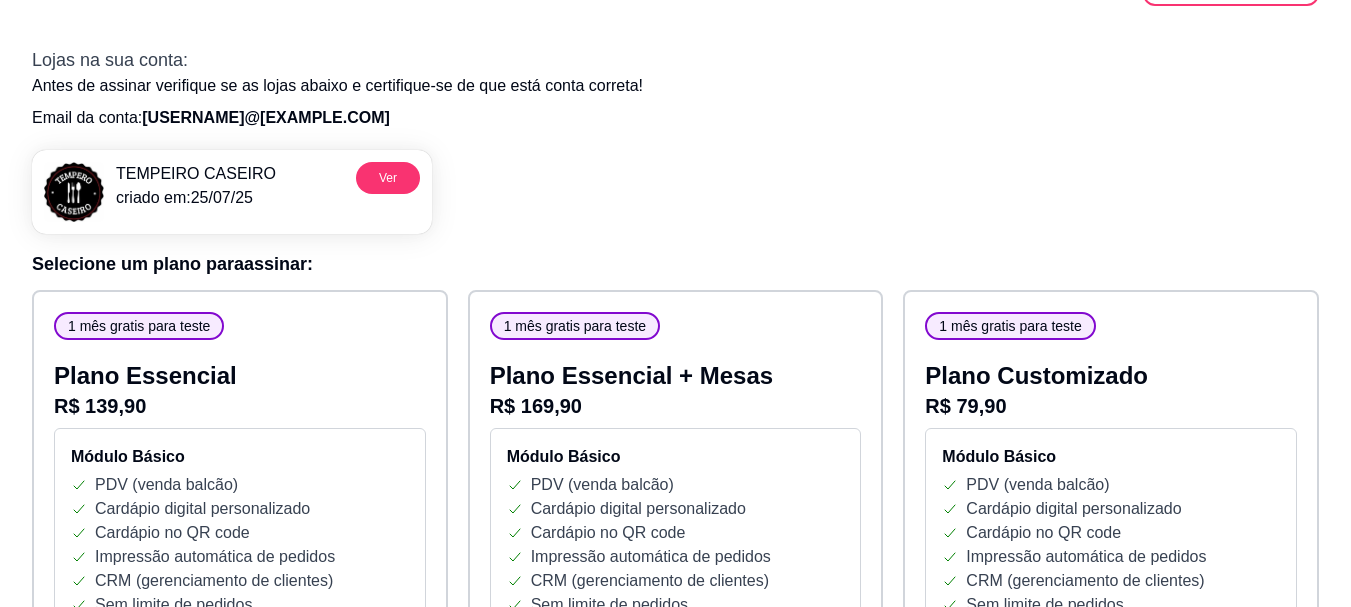 scroll, scrollTop: 0, scrollLeft: 0, axis: both 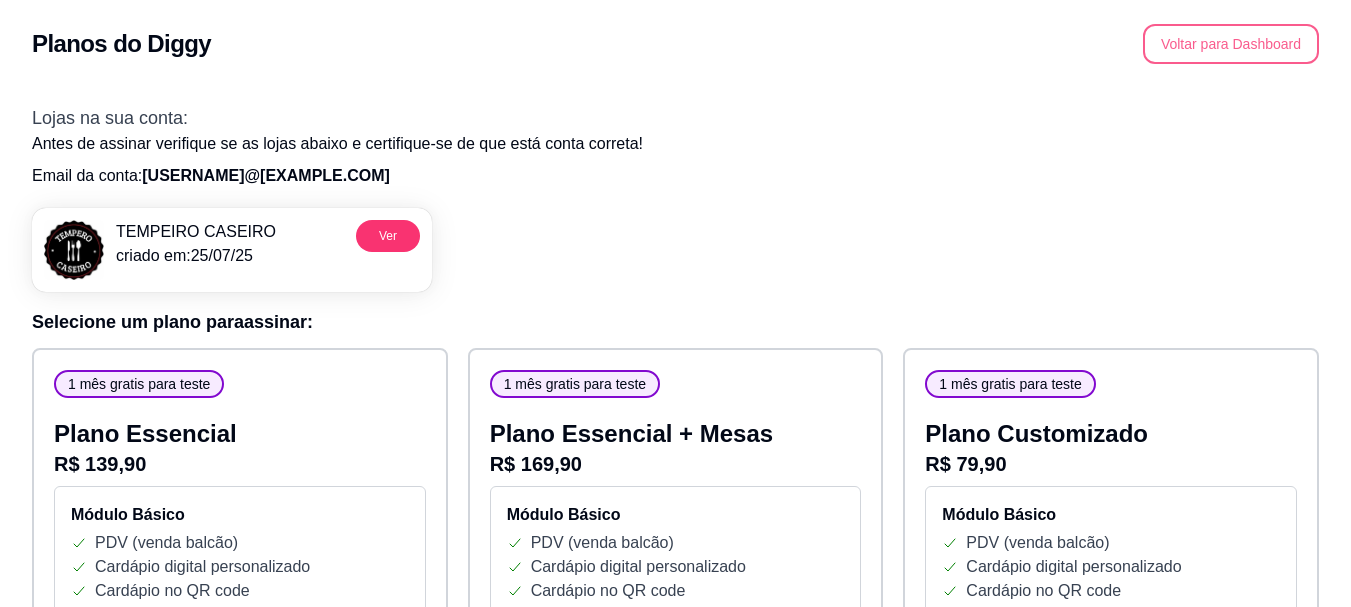 click on "Voltar para Dashboard" at bounding box center (1231, 44) 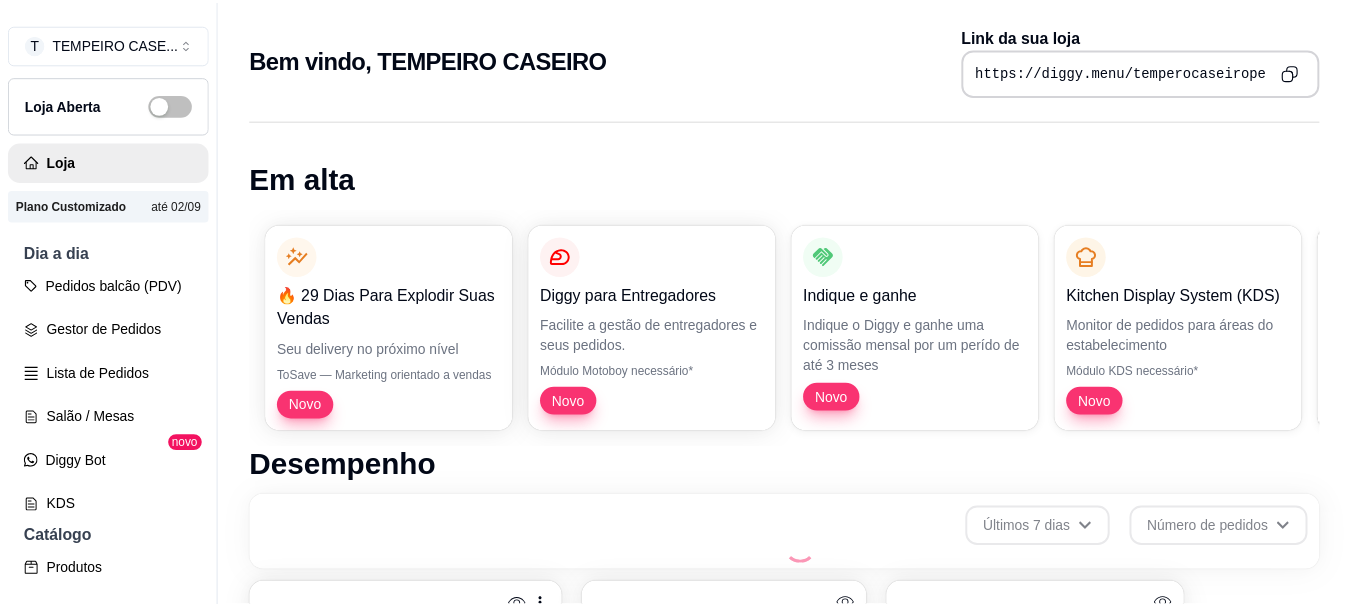 scroll, scrollTop: 0, scrollLeft: 0, axis: both 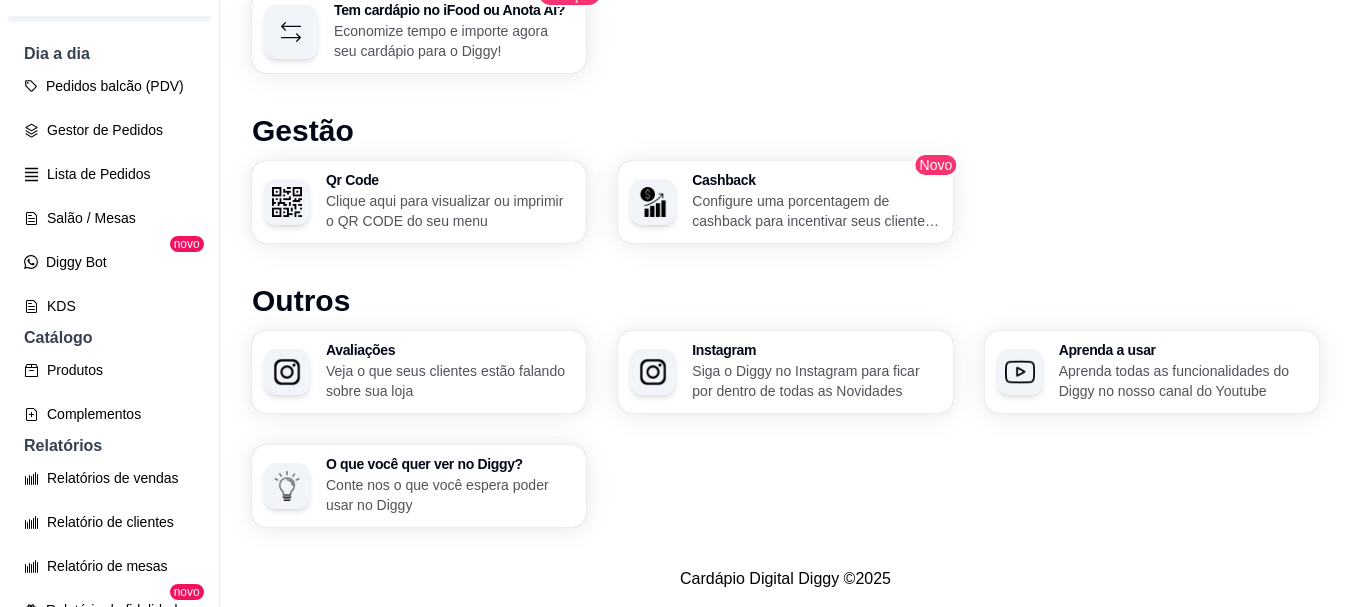 click on "Veja o que seus clientes estão falando sobre sua loja" at bounding box center (450, 381) 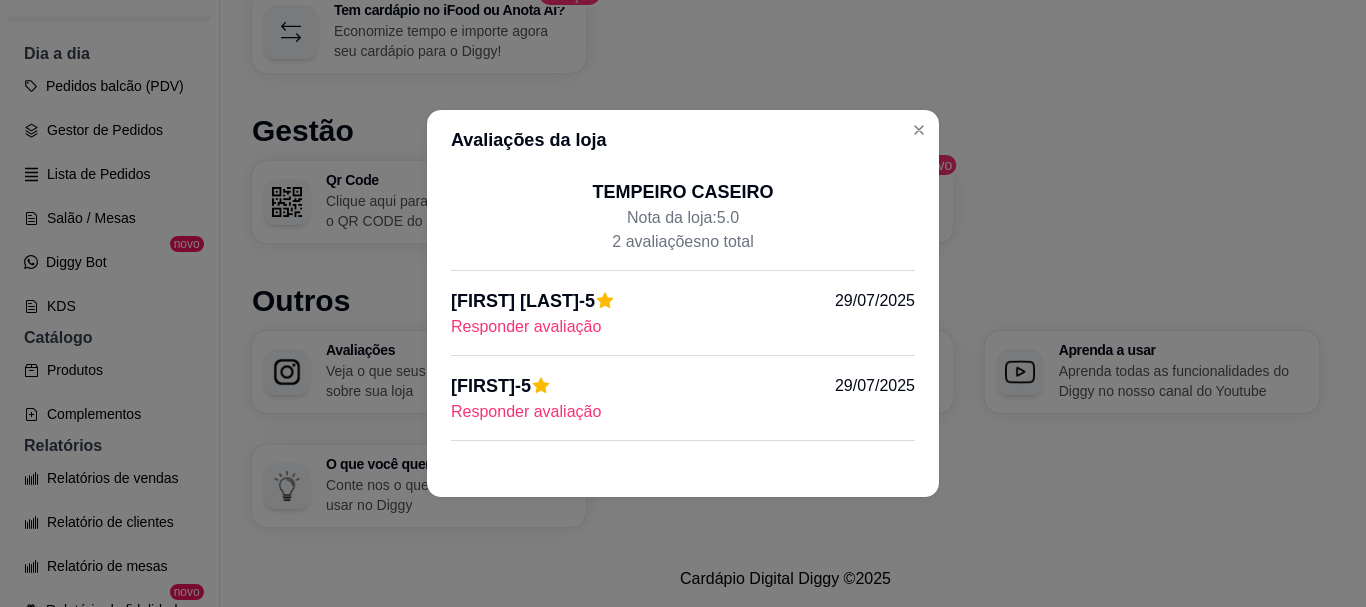 click on "[FIRST]  -  5" at bounding box center [491, 386] 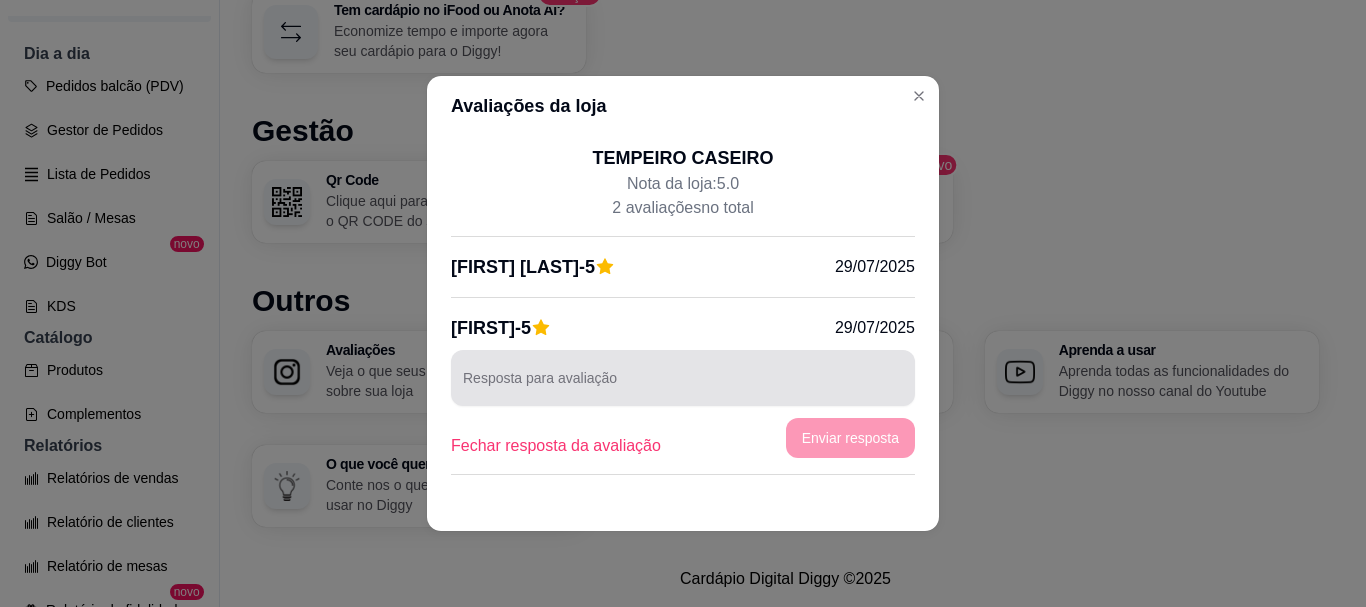 click on "Resposta para avaliação" at bounding box center [683, 386] 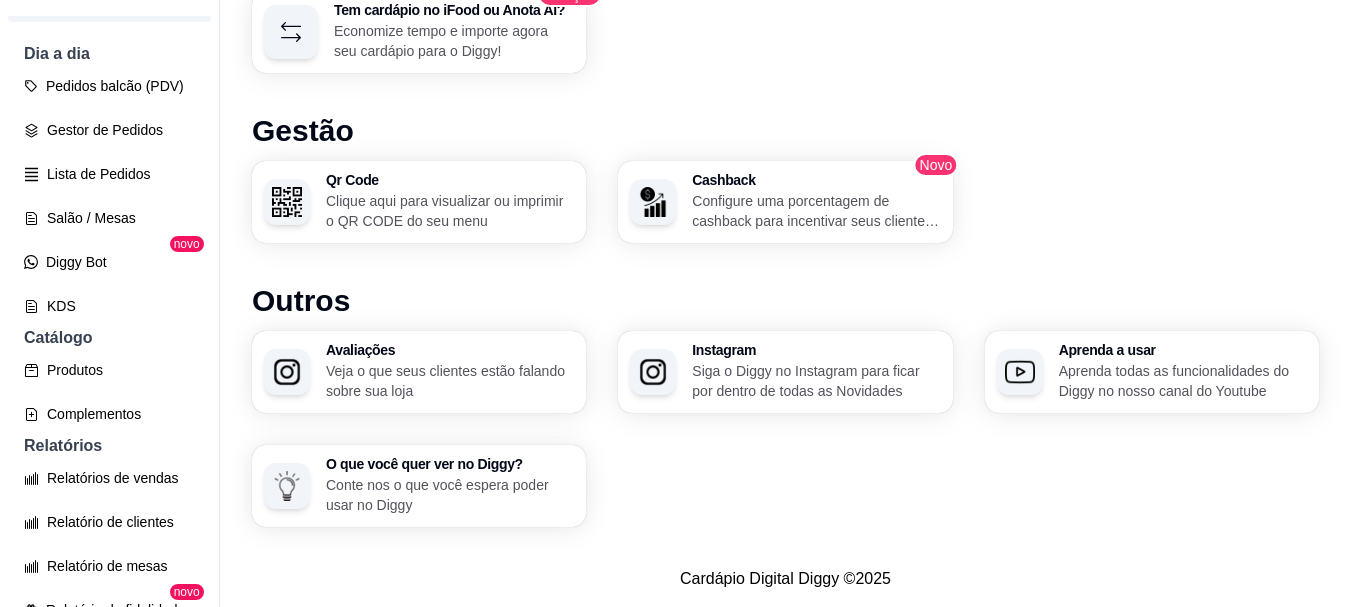 scroll, scrollTop: 32, scrollLeft: 0, axis: vertical 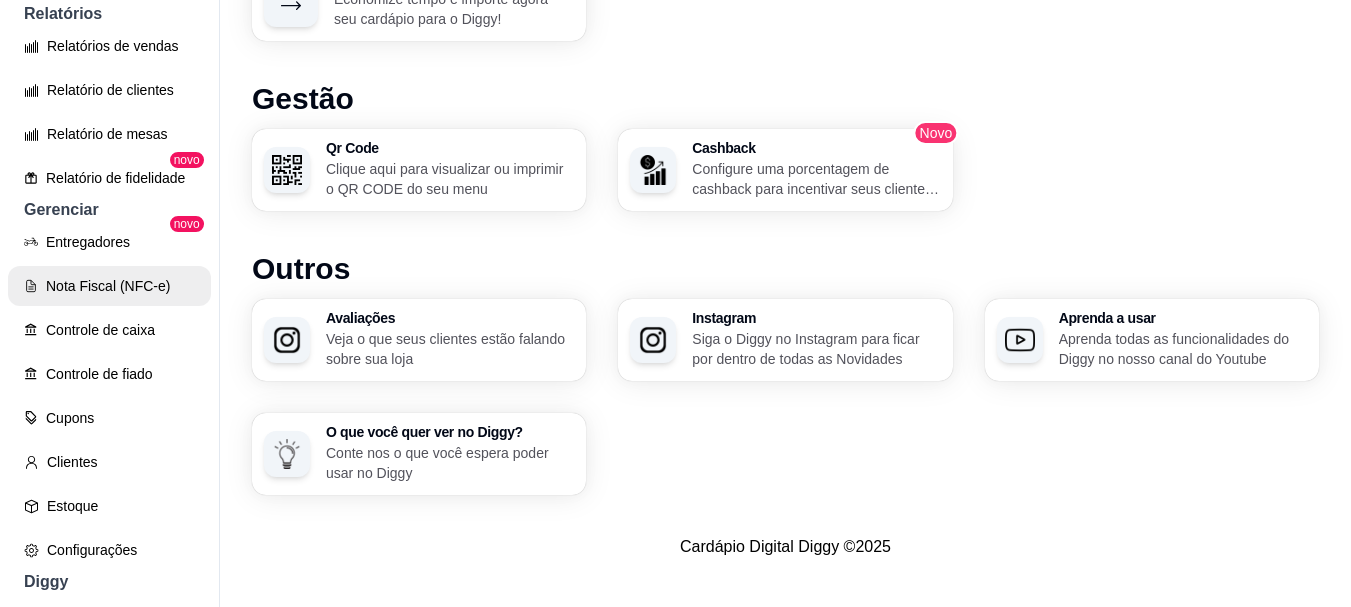 click on "Nota Fiscal (NFC-e)" at bounding box center [109, 286] 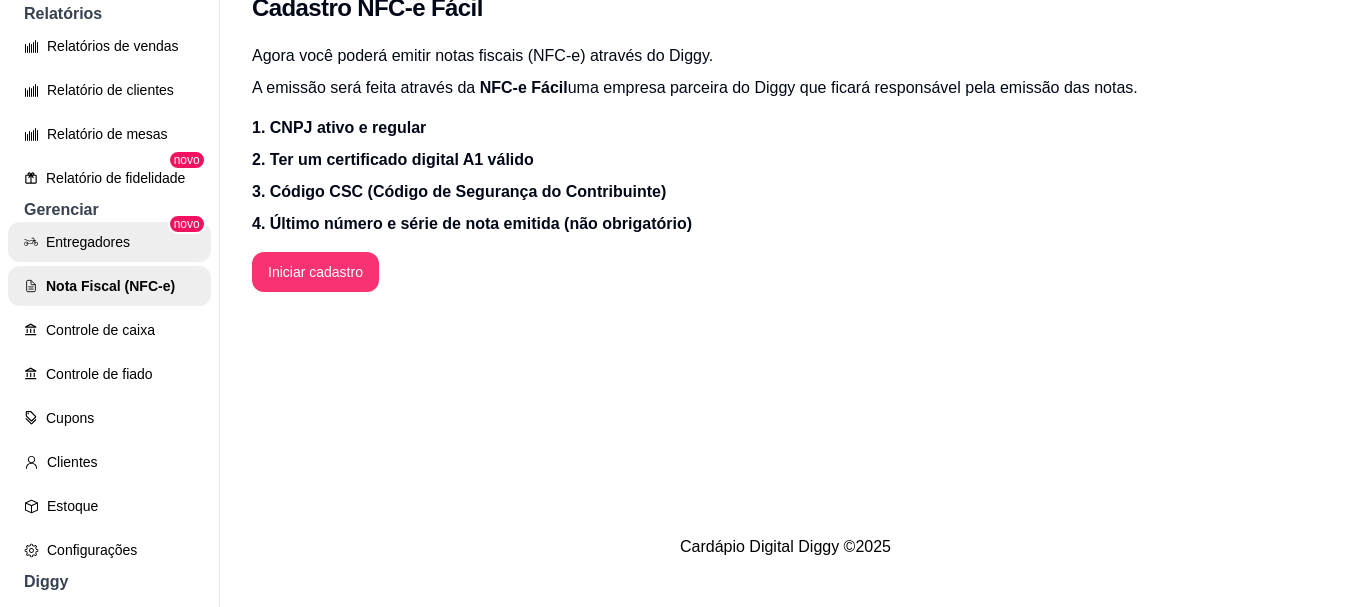 scroll, scrollTop: 0, scrollLeft: 0, axis: both 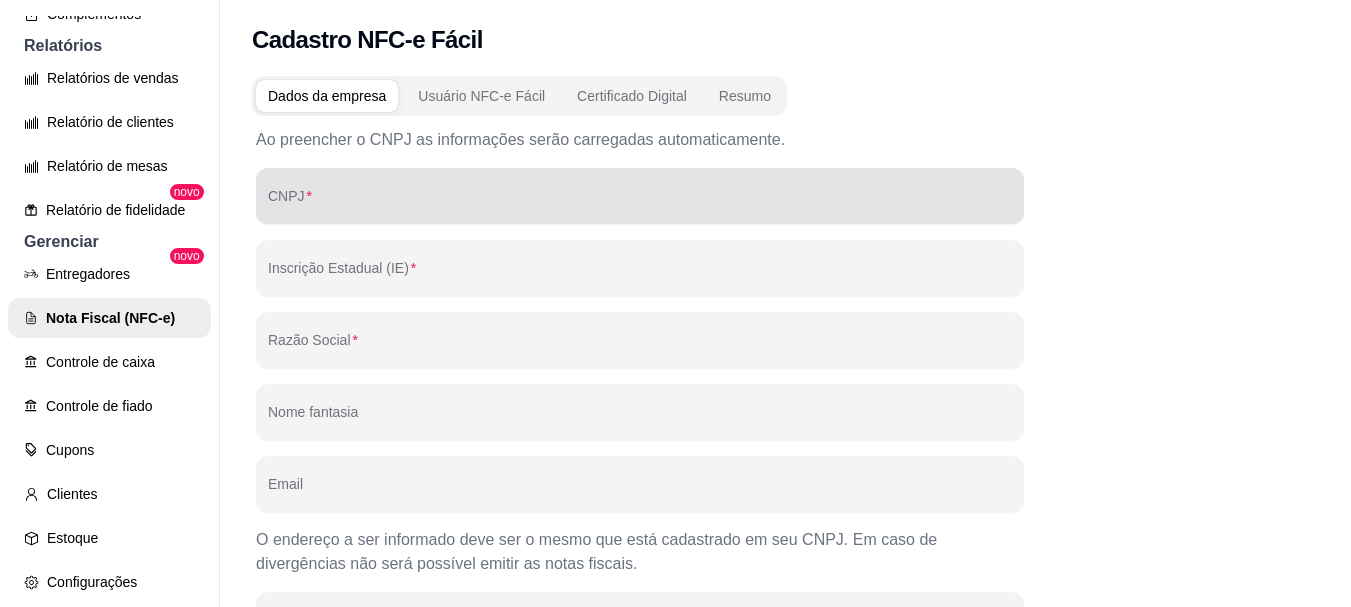 click on "CNPJ" at bounding box center (640, 196) 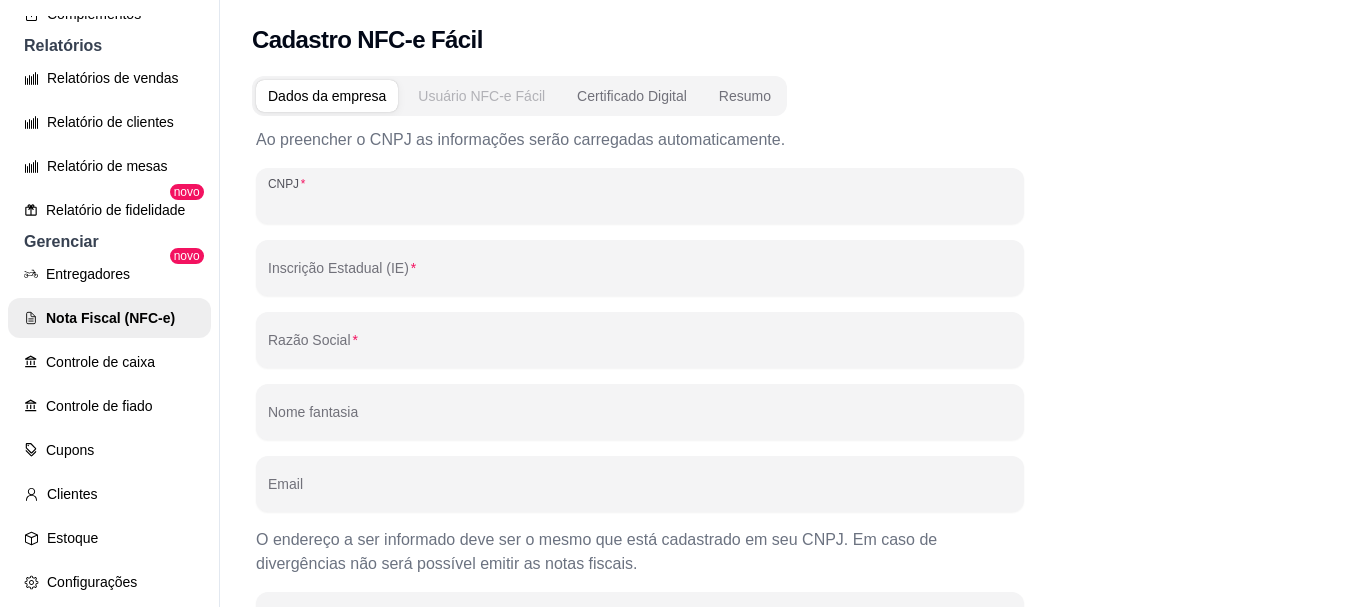 click on "Usuário NFC-e Fácil" at bounding box center (481, 96) 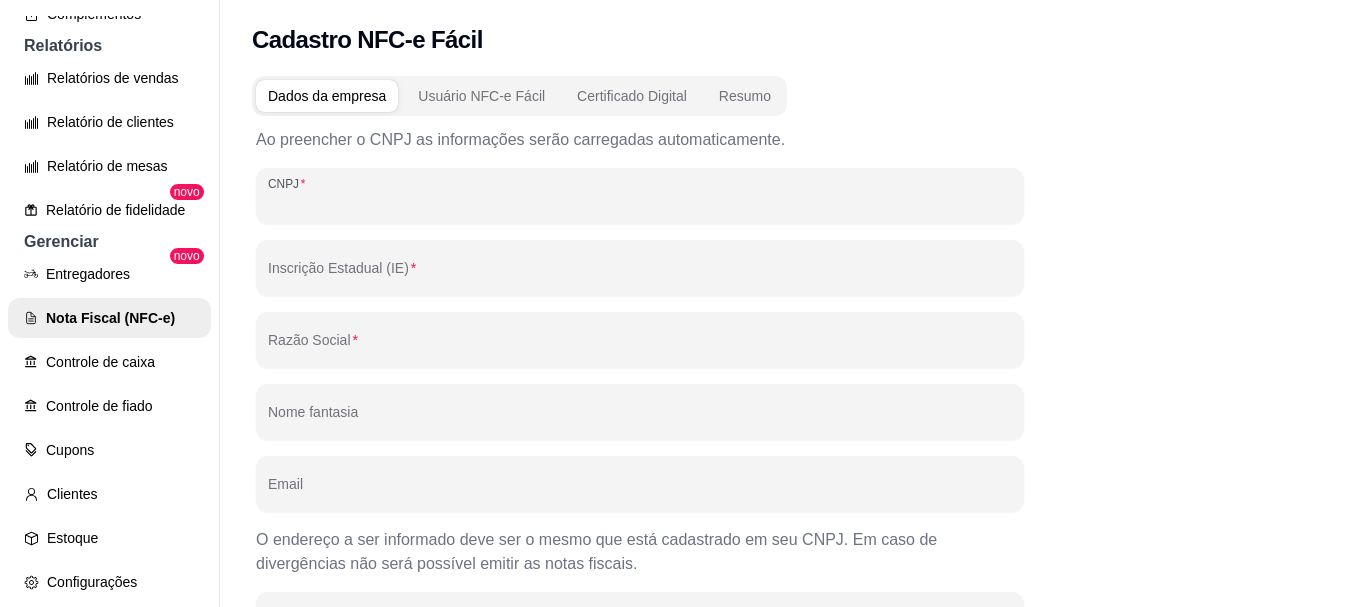 click on "CNPJ" at bounding box center (640, 204) 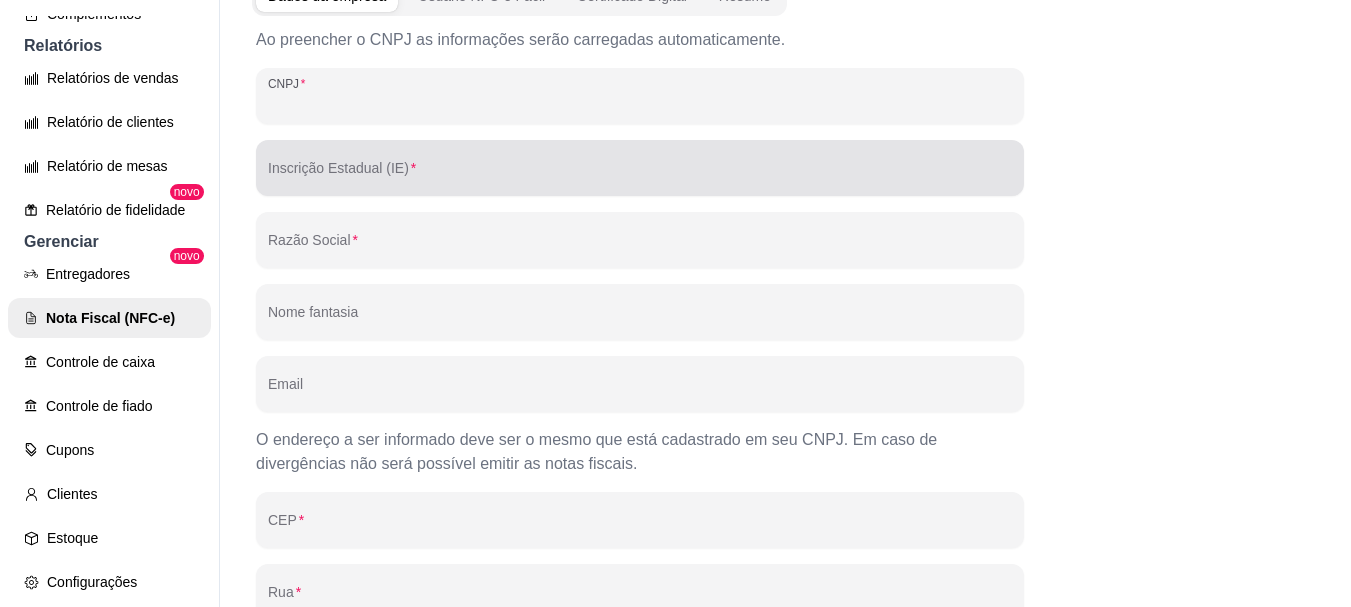 click at bounding box center (640, 168) 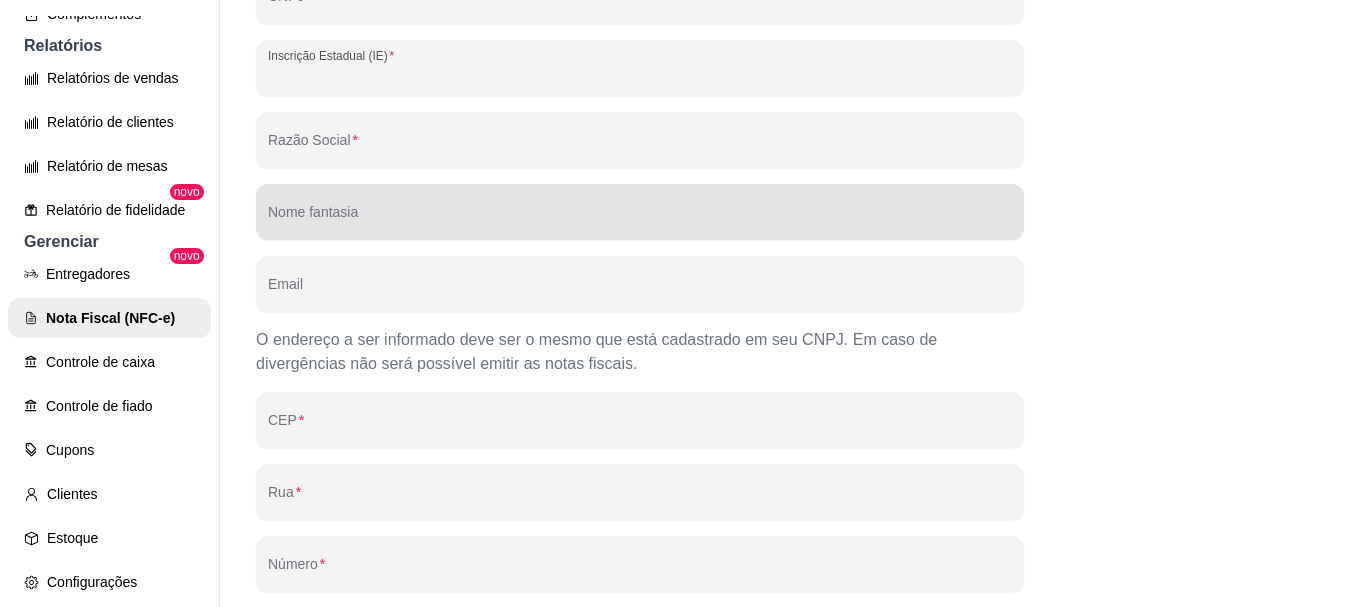 click on "Nome fantasia" at bounding box center [640, 212] 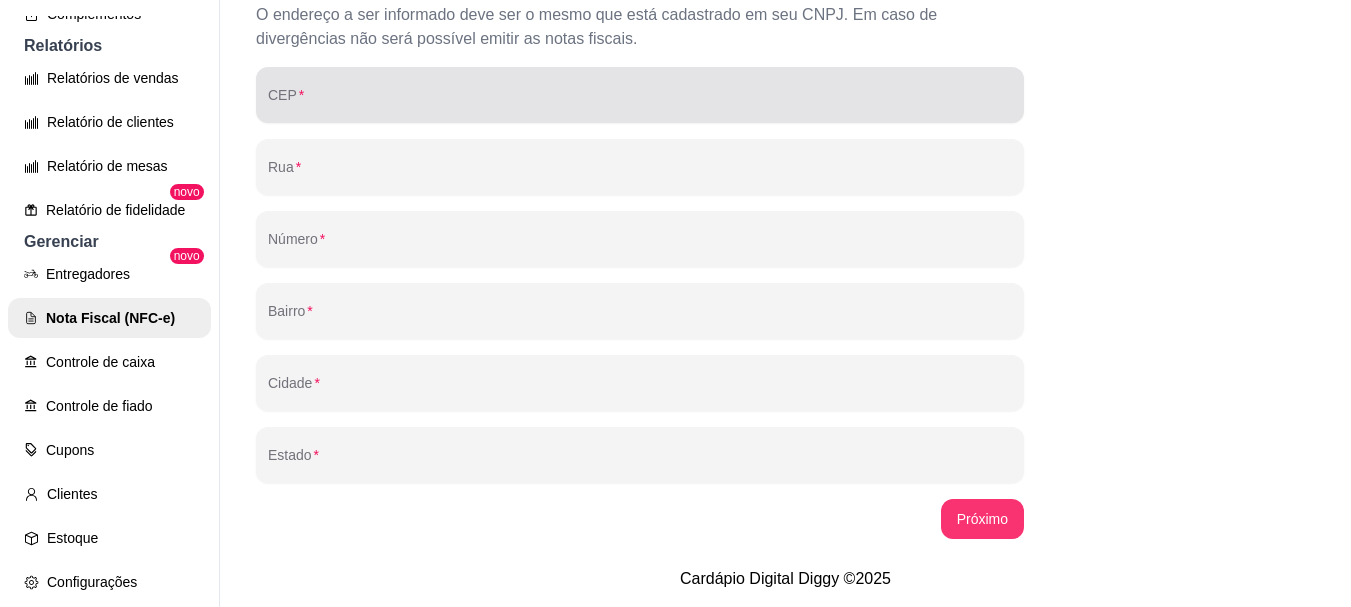 scroll, scrollTop: 540, scrollLeft: 0, axis: vertical 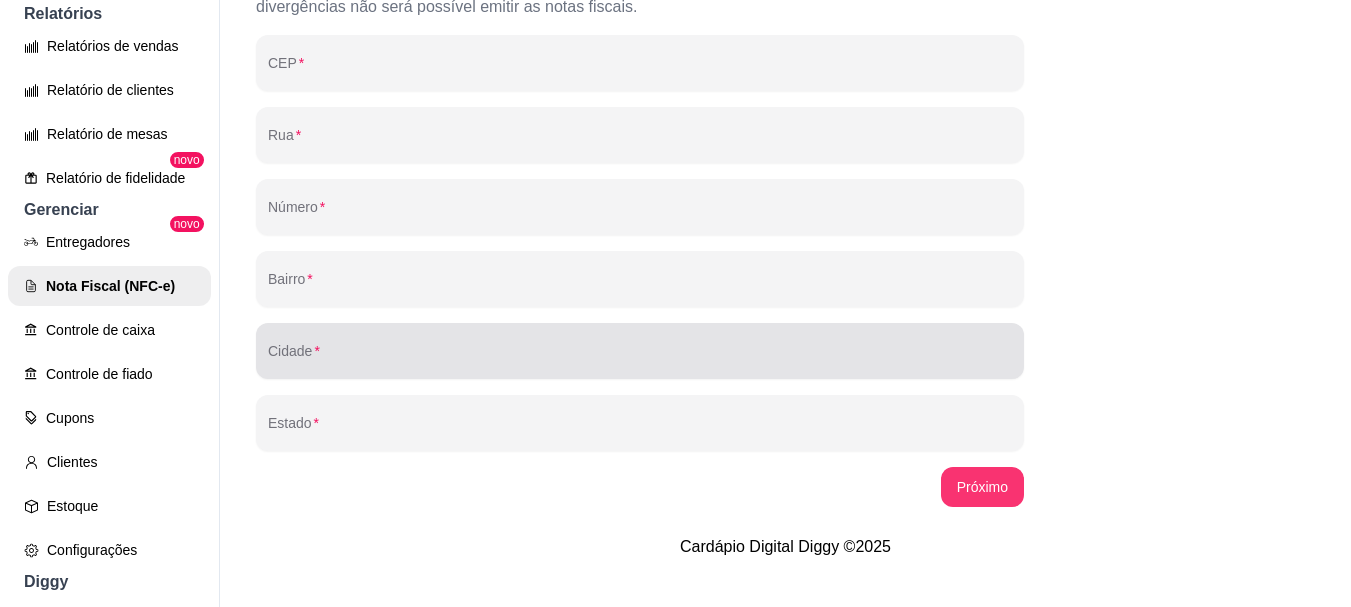 click on "Cidade" at bounding box center [640, 351] 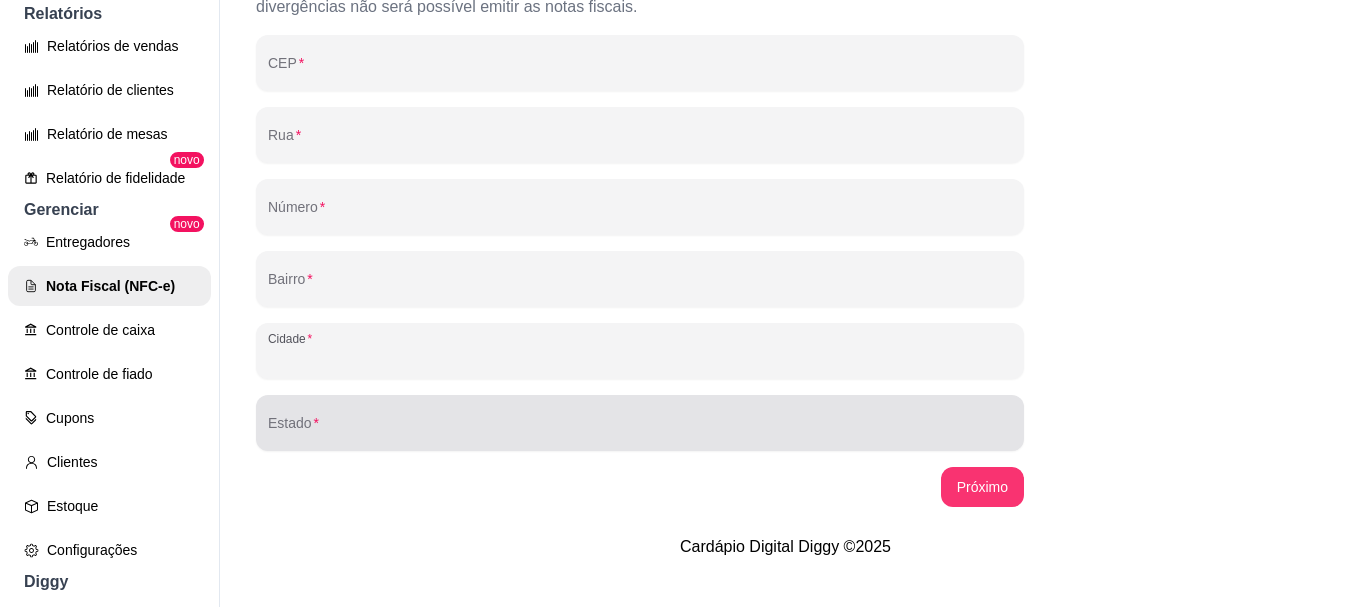click on "Ao preencher o CNPJ as informações serão carregadas automaticamente. CNPJ Inscrição Estadual (IE) Razão Social Nome fantasia Email O endereço a ser informado deve ser o mesmo que está cadastrado em seu CNPJ. Em caso de divergências não será possível emitir as notas fiscais. CEP Rua Número Bairro Cidade Estado Próximo" at bounding box center [640, 39] 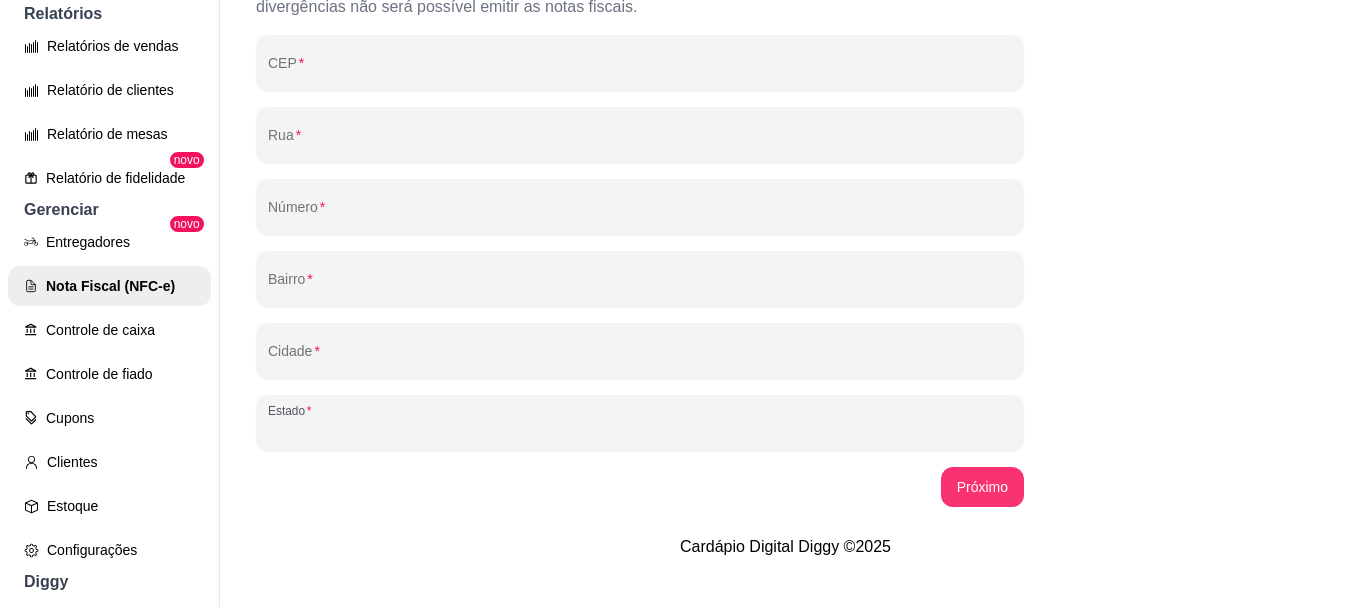 click on "Estado" at bounding box center (640, 431) 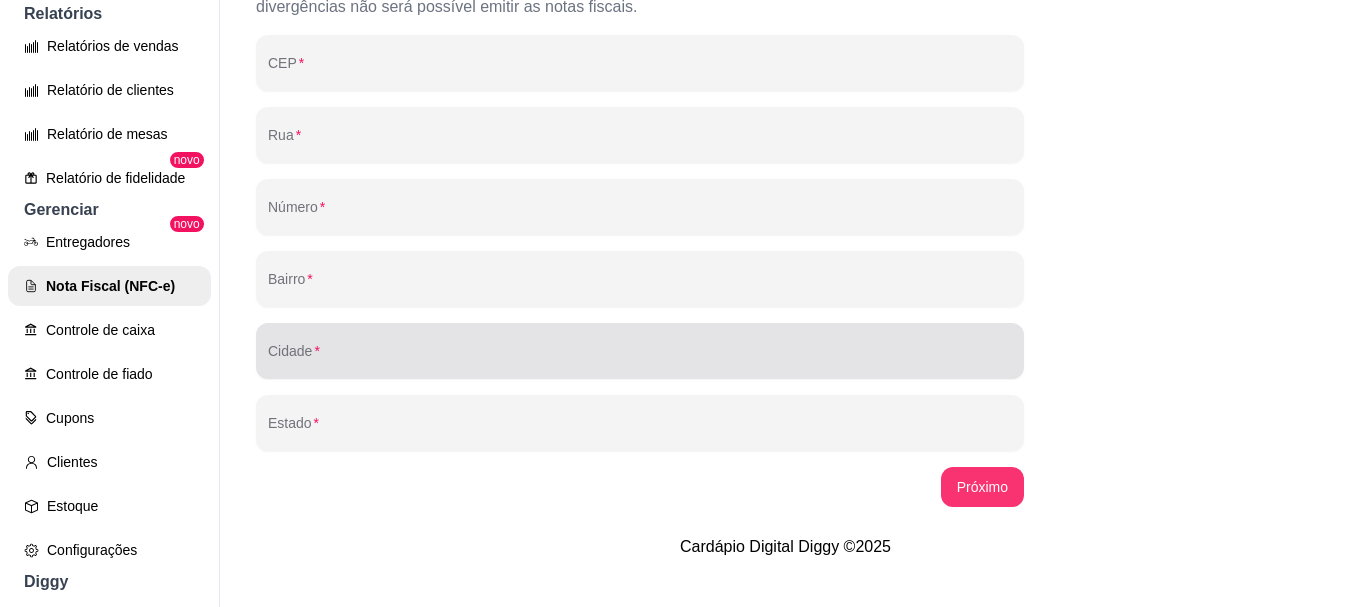 click on "Cidade" at bounding box center (640, 351) 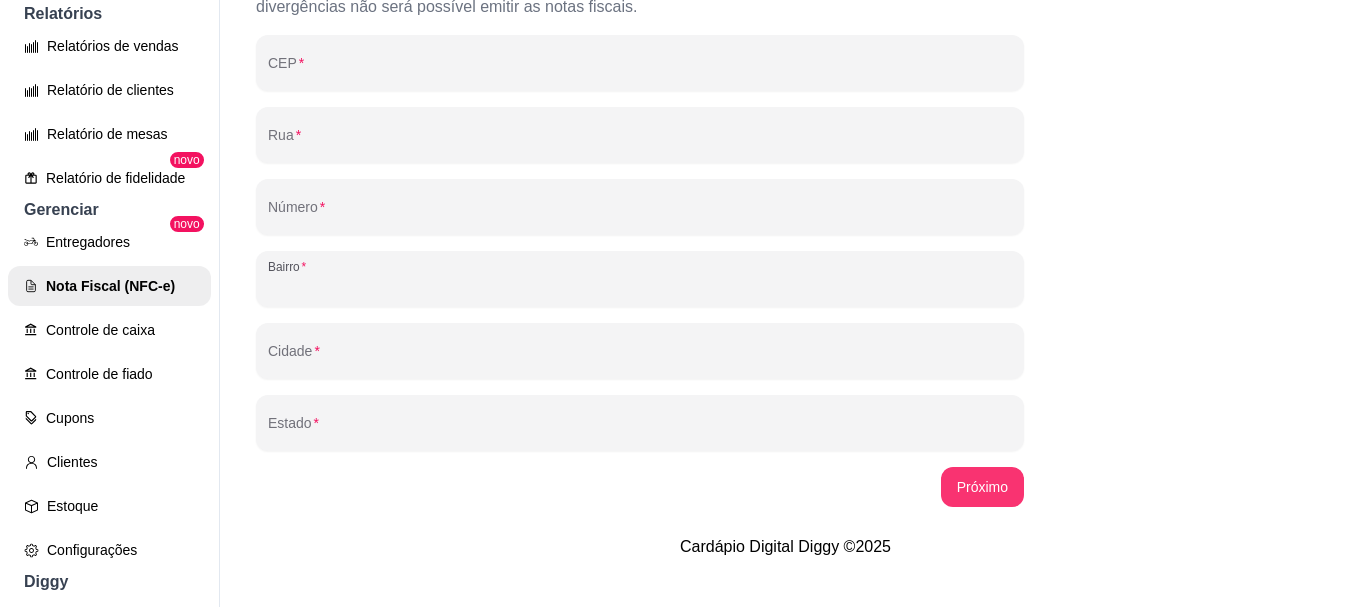 click on "Bairro" at bounding box center [640, 287] 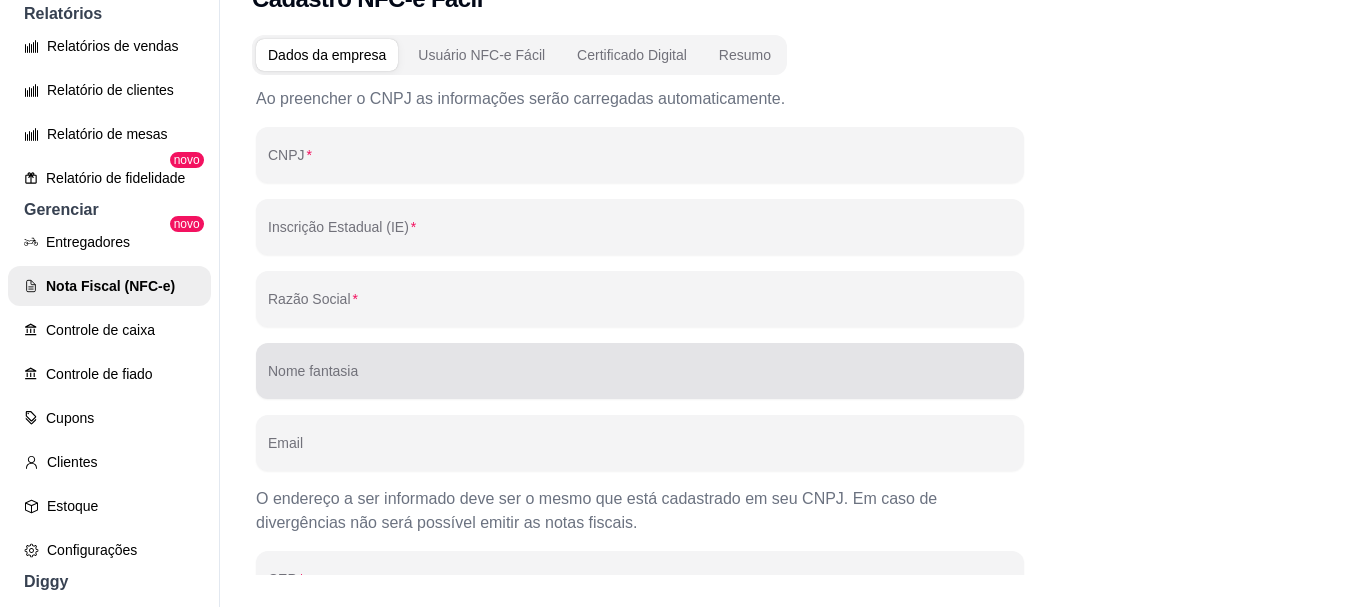 scroll, scrollTop: 0, scrollLeft: 0, axis: both 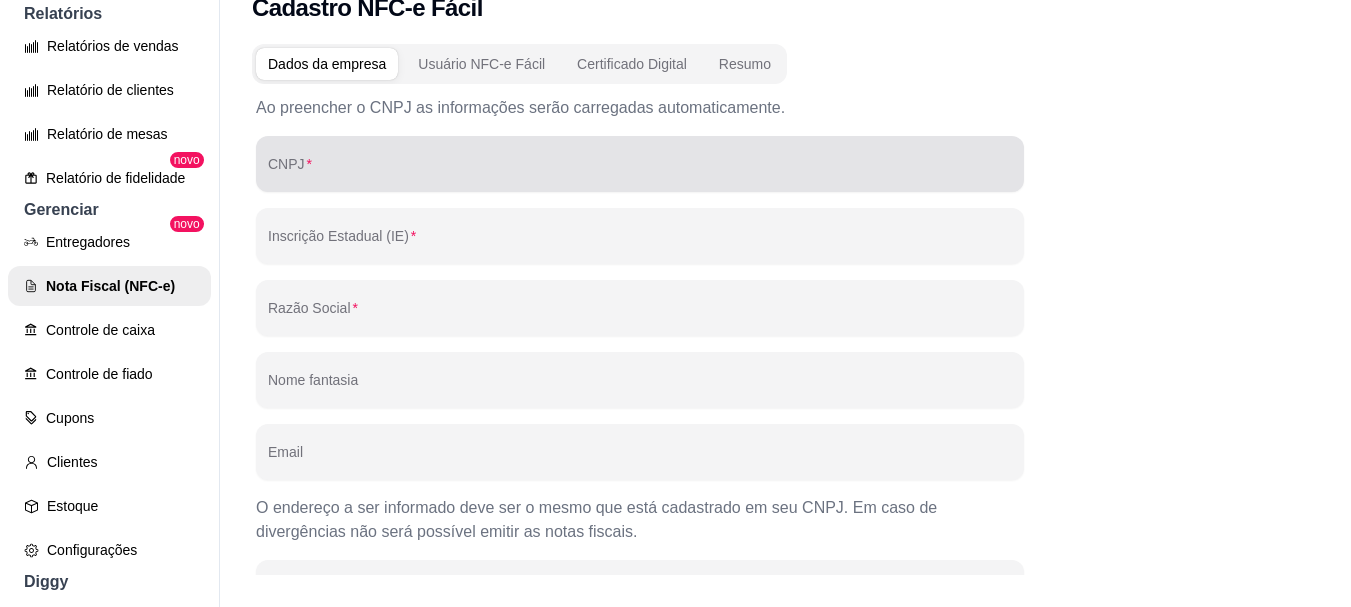 click on "CNPJ" at bounding box center [640, 172] 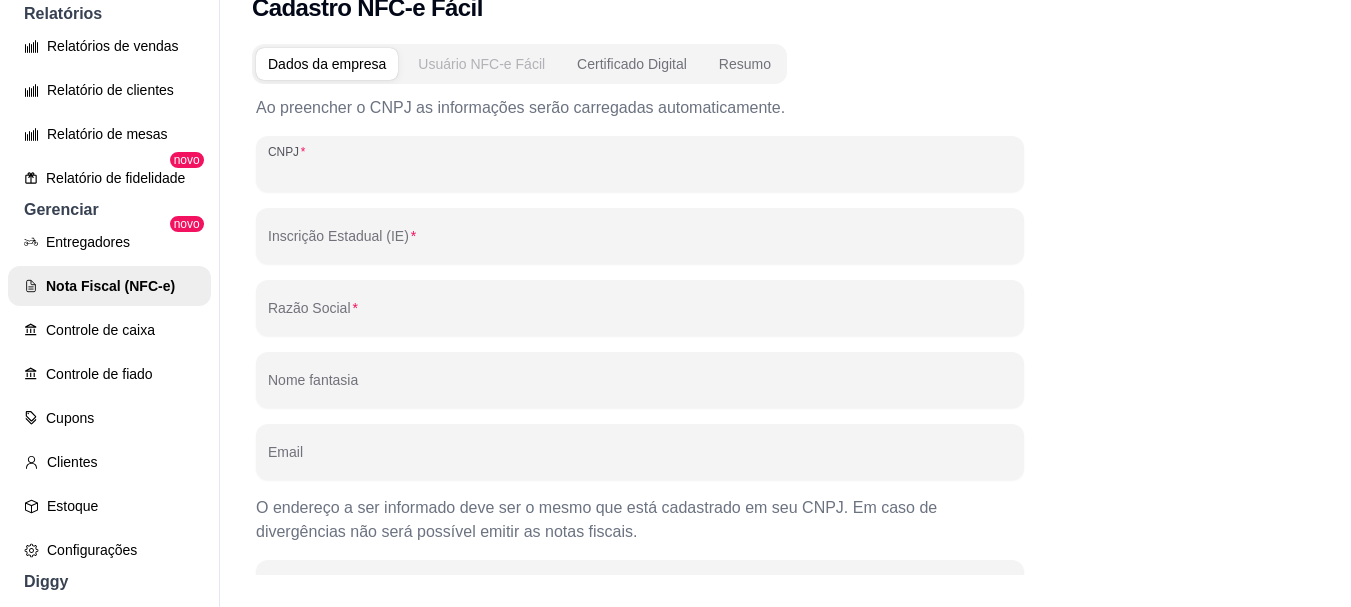 click on "Usuário NFC-e Fácil" at bounding box center [481, 64] 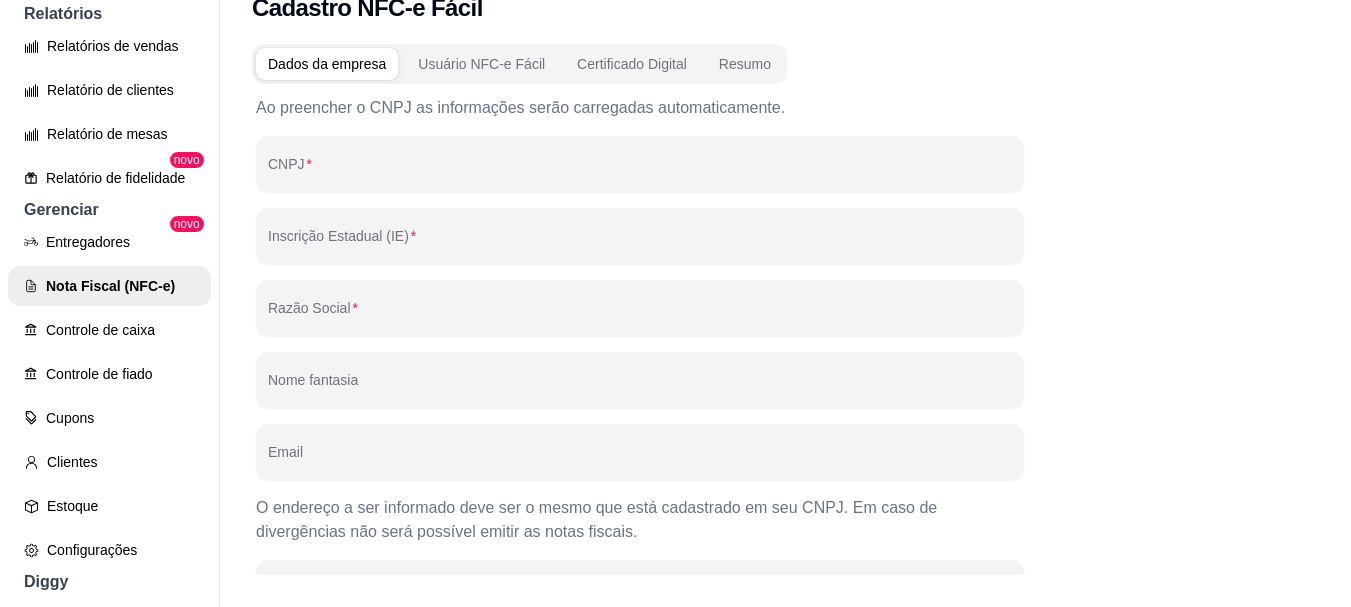 click at bounding box center (327, 64) 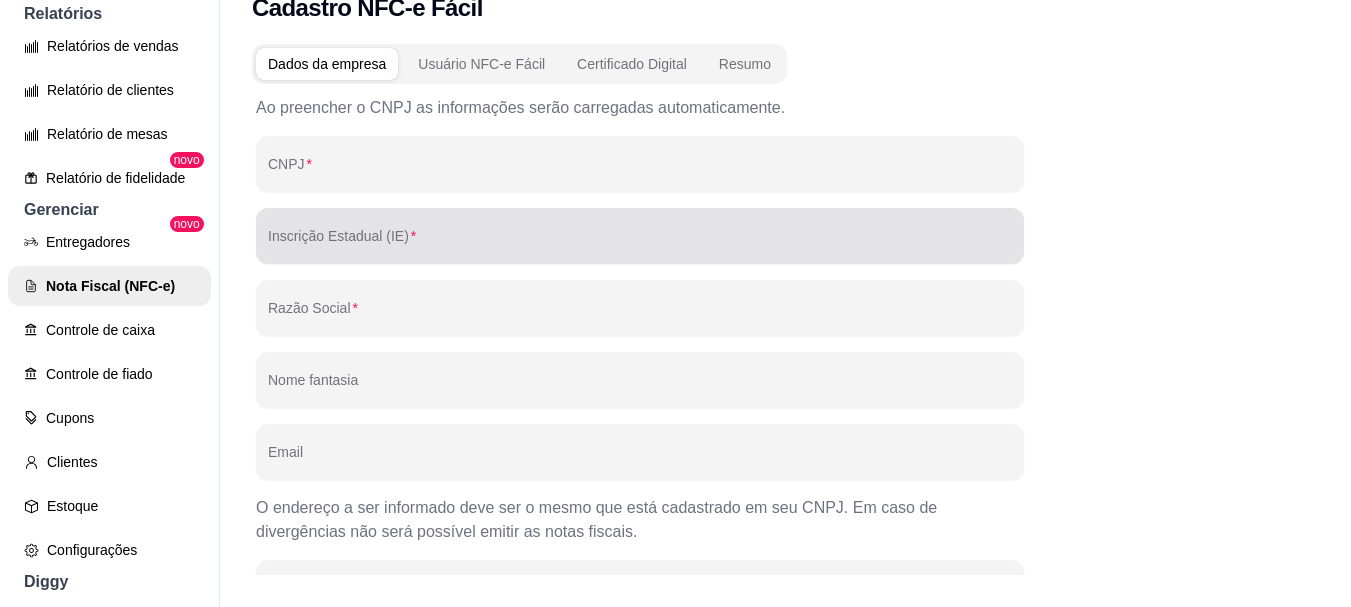 click at bounding box center (640, 236) 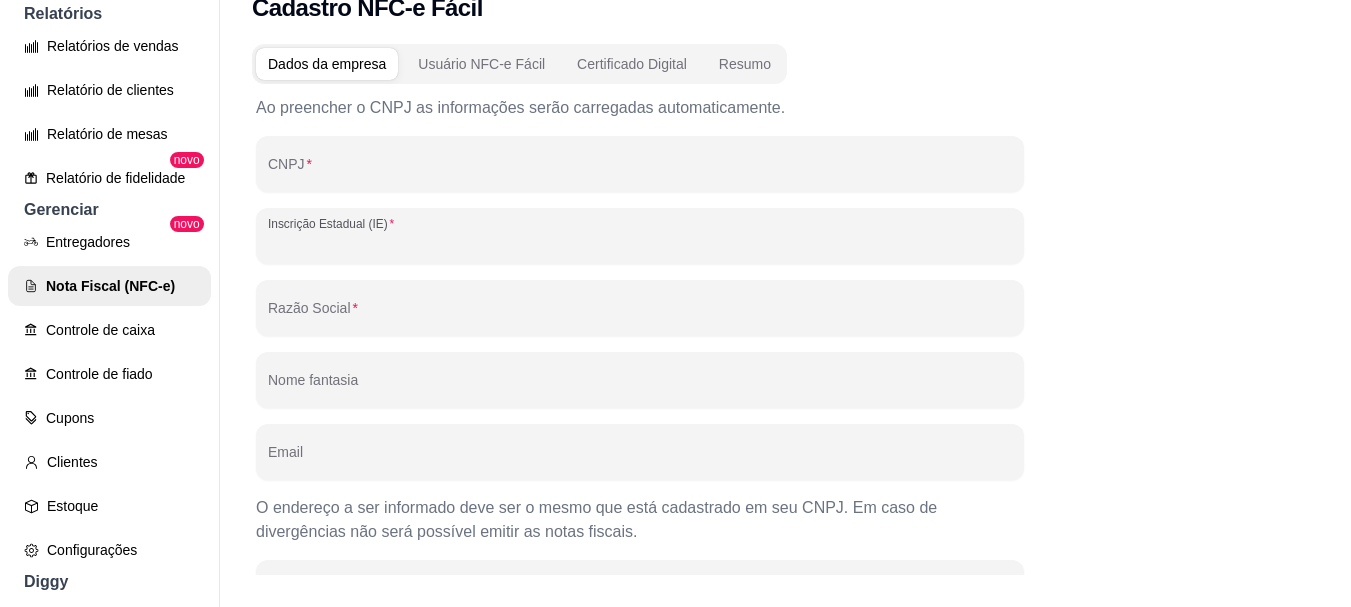 click on "Inscrição Estadual (IE)" at bounding box center [640, 244] 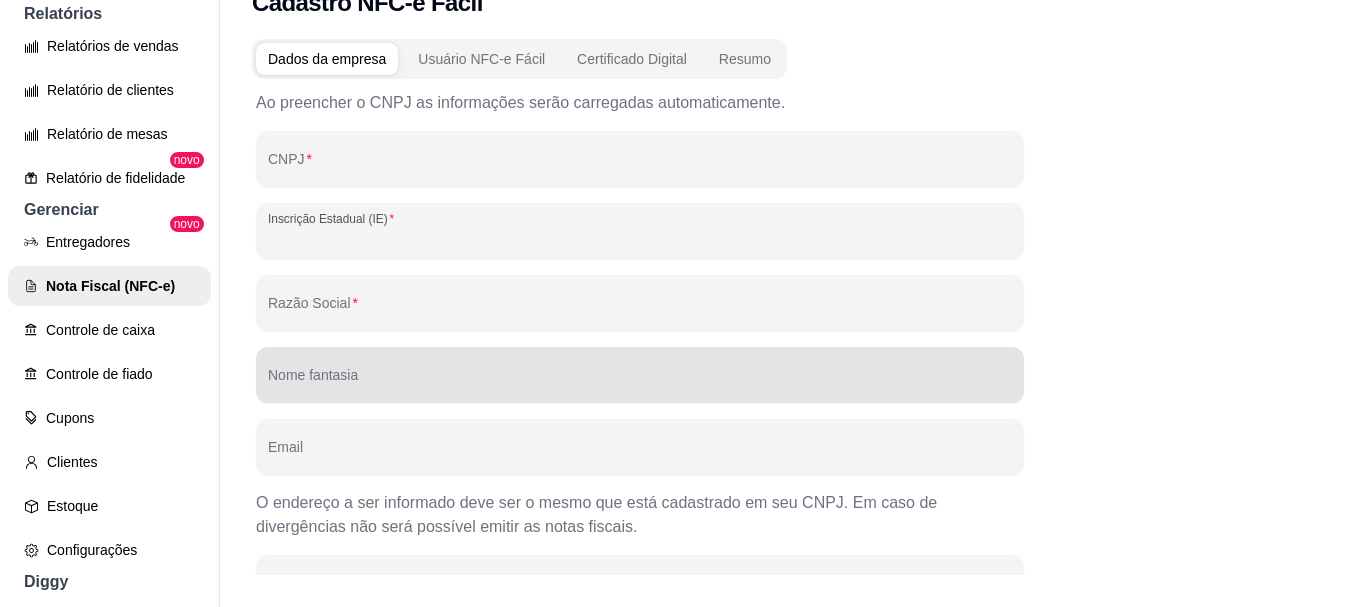 scroll, scrollTop: 0, scrollLeft: 0, axis: both 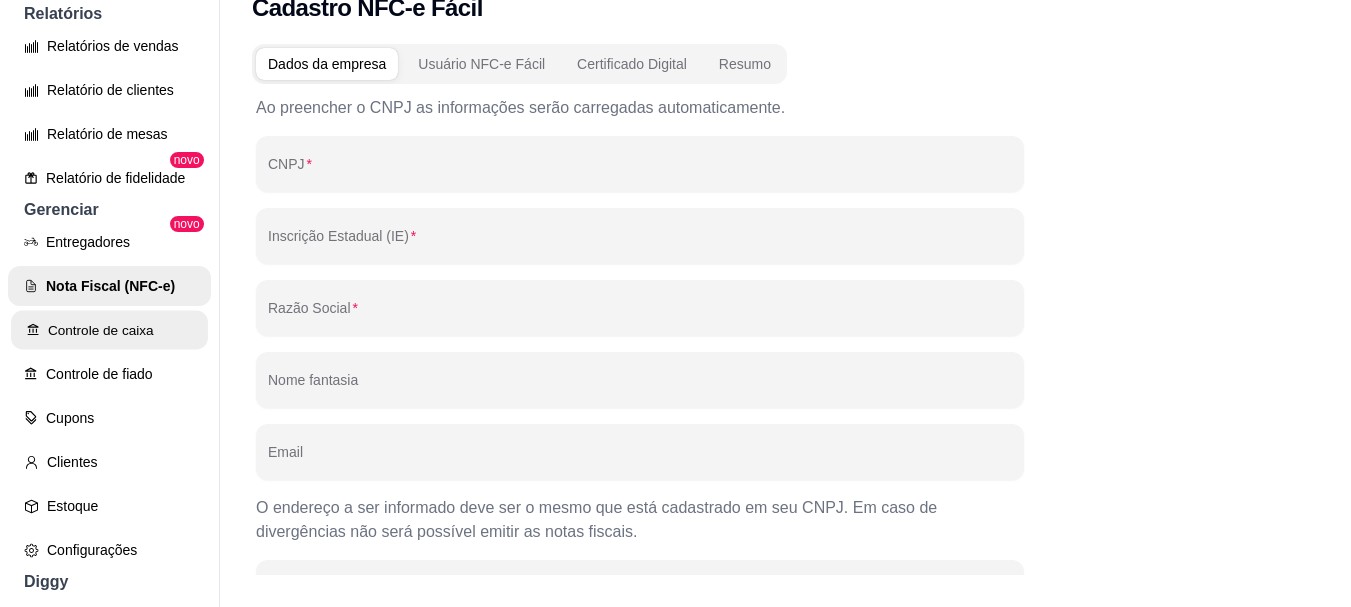 click on "Controle de caixa" at bounding box center (109, 330) 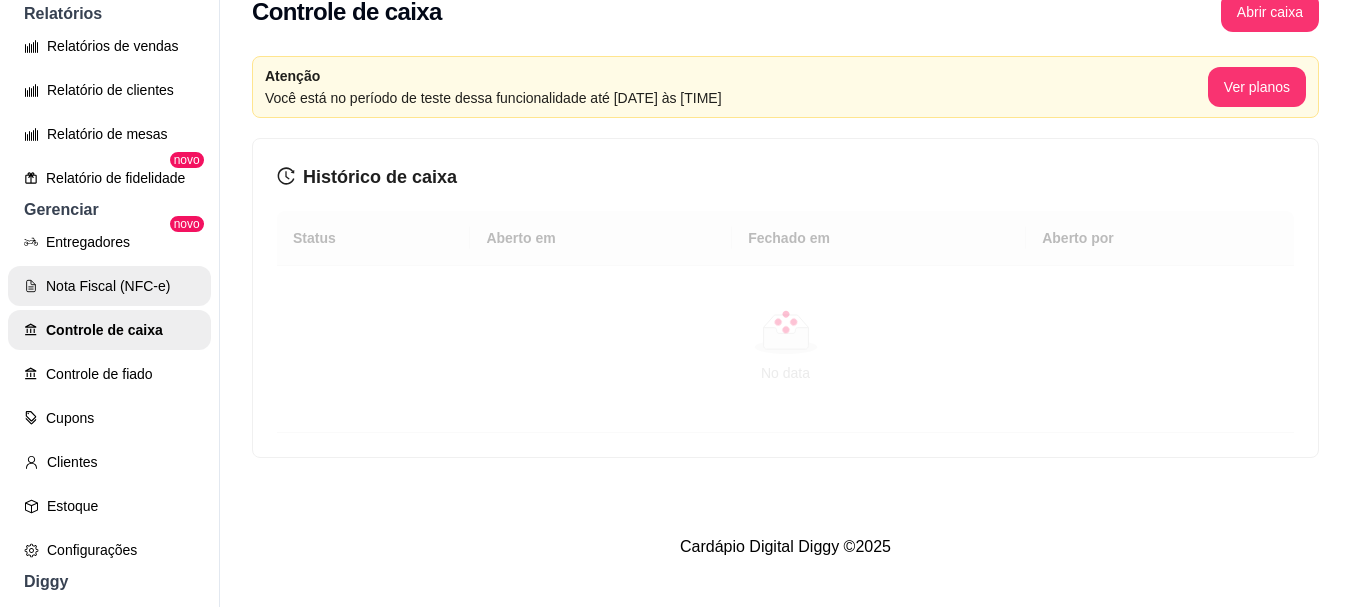 scroll, scrollTop: 0, scrollLeft: 0, axis: both 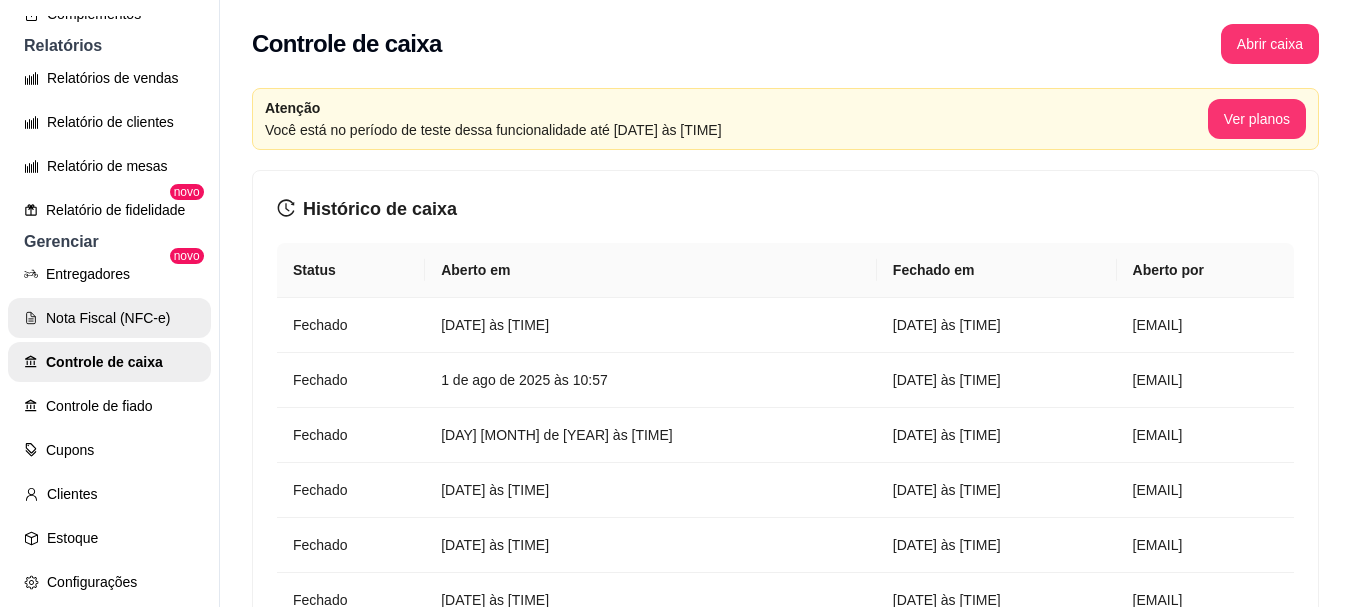 click on "Nota Fiscal (NFC-e)" at bounding box center [109, 318] 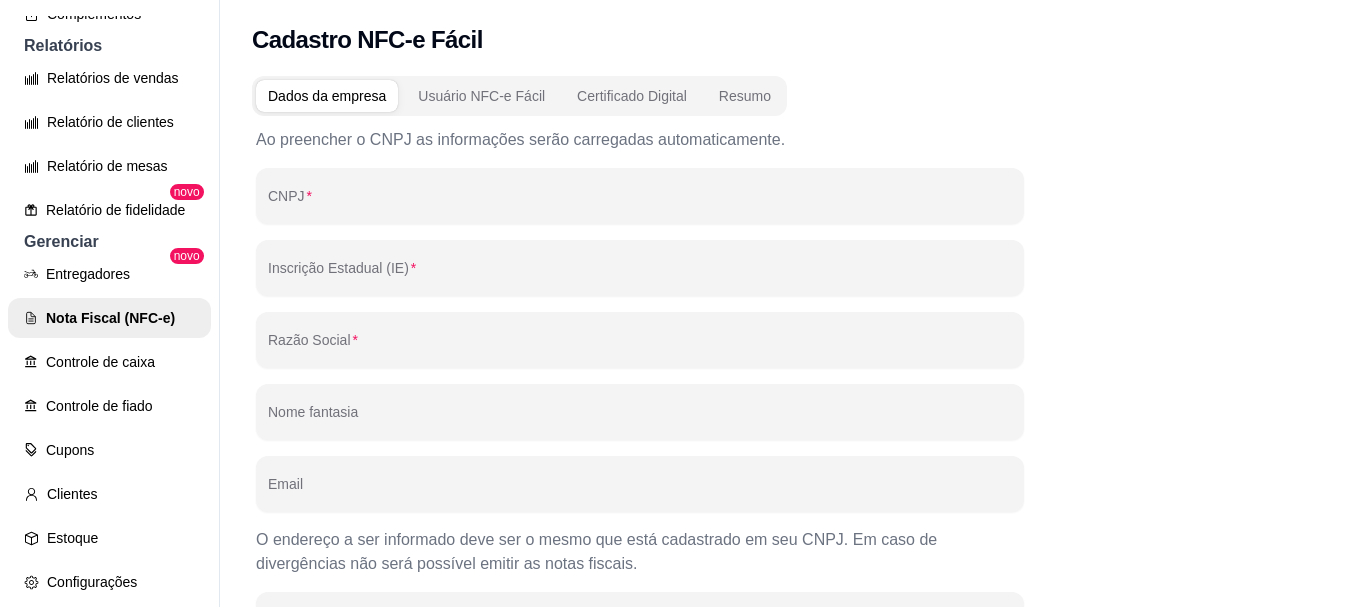 click on "CNPJ" at bounding box center (640, 204) 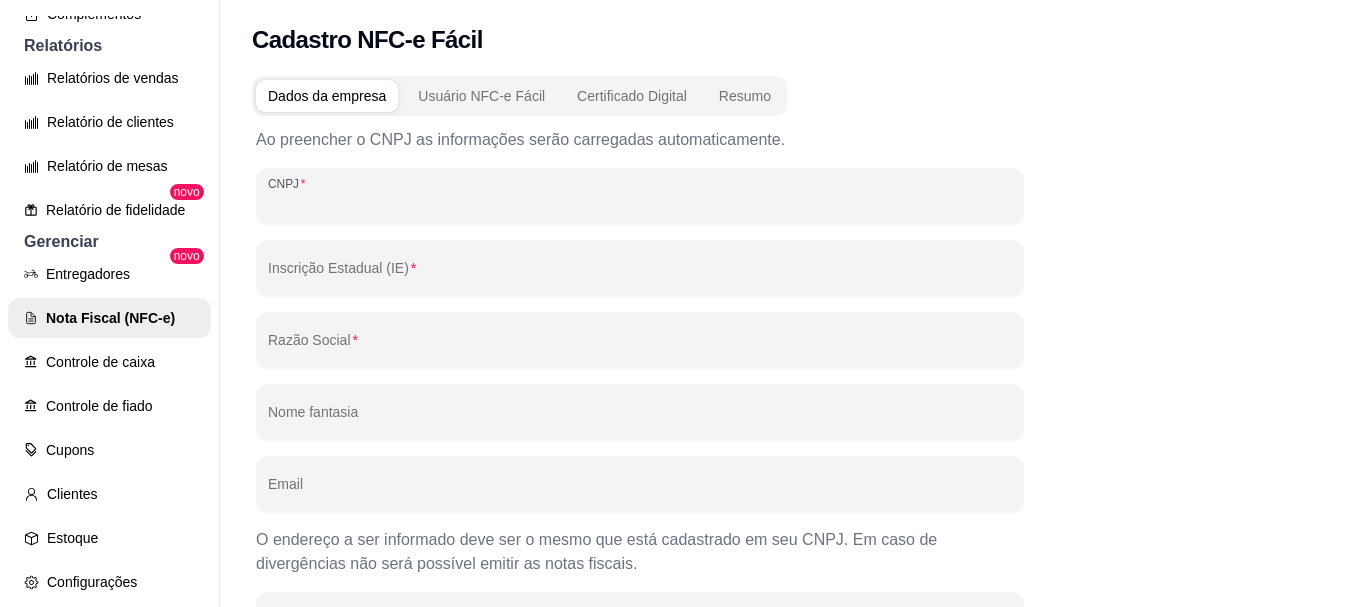 click on "CNPJ" at bounding box center [640, 204] 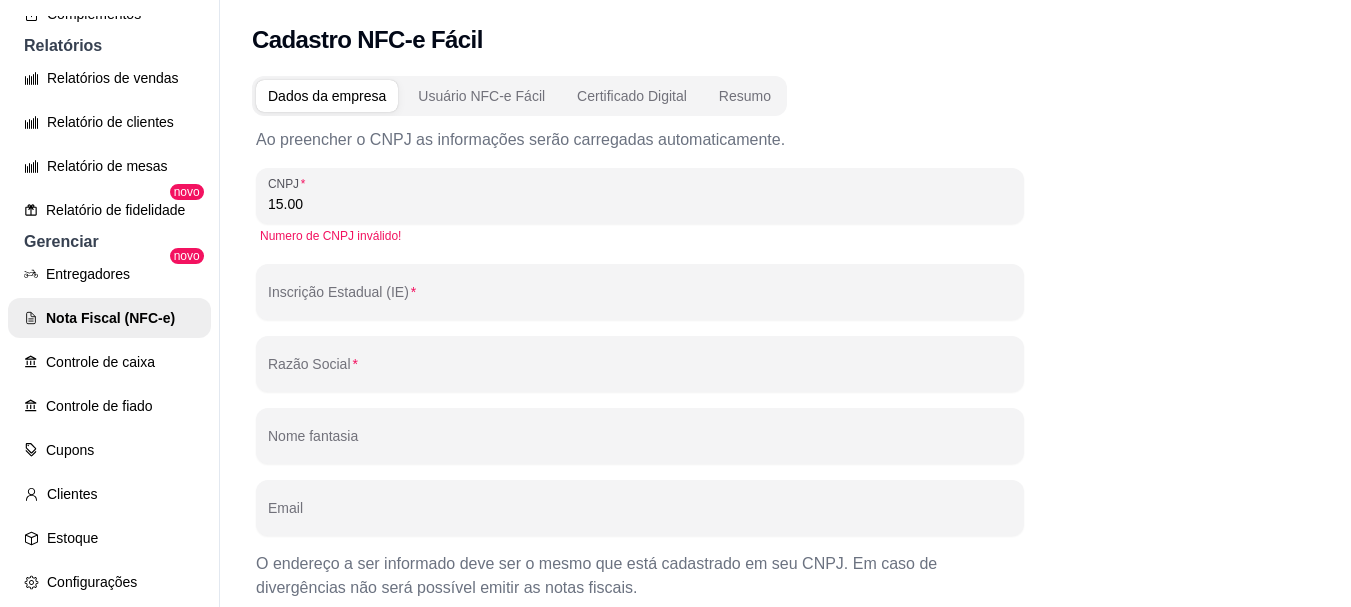 click on "15.00" at bounding box center [640, 204] 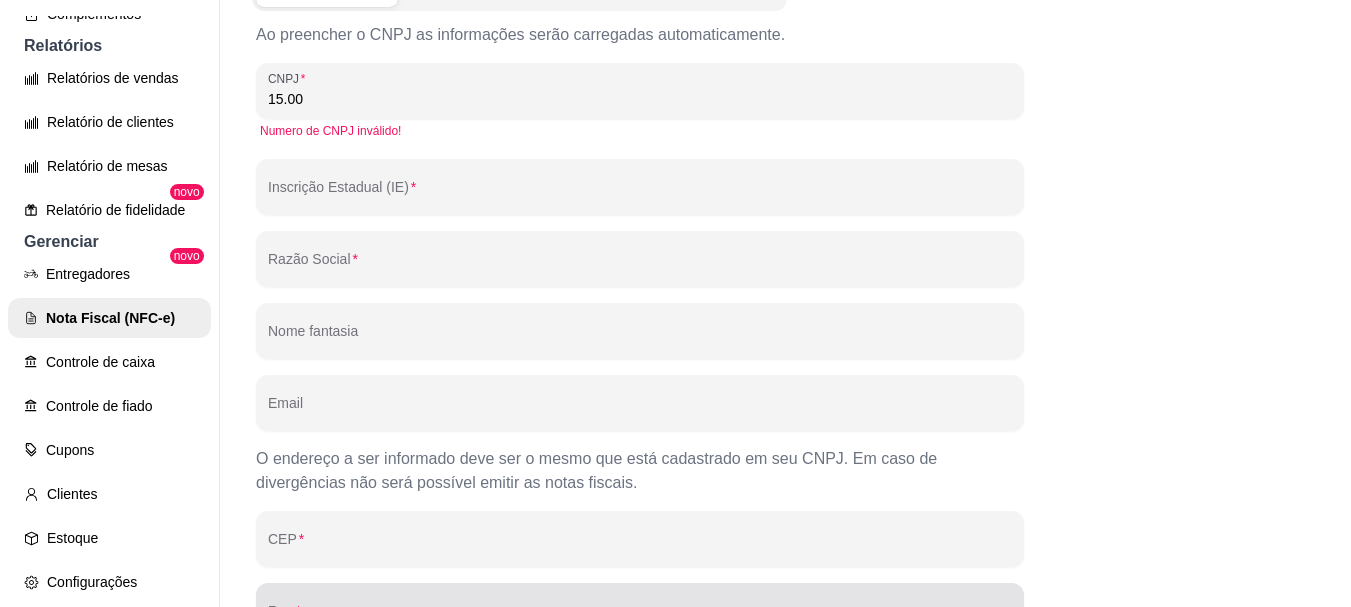 scroll, scrollTop: 0, scrollLeft: 0, axis: both 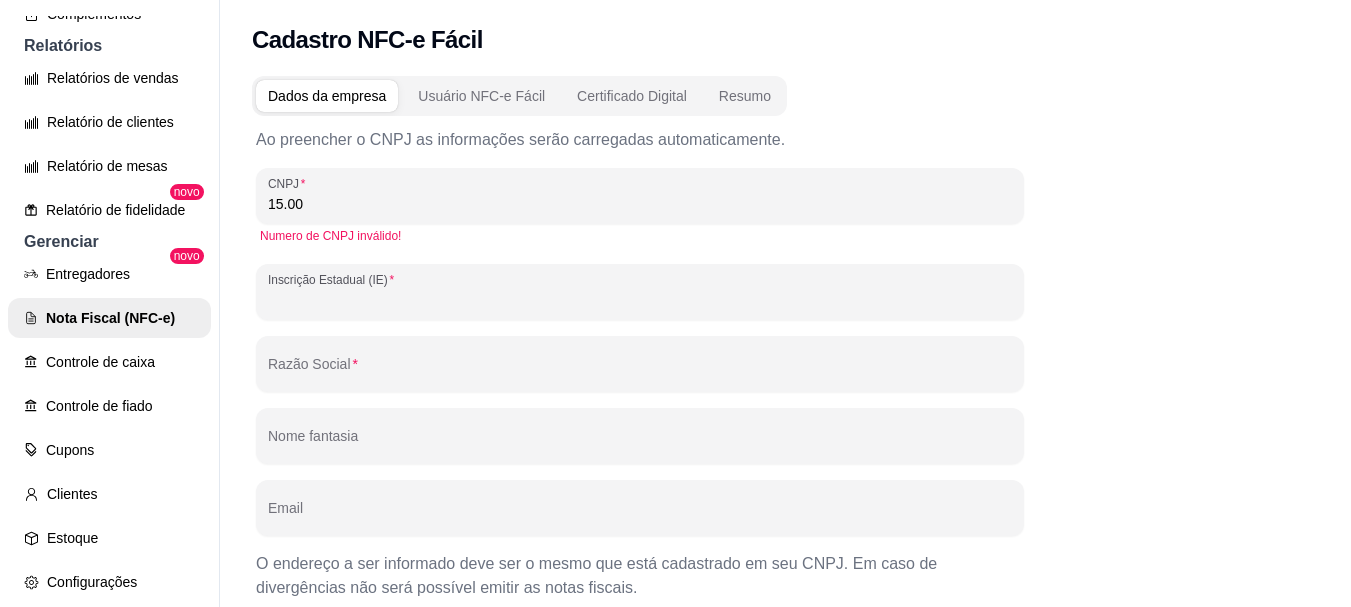 click on "Inscrição Estadual (IE)" at bounding box center [640, 300] 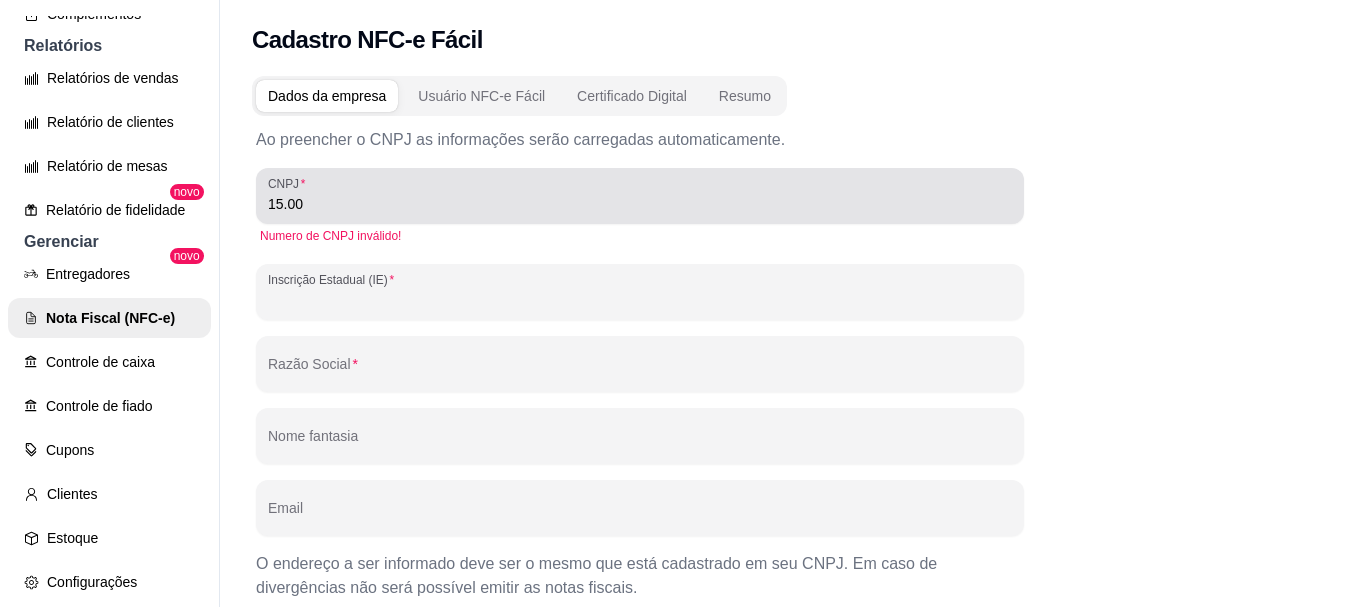 click on "15.00" at bounding box center [640, 204] 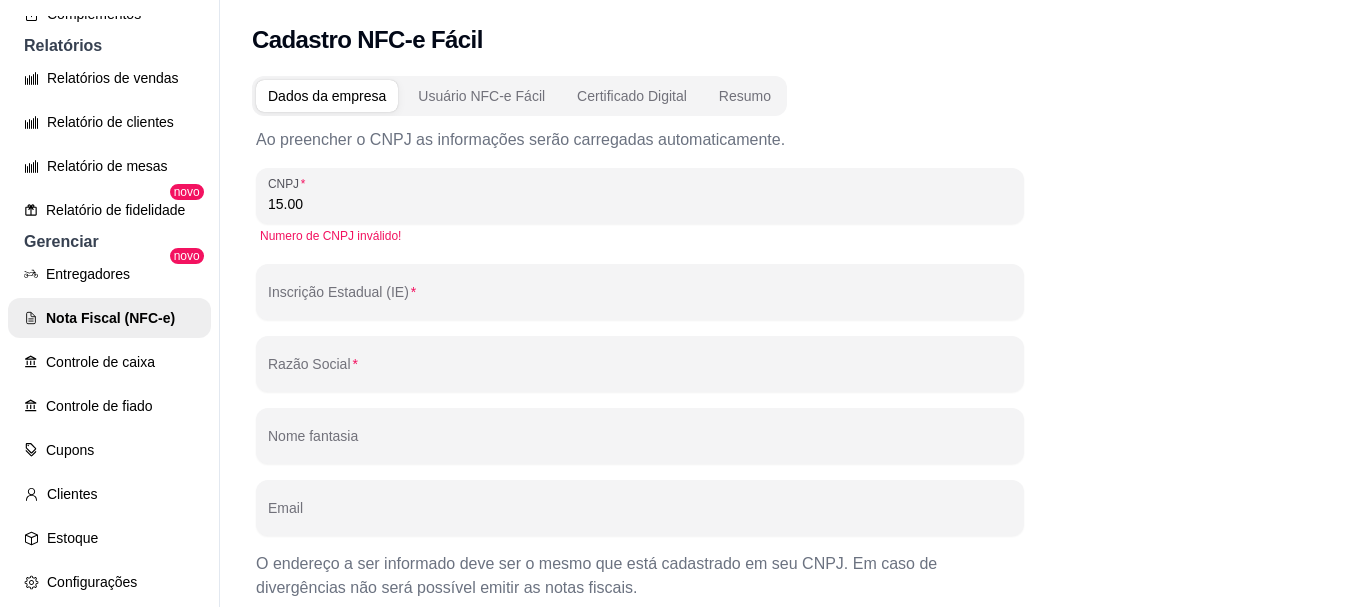 drag, startPoint x: 361, startPoint y: 208, endPoint x: 58, endPoint y: 201, distance: 303.08084 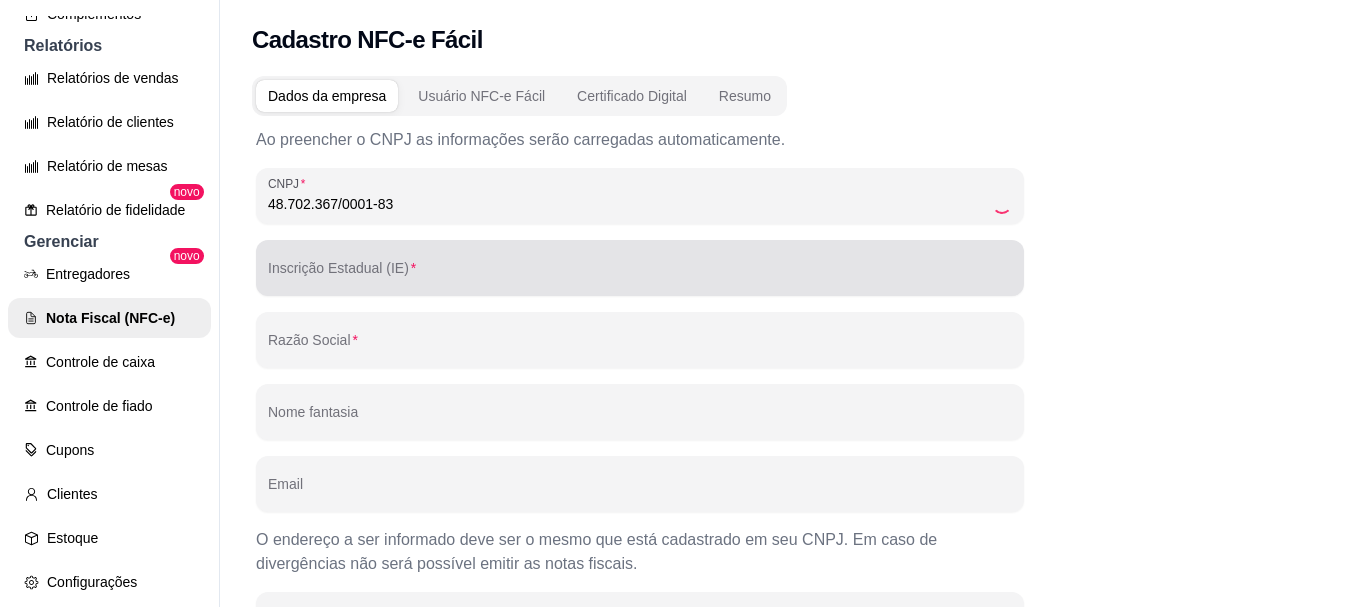 type on "48.702.367/0001-83" 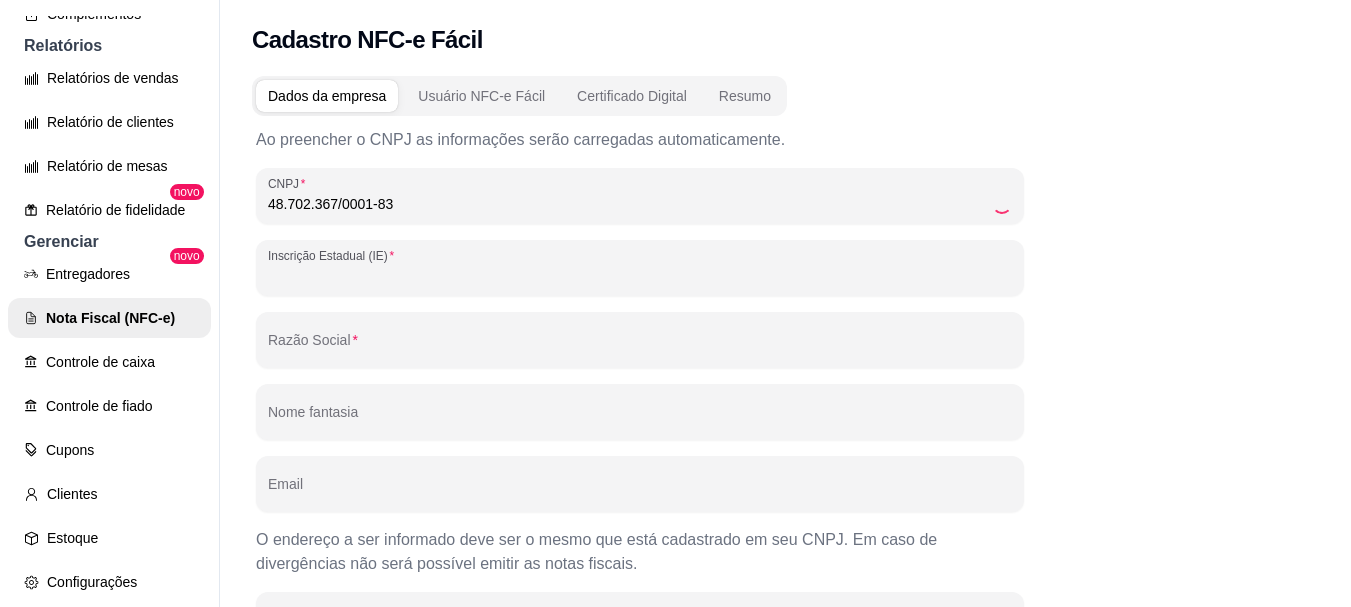 click on "Inscrição Estadual (IE)" at bounding box center [640, 276] 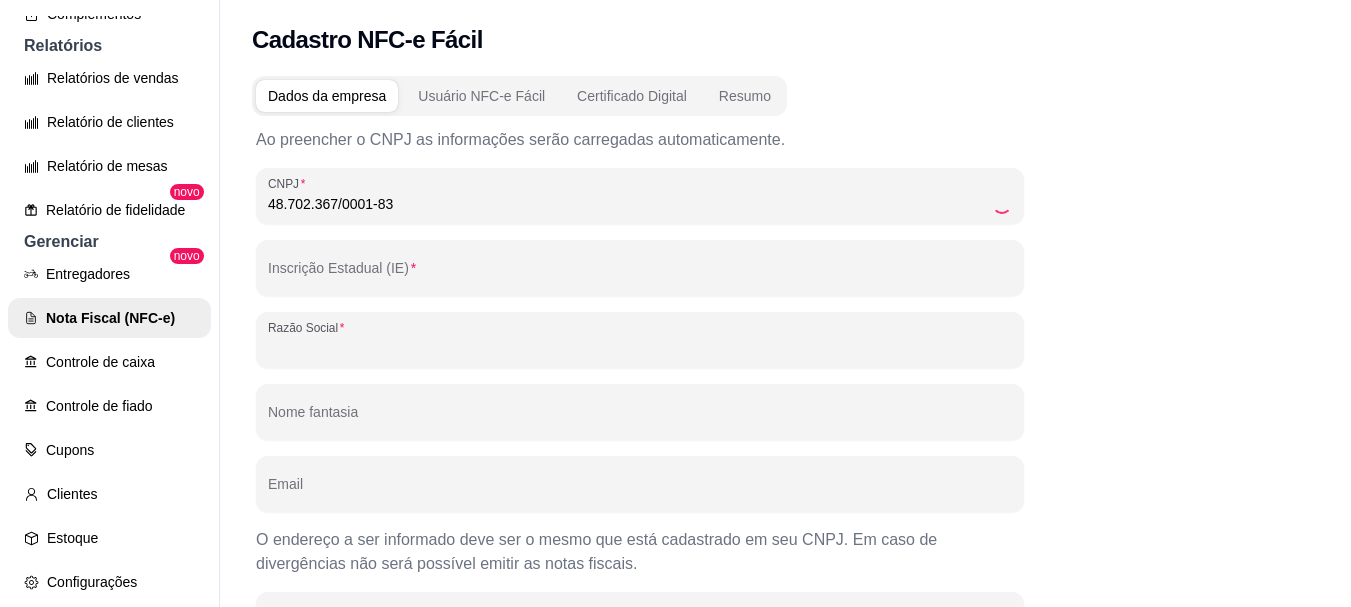click on "Razão Social" at bounding box center (640, 348) 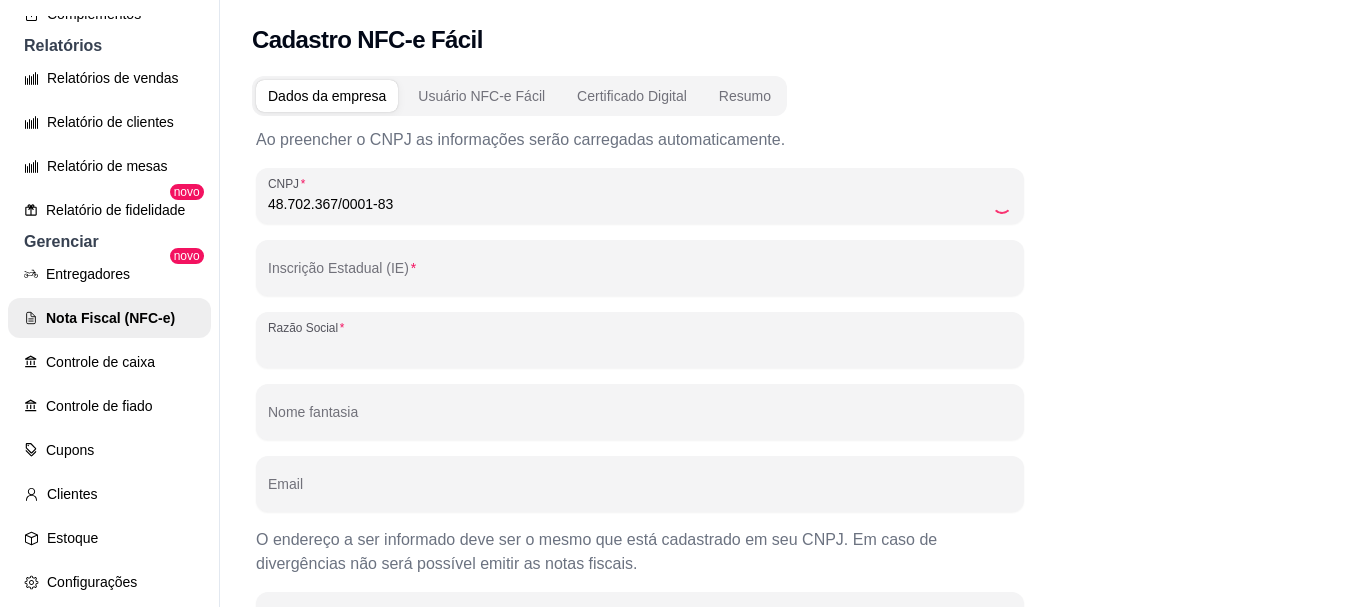 type on "[IE]" 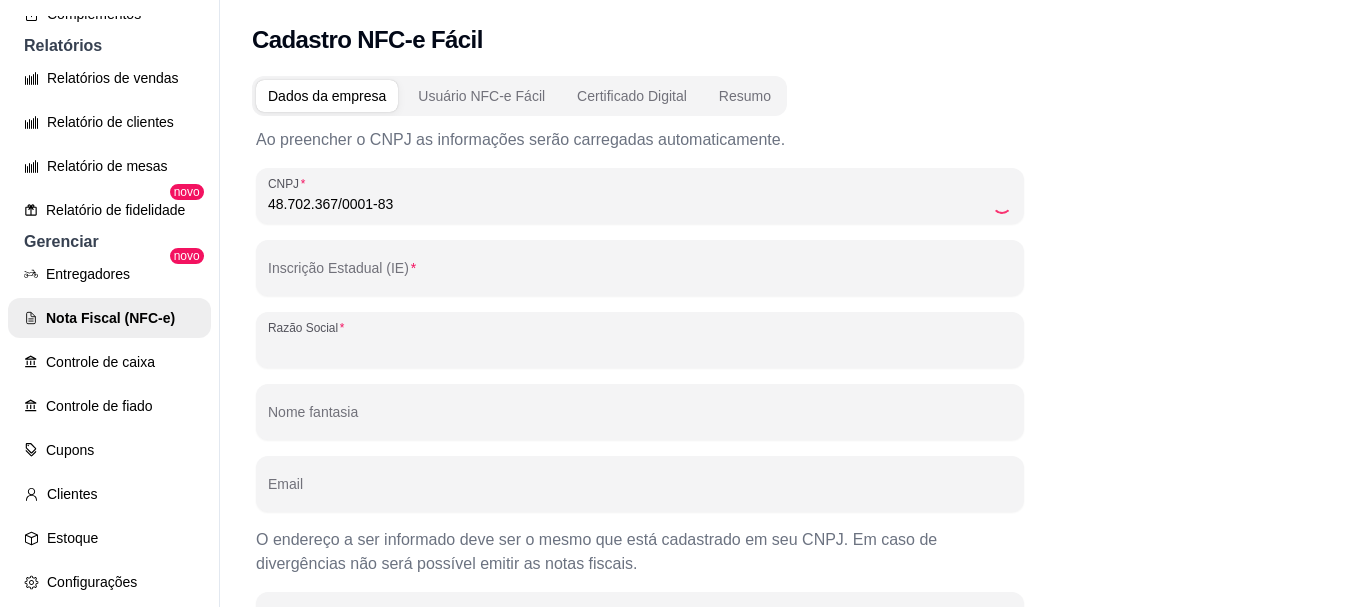 type on "TEMPERO CASEIRO MARACAIPE LTDA" 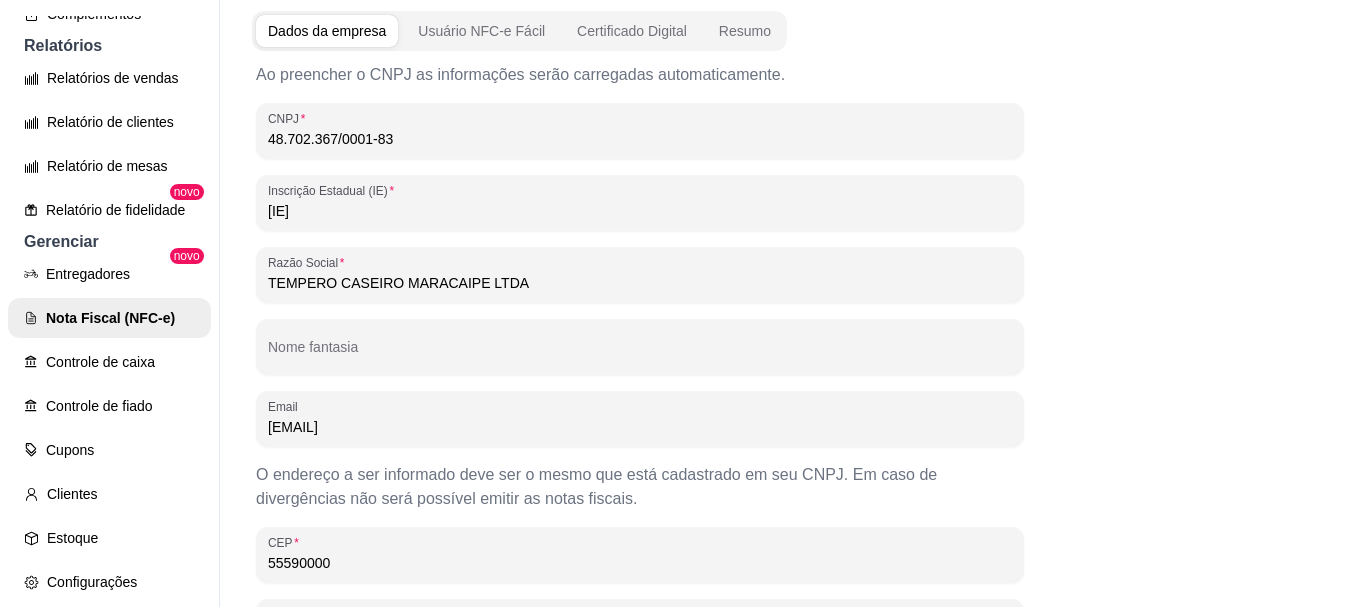 scroll, scrollTop: 100, scrollLeft: 0, axis: vertical 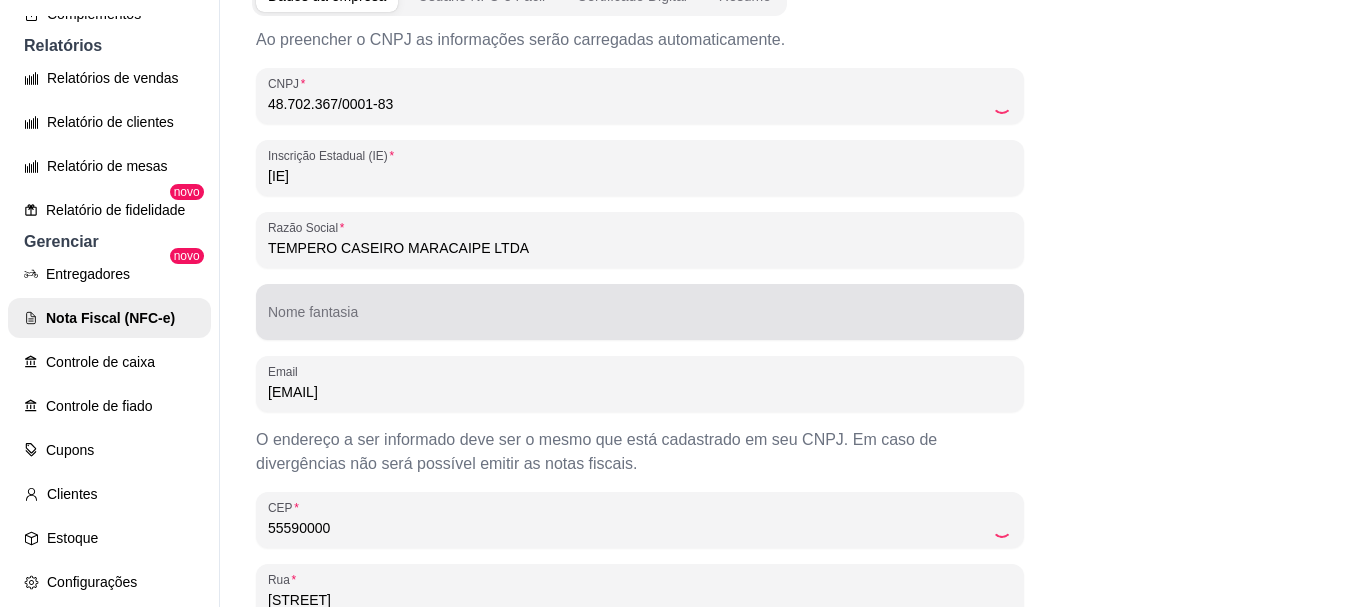 click at bounding box center [640, 312] 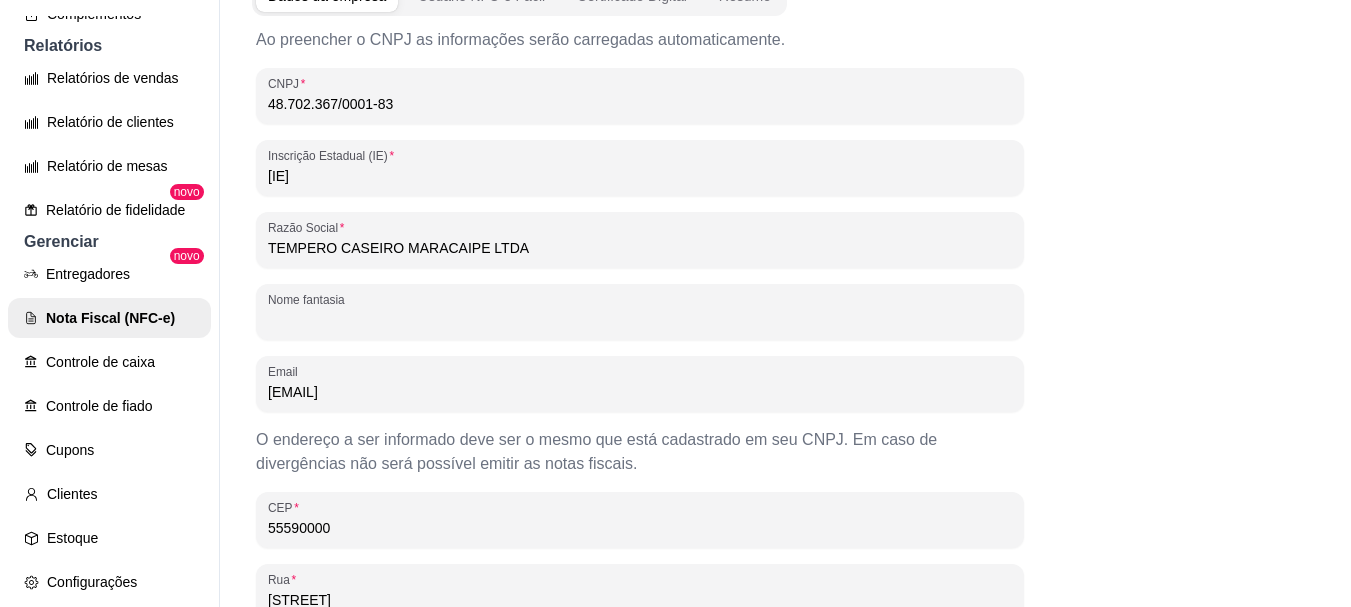 paste on "[BRAND]" 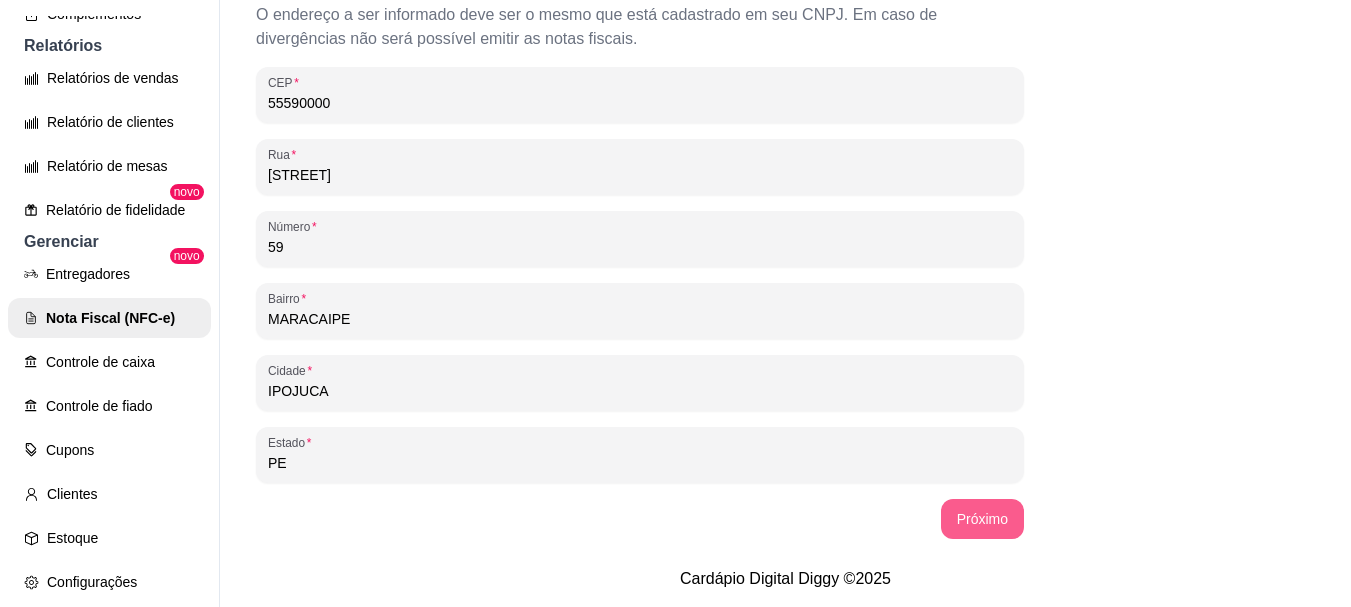 type on "[BRAND]" 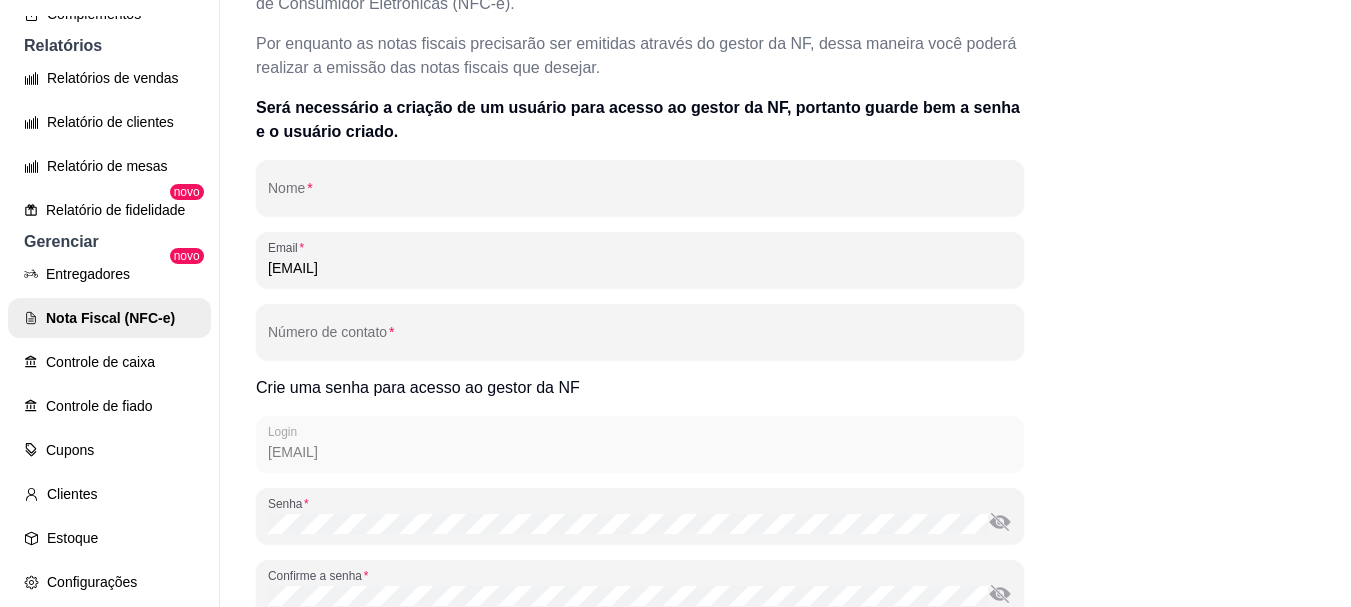 scroll, scrollTop: 8, scrollLeft: 0, axis: vertical 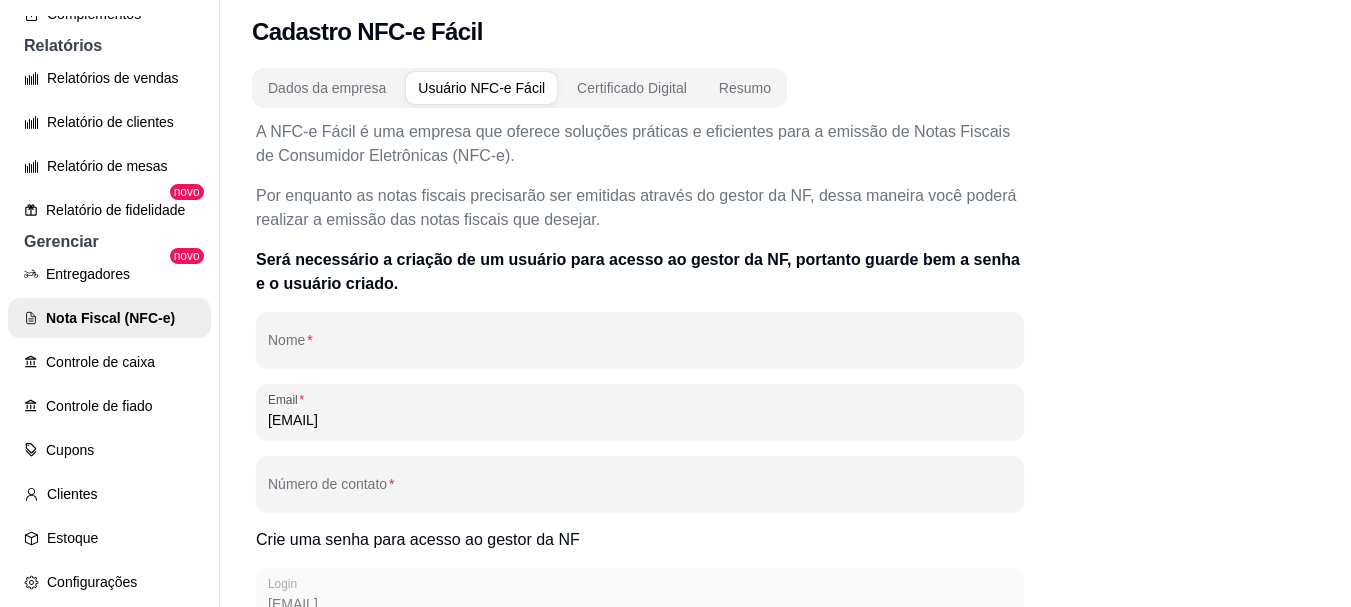 click on "Será necessário a criação de um usuário para acesso ao gestor da NF, portanto guarde bem a senha e o usuário criado." at bounding box center (640, 272) 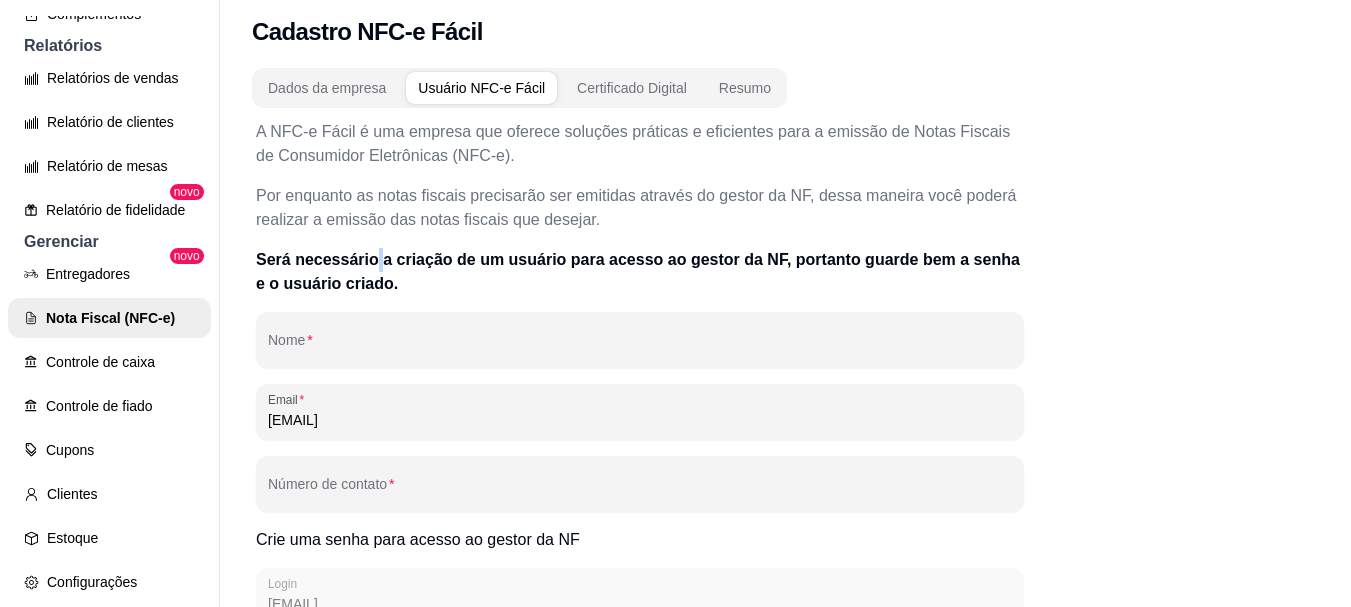 click on "Será necessário a criação de um usuário para acesso ao gestor da NF, portanto guarde bem a senha e o usuário criado." at bounding box center (640, 272) 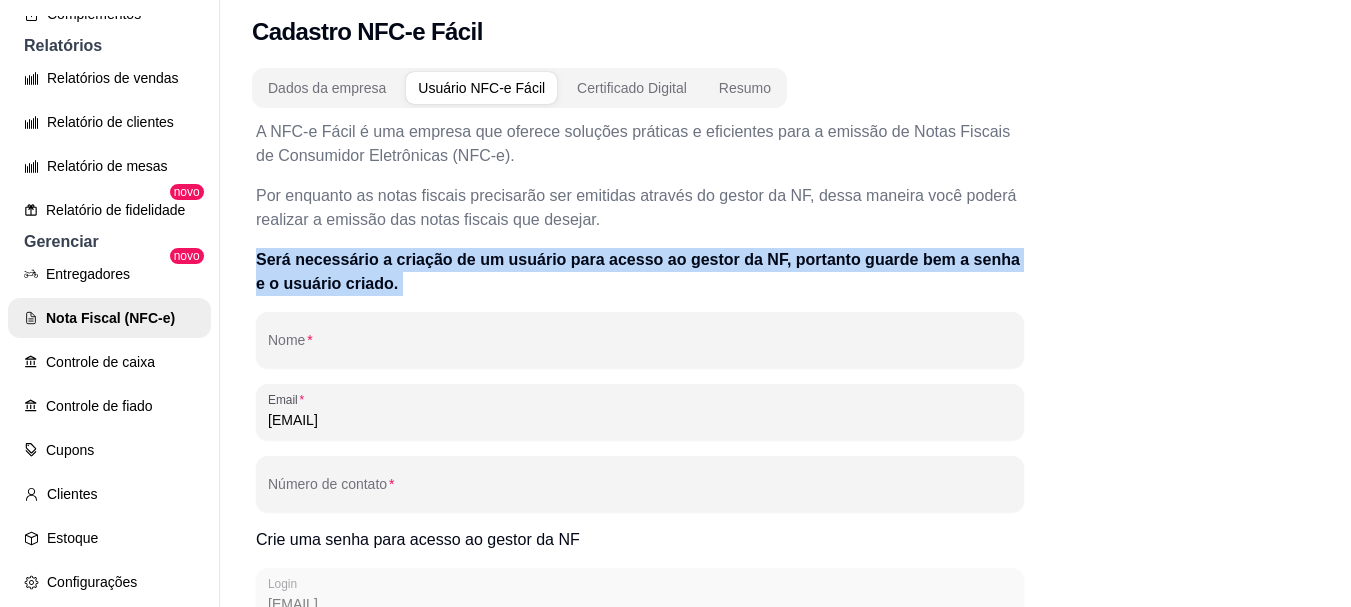click on "Será necessário a criação de um usuário para acesso ao gestor da NF, portanto guarde bem a senha e o usuário criado." at bounding box center [640, 272] 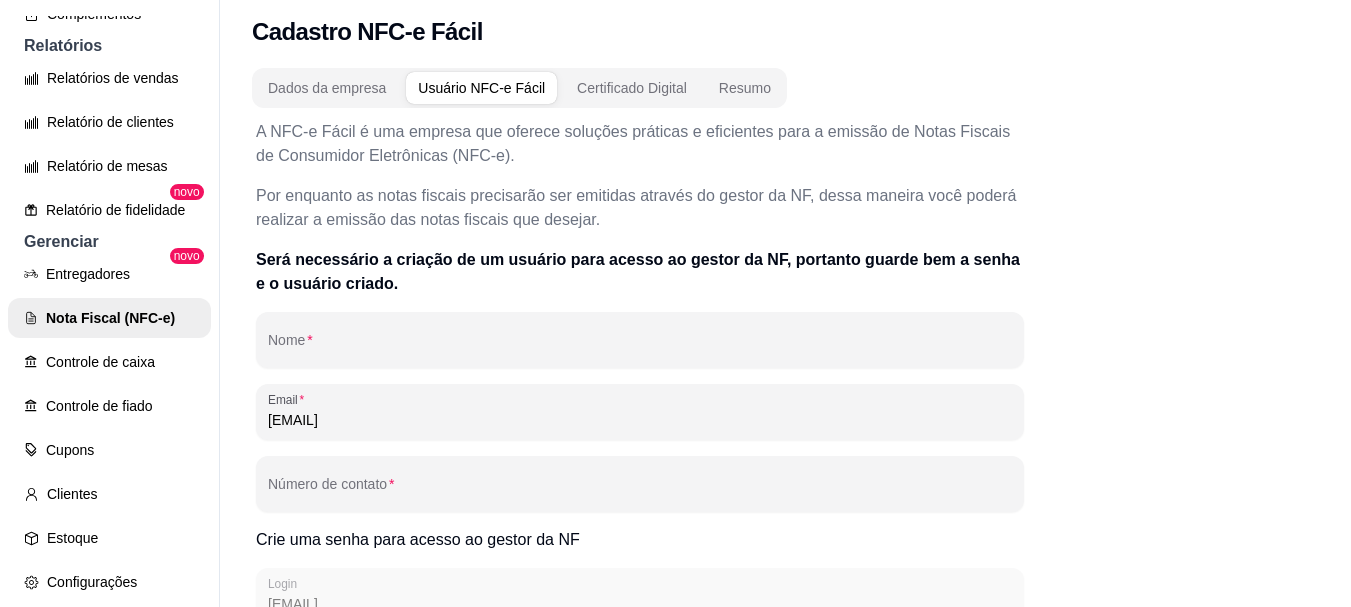click on "A NFC-e Fácil é uma empresa que oferece soluções práticas e eficientes para a emissão de Notas Fiscais de Consumidor Eletrônicas (NFC-e). Por enquanto as notas fiscais precisarão ser emitidas através do gestor da NF, dessa maneira você poderá realizar a emissão das notas fiscais que desejar. Será necessário a criação de um usuário para acesso ao gestor da NF, portanto guarde bem a senha e o usuário criado. Nome Email [EMAIL] Número de contato Crie uma senha para acesso ao gestor da NF Login [EMAIL] Senha Confirme a senha Voltar Próximo" at bounding box center (785, 472) 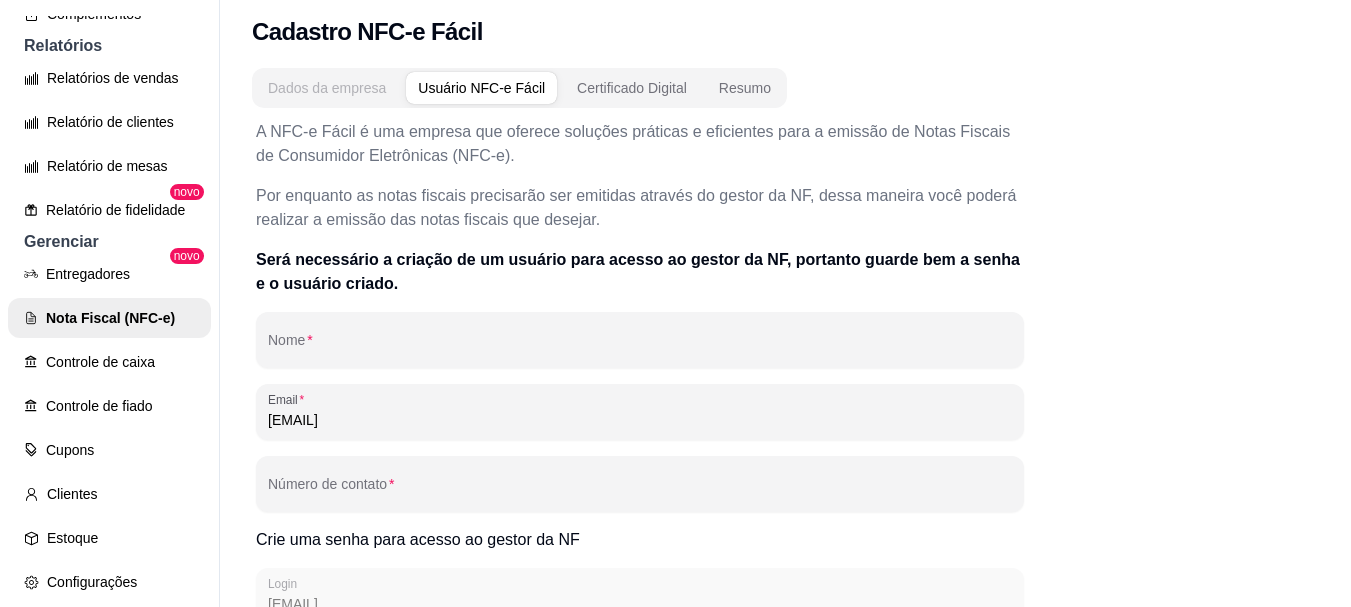 click on "Dados da empresa" at bounding box center [327, 88] 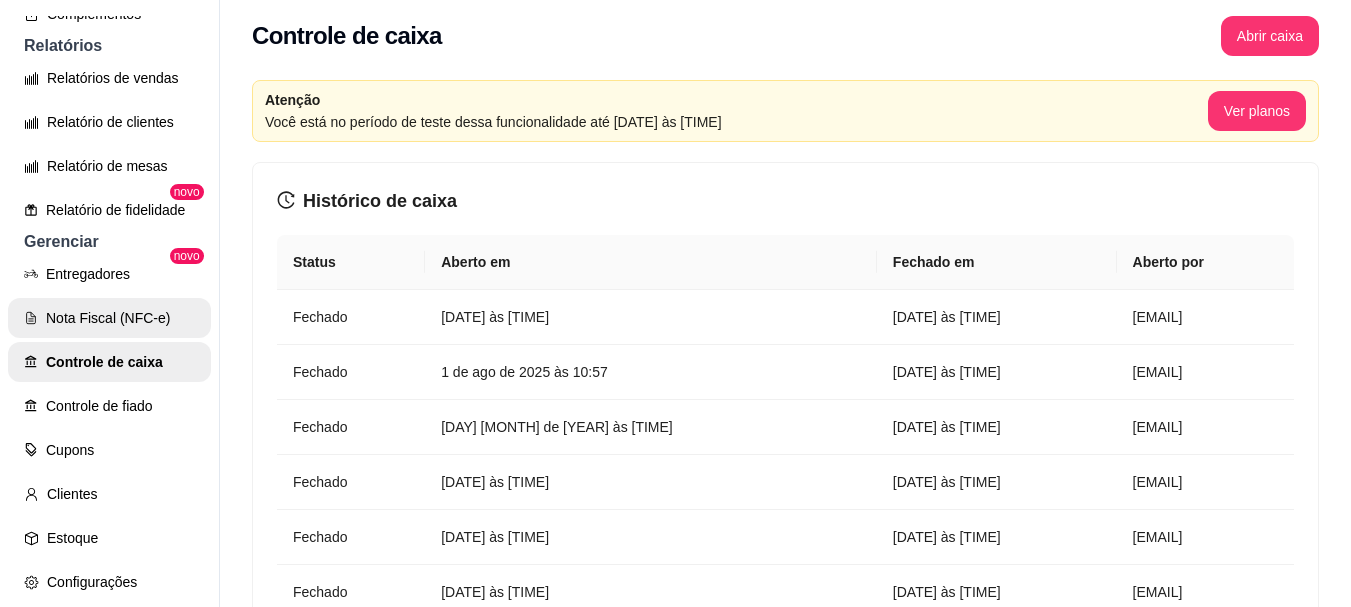 click on "Nota Fiscal (NFC-e)" at bounding box center (109, 318) 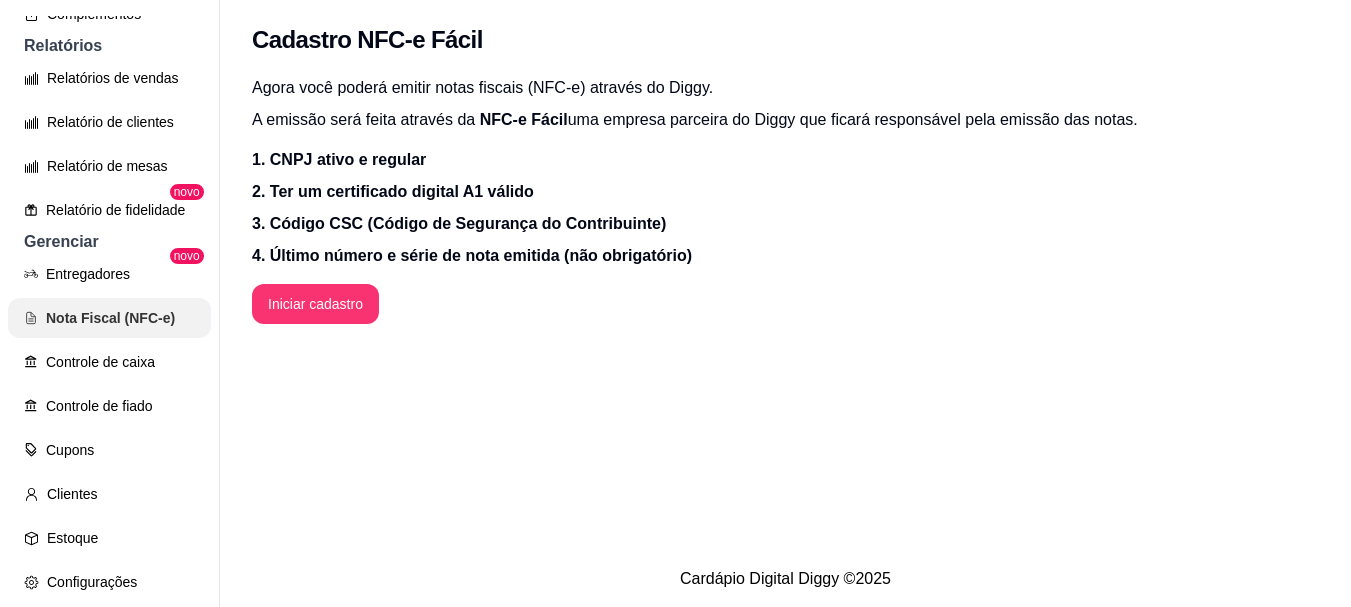 scroll, scrollTop: 0, scrollLeft: 0, axis: both 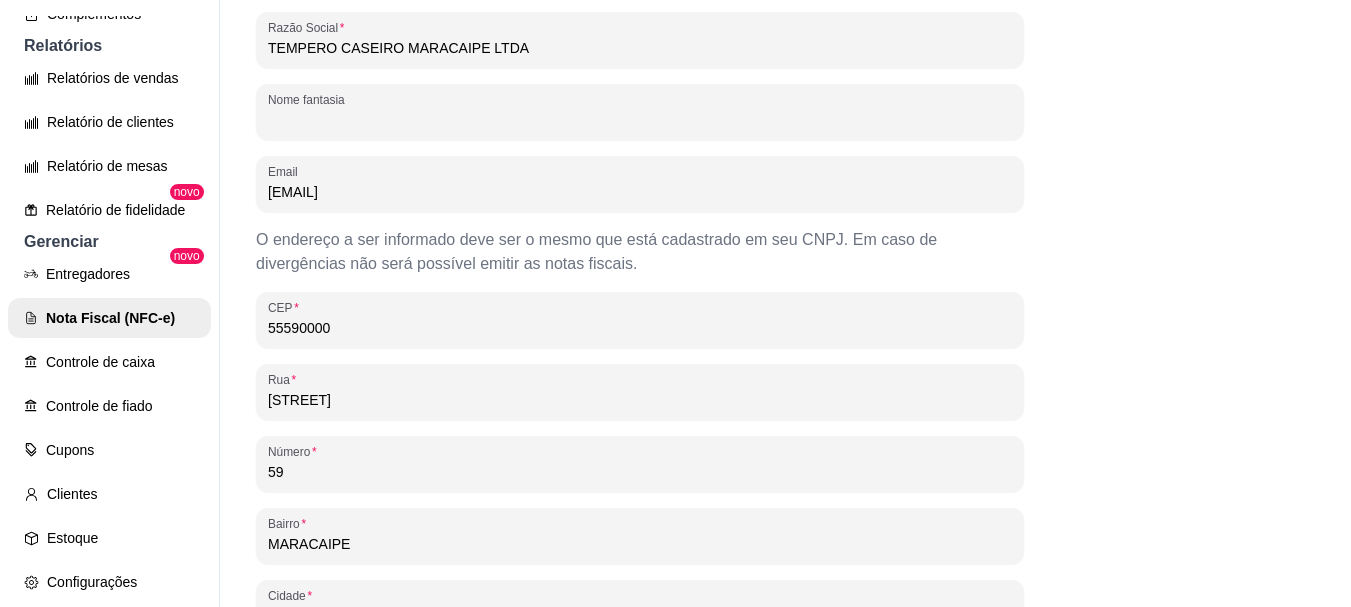 click on "Nome fantasia" at bounding box center (640, 120) 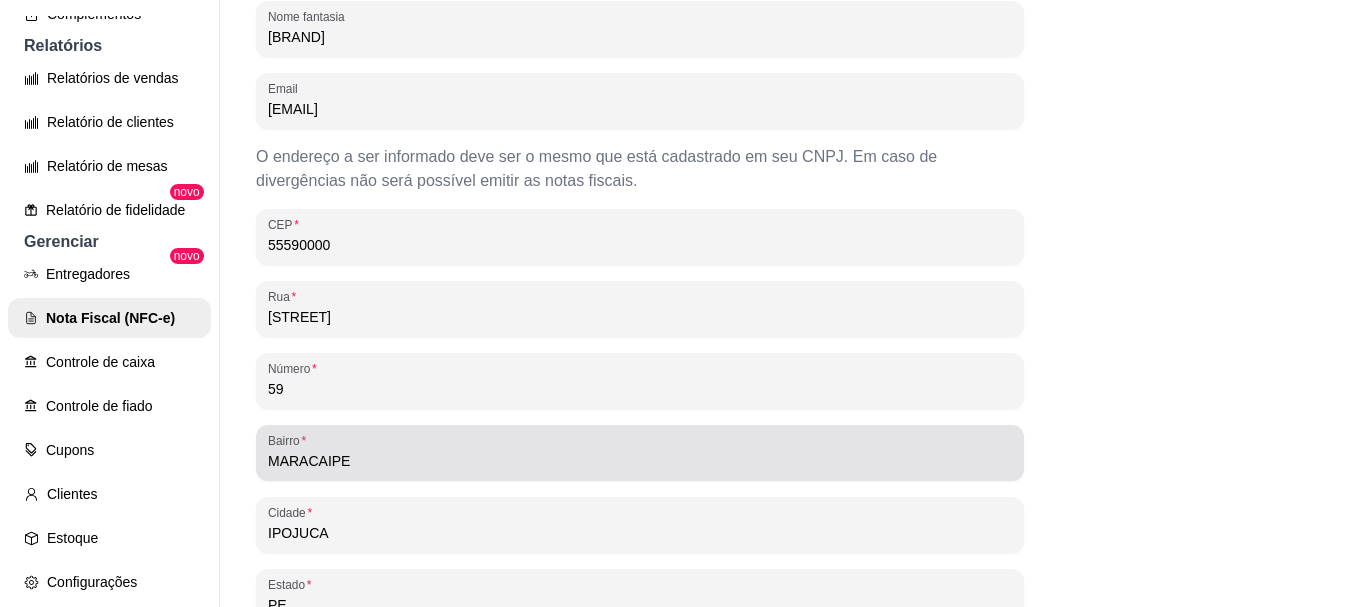 scroll, scrollTop: 140, scrollLeft: 0, axis: vertical 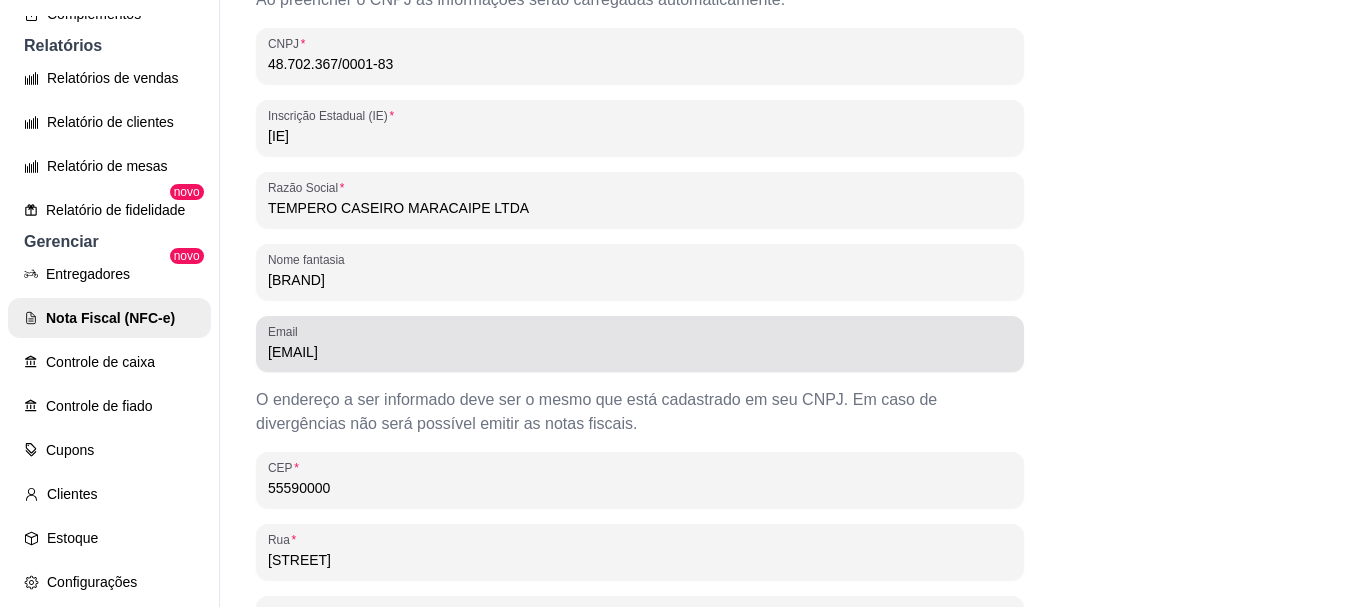 type on "[BRAND]" 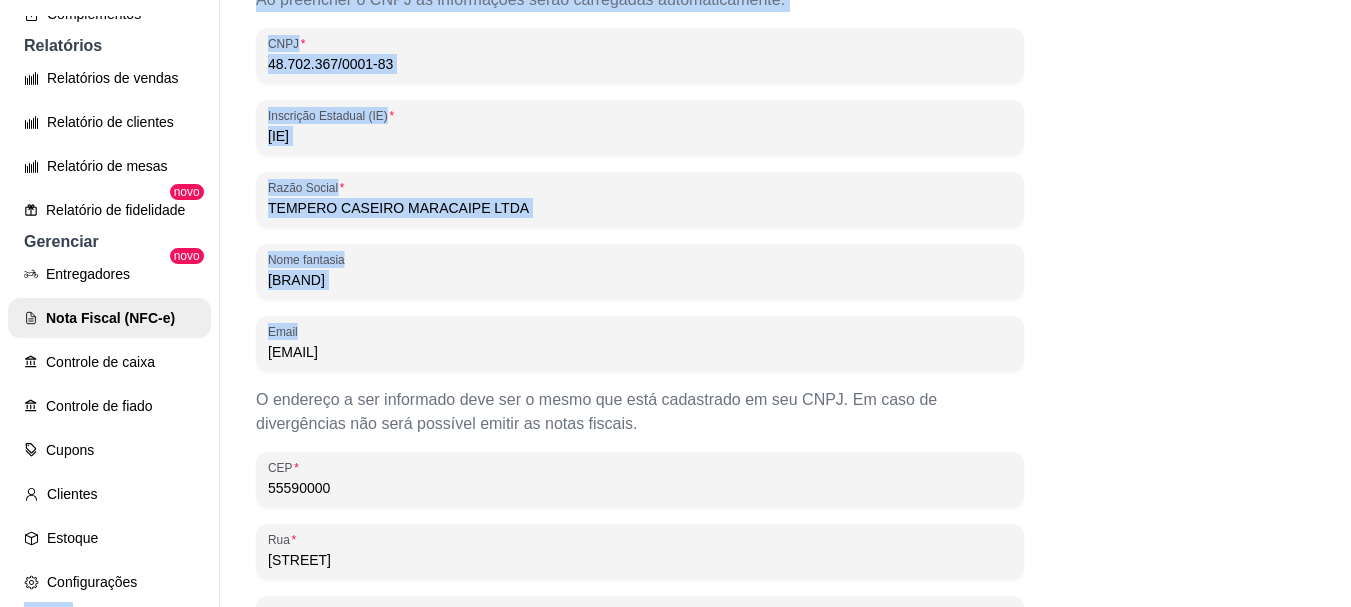drag, startPoint x: 504, startPoint y: 365, endPoint x: 217, endPoint y: 350, distance: 287.39172 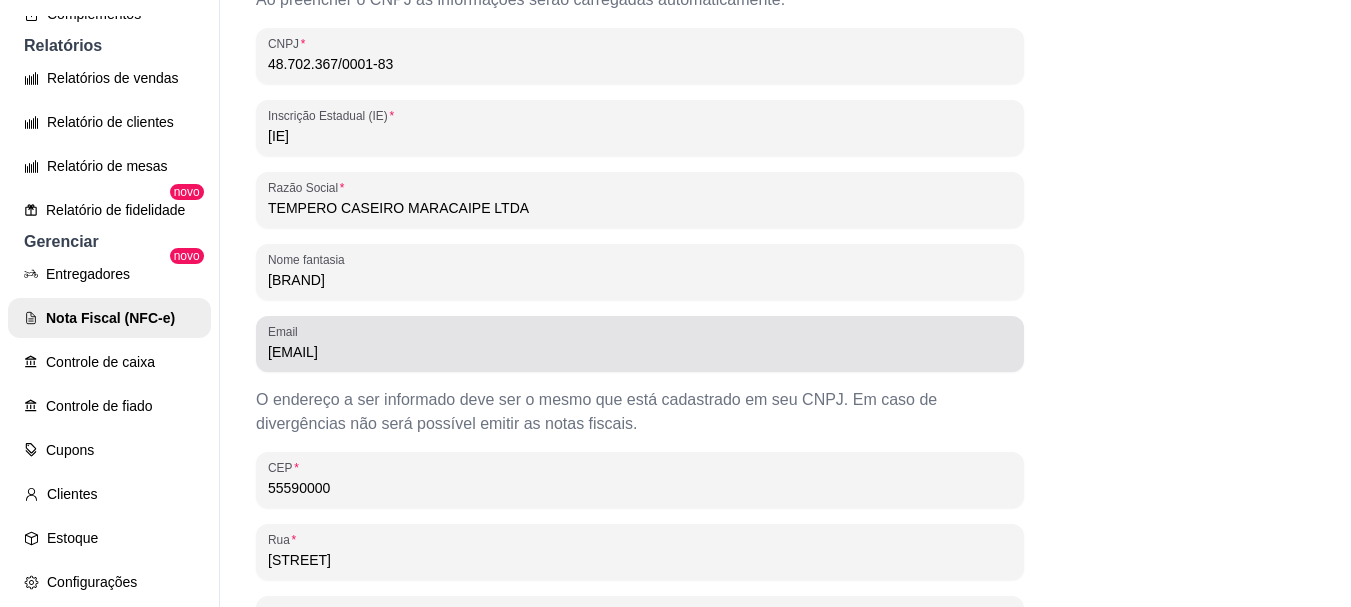 click on "[EMAIL]" at bounding box center [640, 352] 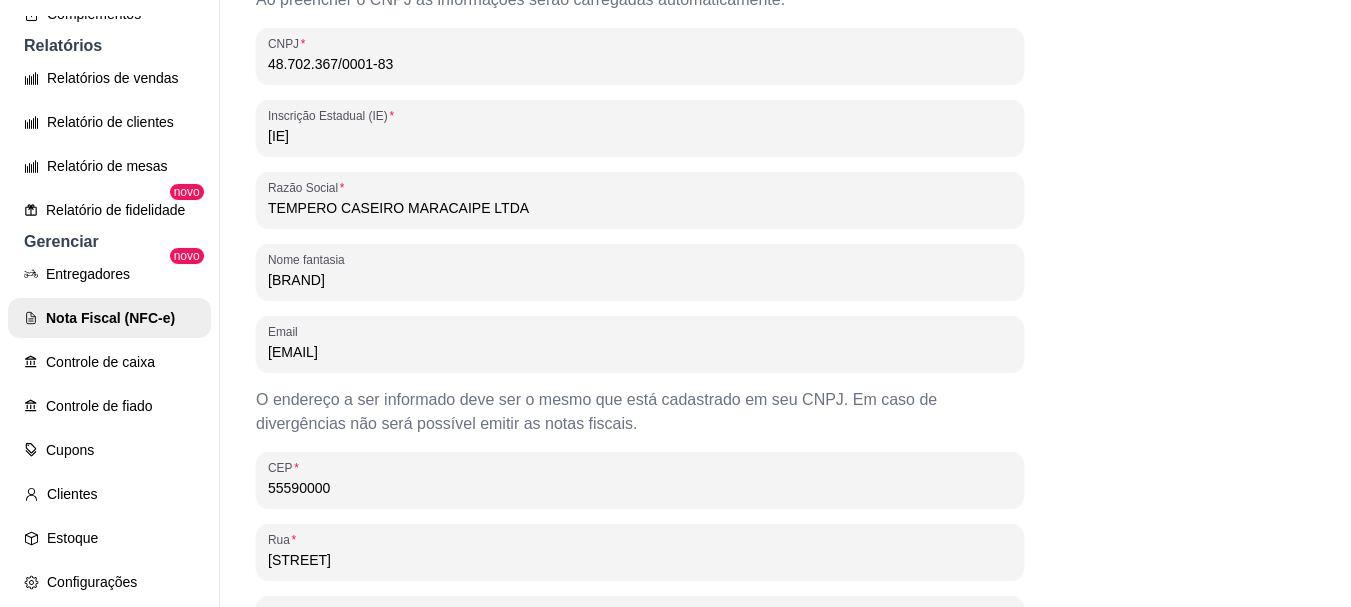 click on "[EMAIL]" at bounding box center [640, 352] 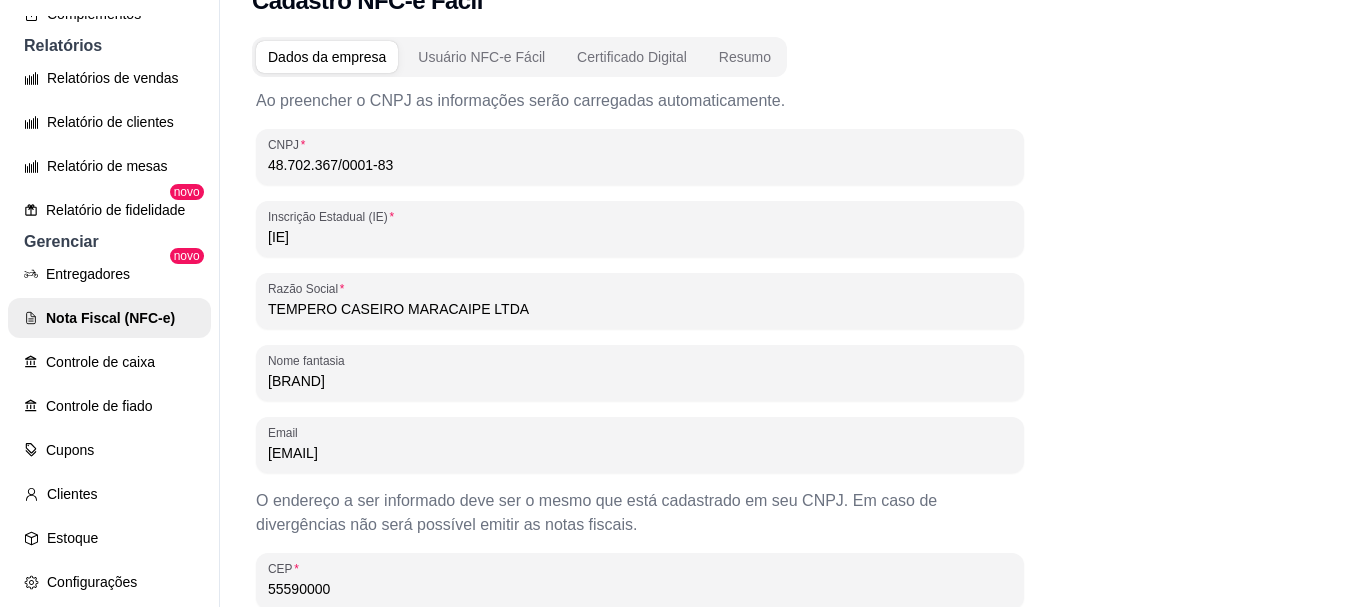 scroll, scrollTop: 0, scrollLeft: 0, axis: both 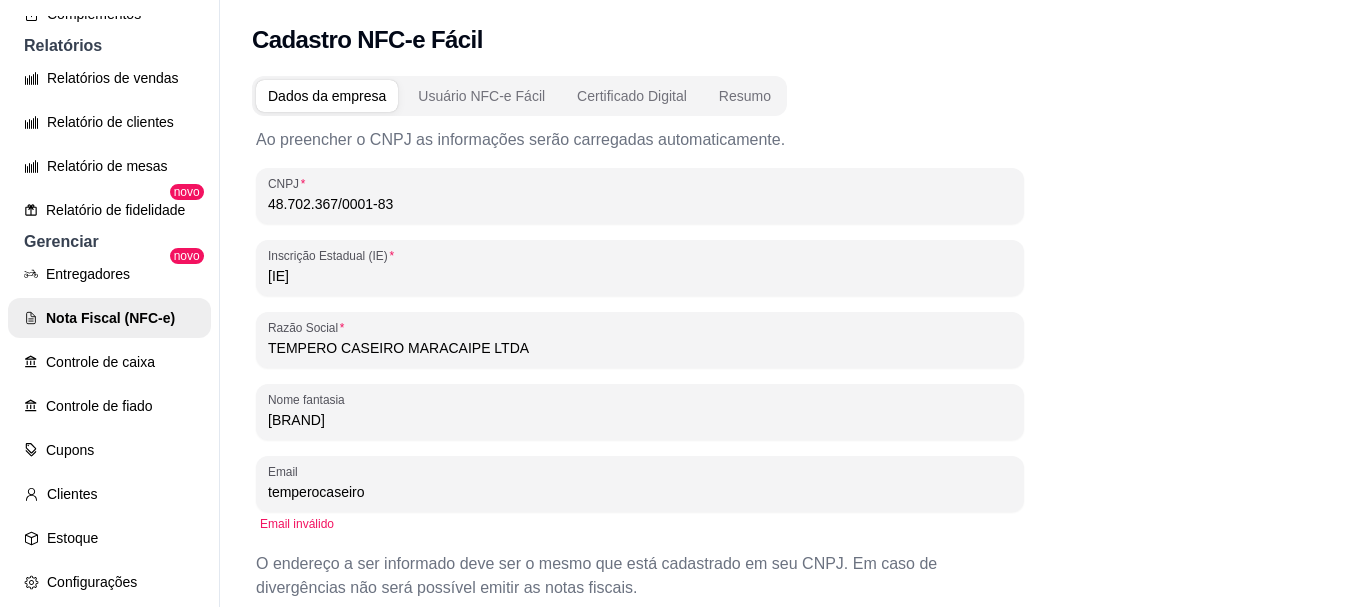 click on "Ao preencher o CNPJ as informações serão carregadas automaticamente." at bounding box center [640, 140] 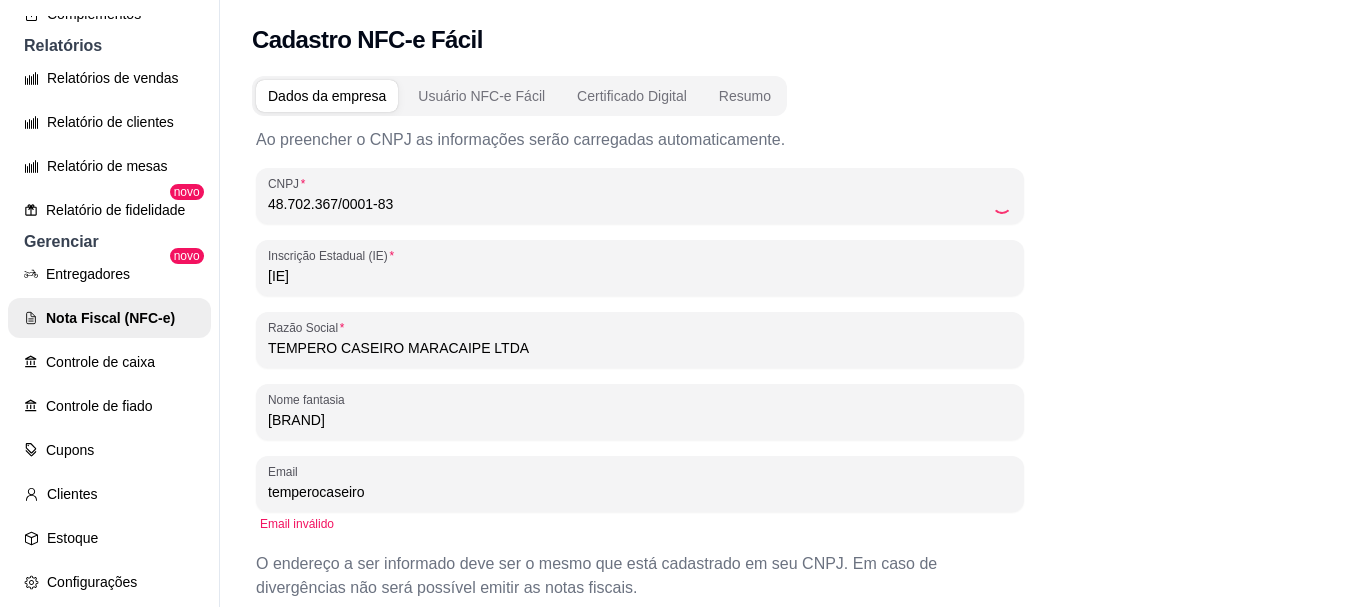 type on "[EMAIL]" 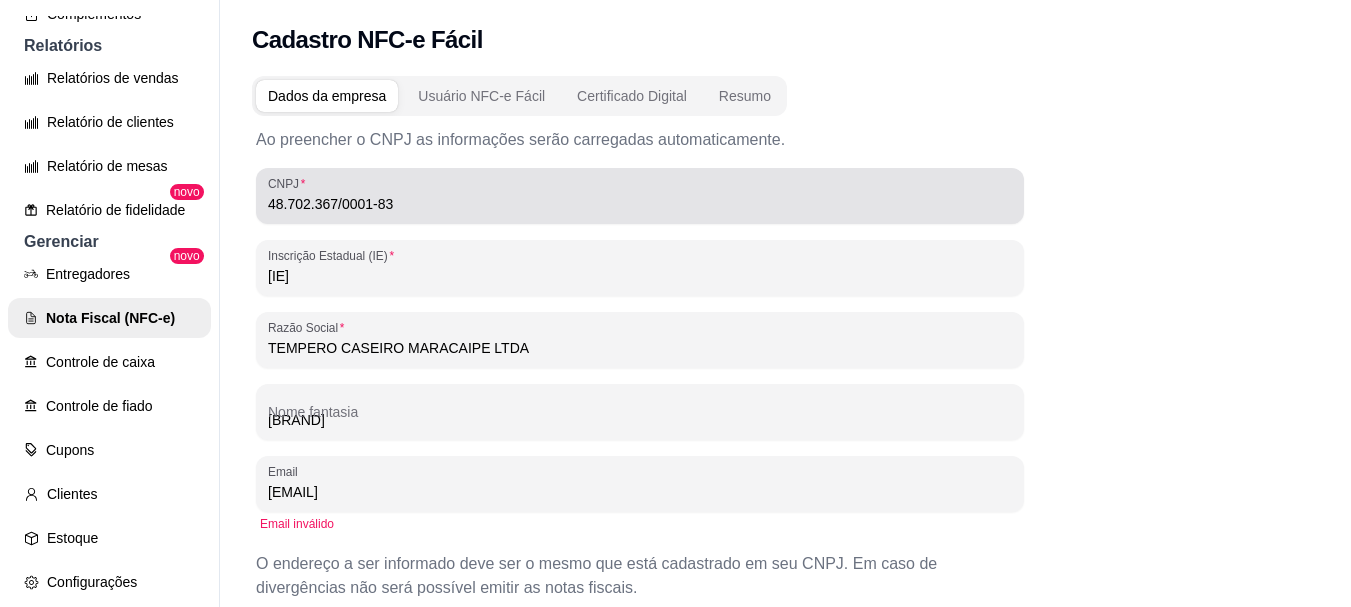 click on "CNPJ [CNPJ]" at bounding box center [640, 196] 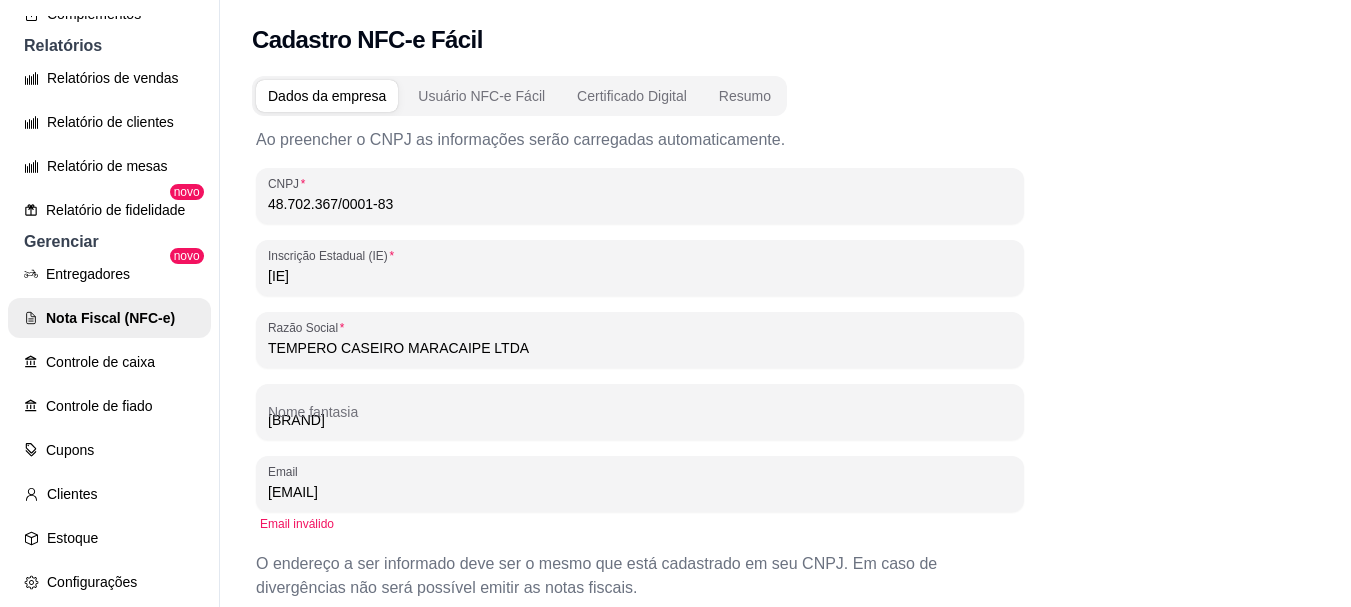 click on "Usuário NFC-e Fácil" at bounding box center (481, 96) 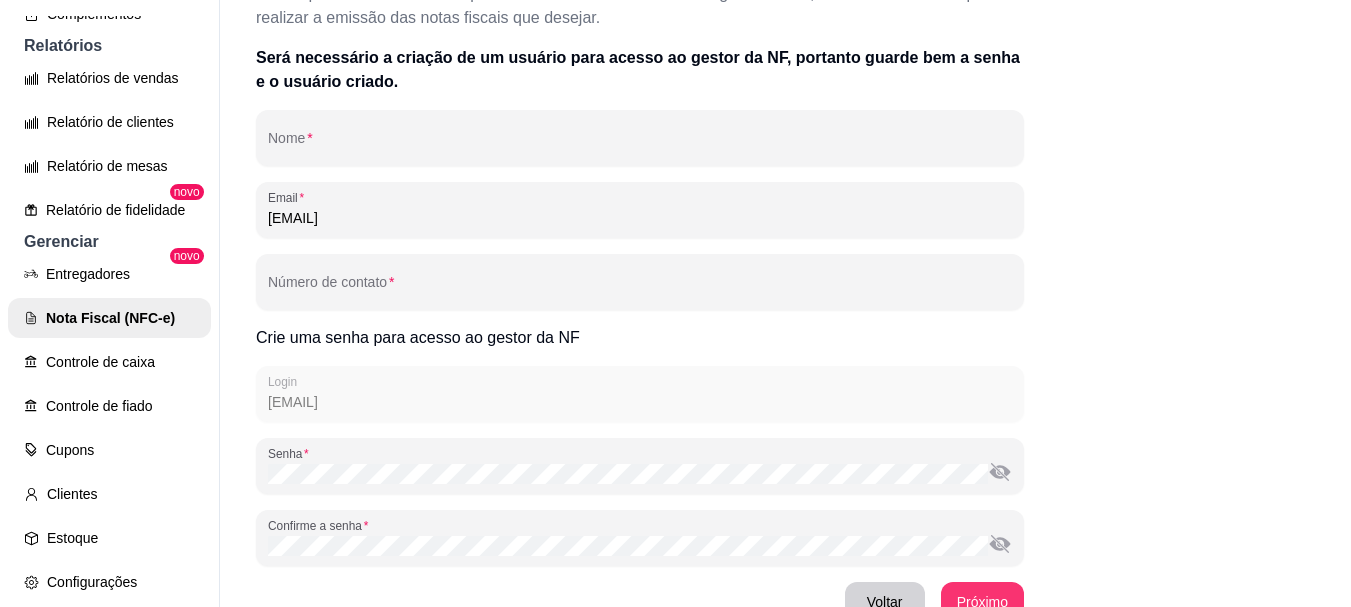 scroll, scrollTop: 308, scrollLeft: 0, axis: vertical 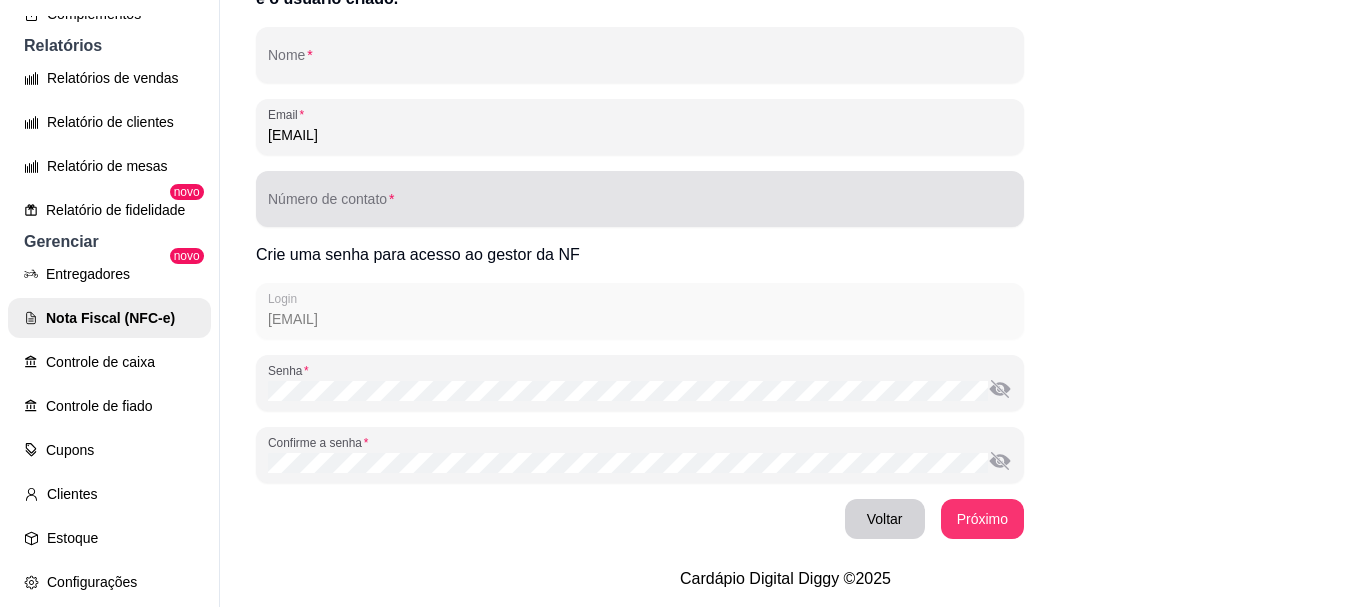 click on "[EMAIL]" at bounding box center [640, 135] 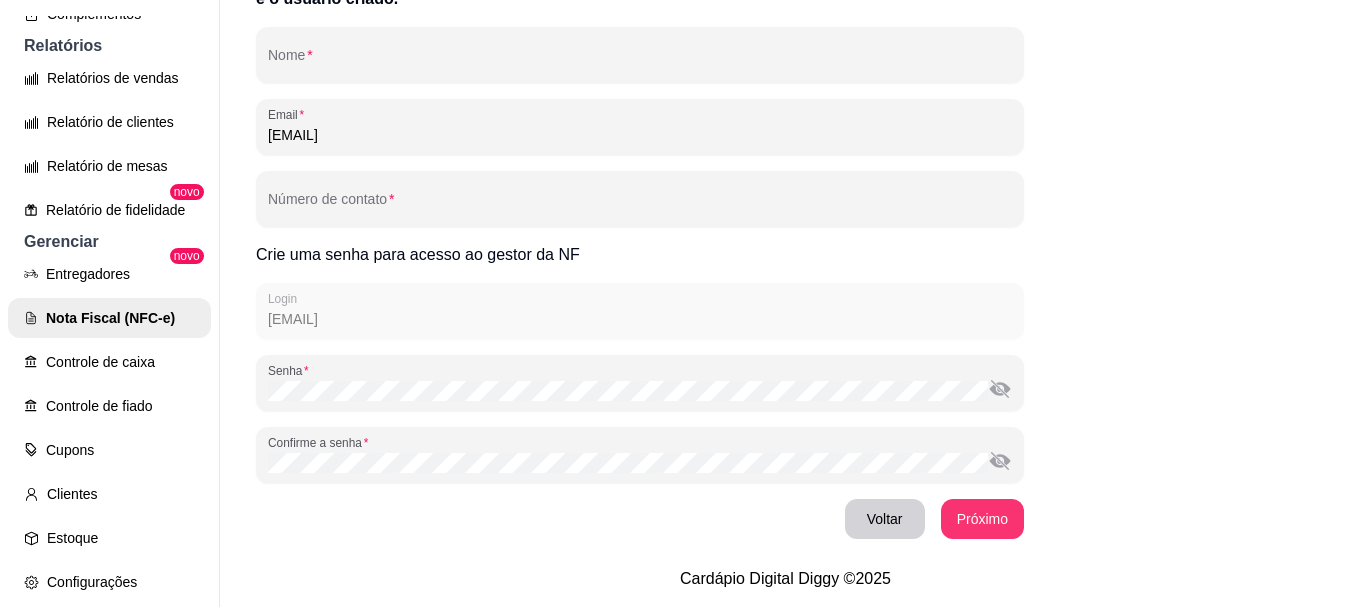 click on "[EMAIL]" at bounding box center (640, 135) 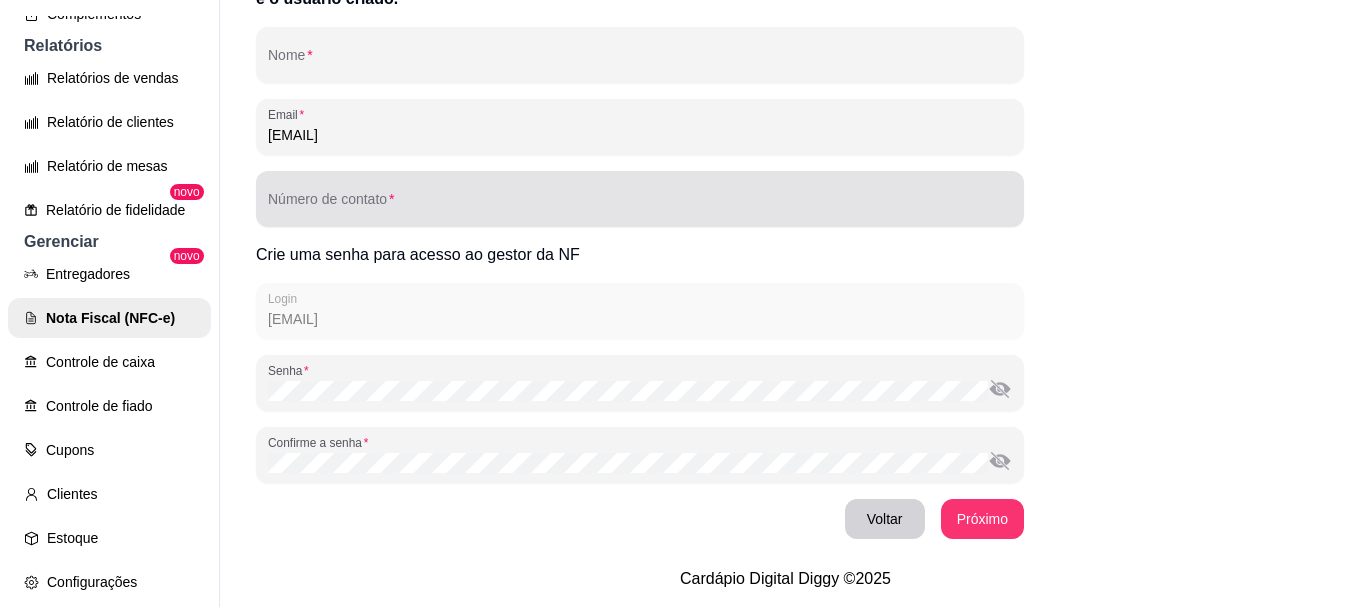 type on "[EMAIL]" 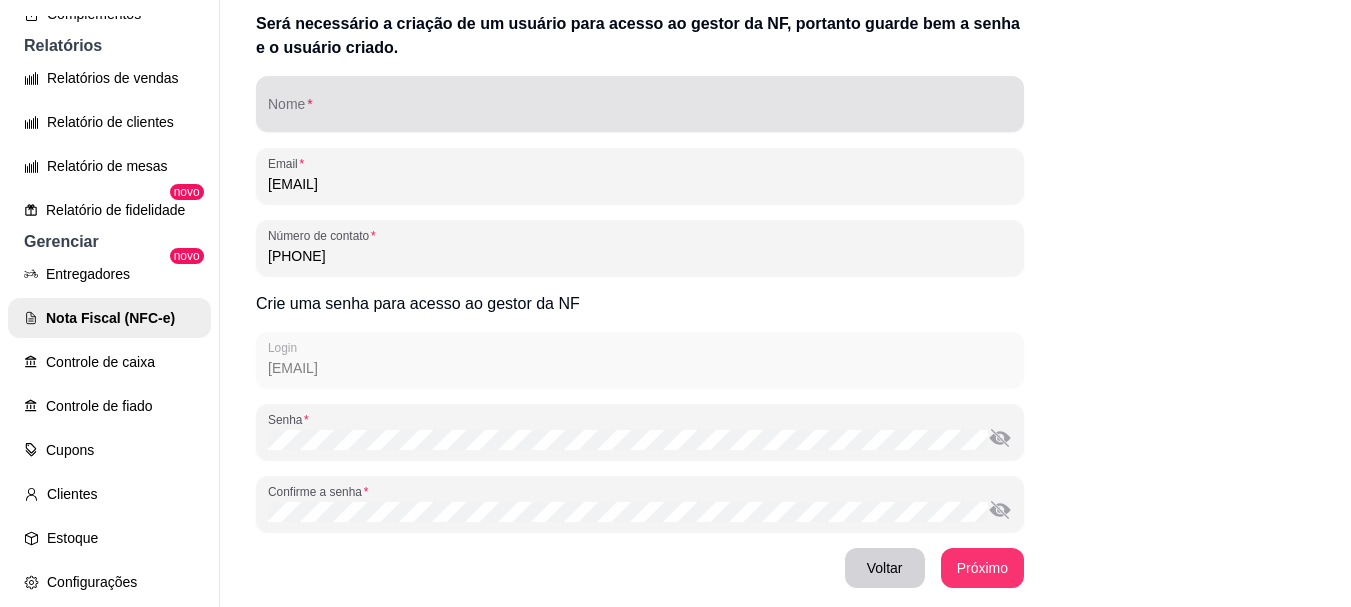 scroll, scrollTop: 208, scrollLeft: 0, axis: vertical 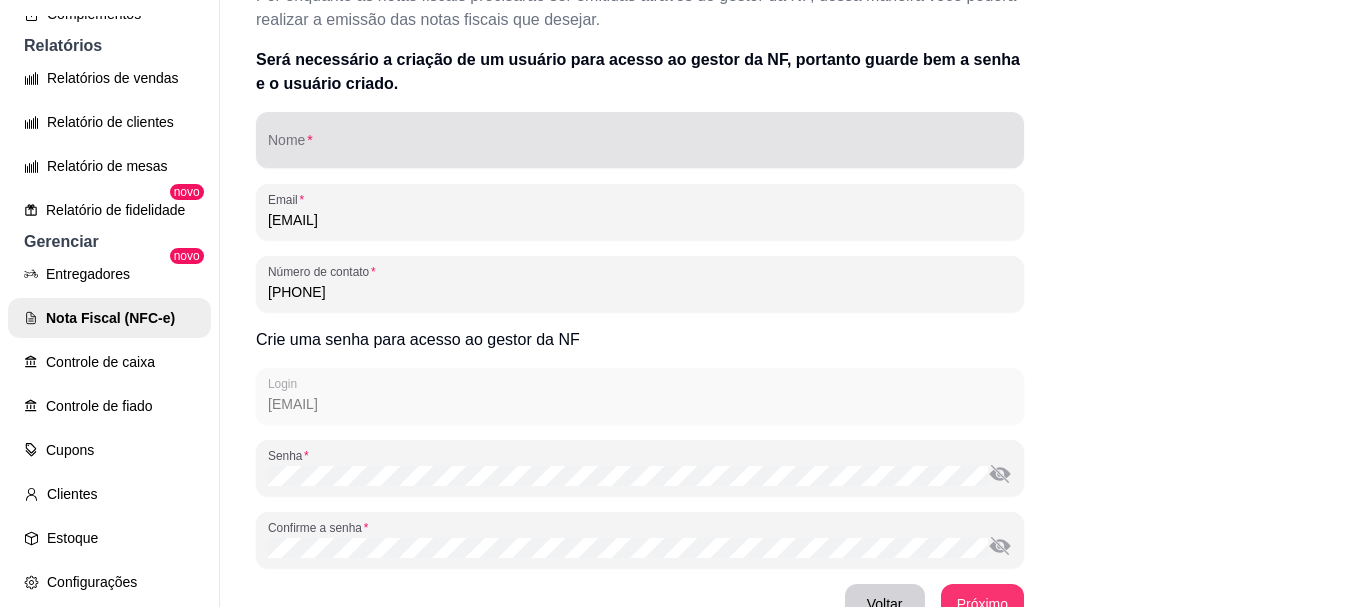 type on "[PHONE]" 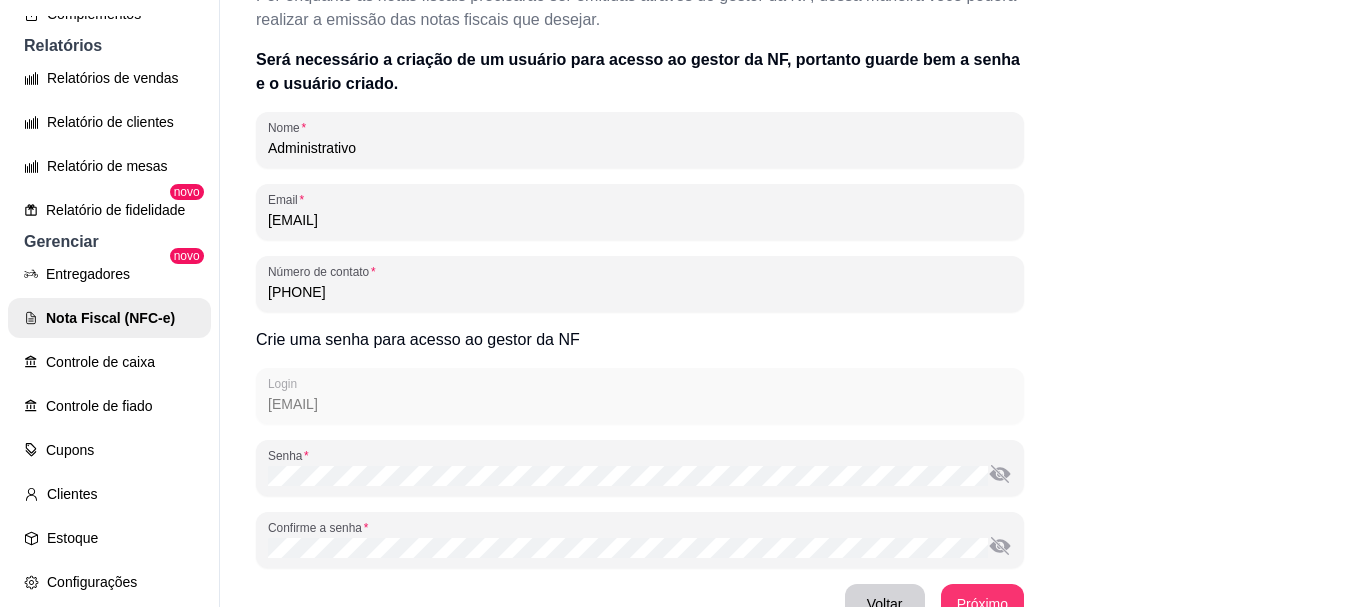 type on "Administrativo" 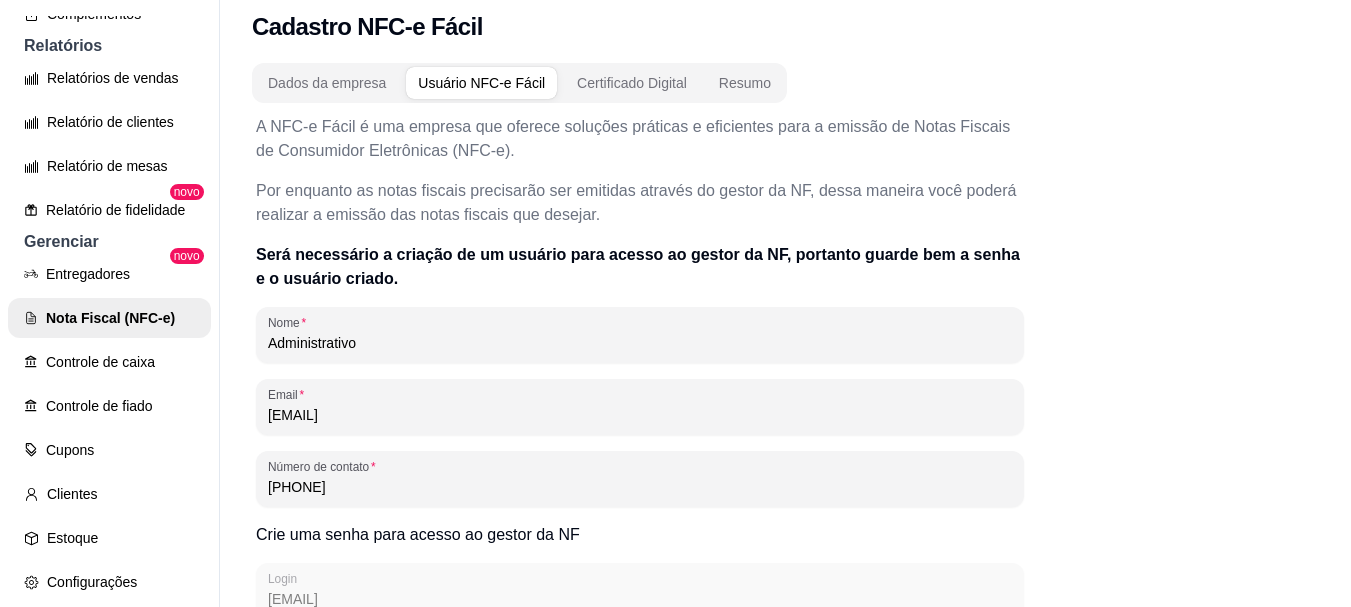 scroll, scrollTop: 0, scrollLeft: 0, axis: both 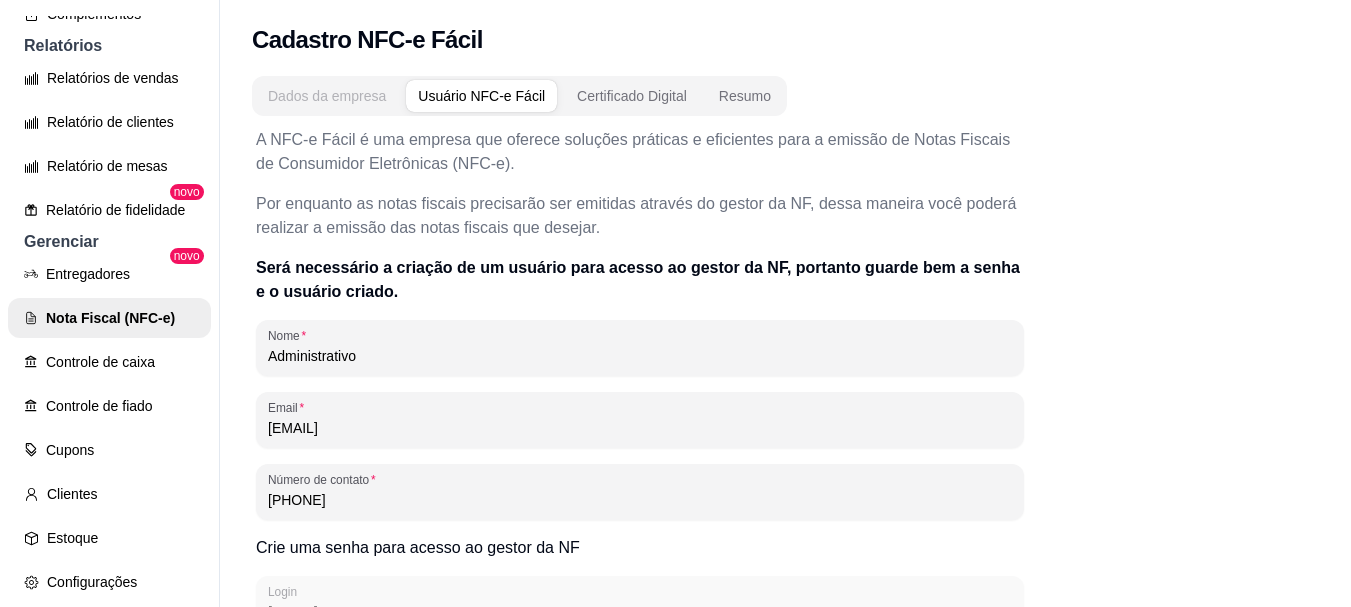 click on "Dados da empresa" at bounding box center [327, 96] 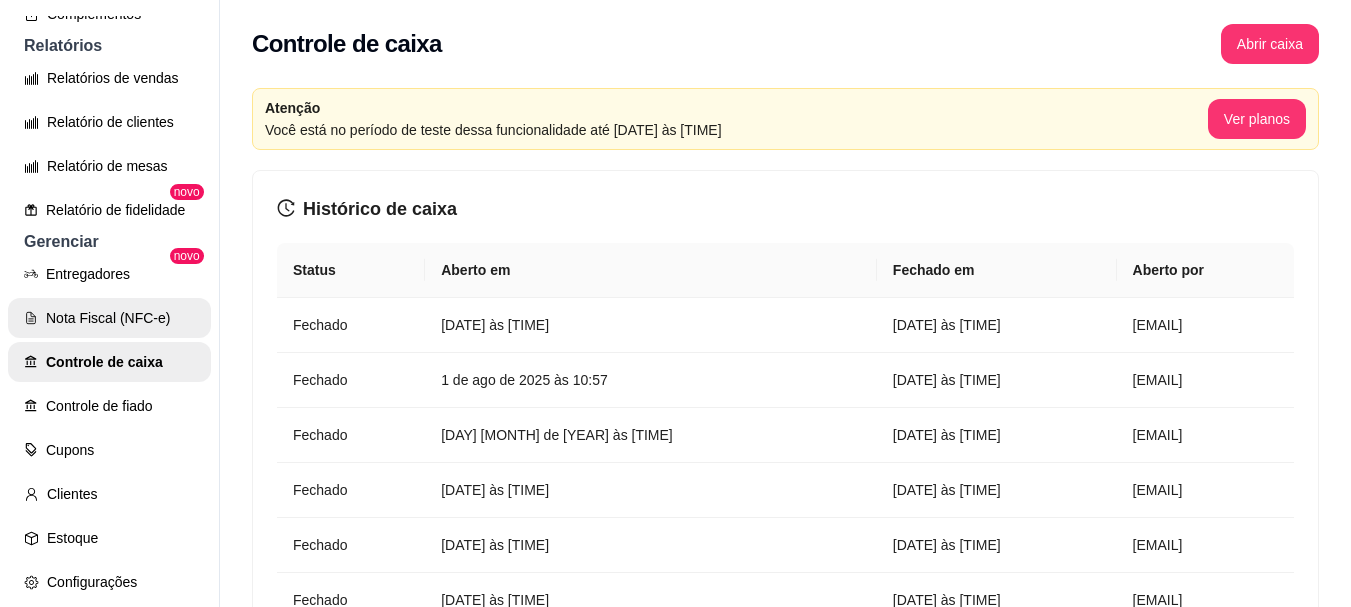 click on "Nota Fiscal (NFC-e)" at bounding box center (109, 318) 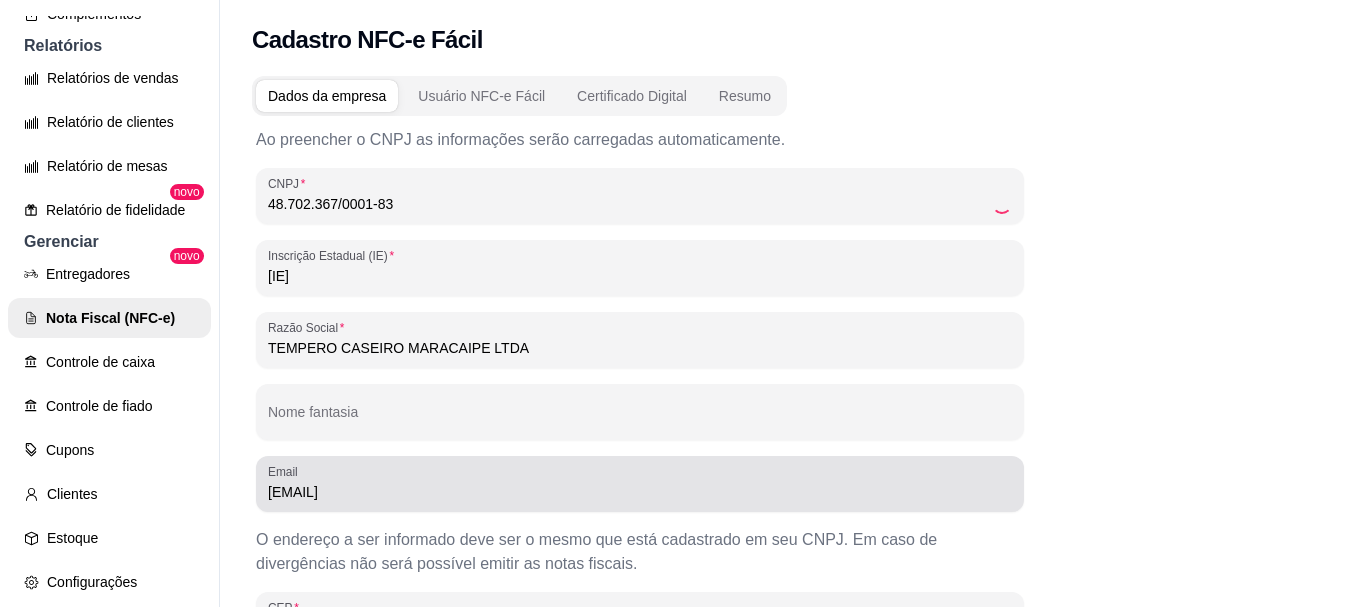 click on "[EMAIL]" at bounding box center (640, 492) 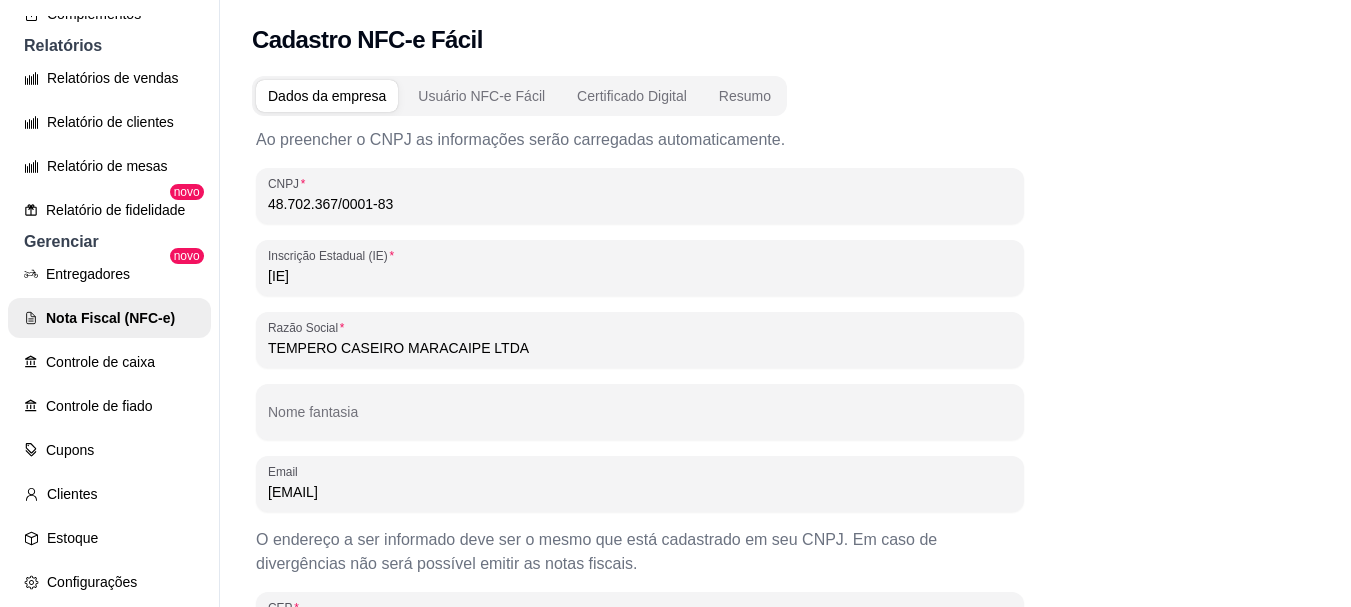 click on "[EMAIL]" at bounding box center [640, 492] 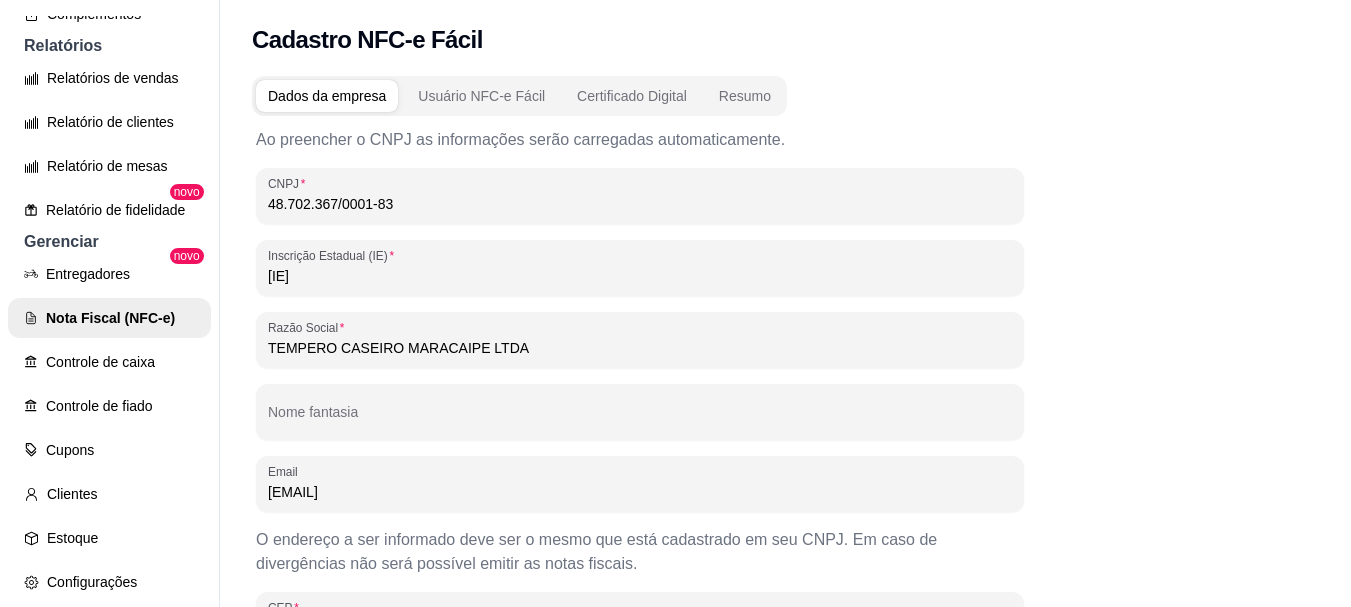 click on "O endereço a ser informado deve ser o mesmo que está cadastrado em seu CNPJ. Em caso de divergências não será possível emitir as notas fiscais." at bounding box center [640, 552] 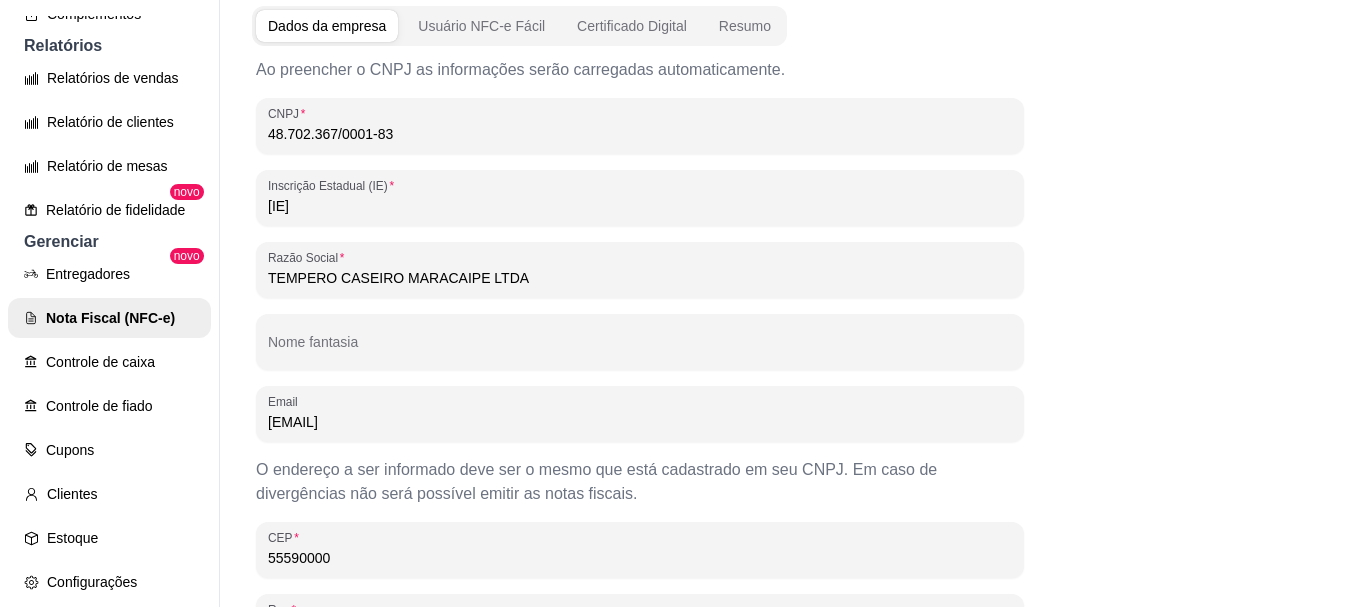 scroll, scrollTop: 100, scrollLeft: 0, axis: vertical 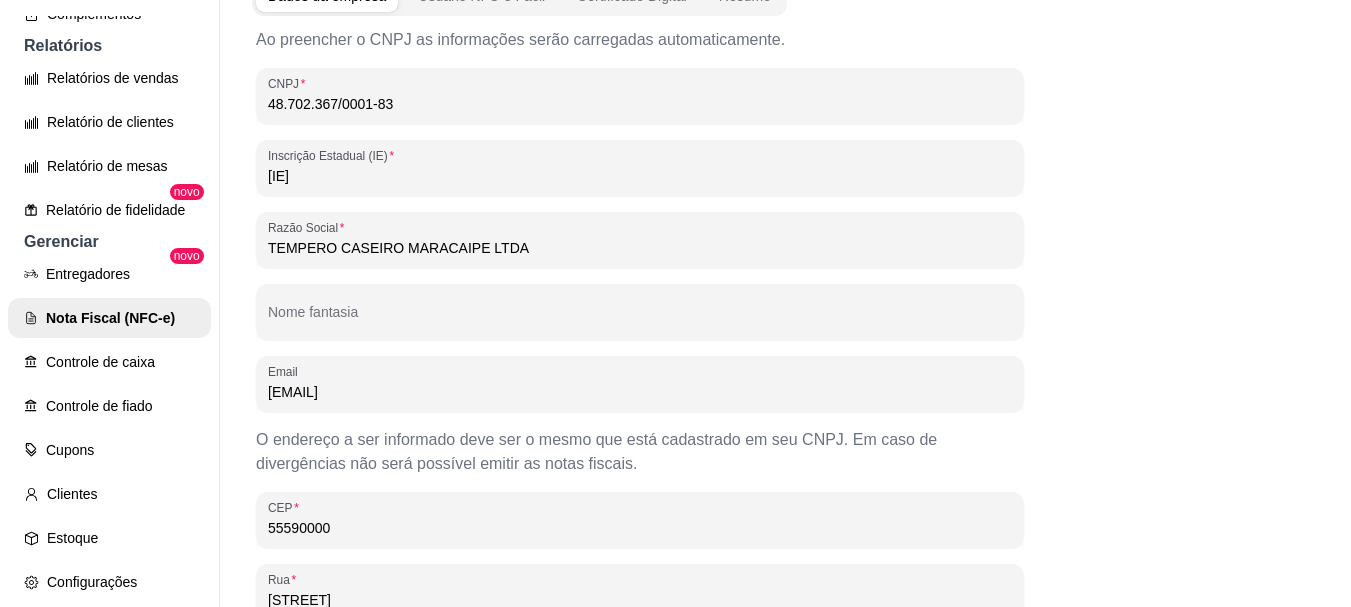 drag, startPoint x: 475, startPoint y: 386, endPoint x: 239, endPoint y: 376, distance: 236.21178 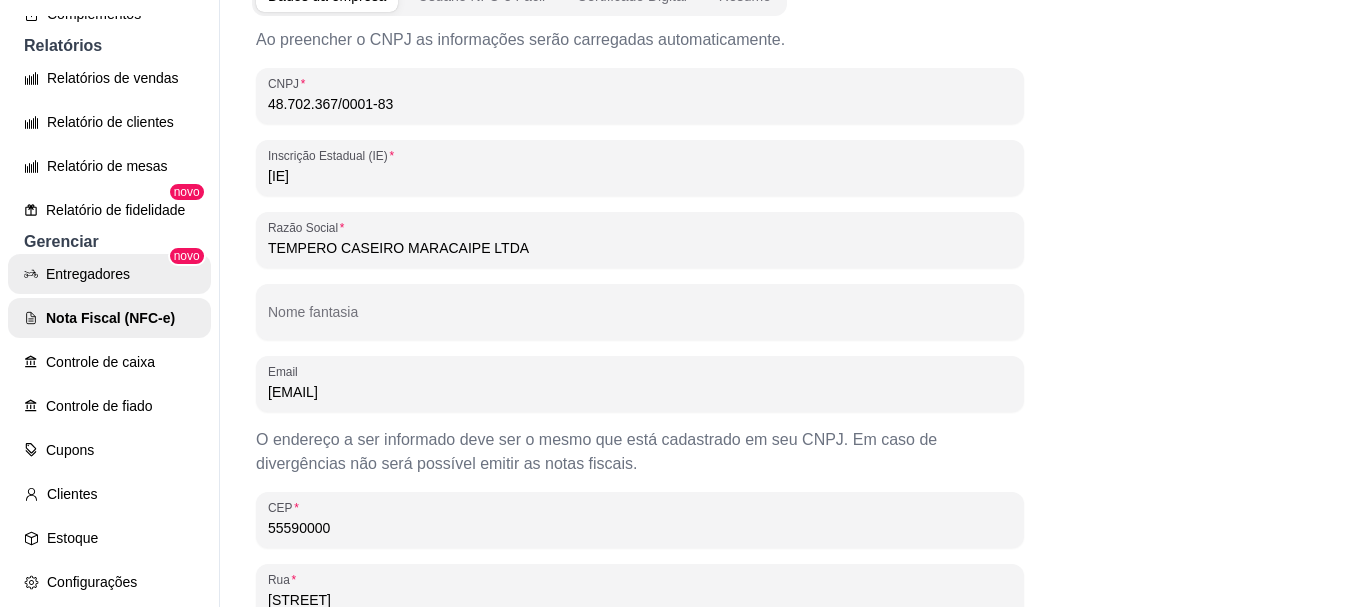 click on "Entregadores" at bounding box center (109, 274) 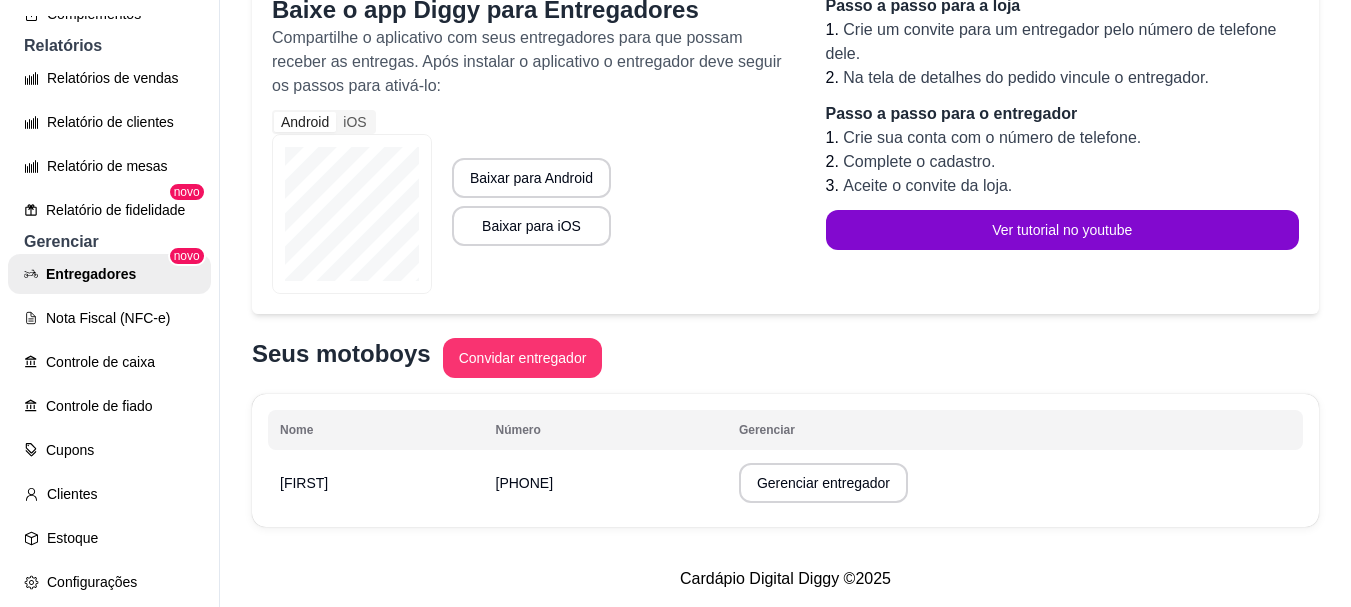 scroll, scrollTop: 234, scrollLeft: 0, axis: vertical 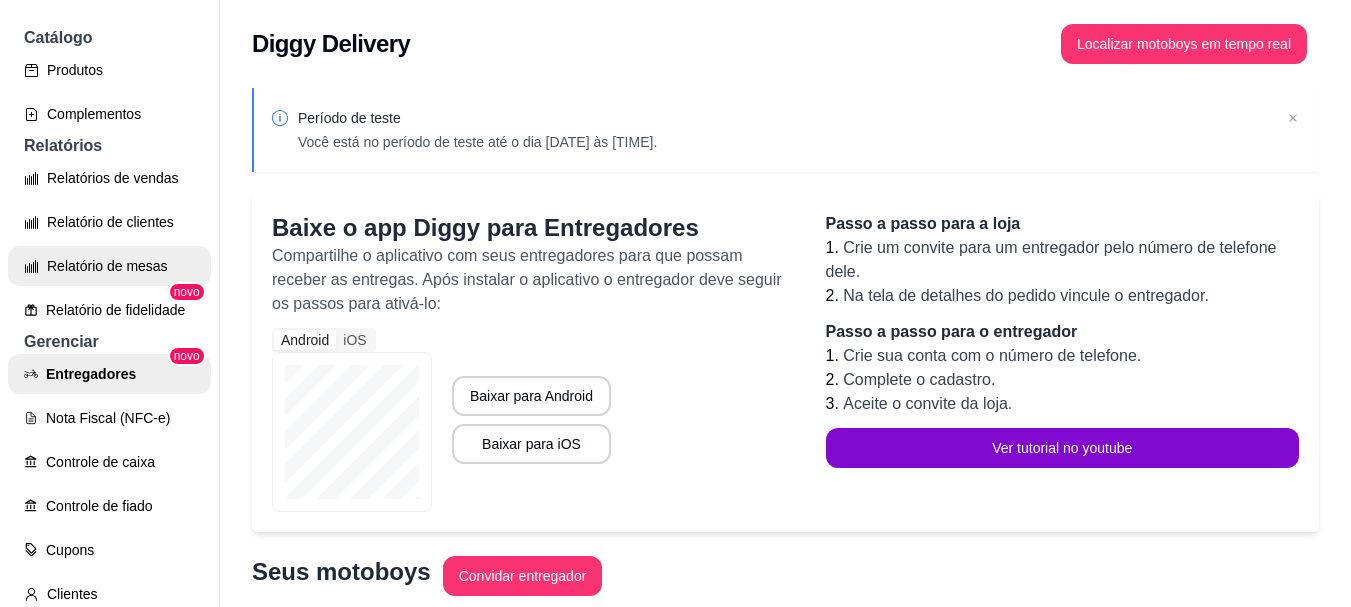 click on "Relatório de mesas" at bounding box center [109, 266] 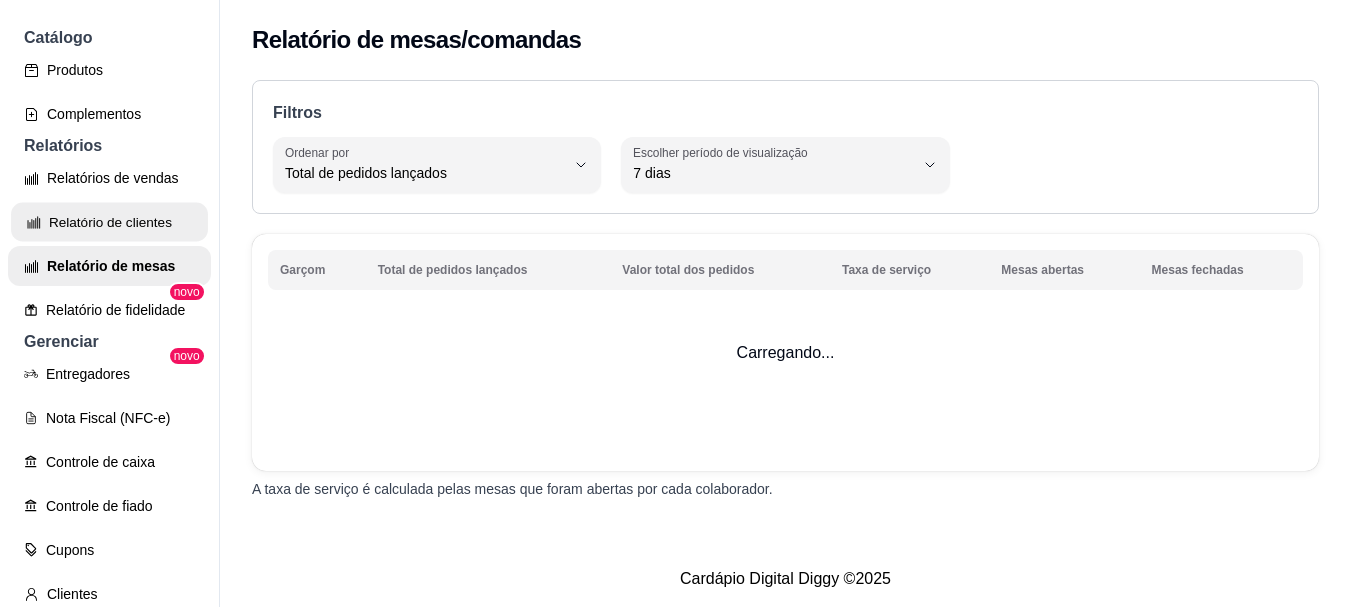click on "Relatório de clientes" at bounding box center [109, 222] 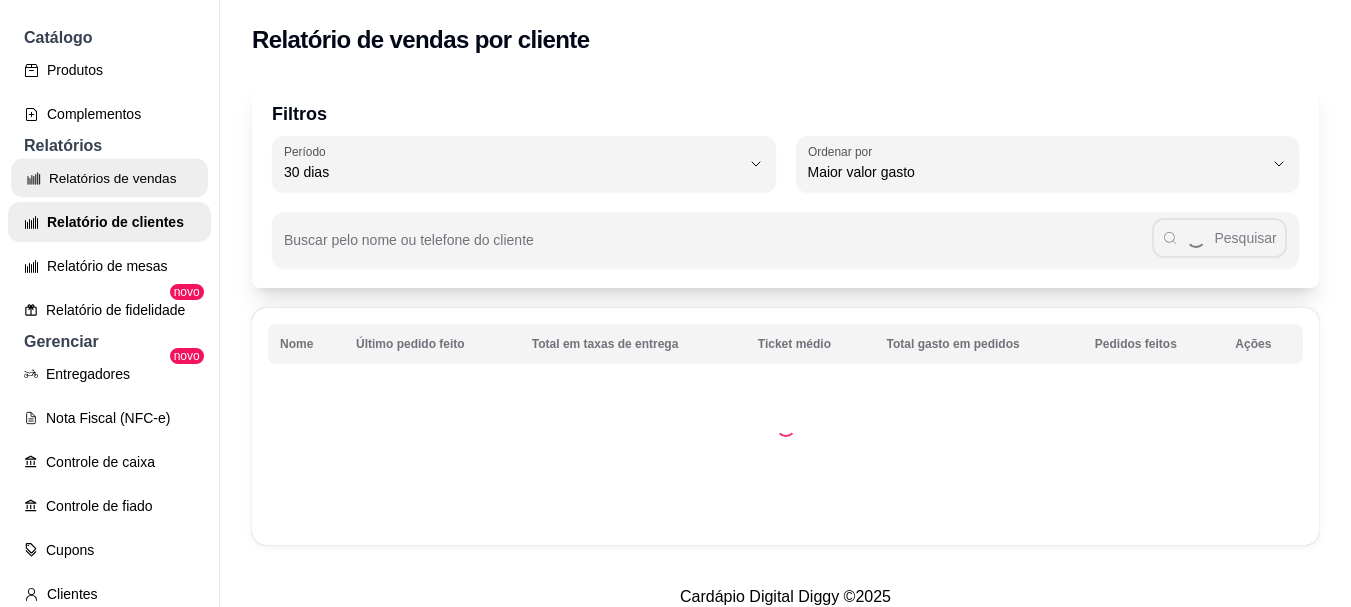 click on "Relatórios de vendas" at bounding box center [109, 178] 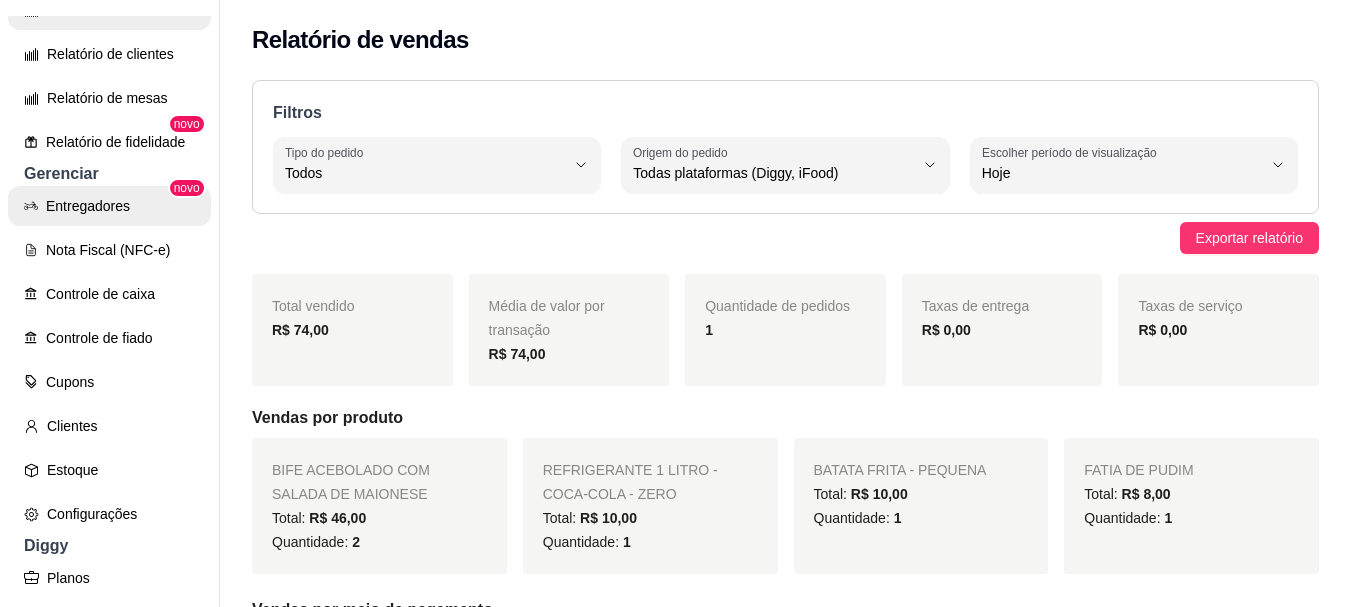 scroll, scrollTop: 700, scrollLeft: 0, axis: vertical 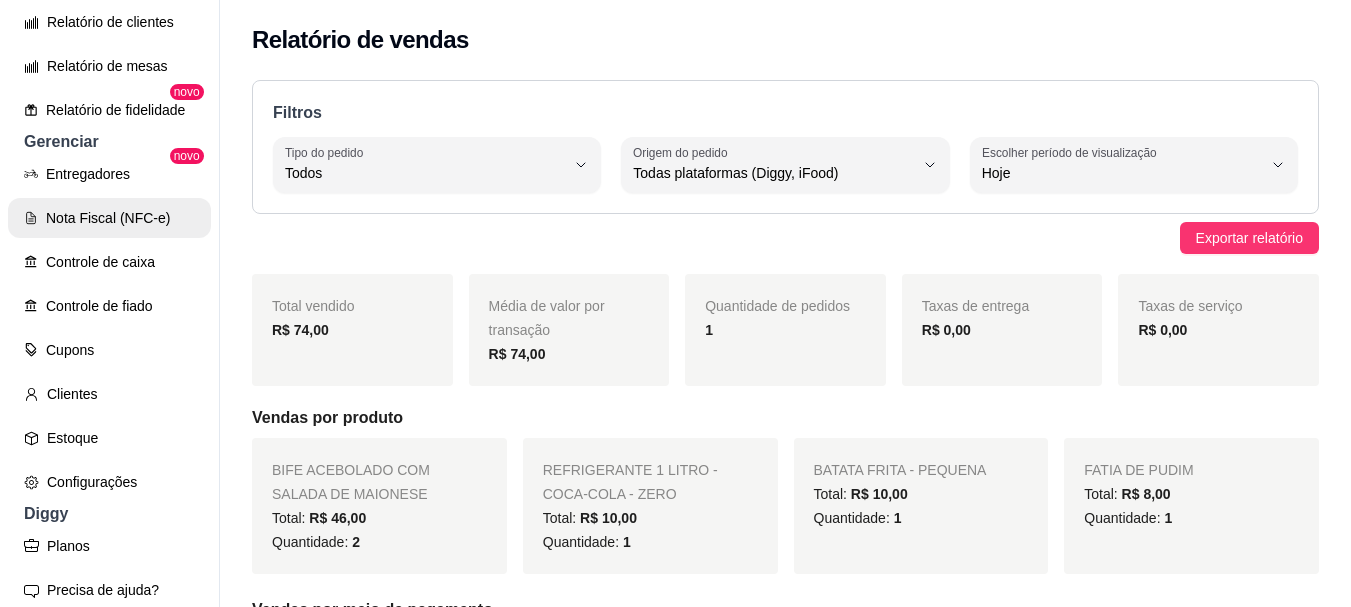 click on "Nota Fiscal (NFC-e)" at bounding box center (109, 218) 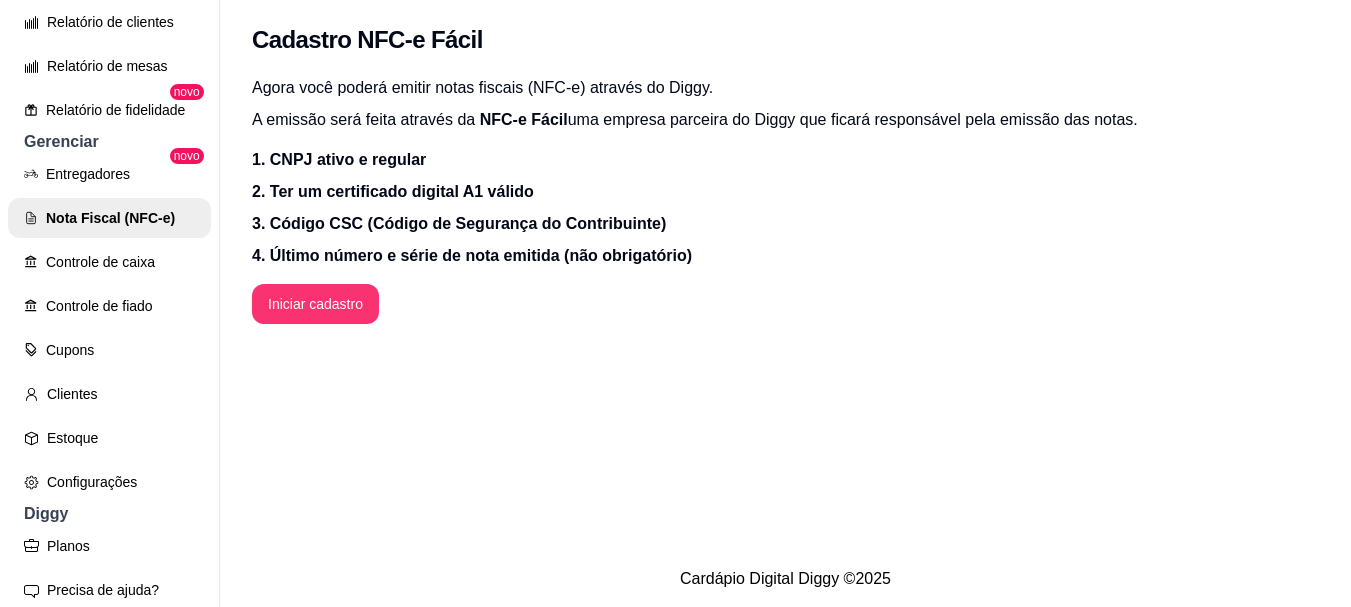 click on "Agora você poderá emitir notas fiscais (NFC-e) através do Diggy. A emissão será feita através da   NFC-e Fácil  uma empresa parceira do Diggy que ficará responsável pela emissão das notas. 1. CNPJ ativo e regular 2. Ter um certificado digital A1 válido 3. Código CSC (Código de Segurança do Contribuinte) 4. Último número e série de nota emitida (não obrigatório) Iniciar cadastro" at bounding box center (785, 216) 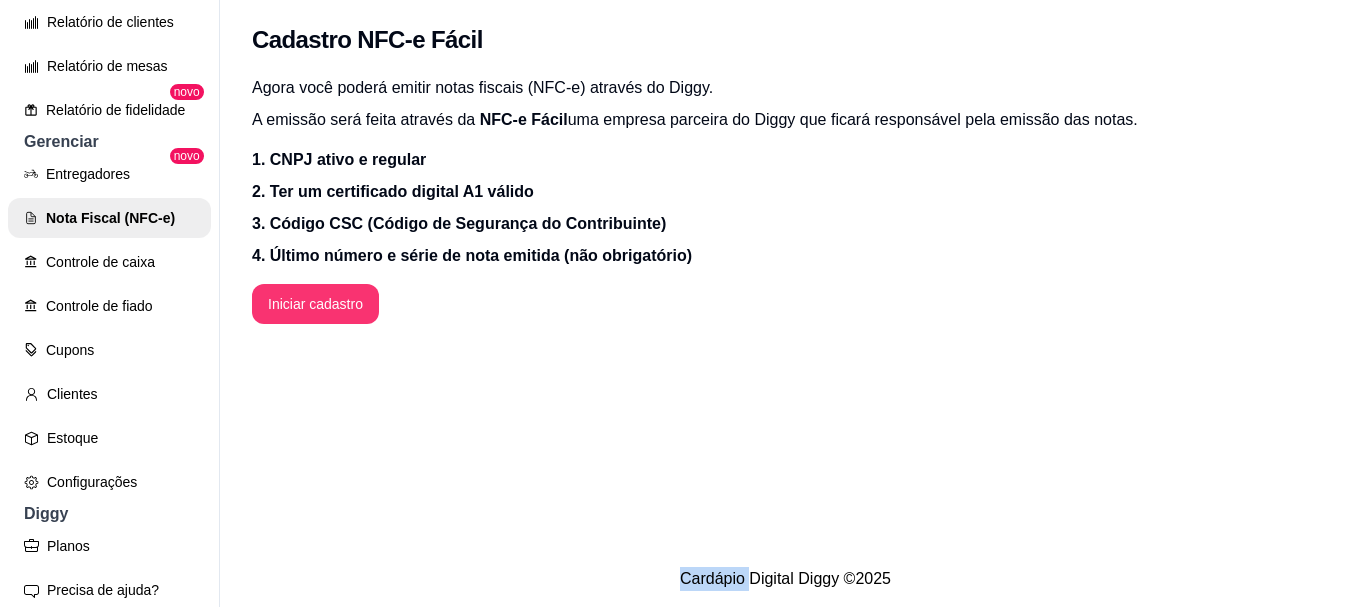 click on "Agora você poderá emitir notas fiscais (NFC-e) através do Diggy. A emissão será feita através da   NFC-e Fácil  uma empresa parceira do Diggy que ficará responsável pela emissão das notas. 1. CNPJ ativo e regular 2. Ter um certificado digital A1 válido 3. Código CSC (Código de Segurança do Contribuinte) 4. Último número e série de nota emitida (não obrigatório) Iniciar cadastro" at bounding box center [785, 216] 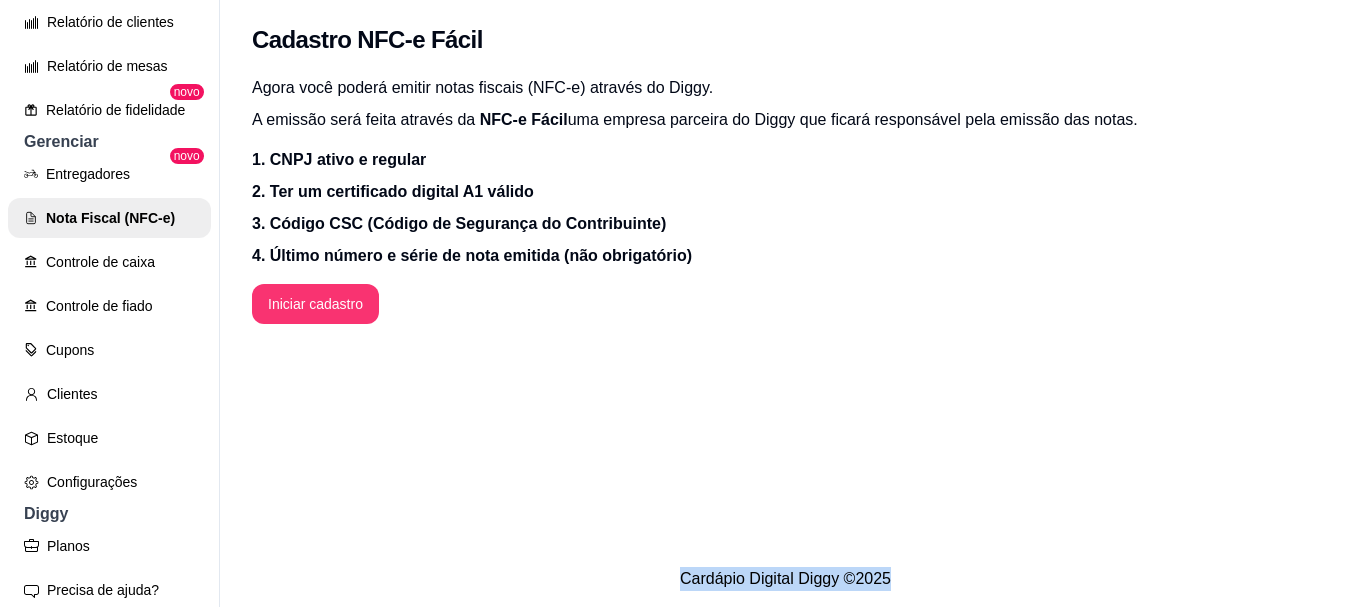 click on "Agora você poderá emitir notas fiscais (NFC-e) através do Diggy. A emissão será feita através da   NFC-e Fácil  uma empresa parceira do Diggy que ficará responsável pela emissão das notas. 1. CNPJ ativo e regular 2. Ter um certificado digital A1 válido 3. Código CSC (Código de Segurança do Contribuinte) 4. Último número e série de nota emitida (não obrigatório) Iniciar cadastro" at bounding box center (785, 216) 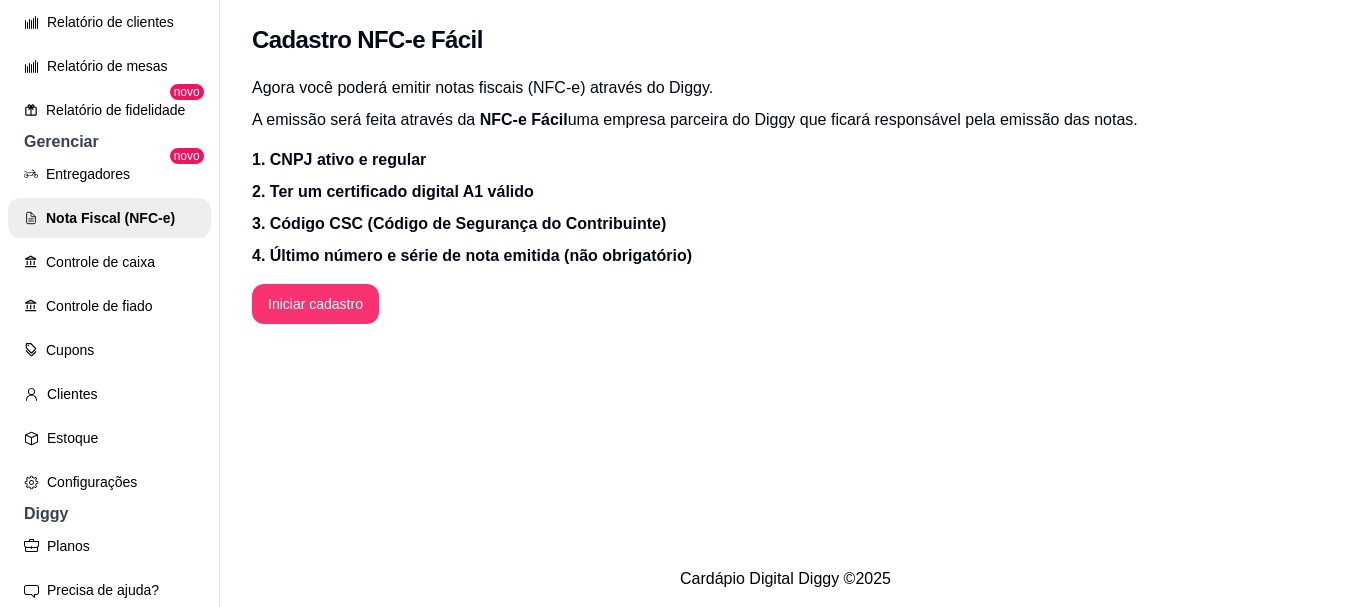 click on "Cadastro NFC-e Fácil Agora você poderá emitir notas fiscais (NFC-e) através do Diggy. A emissão será feita através da   NFC-e Fácil  uma empresa parceira do Diggy que ficará responsável pela emissão das notas. 1. CNPJ ativo e regular 2. Ter um certificado digital A1 válido 3. Código CSC (Código de Segurança do Contribuinte) 4. Último número e série de nota emitida (não obrigatório) Iniciar cadastro" at bounding box center (785, 275) 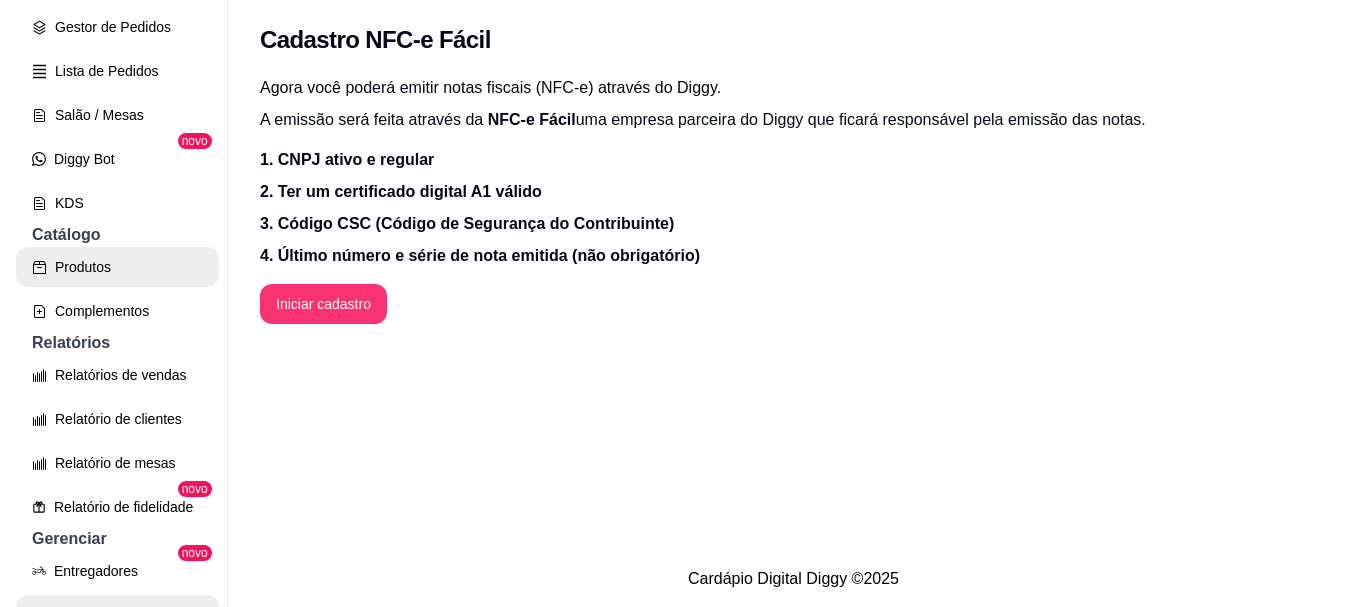 scroll, scrollTop: 300, scrollLeft: 0, axis: vertical 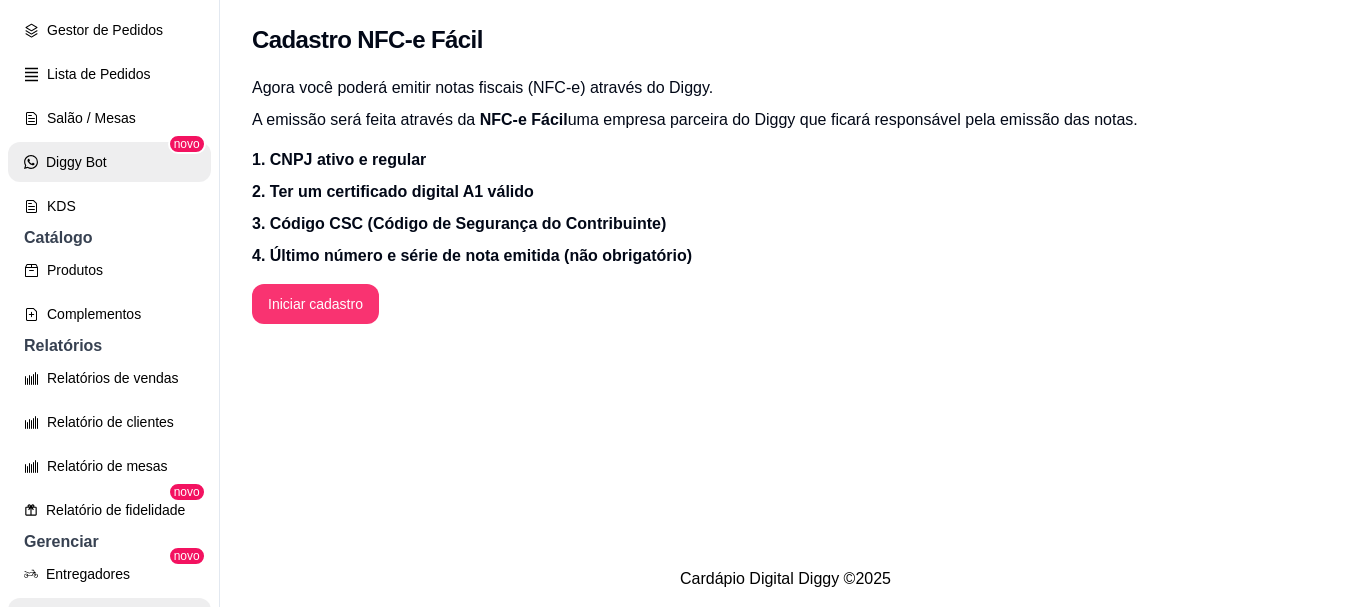 click on "Diggy Bot" at bounding box center [109, 162] 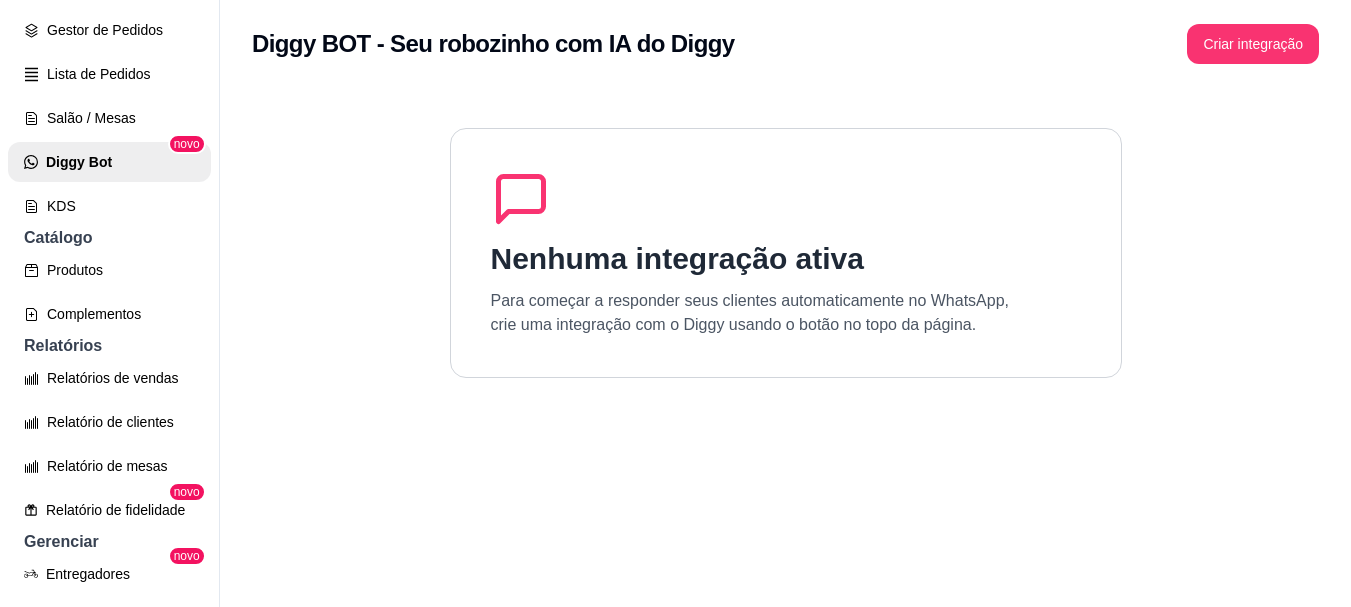 click on "Criar integração" at bounding box center (1253, 44) 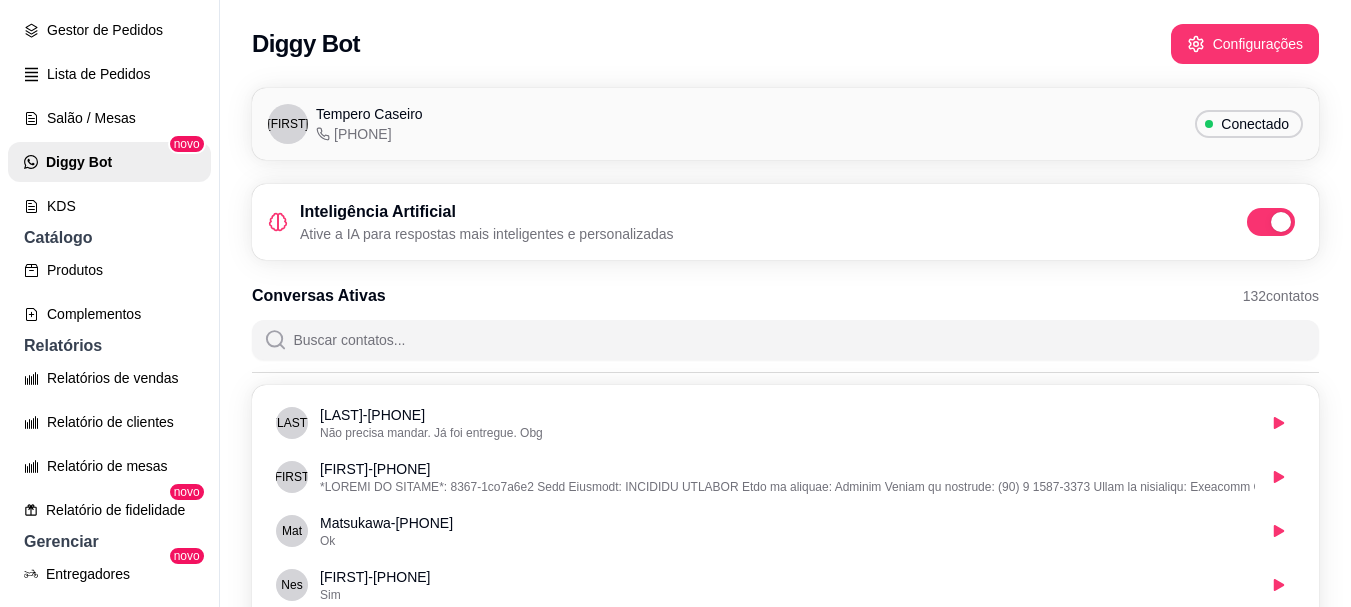 click on "Ative a IA para respostas mais inteligentes e personalizadas" at bounding box center (487, 234) 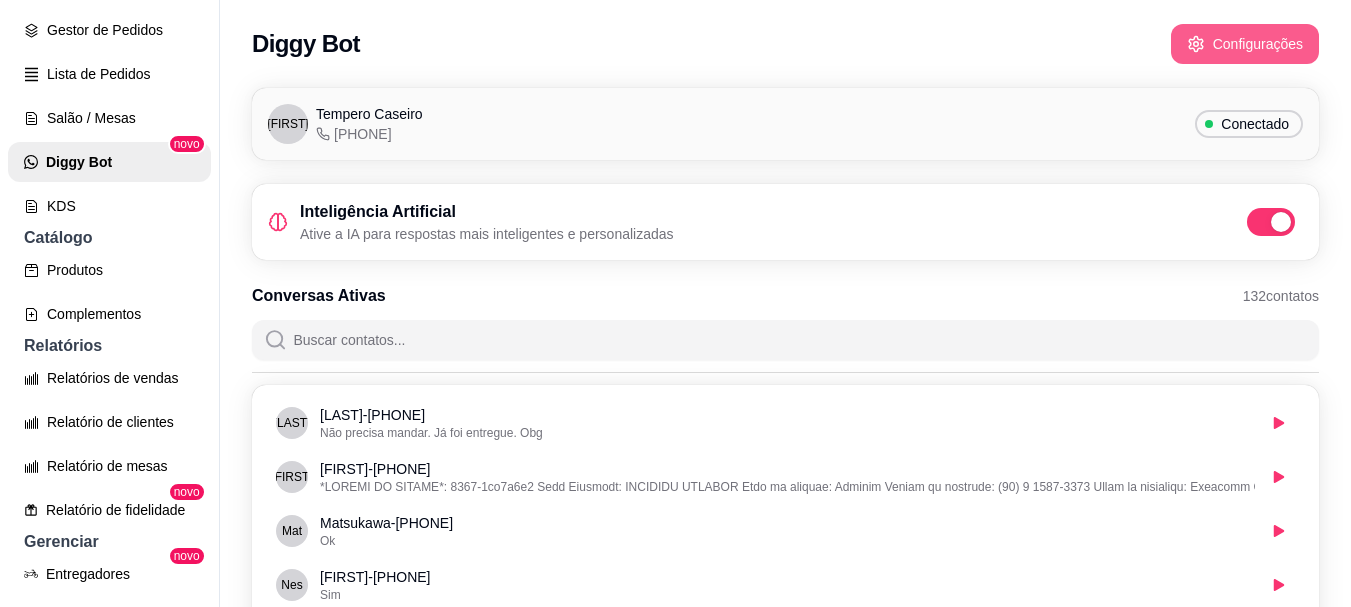click on "Configurações" at bounding box center (1245, 44) 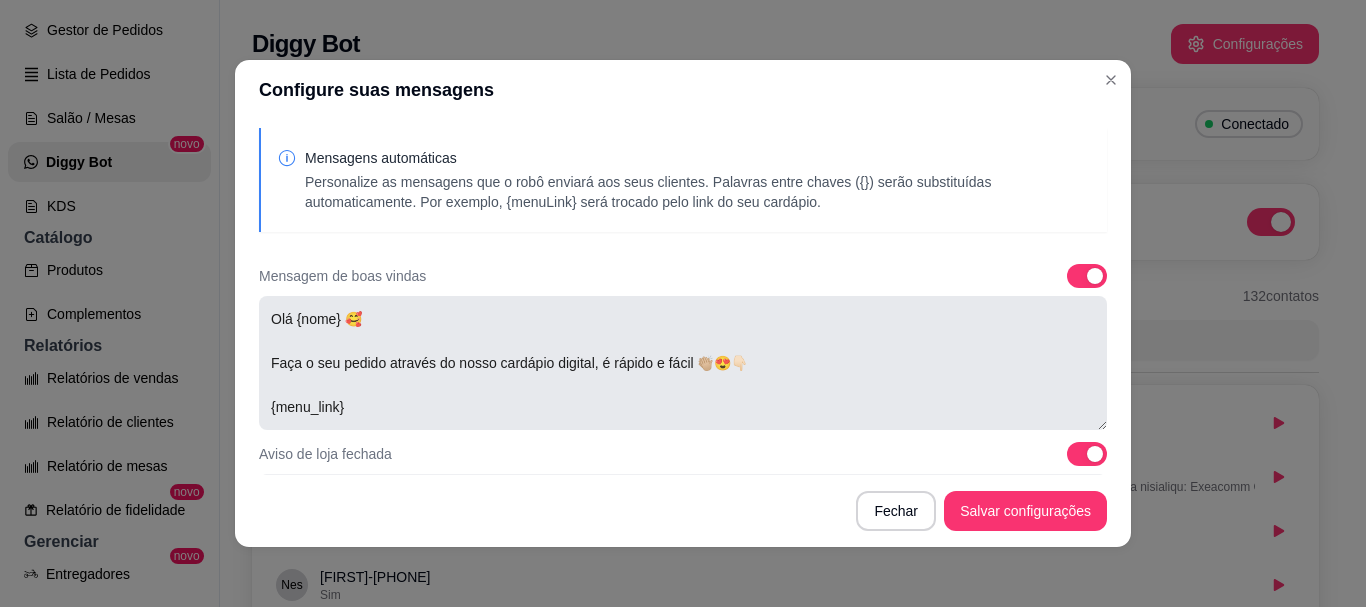 click on "Olá {nome} 🥰
Faça o seu pedido através do nosso cardápio digital, é rápido e fácil 👏🏼😍👇🏻
{menu_link}" at bounding box center (683, 363) 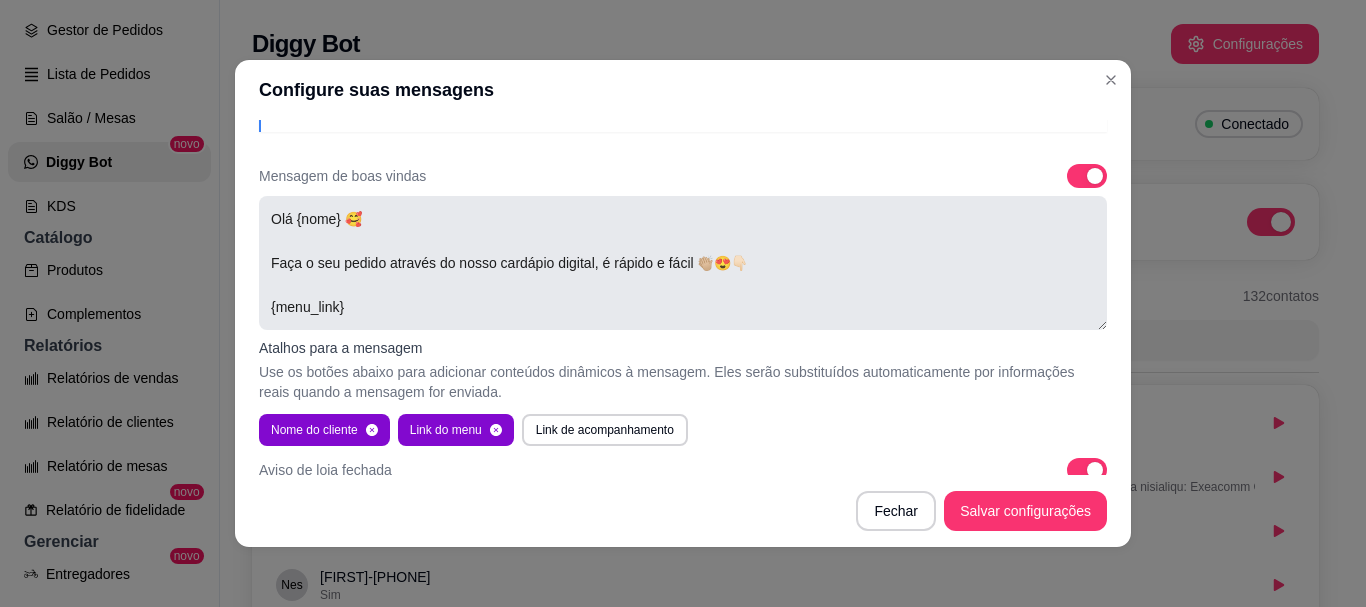 scroll, scrollTop: 200, scrollLeft: 0, axis: vertical 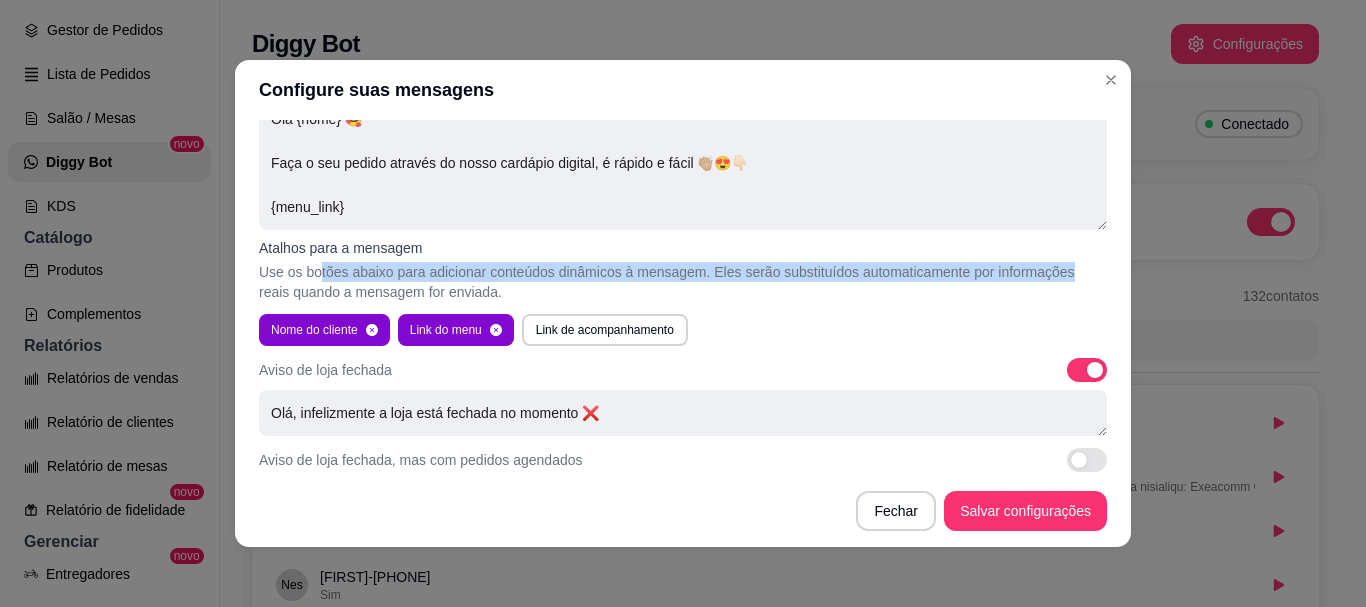 drag, startPoint x: 334, startPoint y: 273, endPoint x: 1079, endPoint y: 274, distance: 745.0007 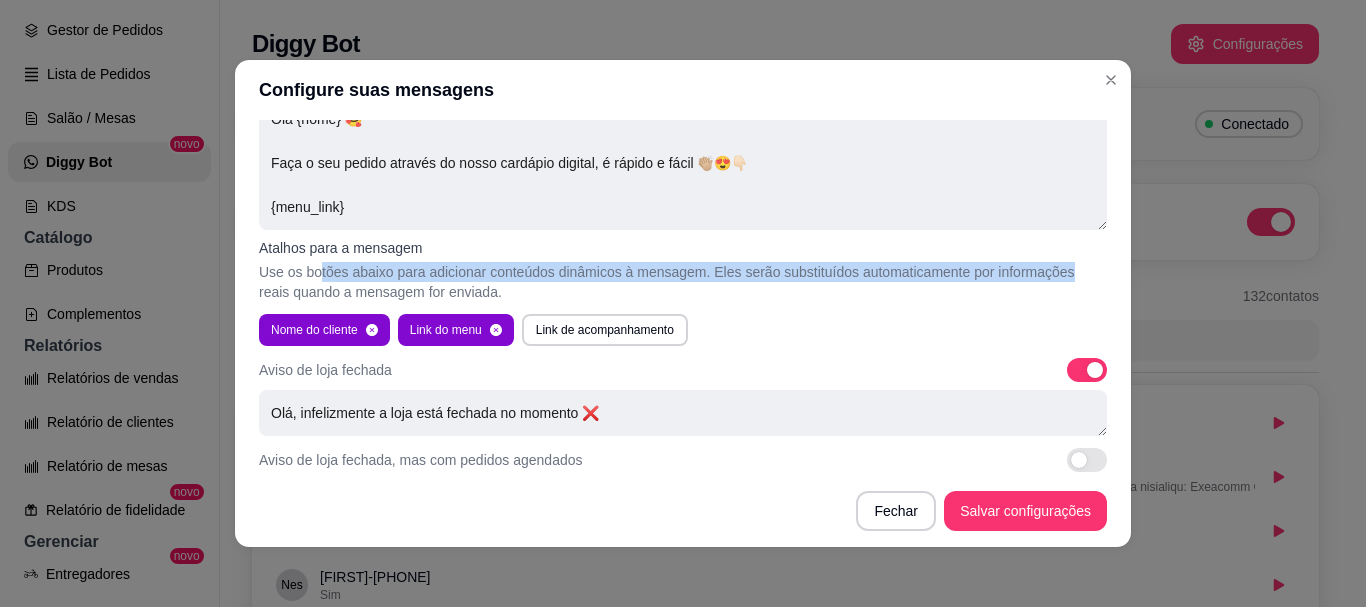 click on "Use os botões abaixo para adicionar conteúdos dinâmicos à mensagem. Eles serão substituídos automaticamente por informações reais quando a mensagem for enviada." at bounding box center [683, 282] 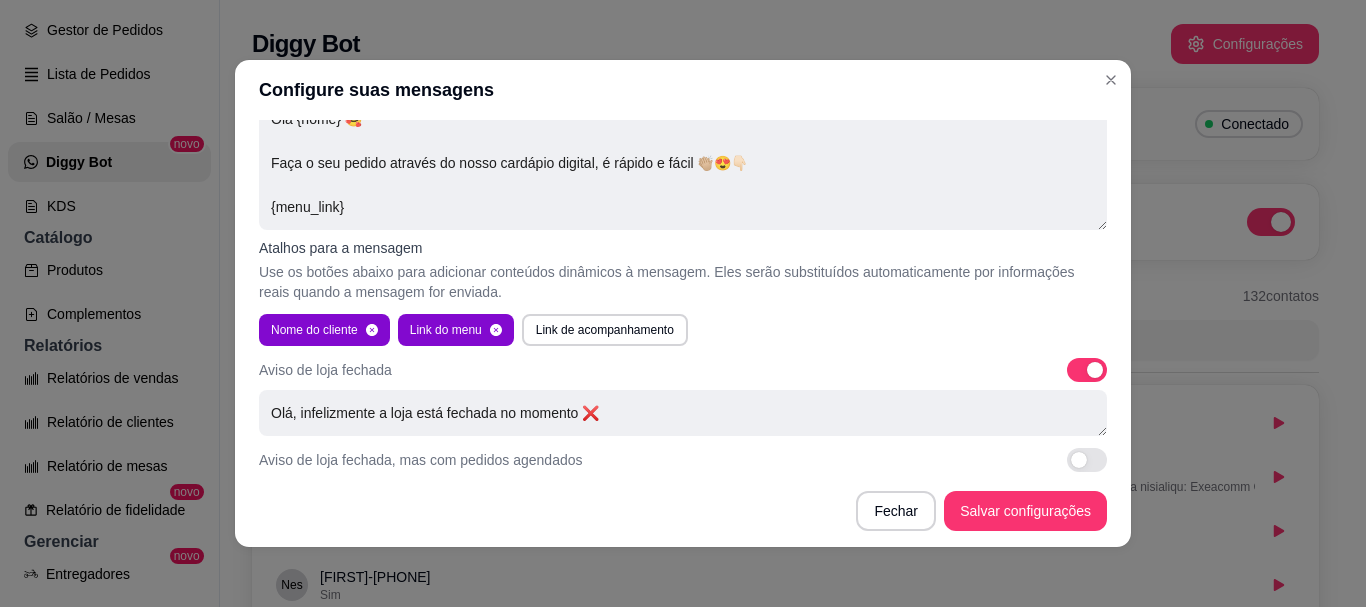 click on "Use os botões abaixo para adicionar conteúdos dinâmicos à mensagem. Eles serão substituídos automaticamente por informações reais quando a mensagem for enviada." at bounding box center [683, 282] 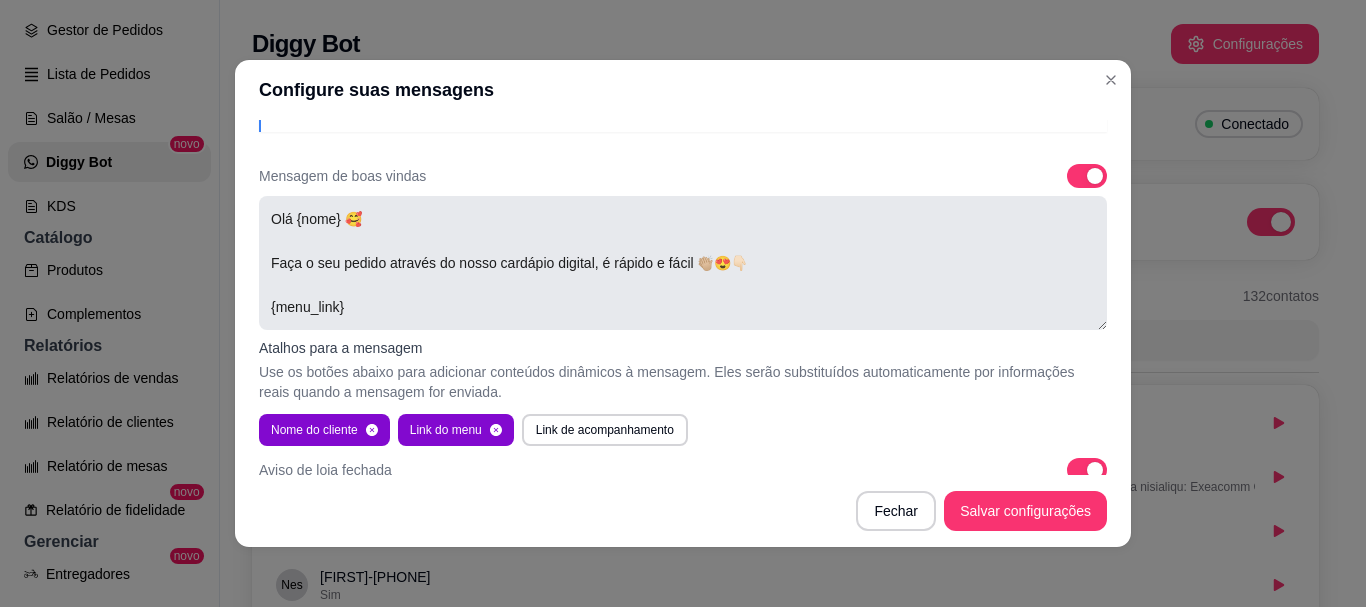 scroll, scrollTop: 200, scrollLeft: 0, axis: vertical 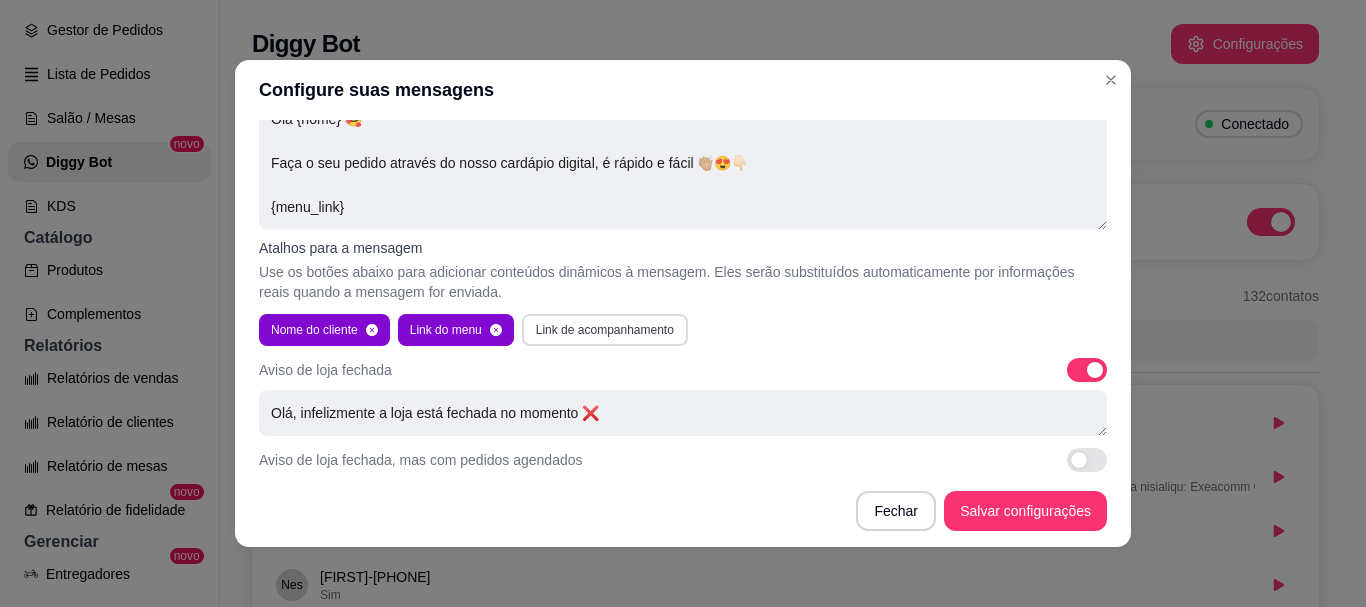click on "Link de acompanhamento" at bounding box center [605, 330] 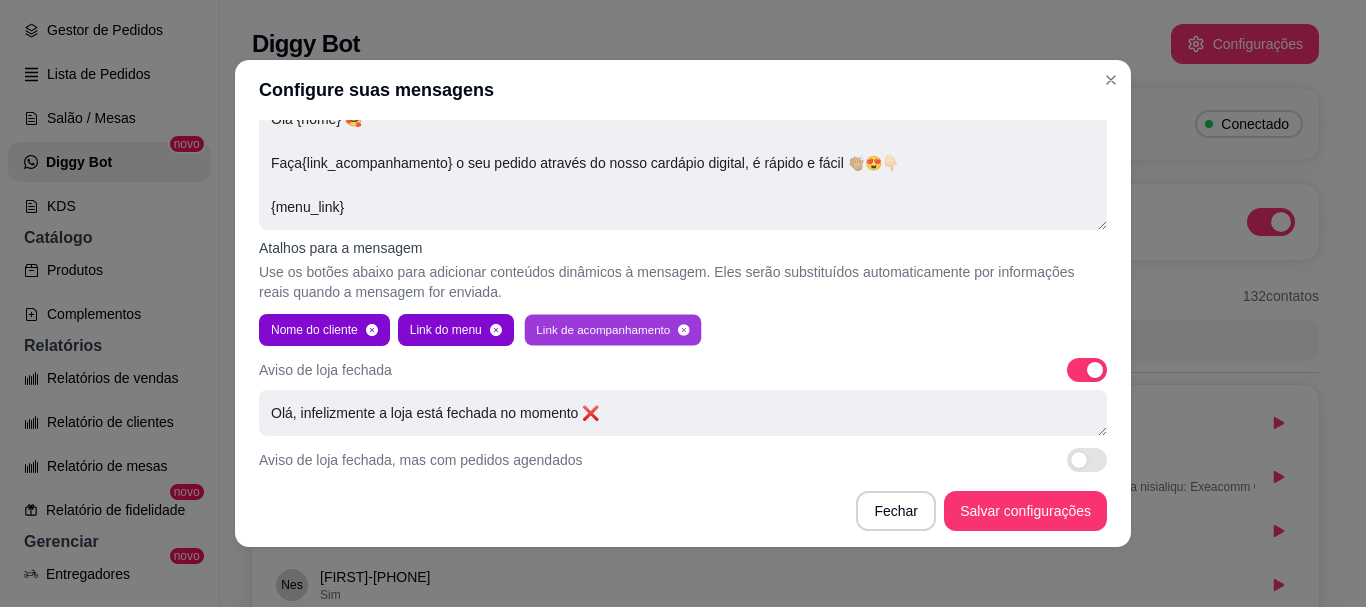 click on "Link de acompanhamento" at bounding box center [612, 329] 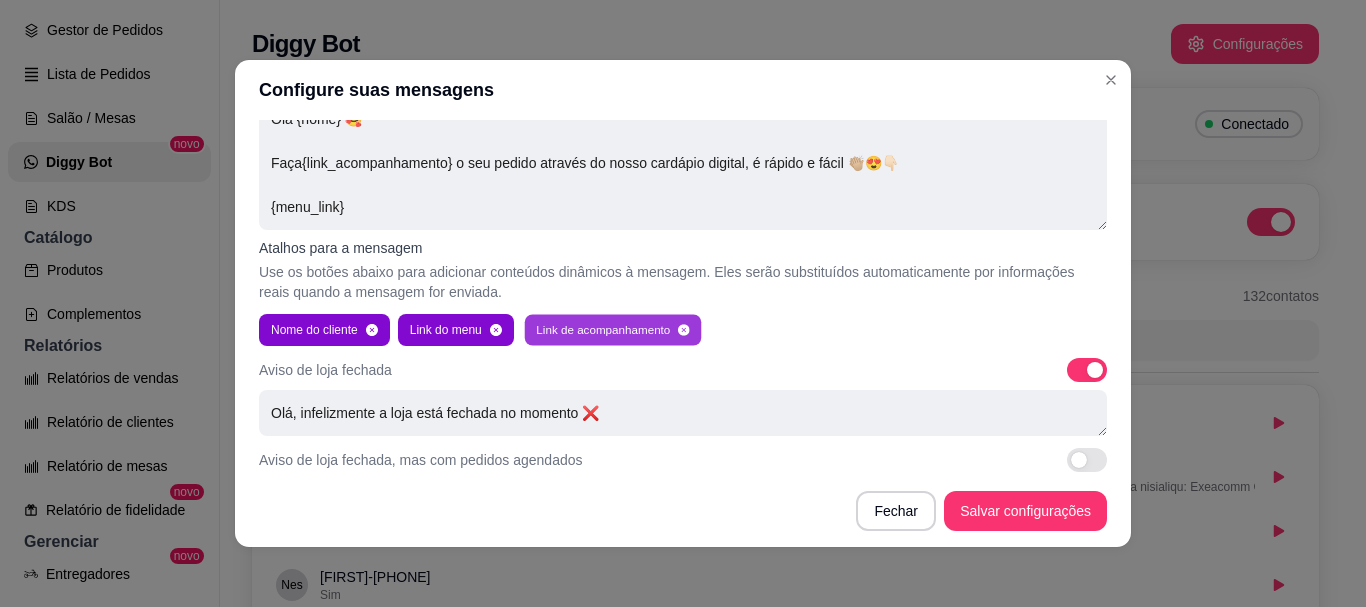 type on "Olá {nome} 🥰
Faça o seu pedido através do nosso cardápio digital, é rápido e fácil 👏🏼😍👇🏻
{menu_link}" 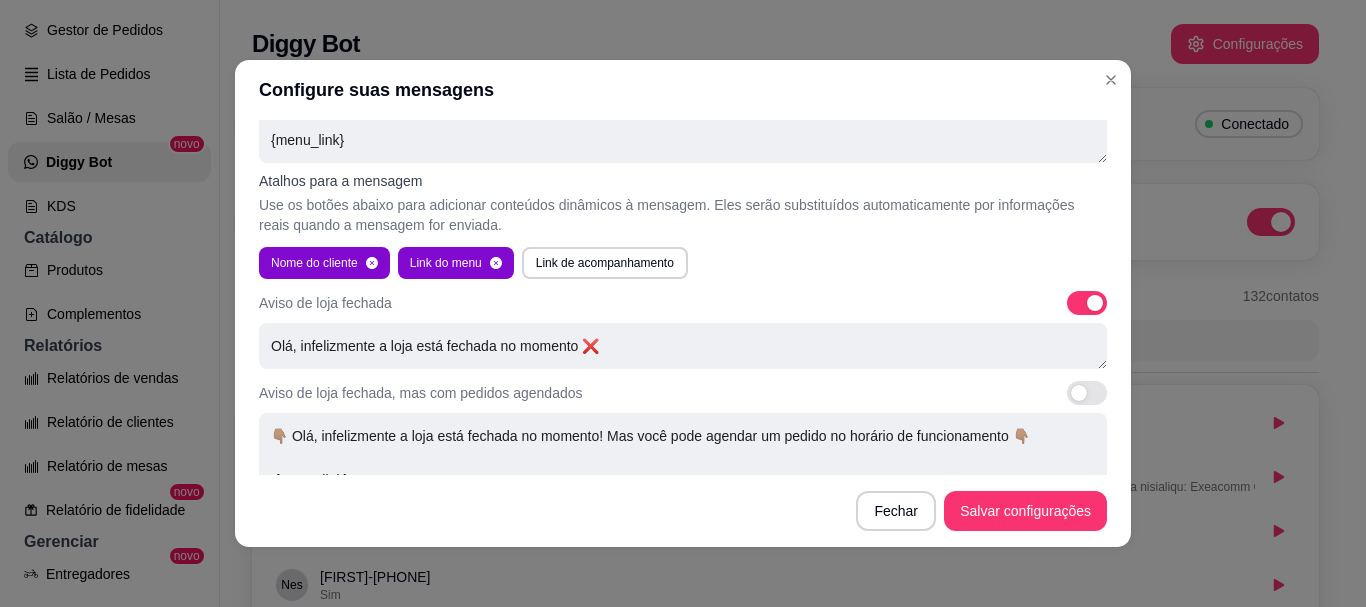 scroll, scrollTop: 300, scrollLeft: 0, axis: vertical 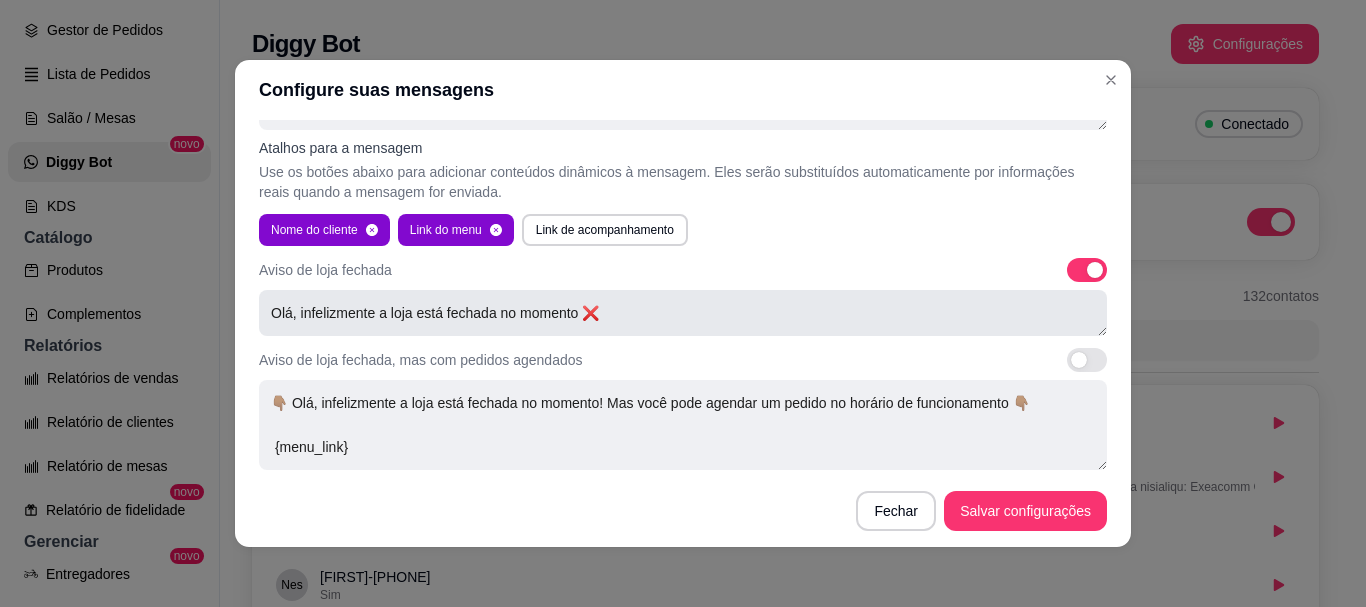 click on "Olá, infelizmente a loja está fechada no momento ❌" at bounding box center [683, 313] 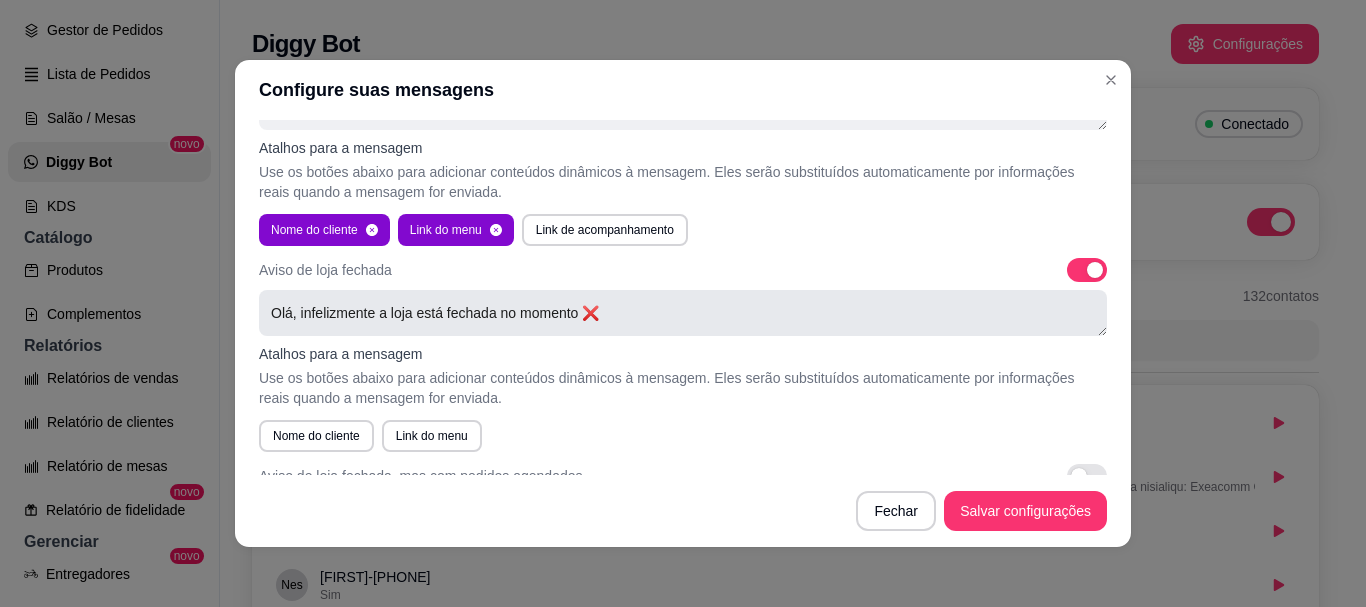 click on "Olá, infelizmente a loja está fechada no momento ❌" at bounding box center [683, 313] 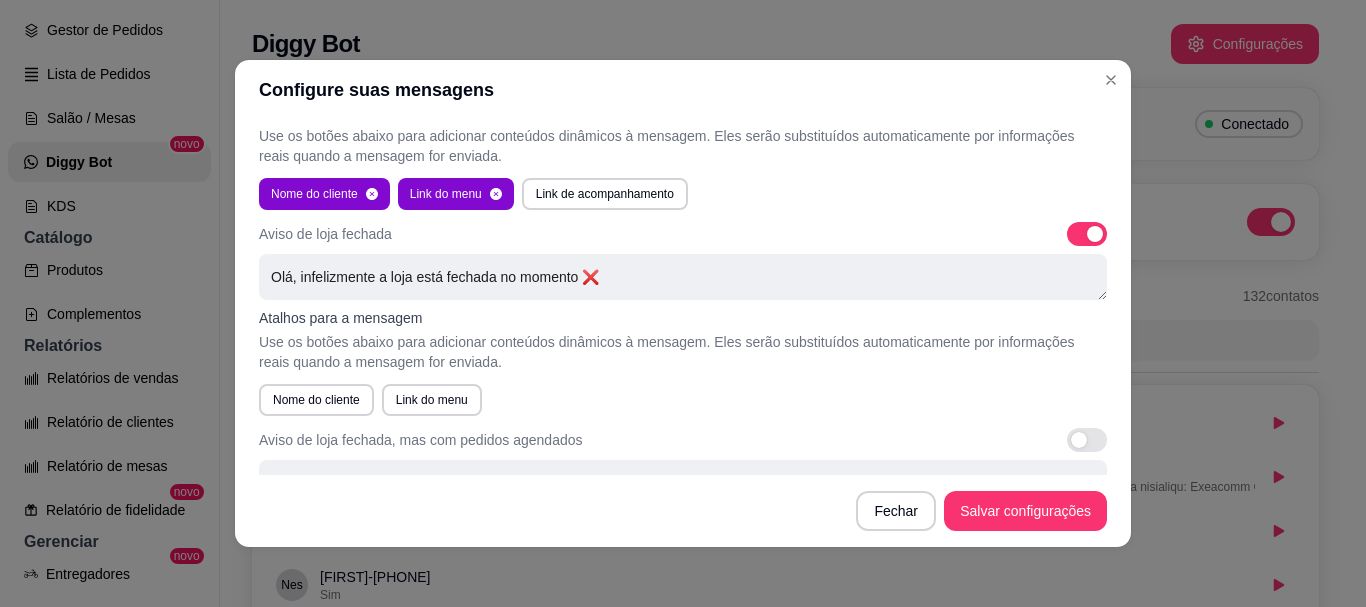 scroll, scrollTop: 400, scrollLeft: 0, axis: vertical 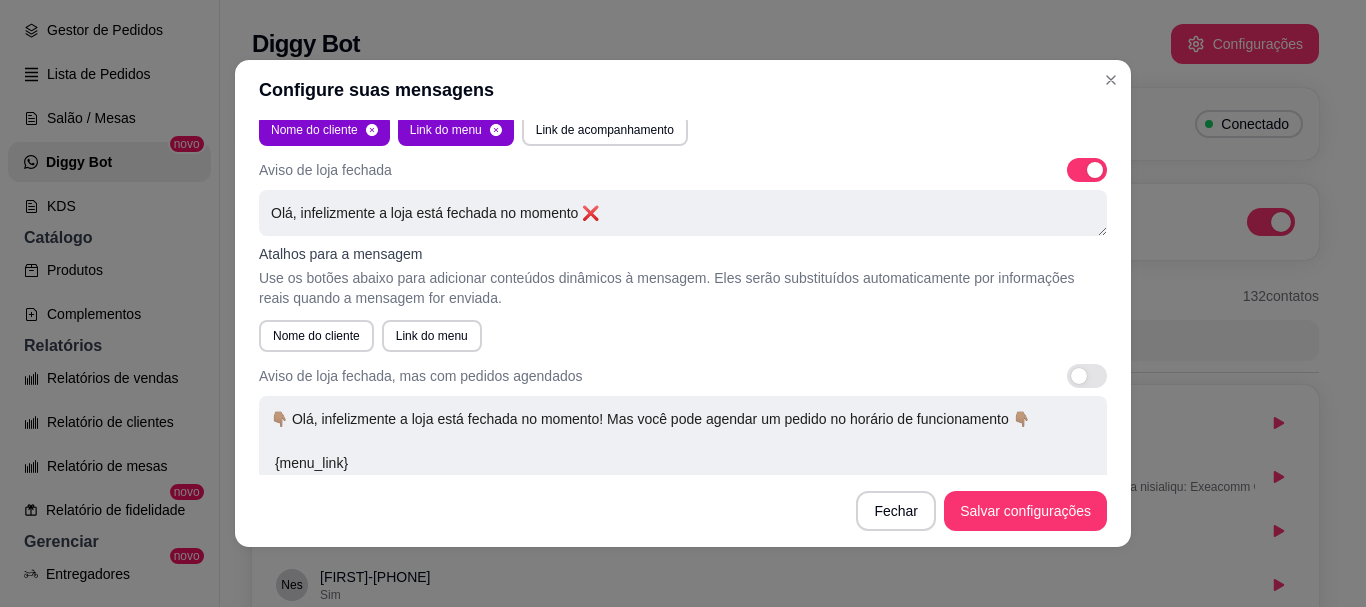 click on "Atalhos para a mensagem" at bounding box center [683, 254] 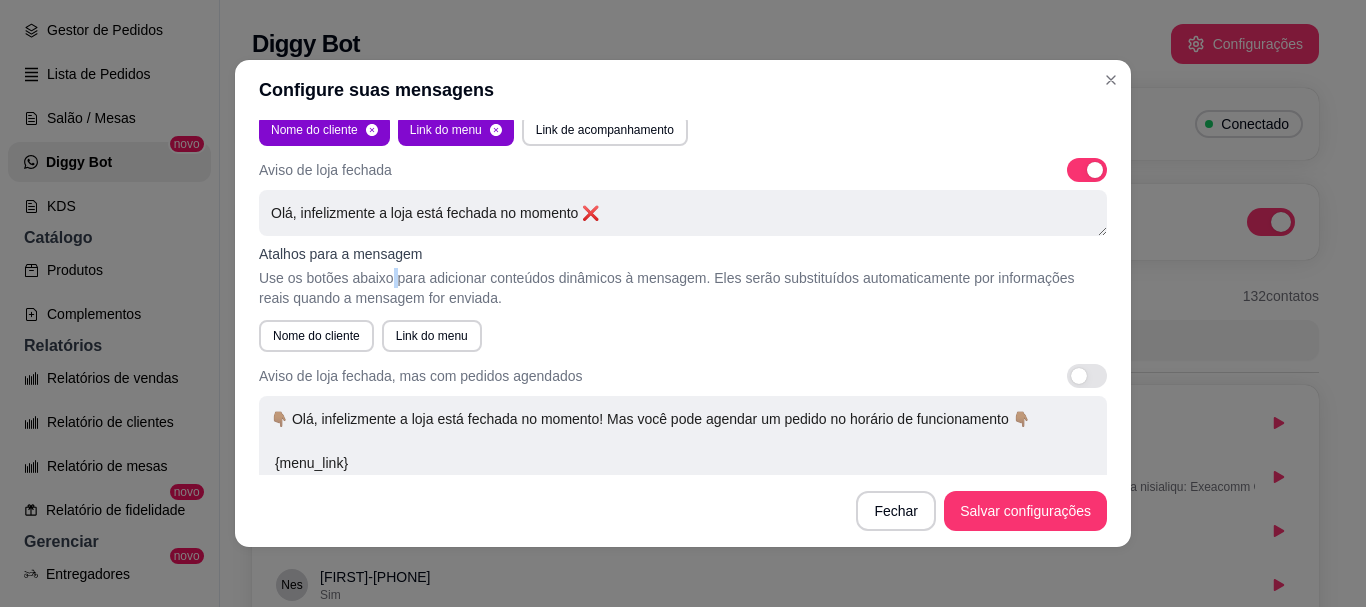 click on "Use os botões abaixo para adicionar conteúdos dinâmicos à mensagem. Eles serão substituídos automaticamente por informações reais quando a mensagem for enviada." at bounding box center (683, 288) 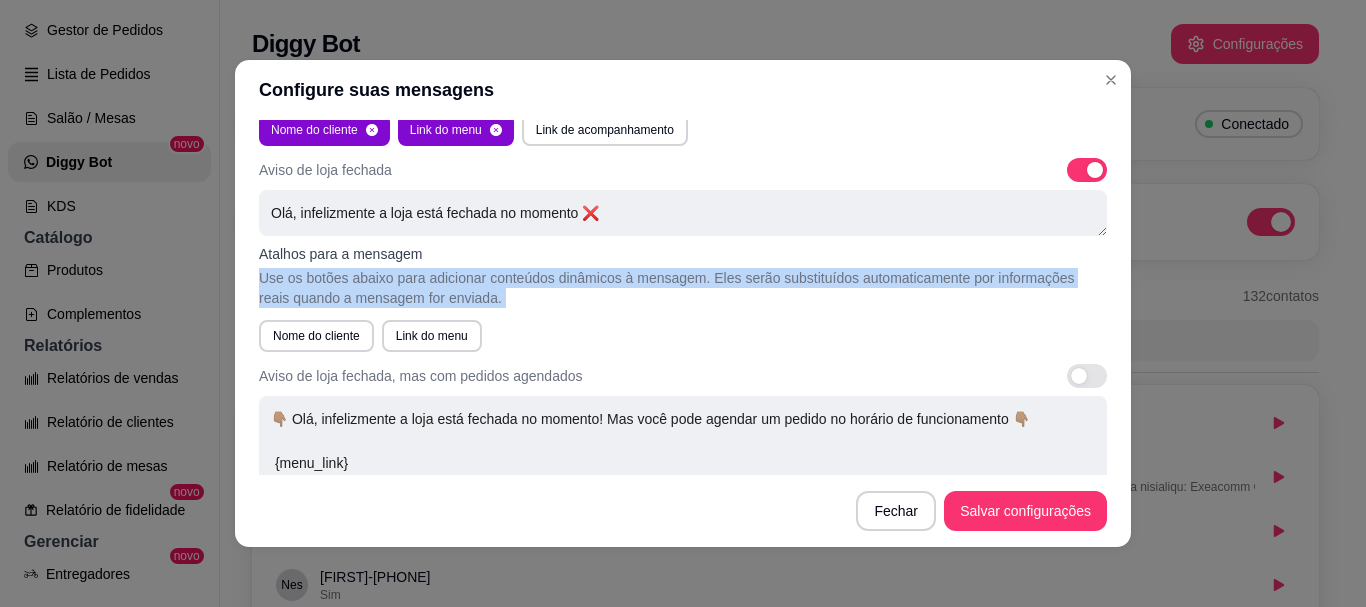 click on "Use os botões abaixo para adicionar conteúdos dinâmicos à mensagem. Eles serão substituídos automaticamente por informações reais quando a mensagem for enviada." at bounding box center (683, 288) 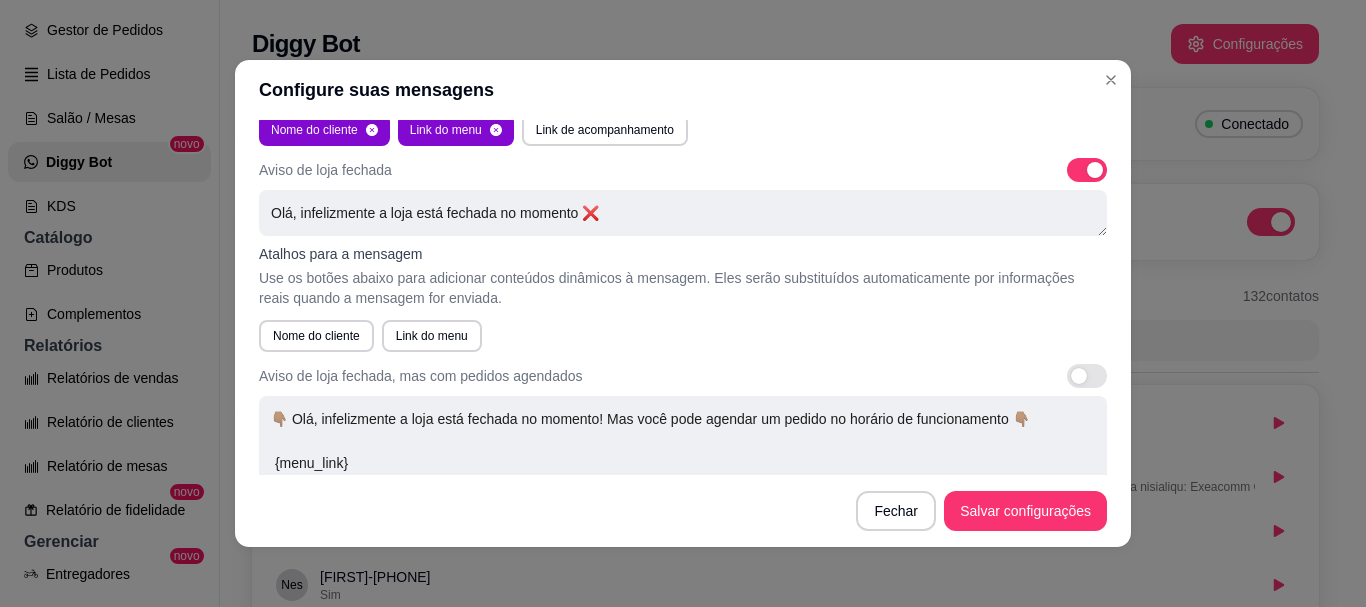 click on "Aviso de loja fechada Olá, infelizmente a loja está fechada no momento ❌ Atalhos para a mensagem Use os botões abaixo para adicionar conteúdos dinâmicos à mensagem. Eles serão substituídos automaticamente por informações reais quando a mensagem for enviada. Nome do cliente Link do menu" at bounding box center [683, 255] 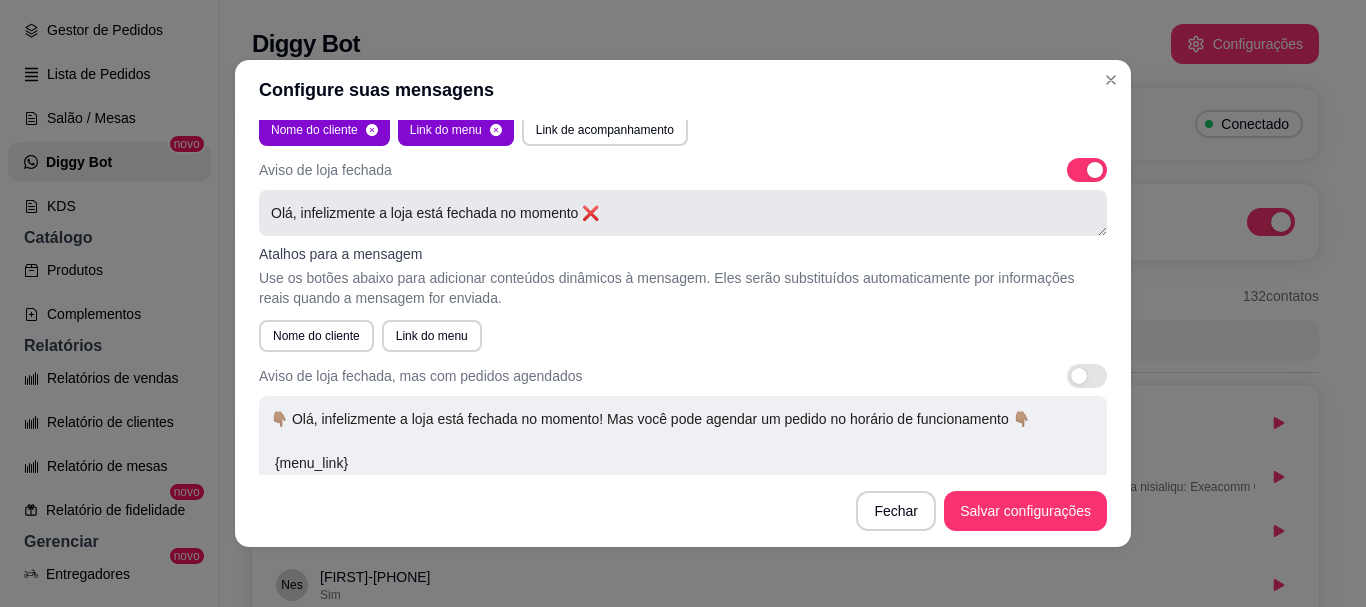 click on "Olá, infelizmente a loja está fechada no momento ❌" at bounding box center [683, 213] 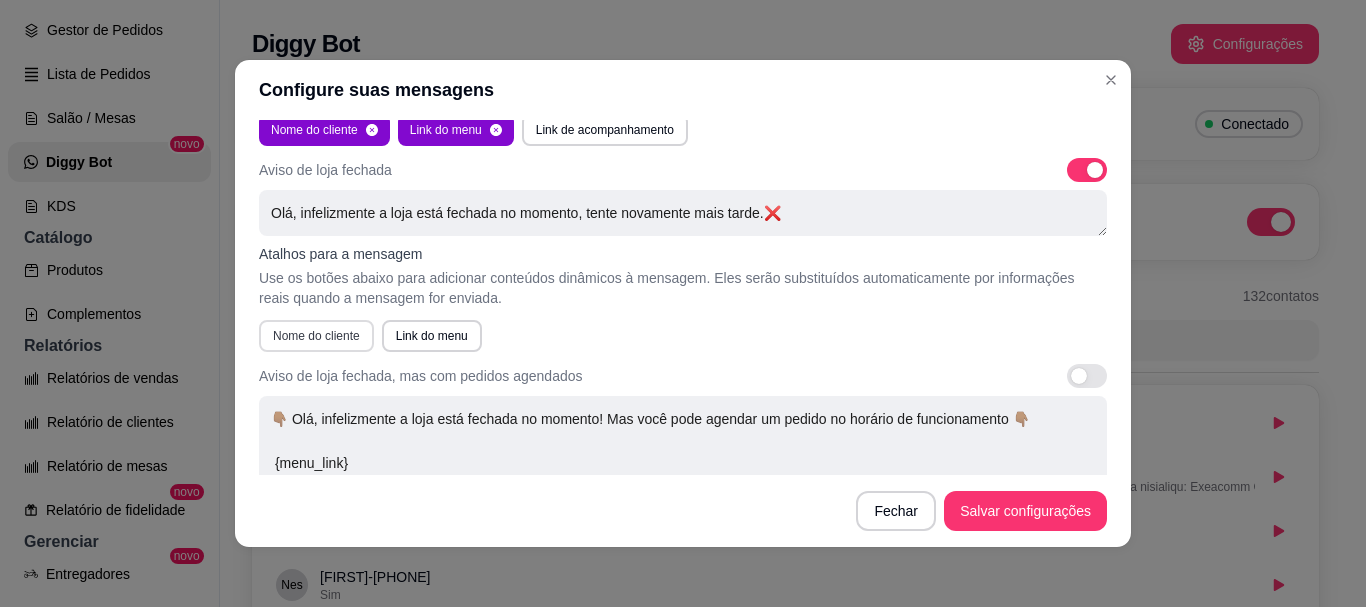 click on "Nome do cliente" at bounding box center [316, 336] 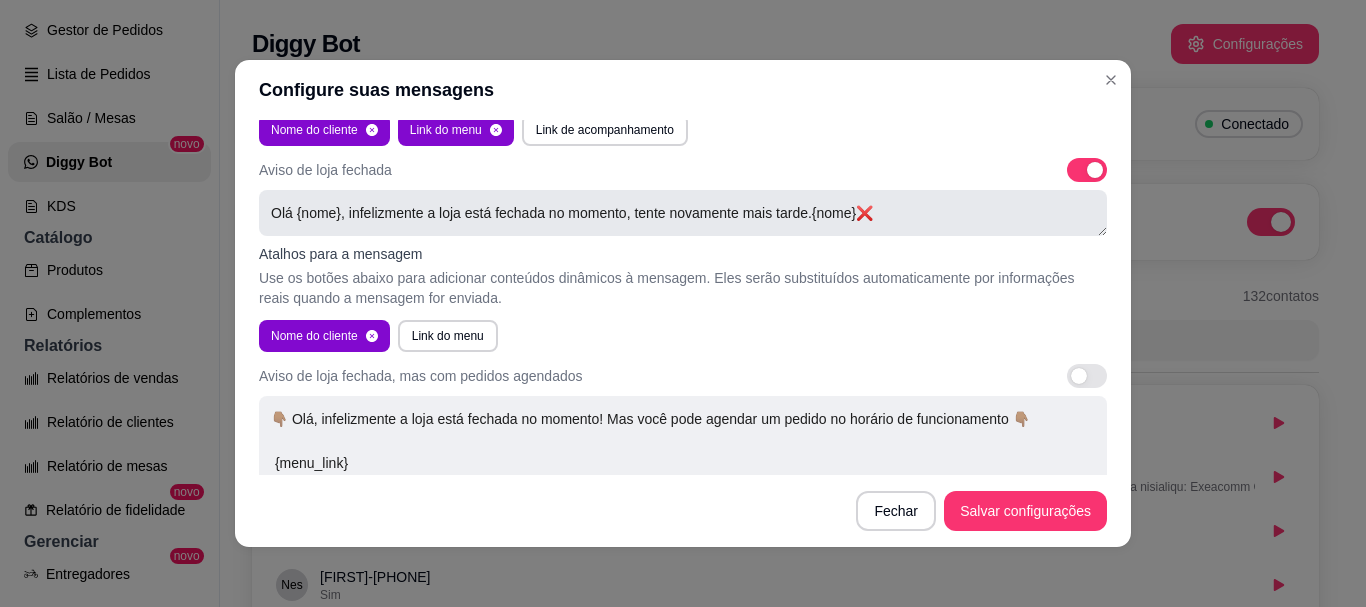 drag, startPoint x: 798, startPoint y: 214, endPoint x: 753, endPoint y: 225, distance: 46.32494 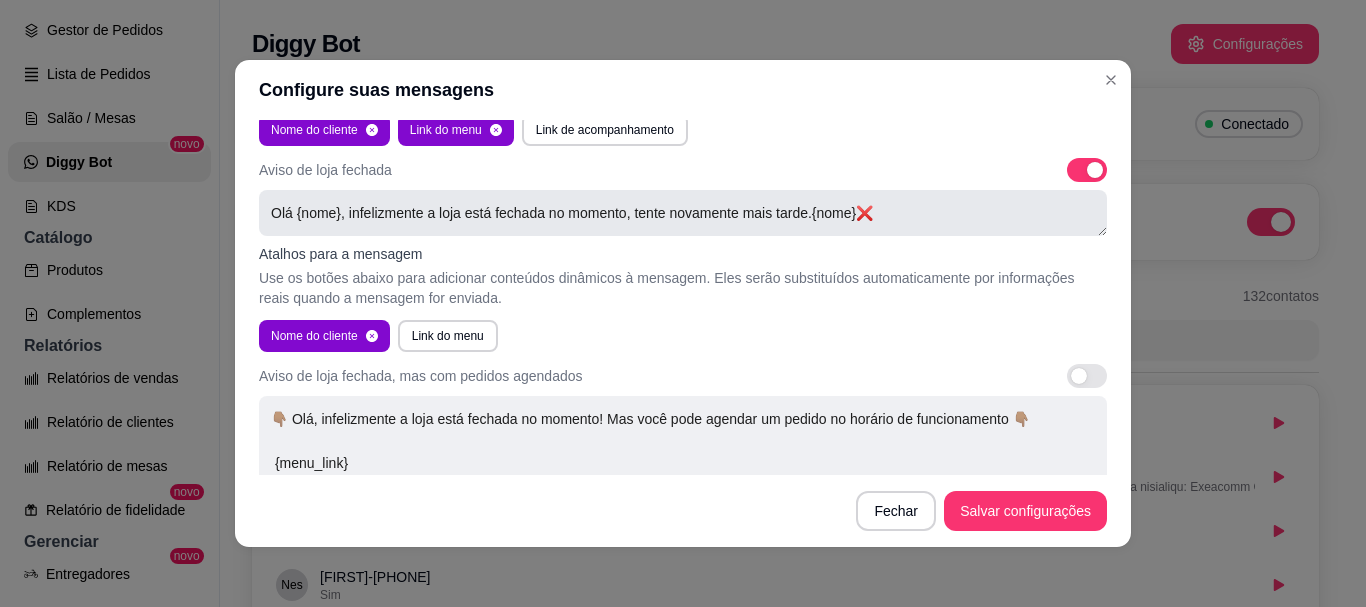 click on "Olá {nome}, infelizmente a loja está fechada no momento, tente novamente mais tarde.{nome}❌" at bounding box center [683, 213] 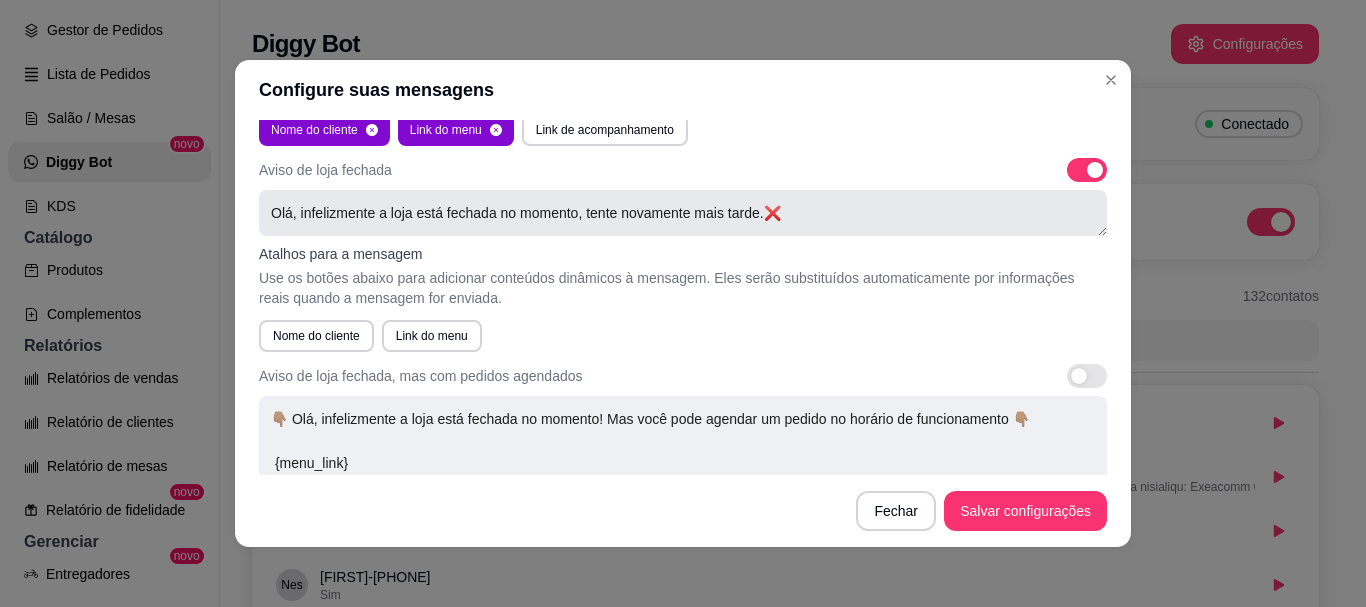 click on "Olá, infelizmente a loja está fechada no momento, tente novamente mais tarde.❌" at bounding box center [683, 213] 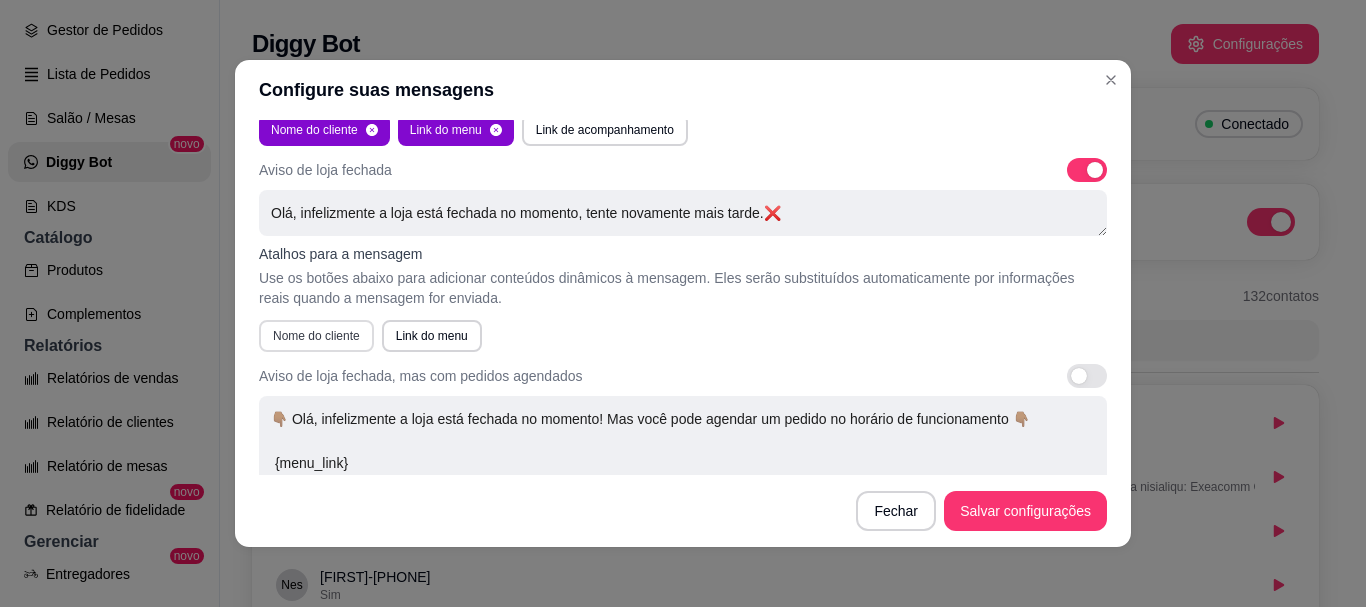 click on "Nome do cliente" at bounding box center (316, 336) 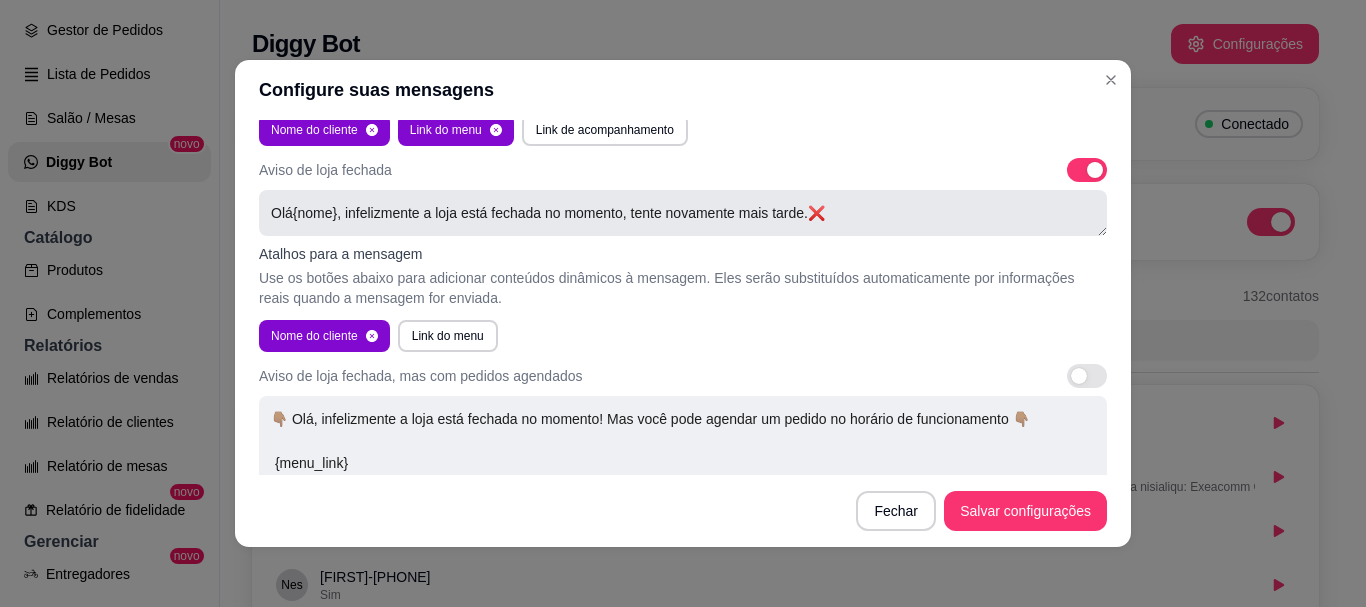 click on "Olá{nome}, infelizmente a loja está fechada no momento, tente novamente mais tarde.❌" at bounding box center [683, 213] 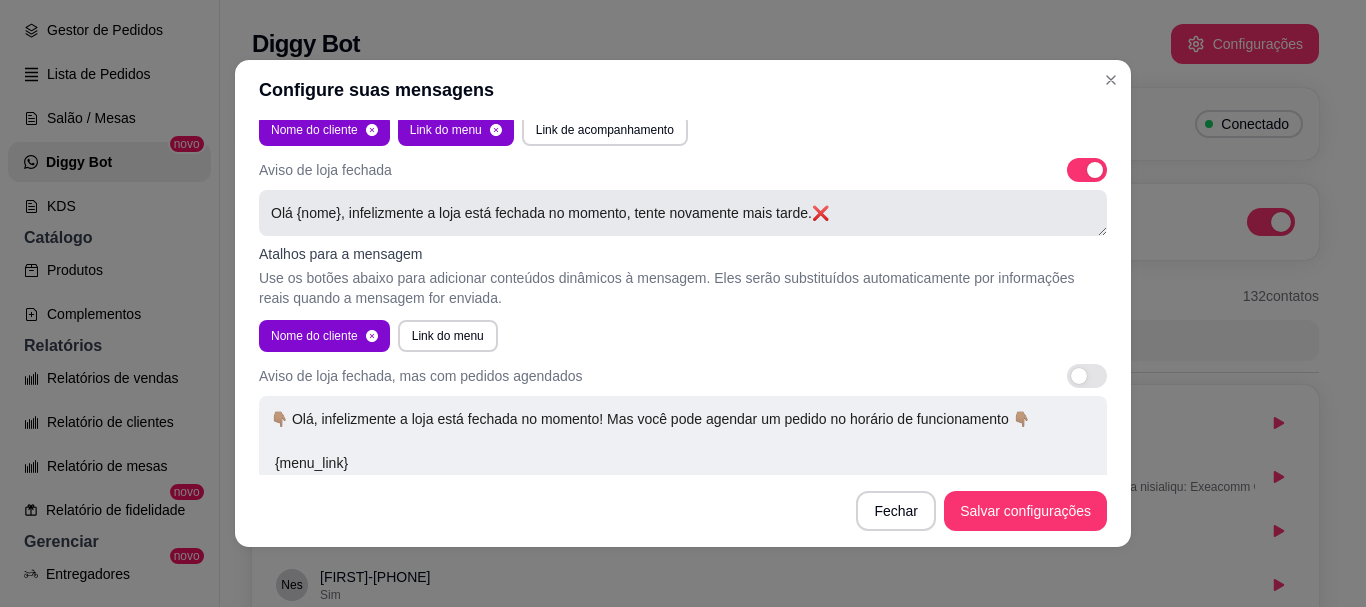 click on "Olá {nome}, infelizmente a loja está fechada no momento, tente novamente mais tarde.❌" at bounding box center (683, 213) 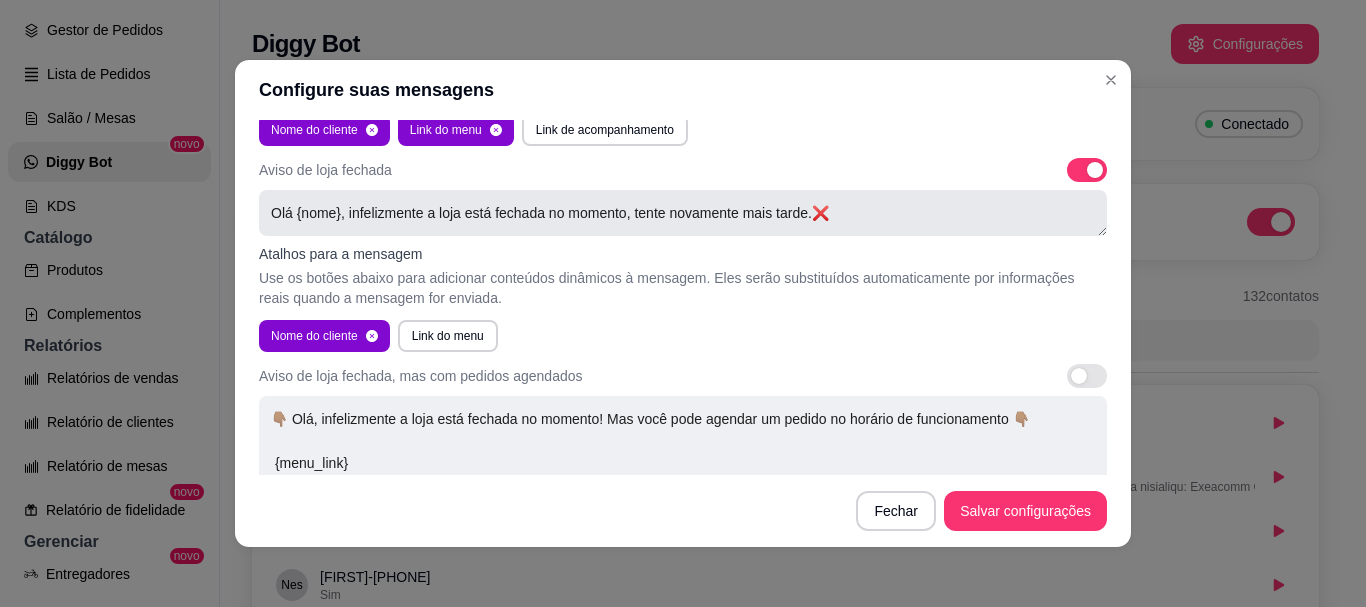 click on "Olá {nome}, infelizmente a loja está fechada no momento, tente novamente mais tarde.❌" at bounding box center (683, 213) 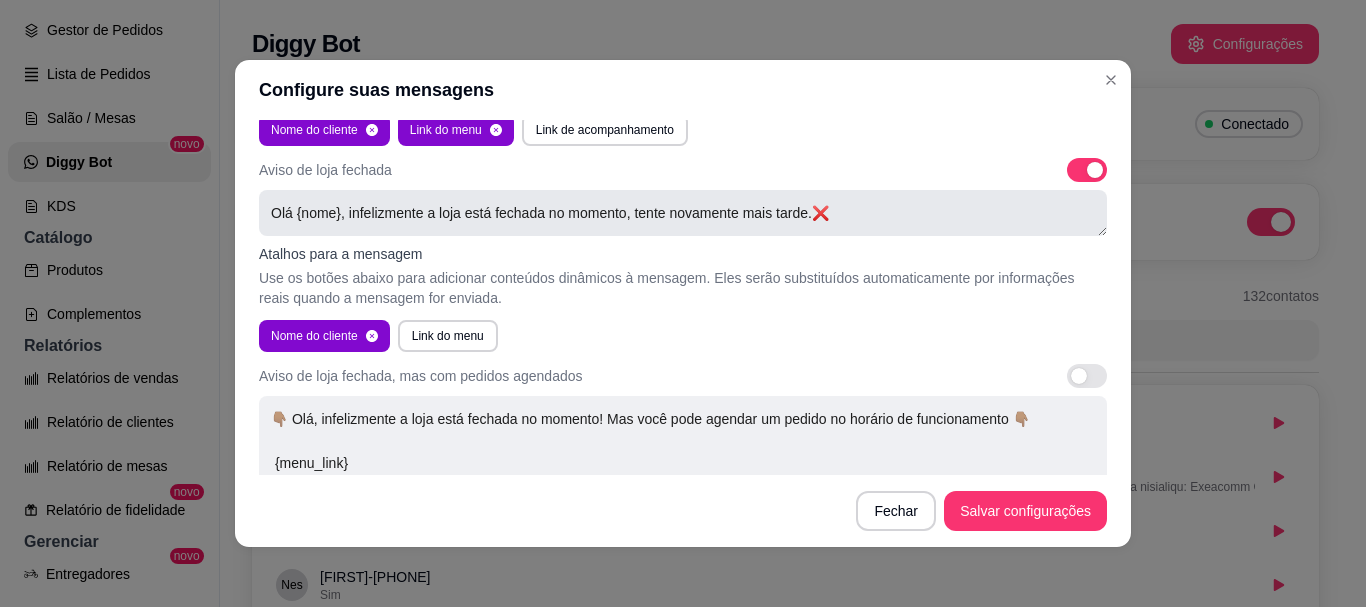 click on "Olá {nome}, infelizmente a loja está fechada no momento, tente novamente mais tarde.❌" at bounding box center (683, 213) 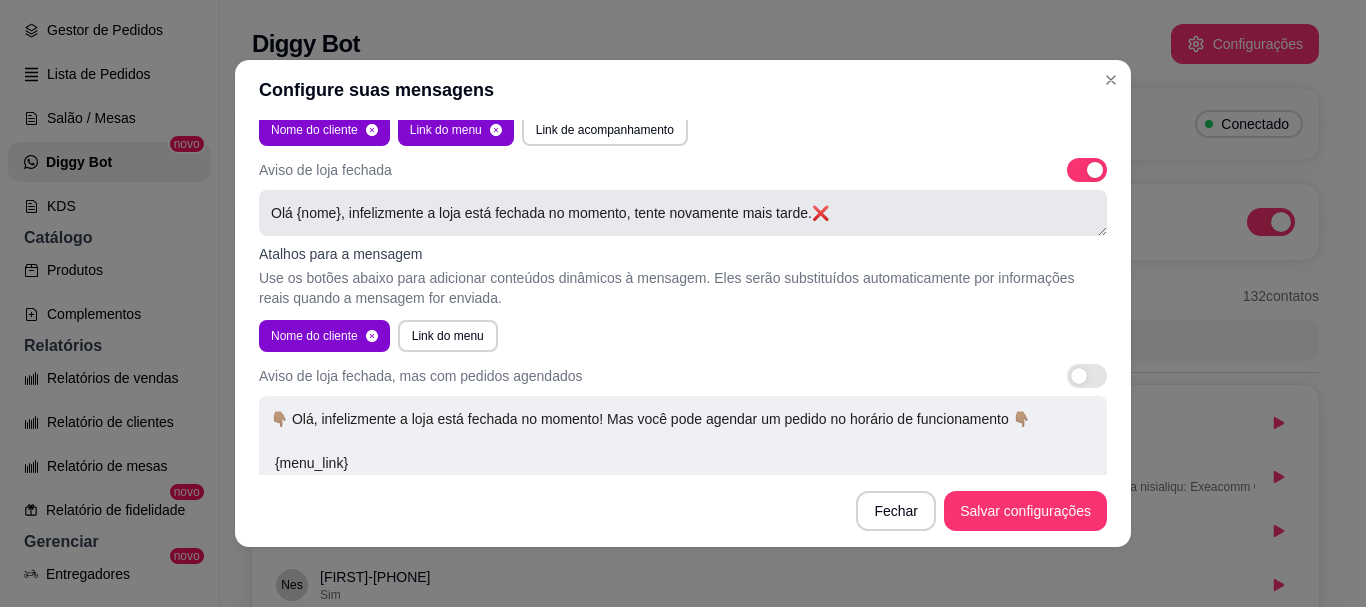 click on "Olá {nome}, infelizmente a loja está fechada no momento, tente novamente mais tarde.❌" at bounding box center (683, 213) 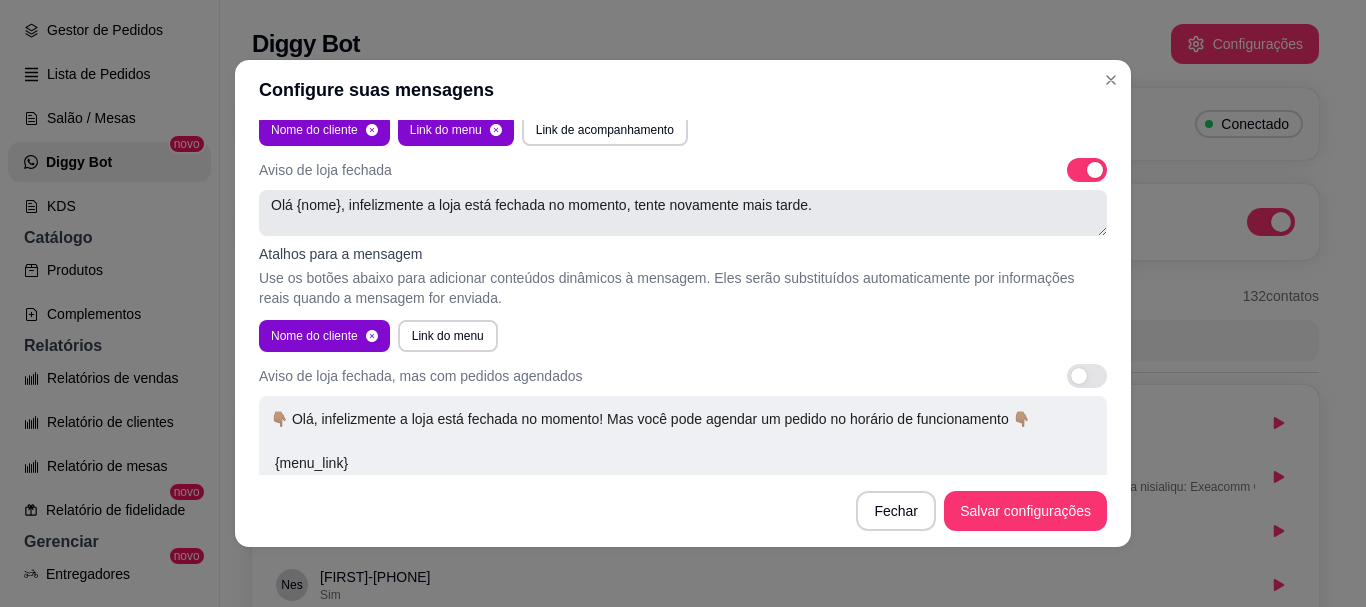 scroll, scrollTop: 30, scrollLeft: 0, axis: vertical 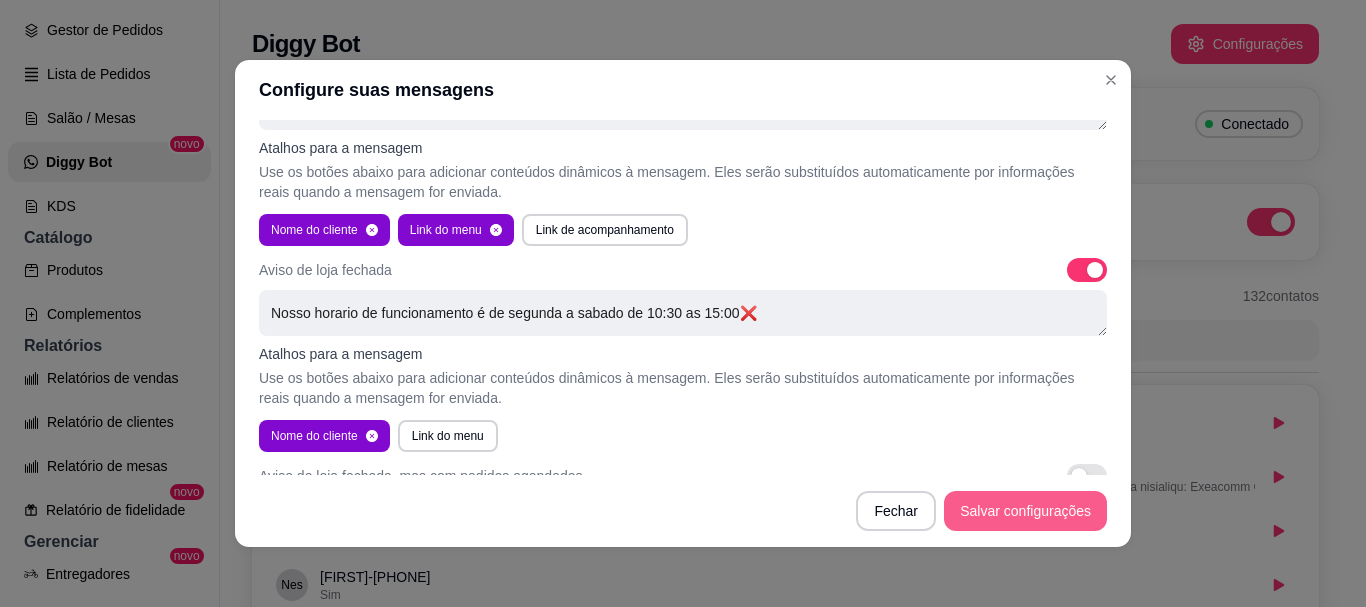 type on "Olá {nome}, infelizmente a loja está fechada no momento, tente novamente mais tarde.
Nosso horario de funcionamento é de segunda a sabado de 10:30 as 15:00❌" 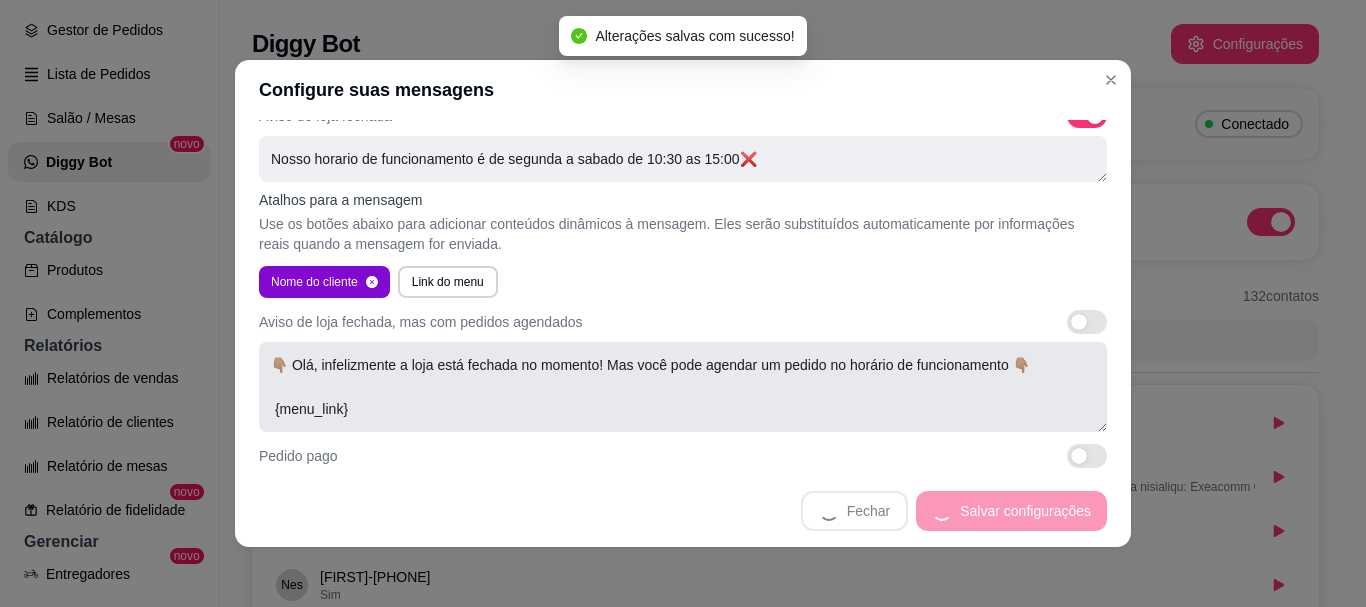 scroll, scrollTop: 500, scrollLeft: 0, axis: vertical 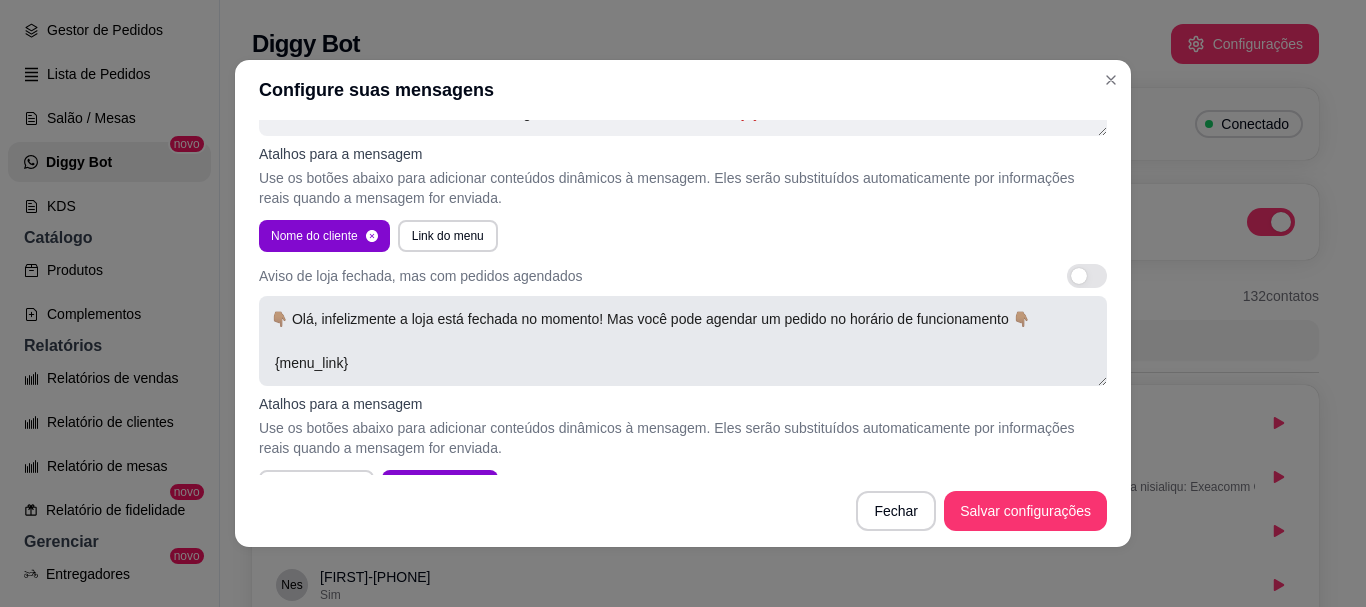 drag, startPoint x: 390, startPoint y: 324, endPoint x: 725, endPoint y: 347, distance: 335.78864 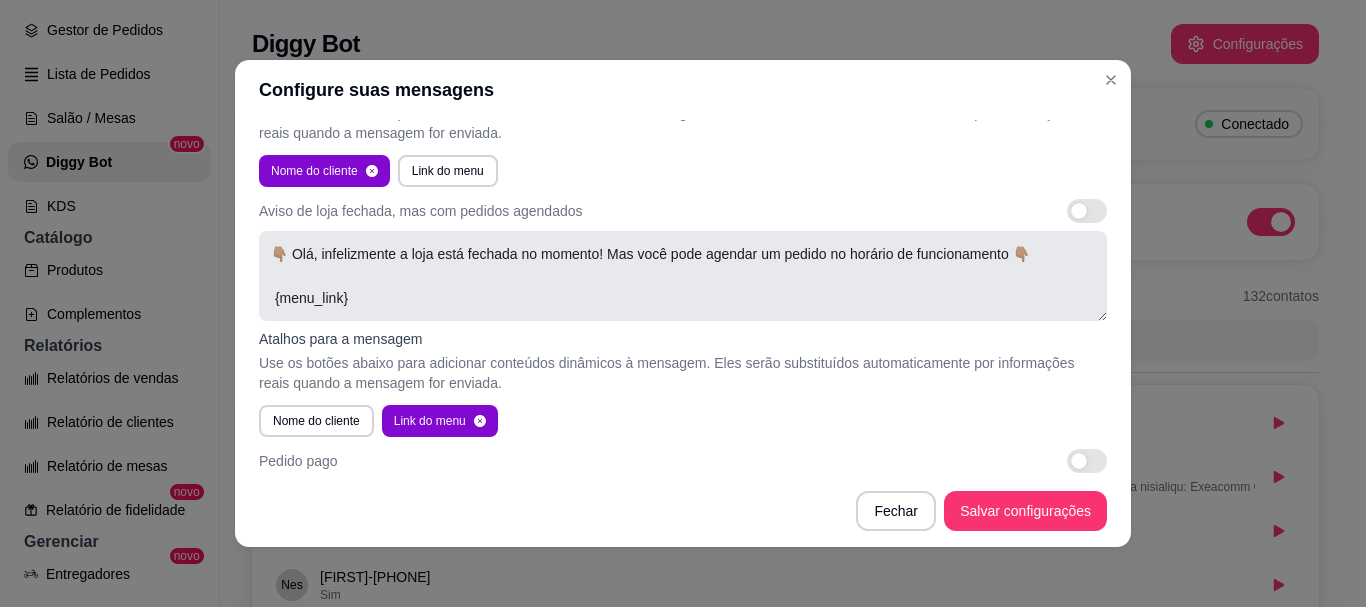 scroll, scrollTop: 600, scrollLeft: 0, axis: vertical 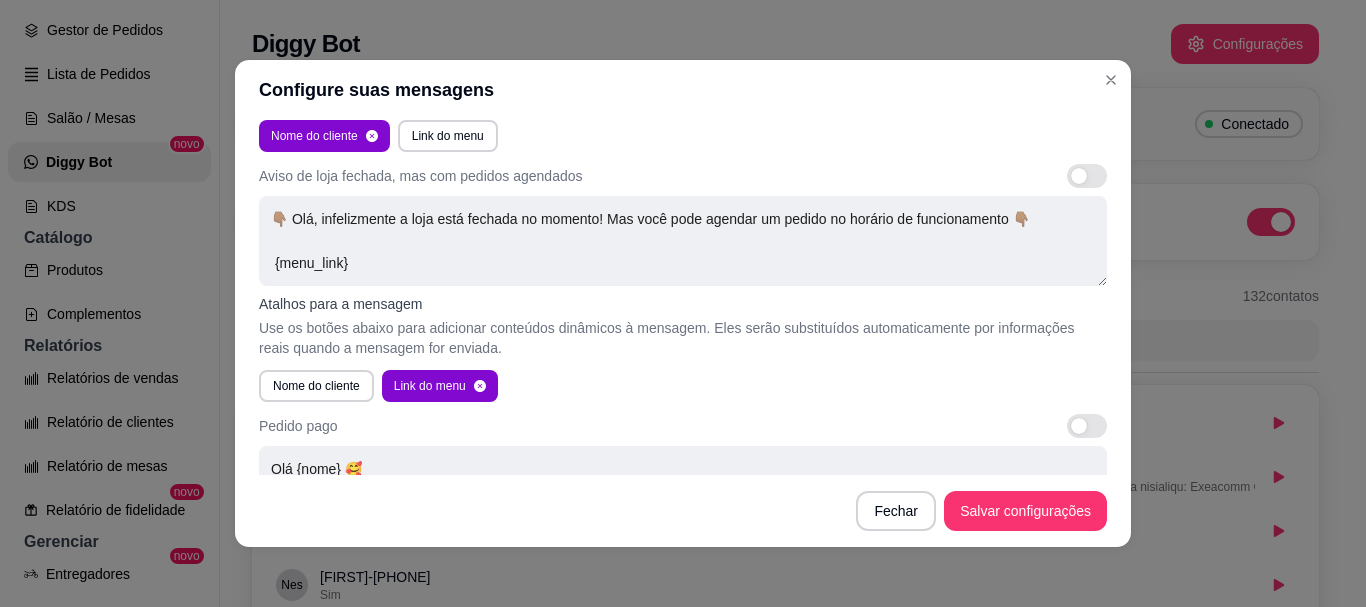 click on "Use os botões abaixo para adicionar conteúdos dinâmicos à mensagem. Eles serão substituídos automaticamente por informações reais quando a mensagem for enviada." at bounding box center (683, 338) 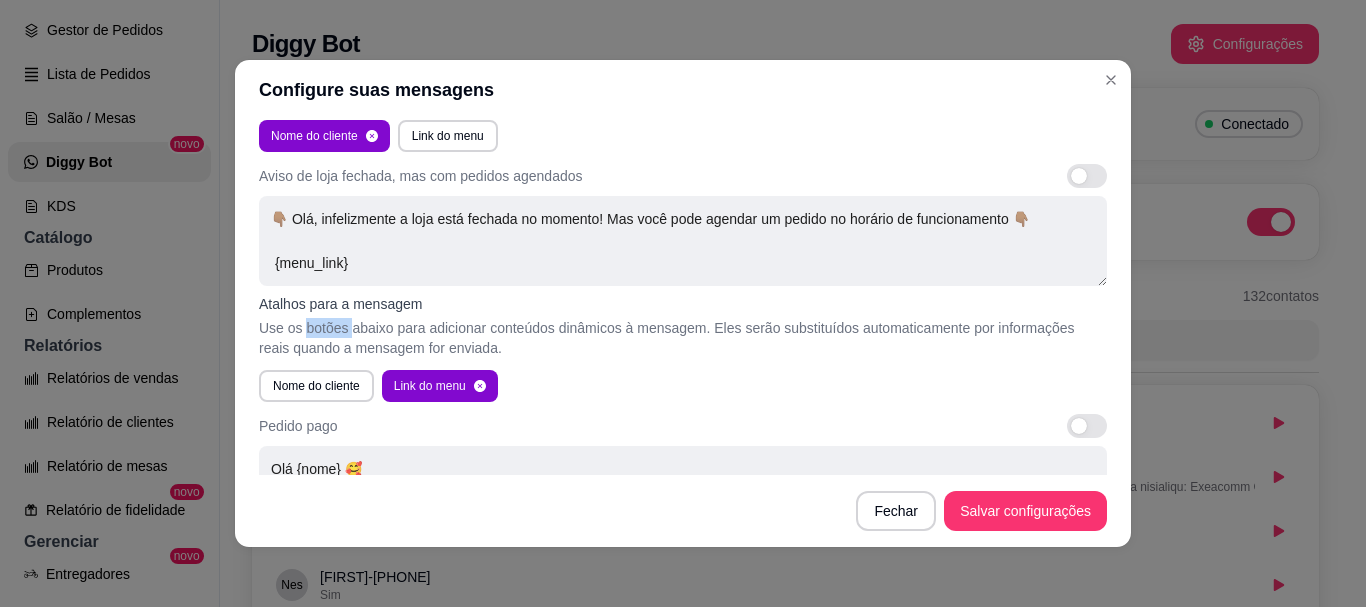 click on "Use os botões abaixo para adicionar conteúdos dinâmicos à mensagem. Eles serão substituídos automaticamente por informações reais quando a mensagem for enviada." at bounding box center (683, 338) 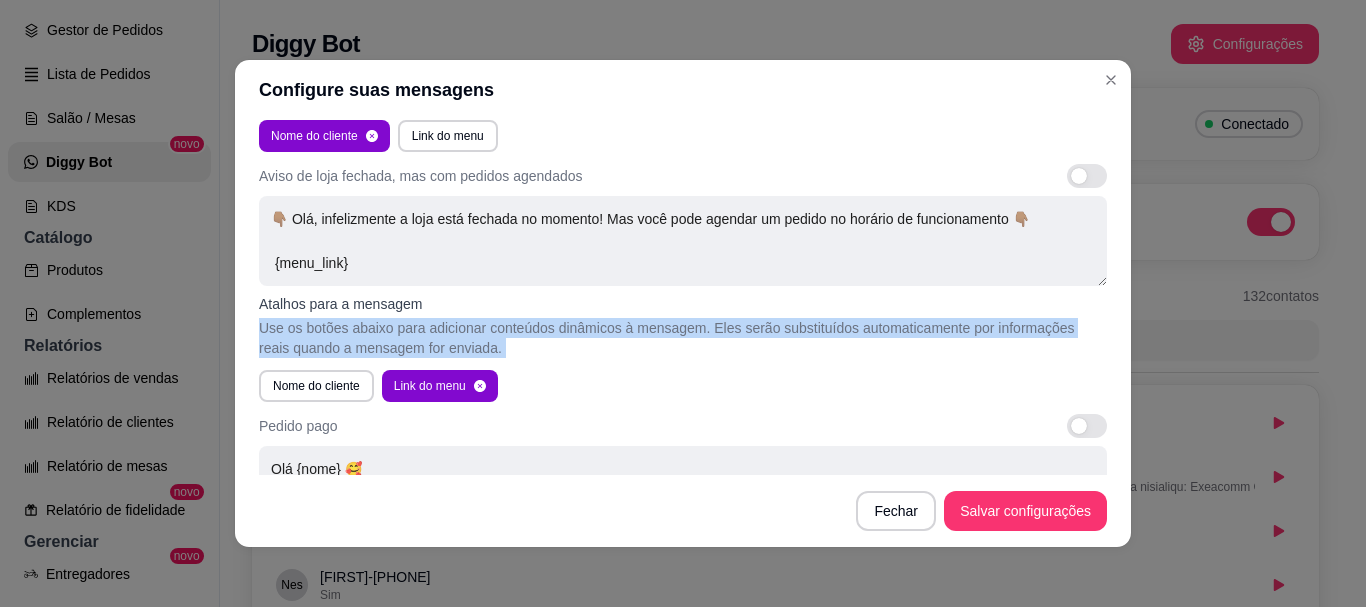 click on "Use os botões abaixo para adicionar conteúdos dinâmicos à mensagem. Eles serão substituídos automaticamente por informações reais quando a mensagem for enviada." at bounding box center [683, 338] 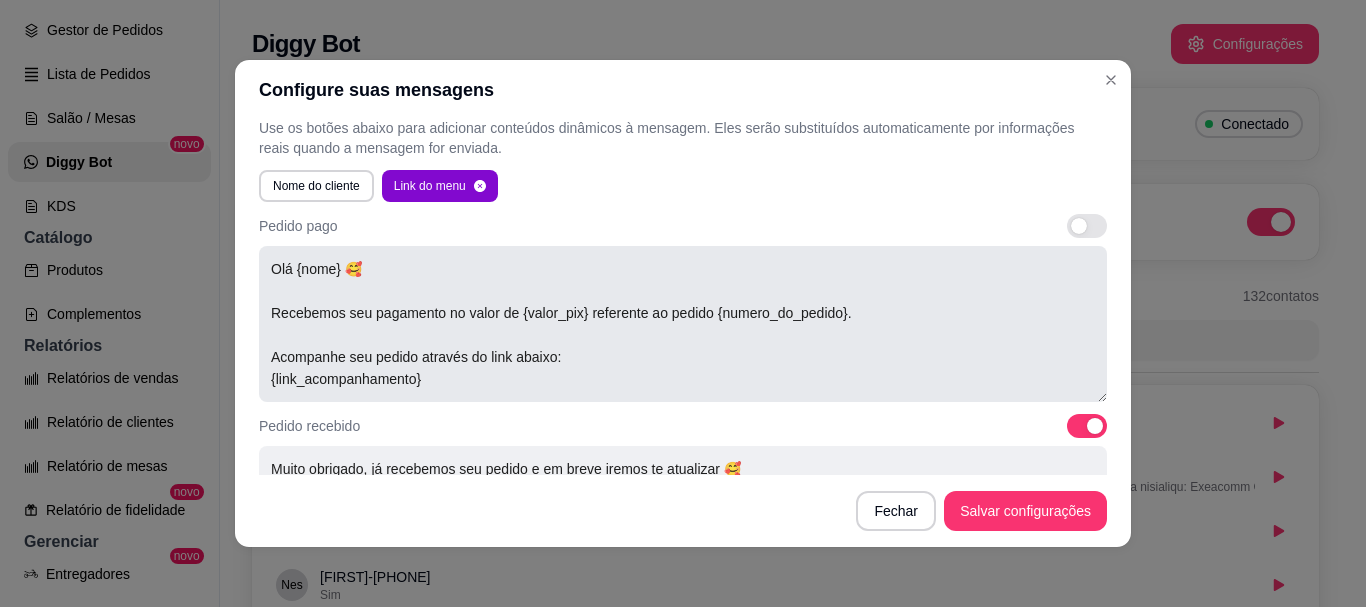 scroll, scrollTop: 700, scrollLeft: 0, axis: vertical 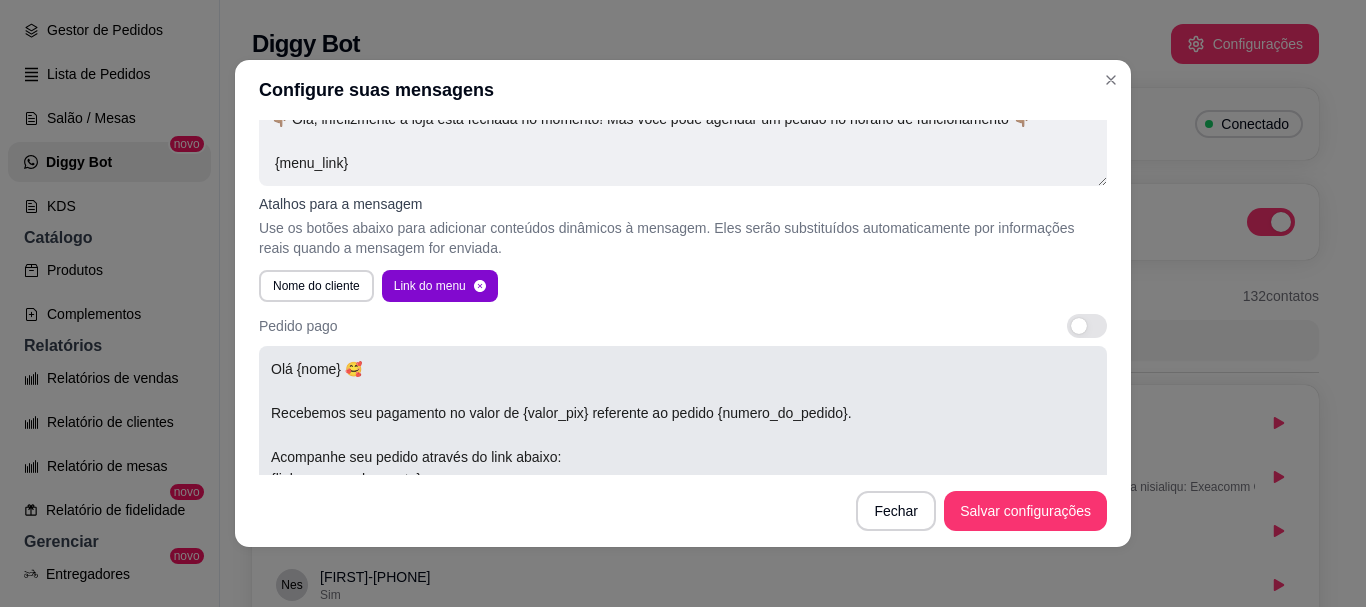 click on "Olá {nome} 🥰
Recebemos seu pagamento no valor de {valor_pix} referente ao pedido {numero_do_pedido}.
Acompanhe seu pedido através do link abaixo:
{link_acompanhamento}" at bounding box center [683, 424] 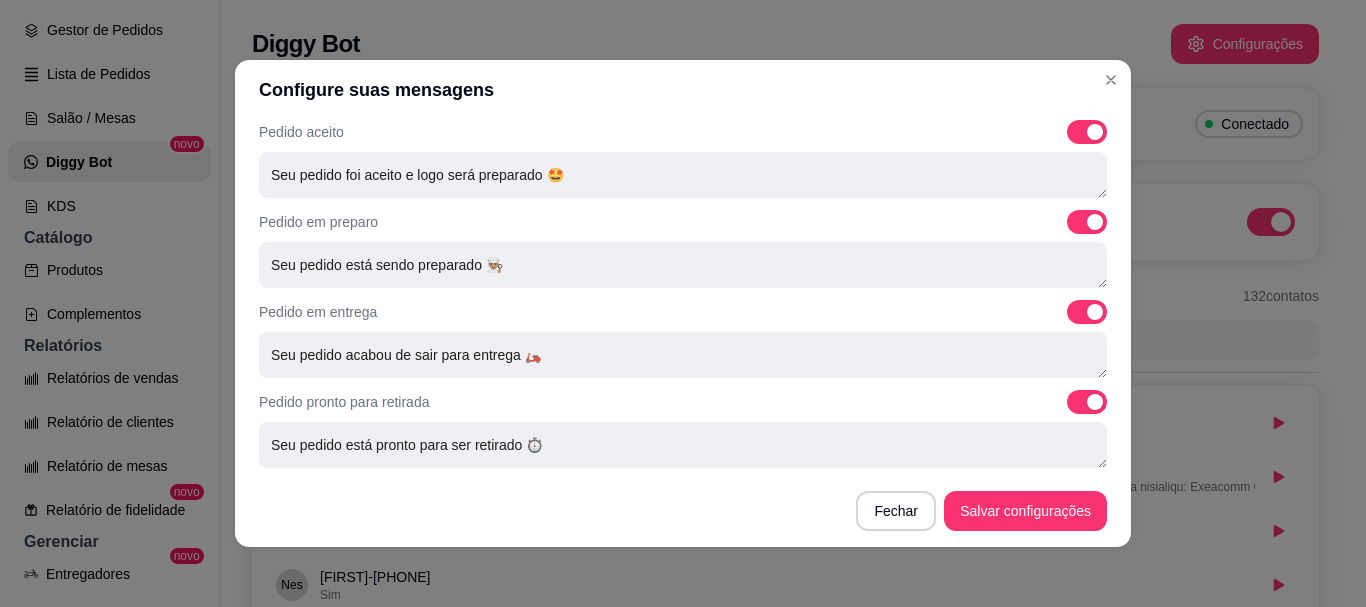 scroll, scrollTop: 1301, scrollLeft: 0, axis: vertical 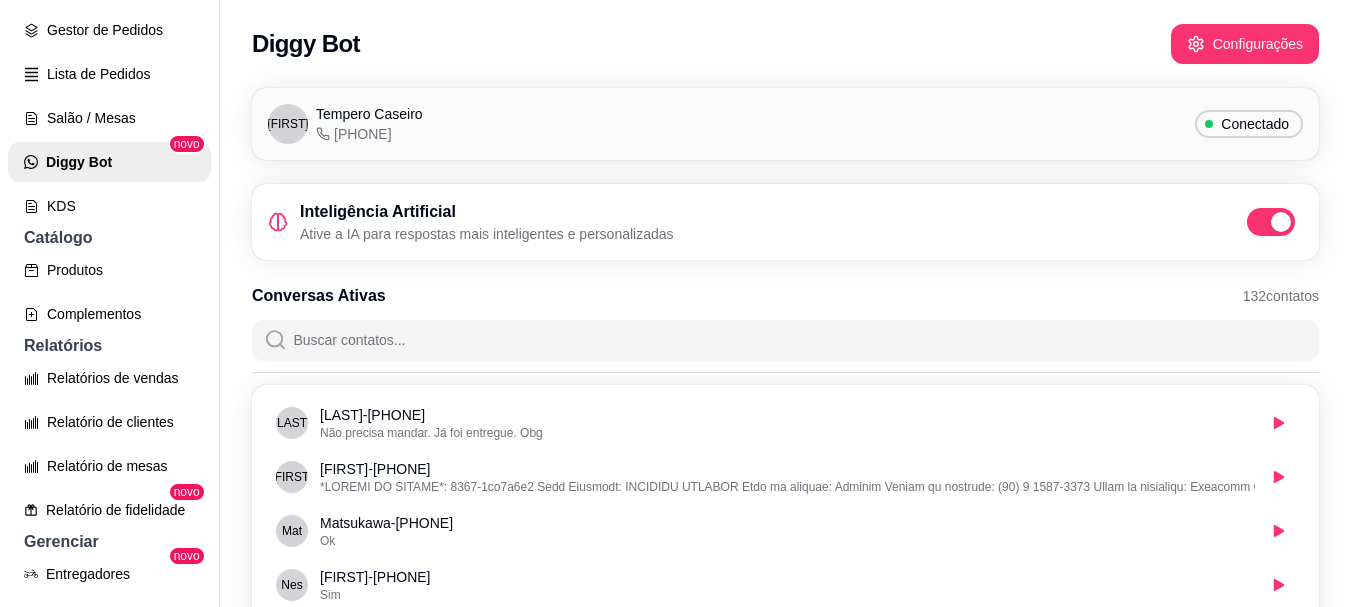 type 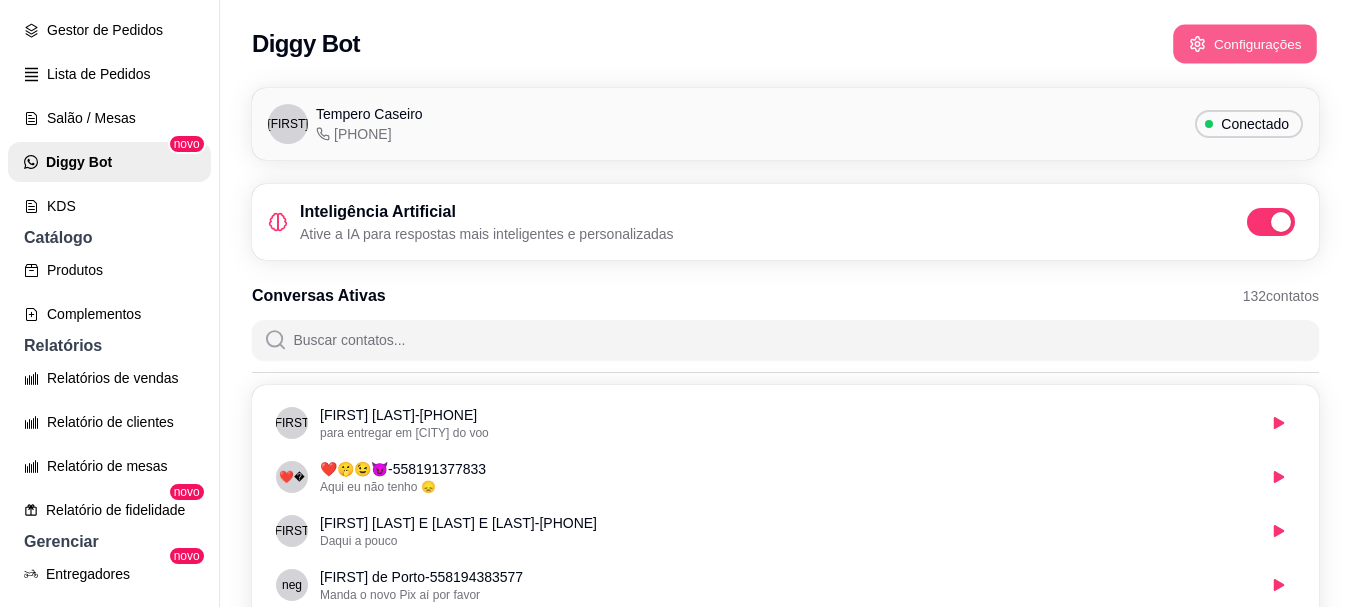 click on "Configurações" at bounding box center (1245, 44) 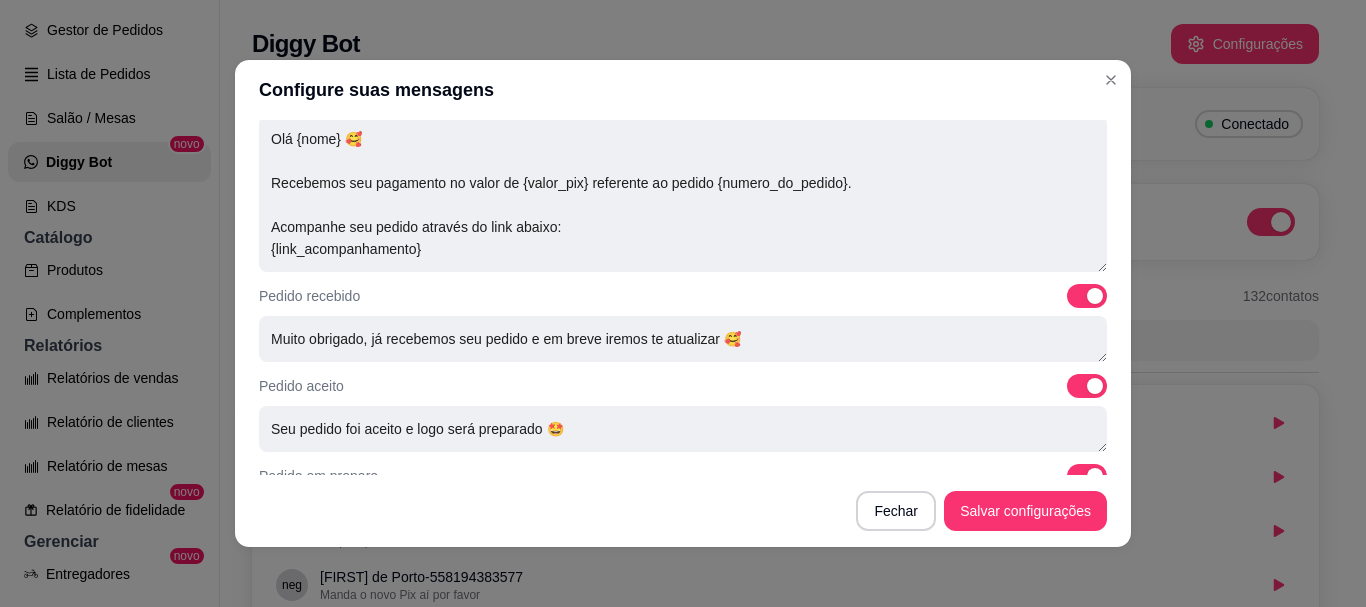 scroll, scrollTop: 537, scrollLeft: 0, axis: vertical 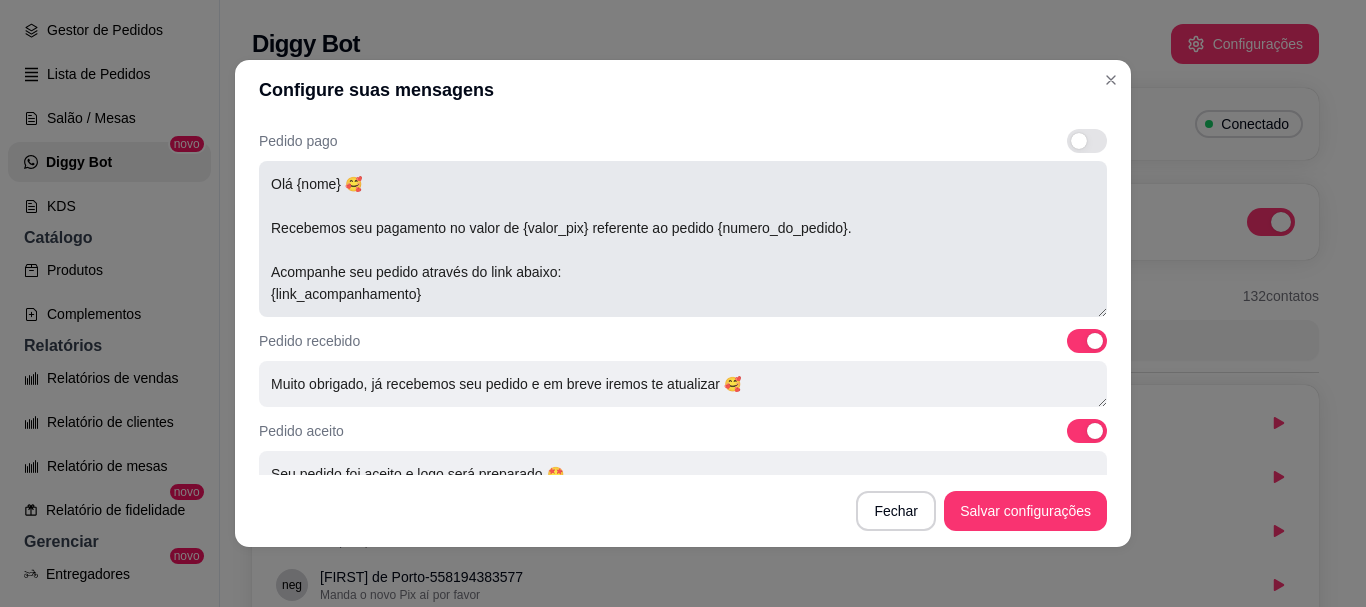 click on "Olá {nome} 🥰
Recebemos seu pagamento no valor de {valor_pix} referente ao pedido {numero_do_pedido}.
Acompanhe seu pedido através do link abaixo:
{link_acompanhamento}" at bounding box center (683, 239) 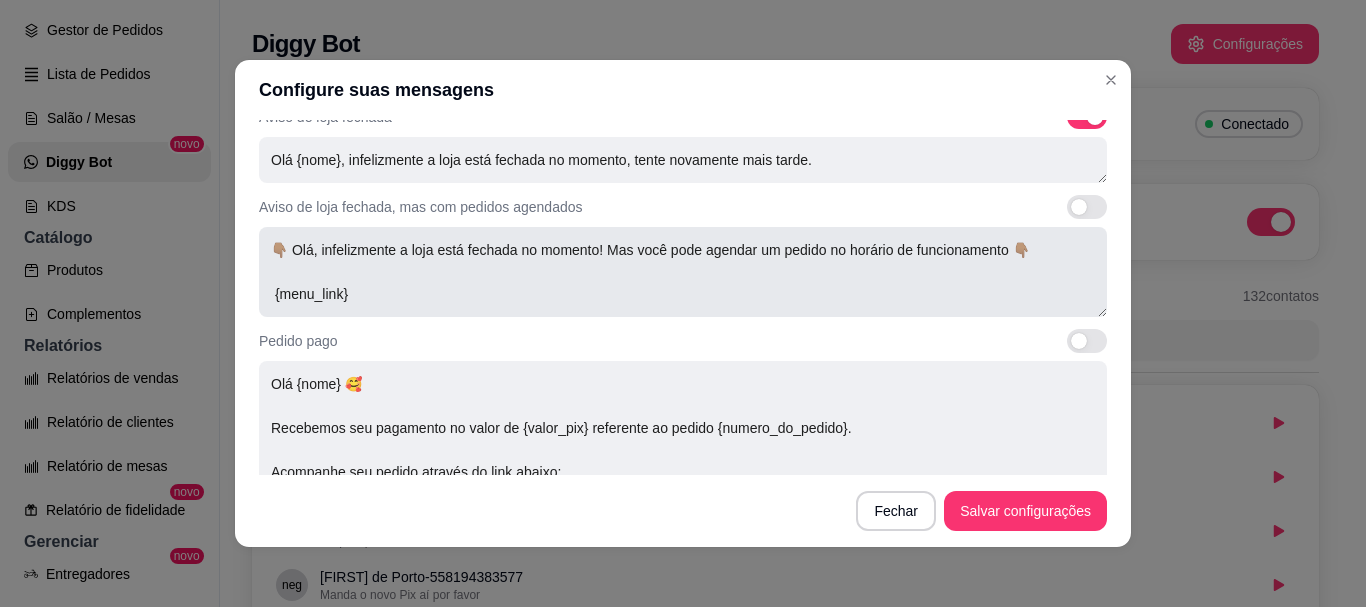click on "👇🏽 Olá, infelizmente a loja está fechada no momento! Mas você pode agendar um pedido no horário de funcionamento 👇🏽
{menu_link}" at bounding box center (683, 272) 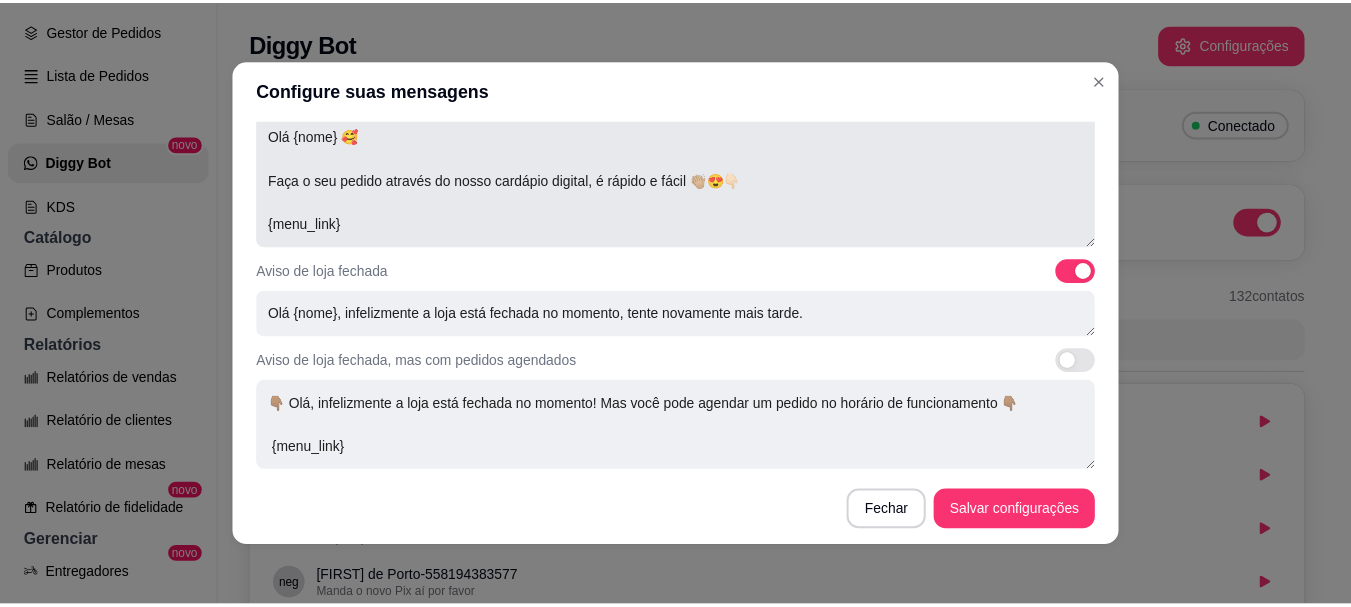 scroll, scrollTop: 137, scrollLeft: 0, axis: vertical 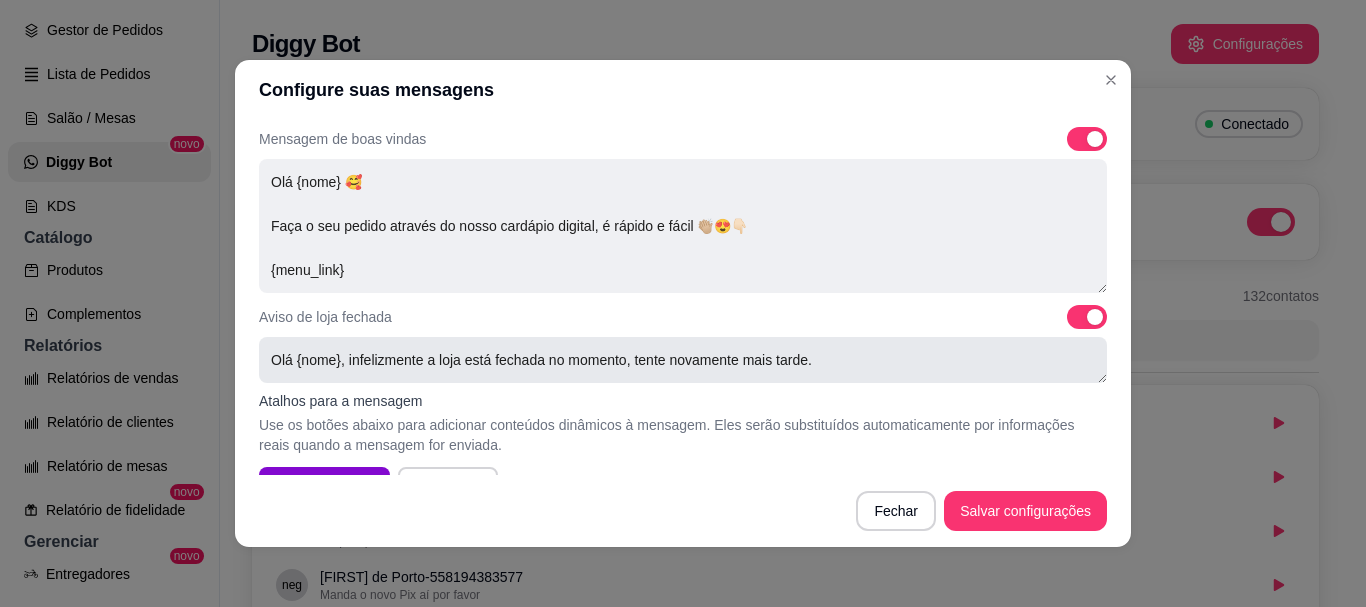 click on "Olá {nome}, infelizmente a loja está fechada no momento, tente novamente mais tarde.
Nosso horario de funcionamento é de segunda a sabado de 10:30 as 15:00❌" at bounding box center [683, 360] 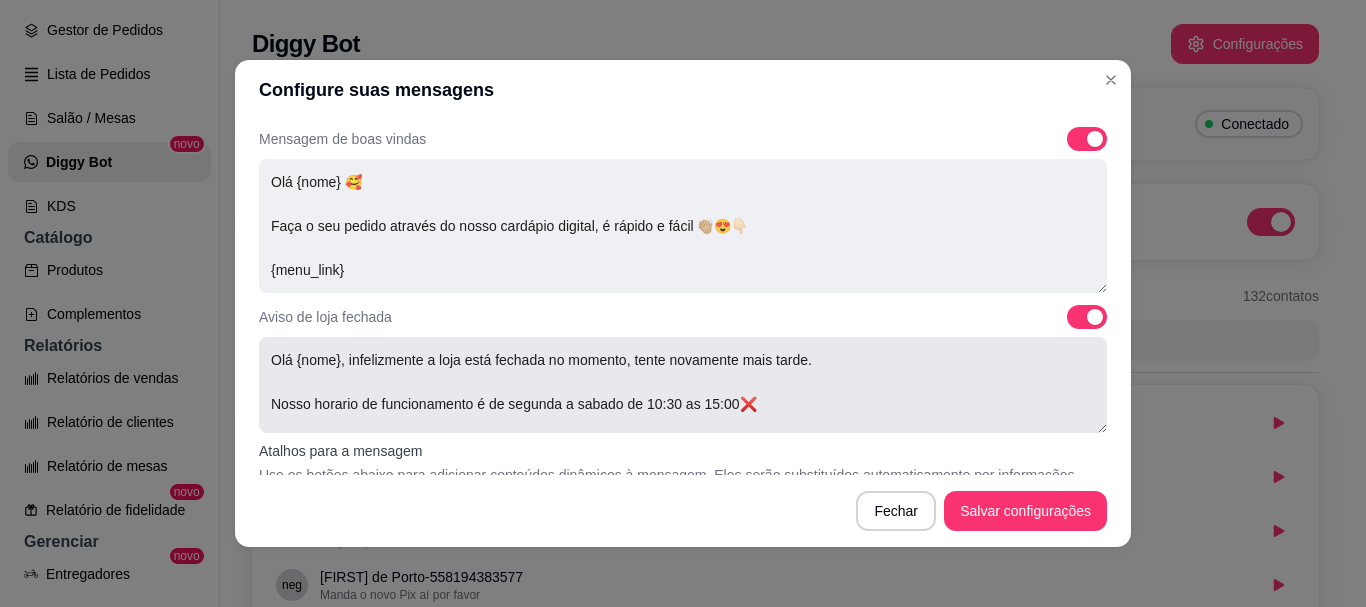 drag, startPoint x: 1074, startPoint y: 378, endPoint x: 1081, endPoint y: 428, distance: 50.48762 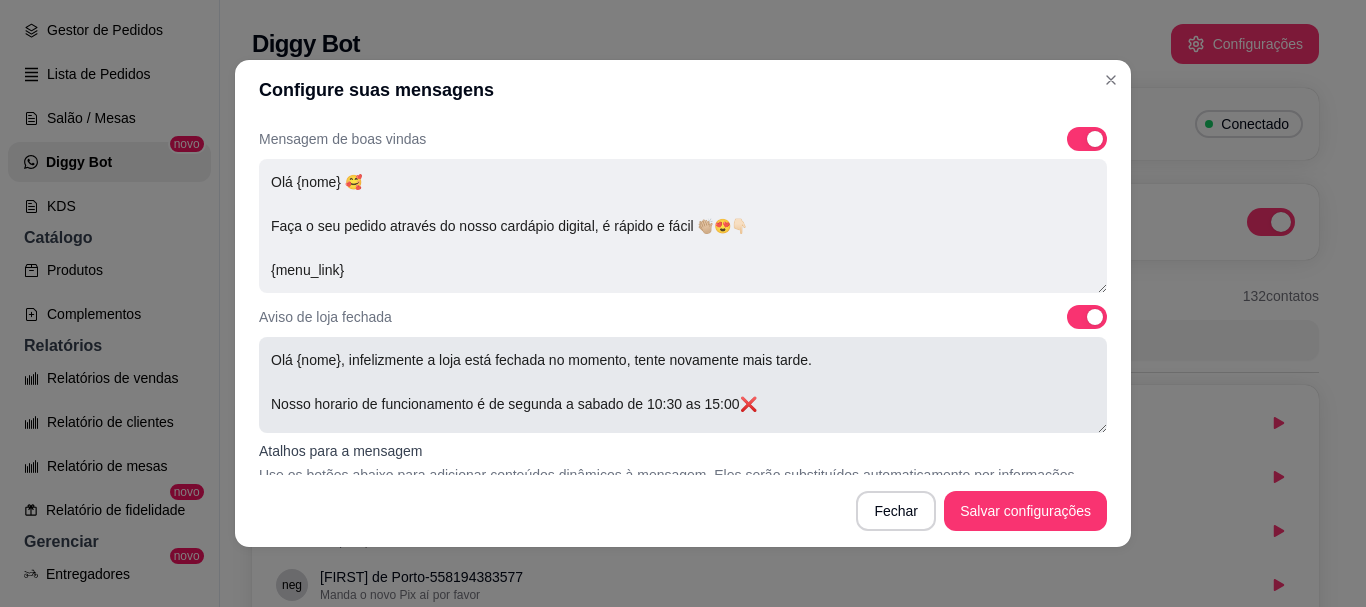 click on "Olá {nome}, infelizmente a loja está fechada no momento, tente novamente mais tarde.
Nosso horario de funcionamento é de segunda a sabado de 10:30 as 15:00❌" at bounding box center [683, 385] 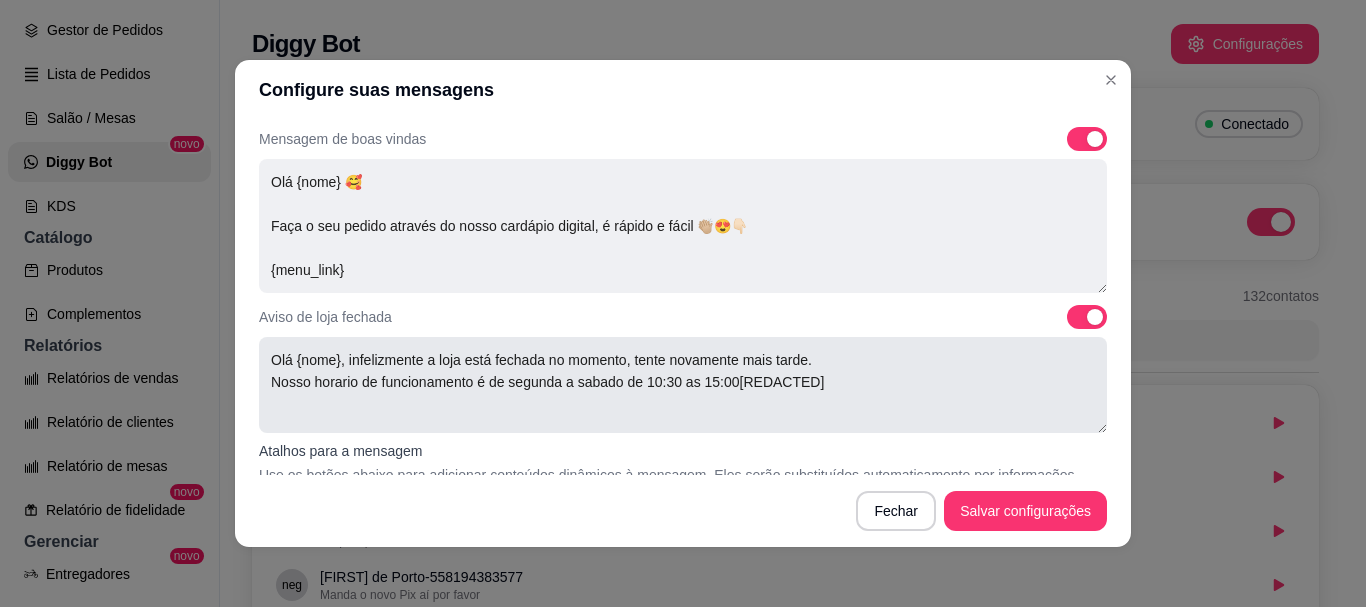 click on "Olá {nome}, infelizmente a loja está fechada no momento, tente novamente mais tarde.
Nosso horario de funcionamento é de segunda a sabado de 10:30 as 15:00[REDACTED]" at bounding box center [683, 385] 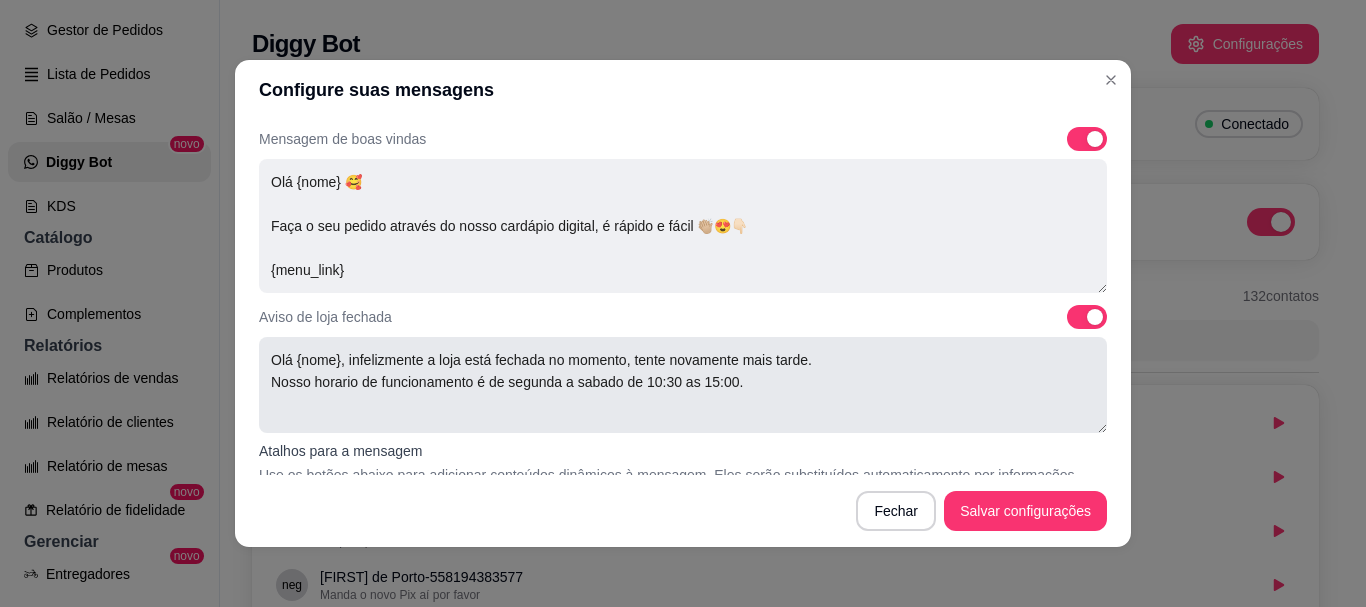 click on "Olá {nome}, infelizmente a loja está fechada no momento, tente novamente mais tarde.
Nosso horario de funcionamento é de segunda a sabado de 10:30 as 15:00." at bounding box center [683, 385] 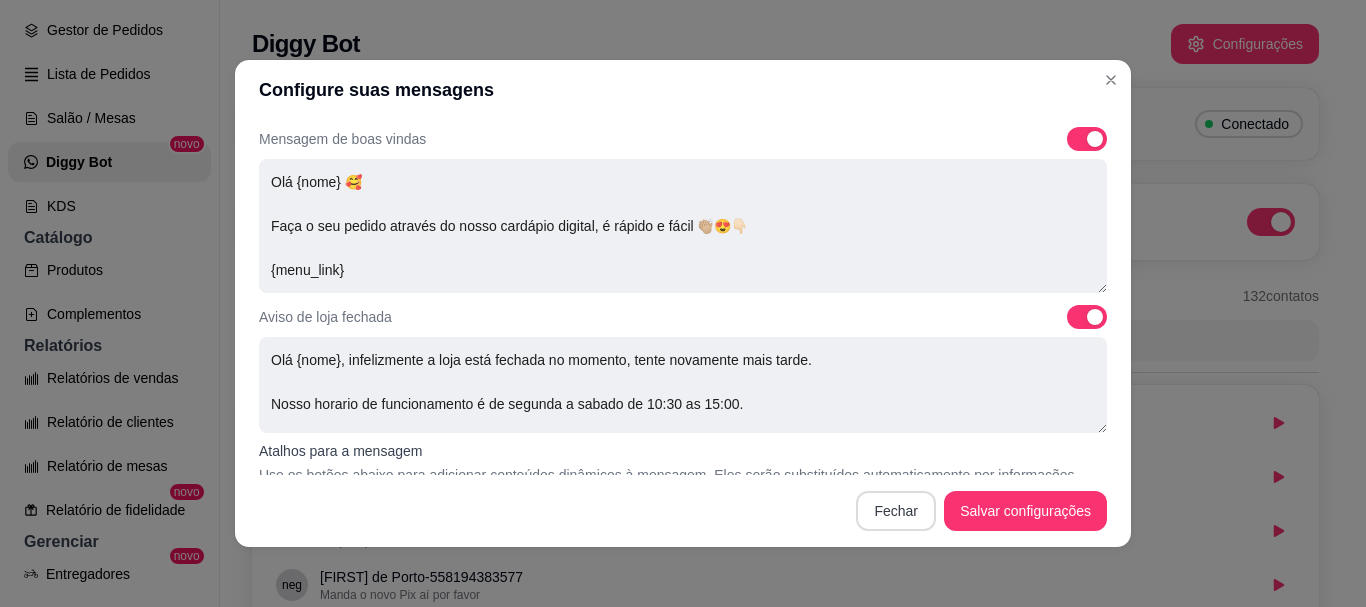 type on "Olá {nome}, infelizmente a loja está fechada no momento, tente novamente mais tarde.
Nosso horario de funcionamento é de segunda a sabado de 10:30 as 15:00." 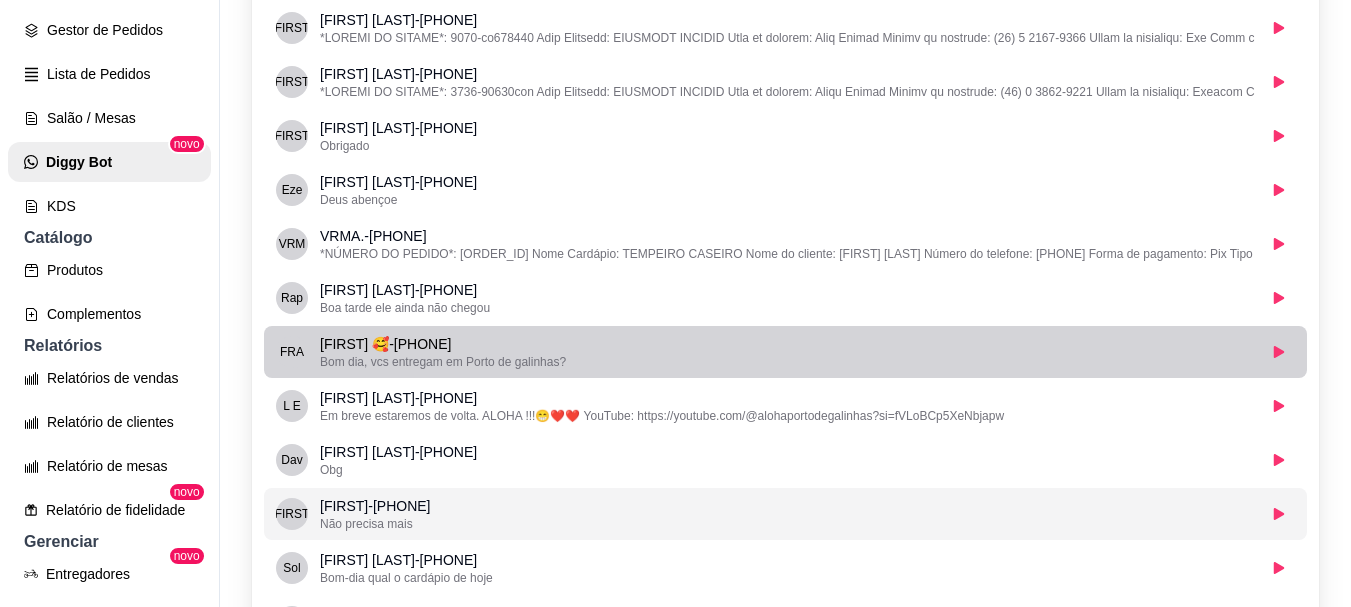 scroll, scrollTop: 400, scrollLeft: 0, axis: vertical 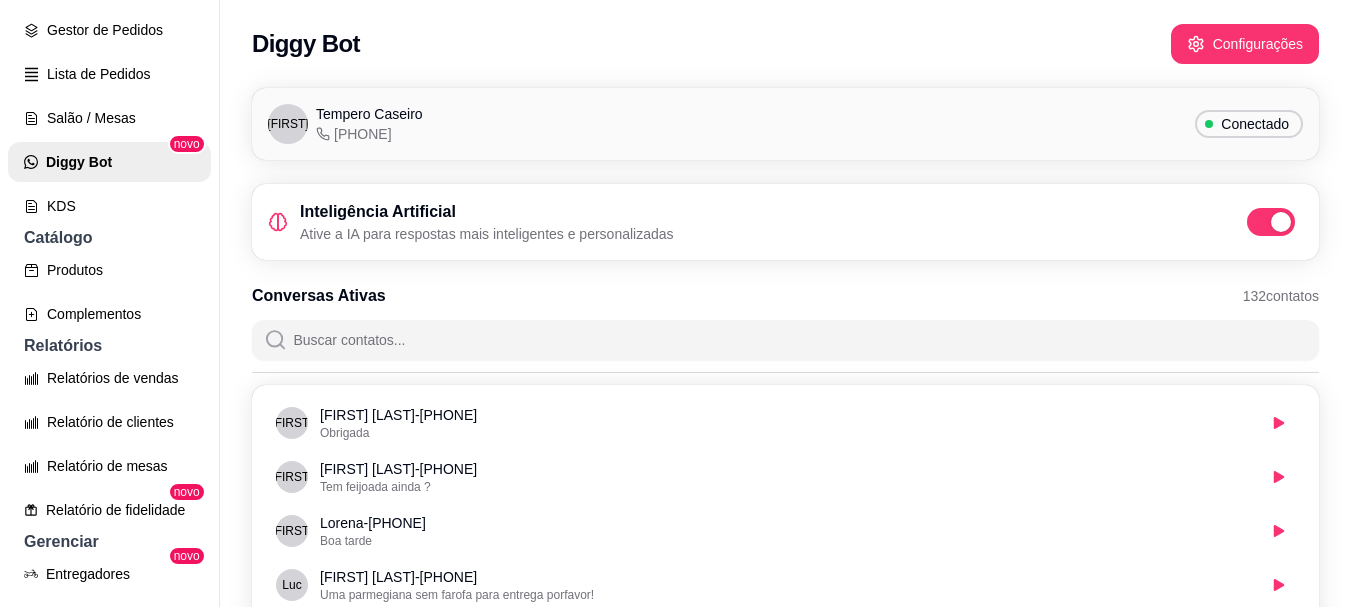 click on "Conectado" at bounding box center (1249, 124) 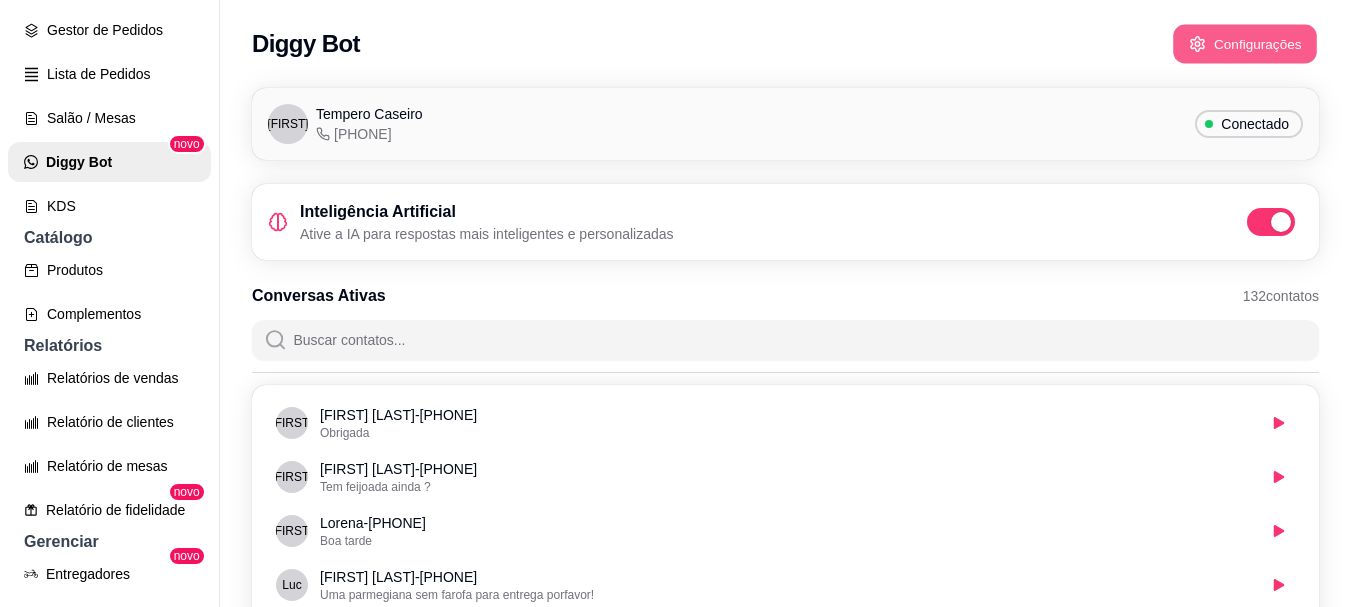 click on "Configurações" at bounding box center (1245, 44) 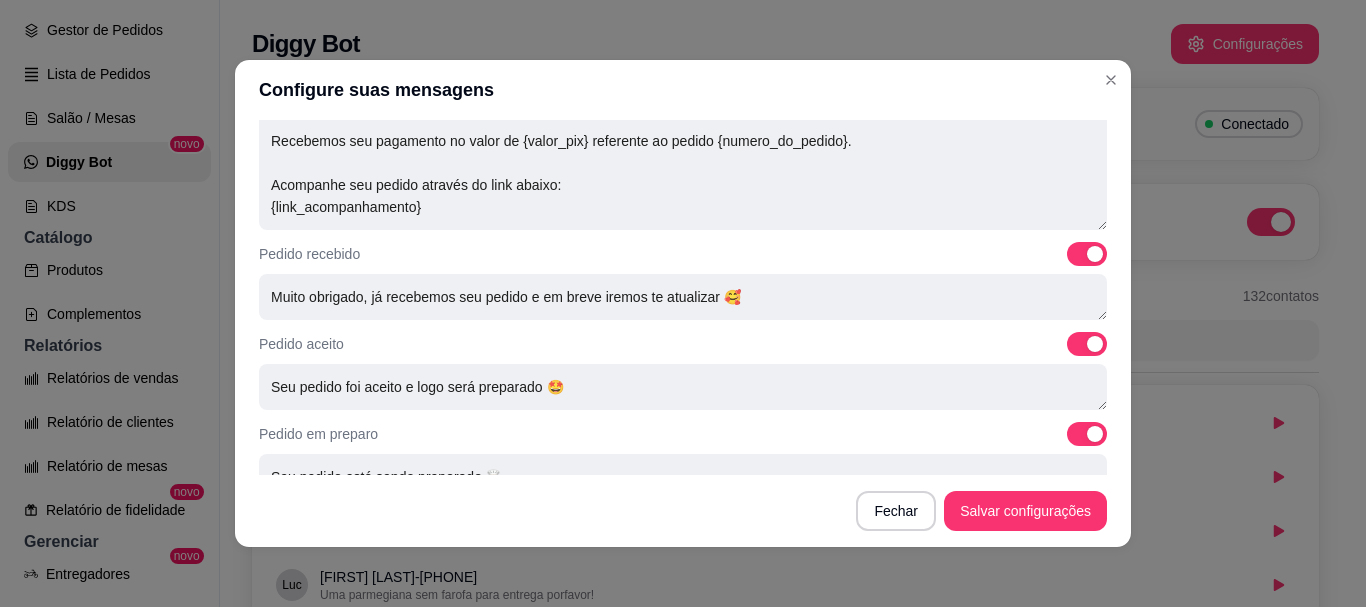 scroll, scrollTop: 837, scrollLeft: 0, axis: vertical 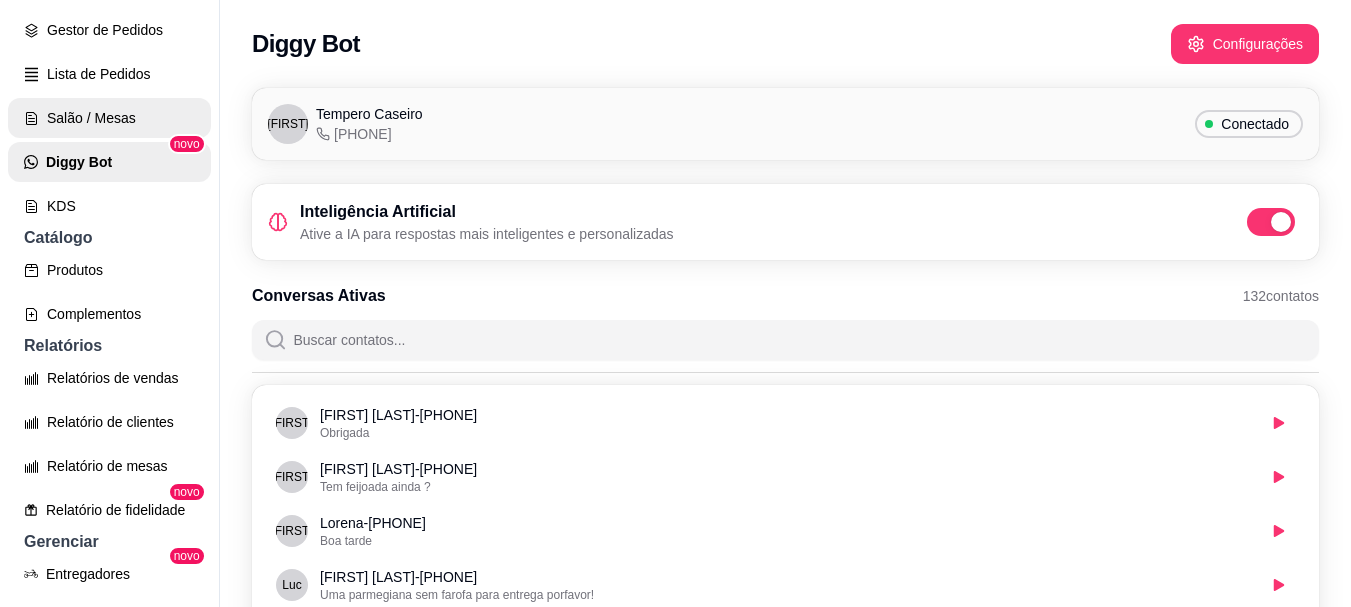click on "Salão / Mesas" at bounding box center (109, 118) 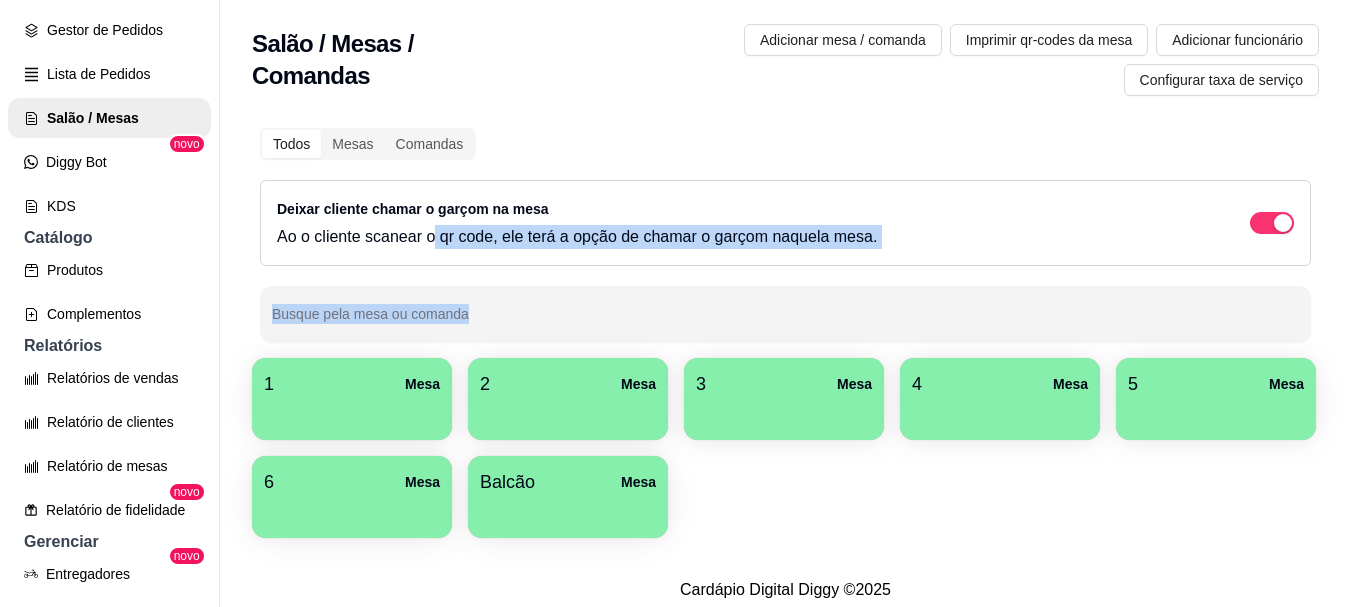 drag, startPoint x: 430, startPoint y: 237, endPoint x: 664, endPoint y: 272, distance: 236.60304 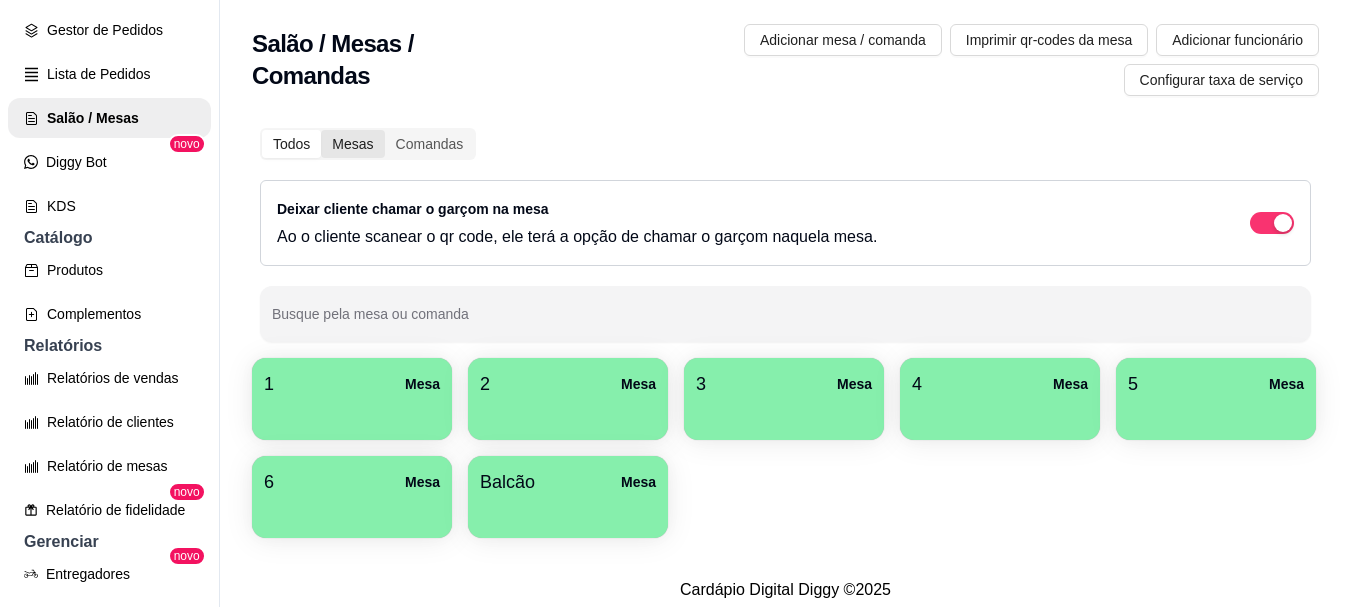 click on "Mesas" at bounding box center (352, 144) 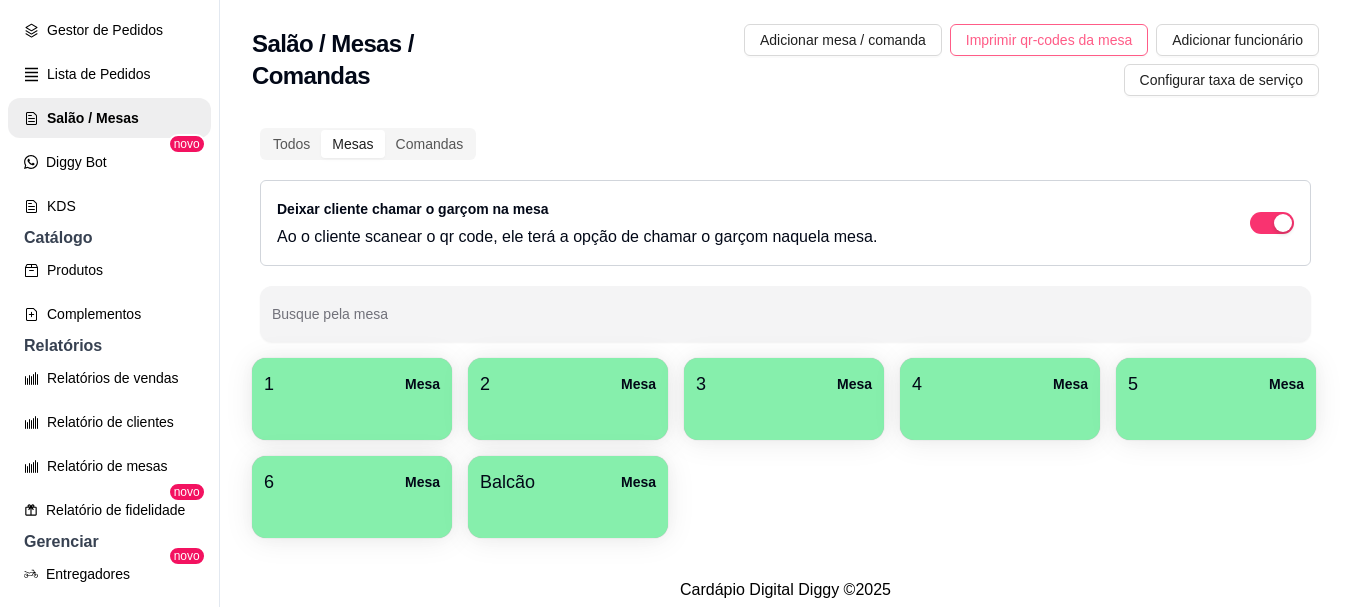 click on "Imprimir qr-codes da mesa" at bounding box center [1049, 40] 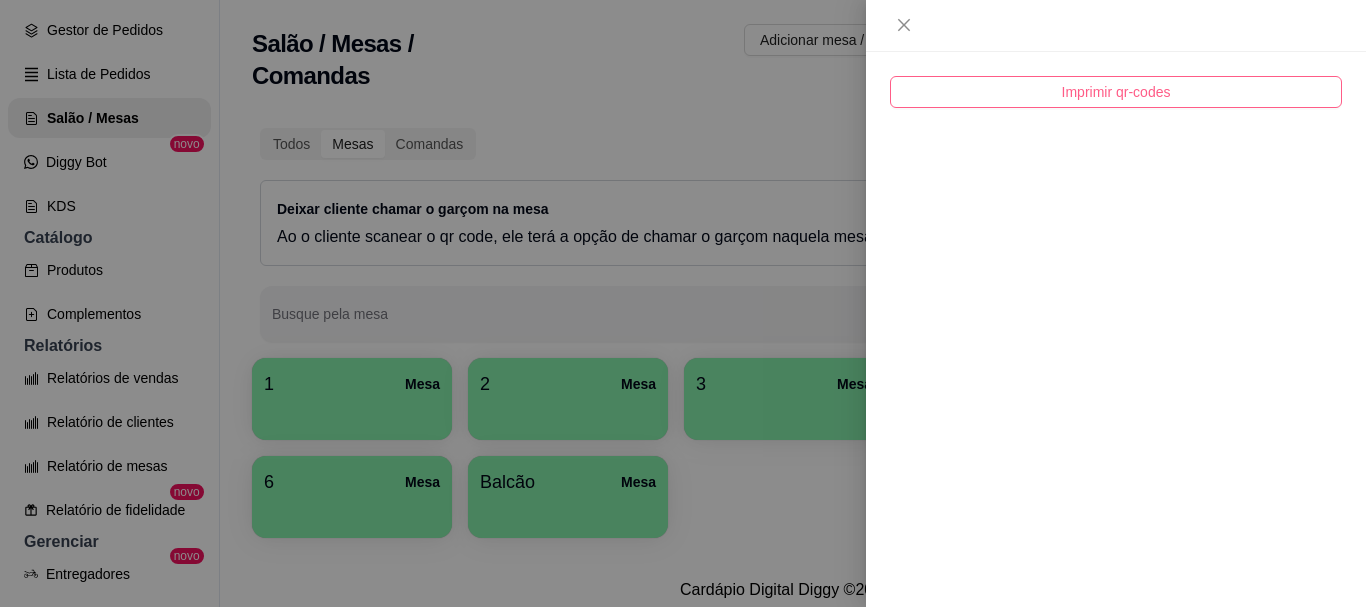 click on "Imprimir qr-codes" at bounding box center [1116, 92] 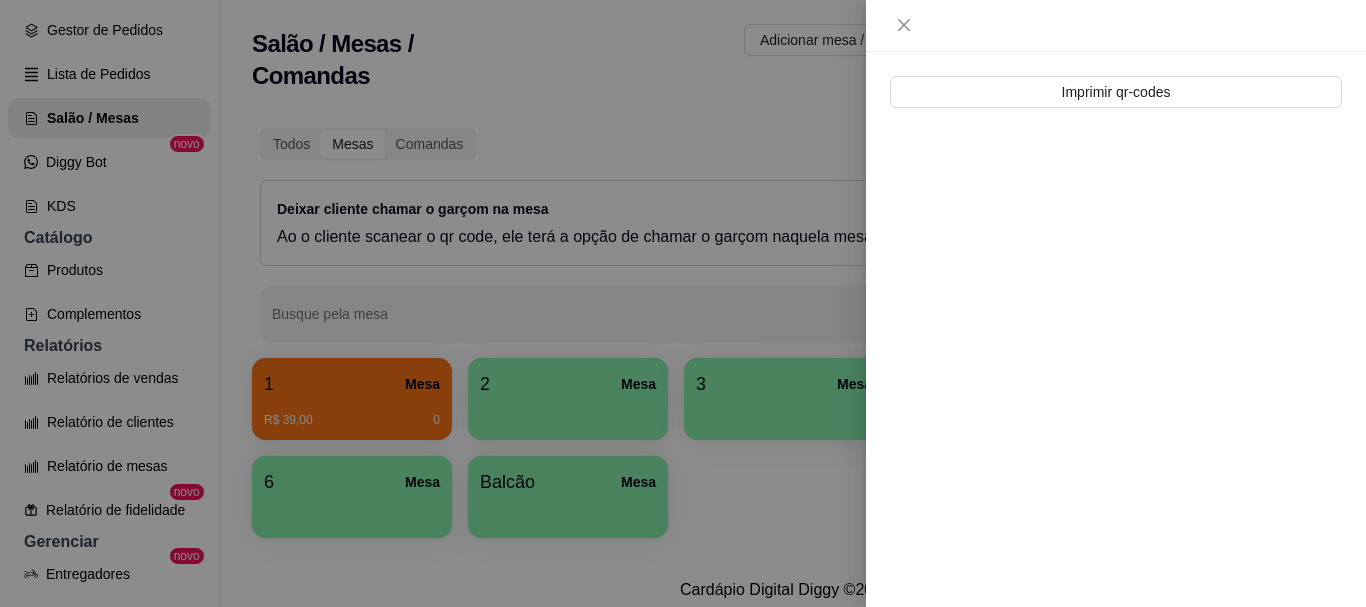 click at bounding box center [683, 303] 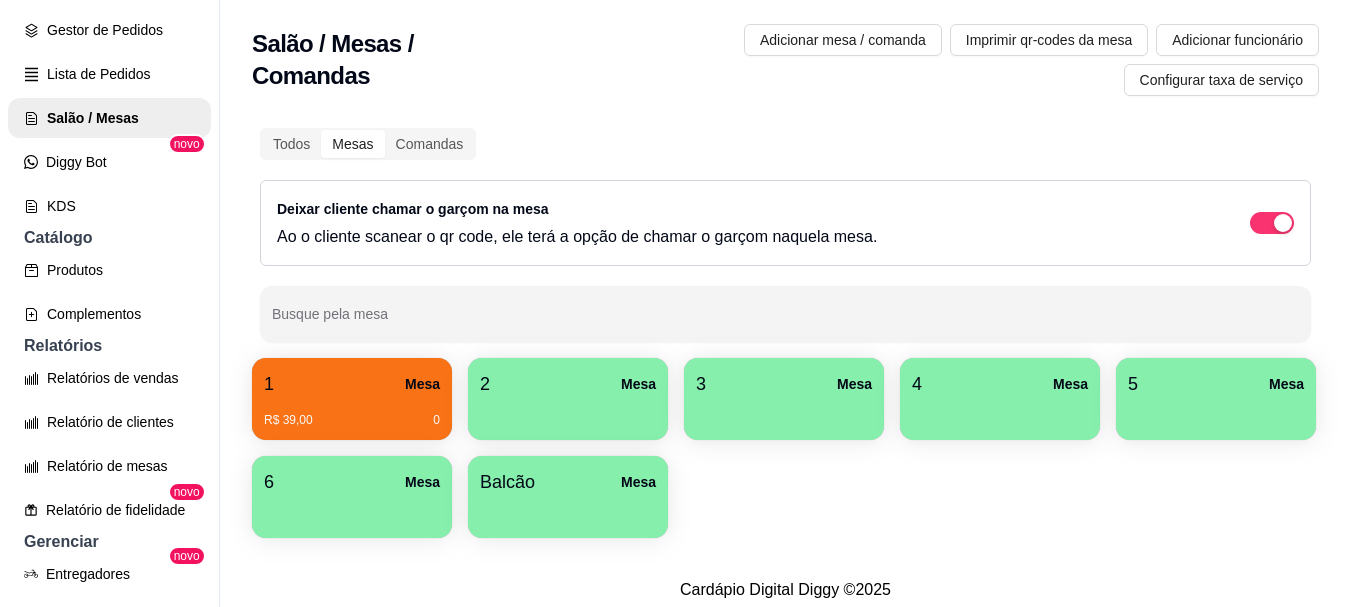click on "R$ 39,00 0" at bounding box center (352, 413) 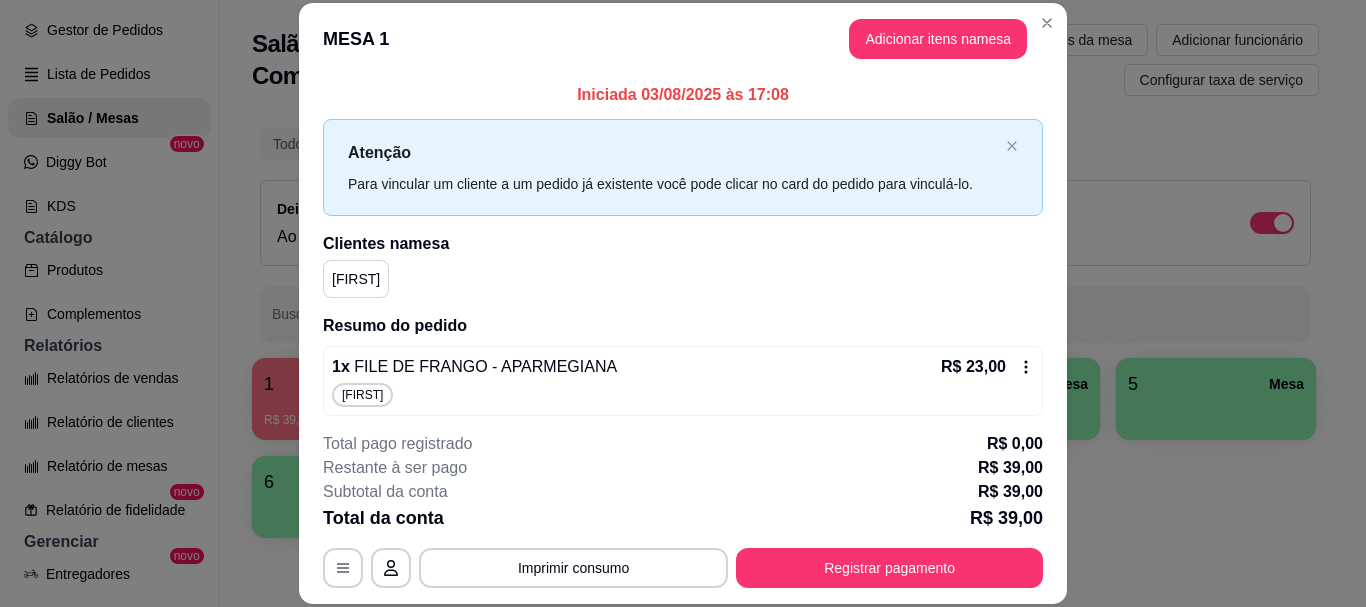 scroll, scrollTop: 61, scrollLeft: 0, axis: vertical 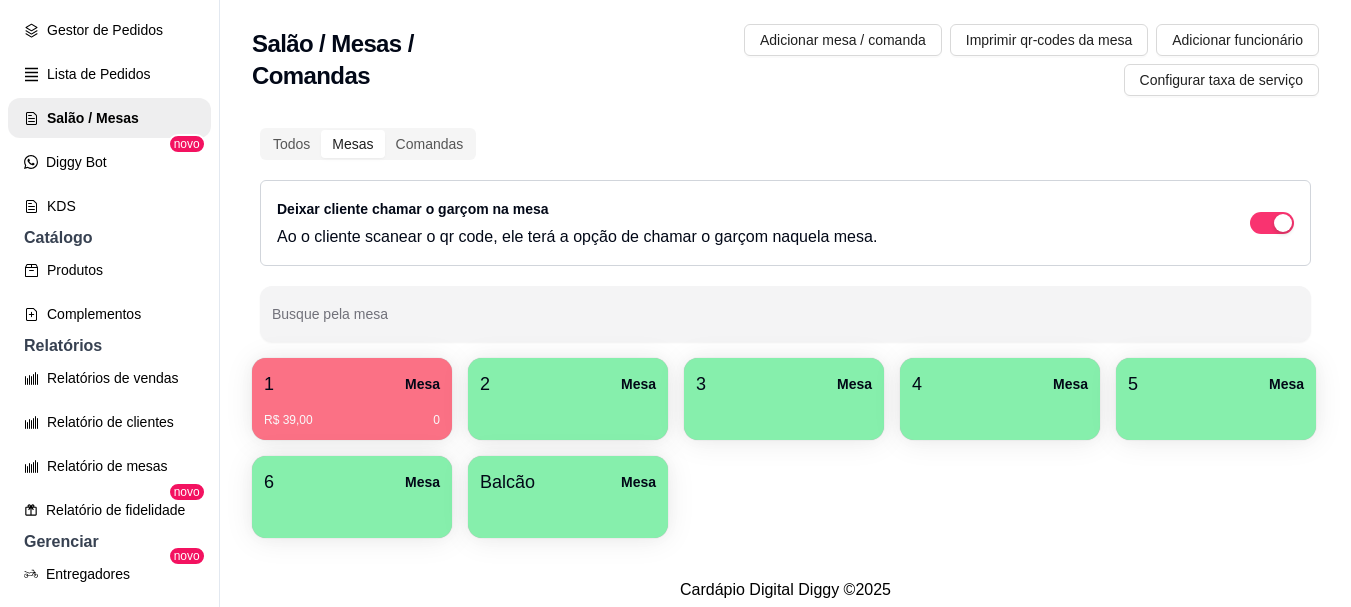 click on "R$ 39,00 0" at bounding box center (352, 413) 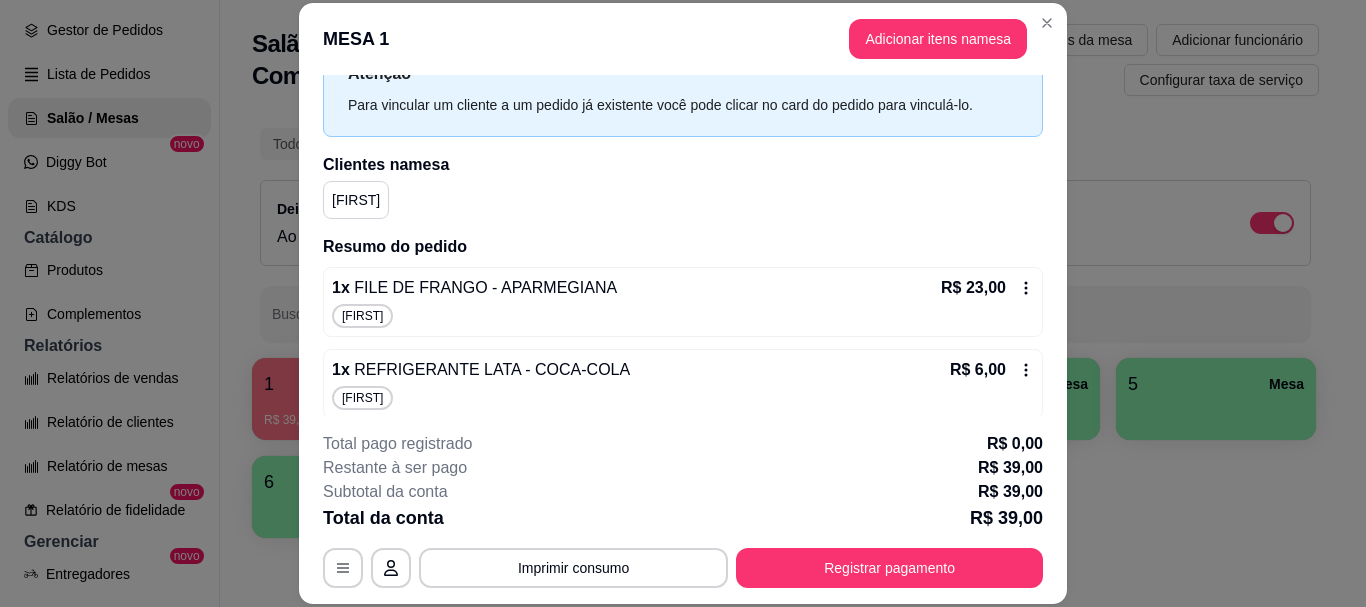 scroll, scrollTop: 172, scrollLeft: 0, axis: vertical 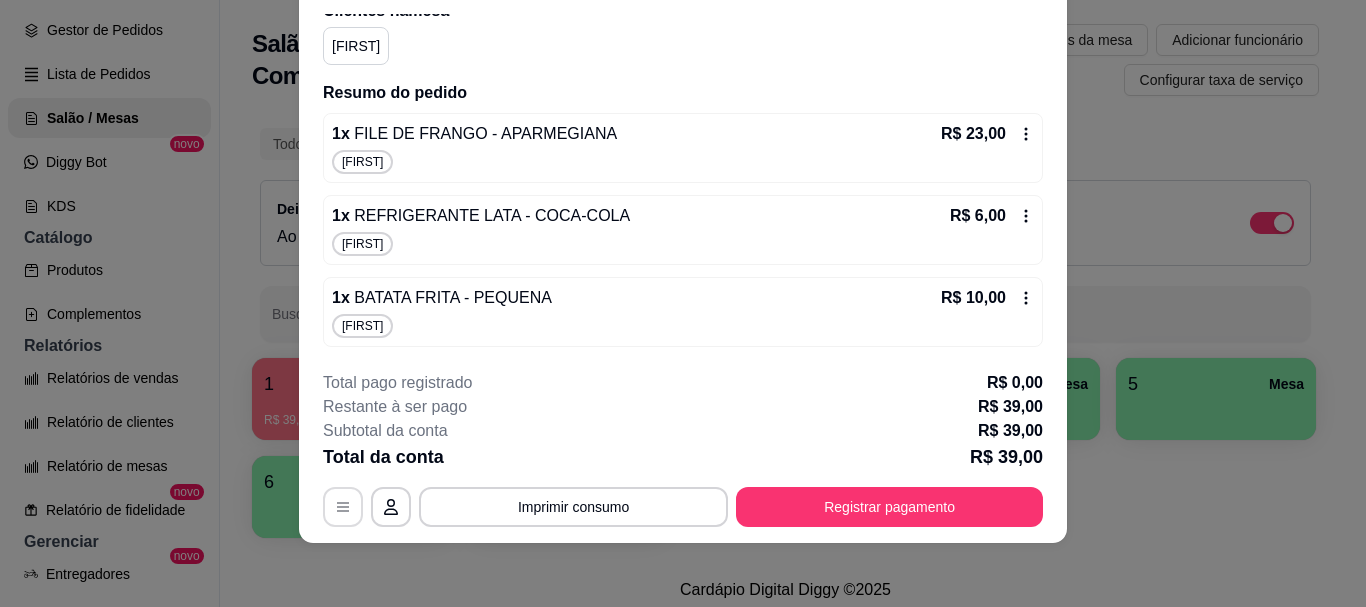 click at bounding box center [343, 507] 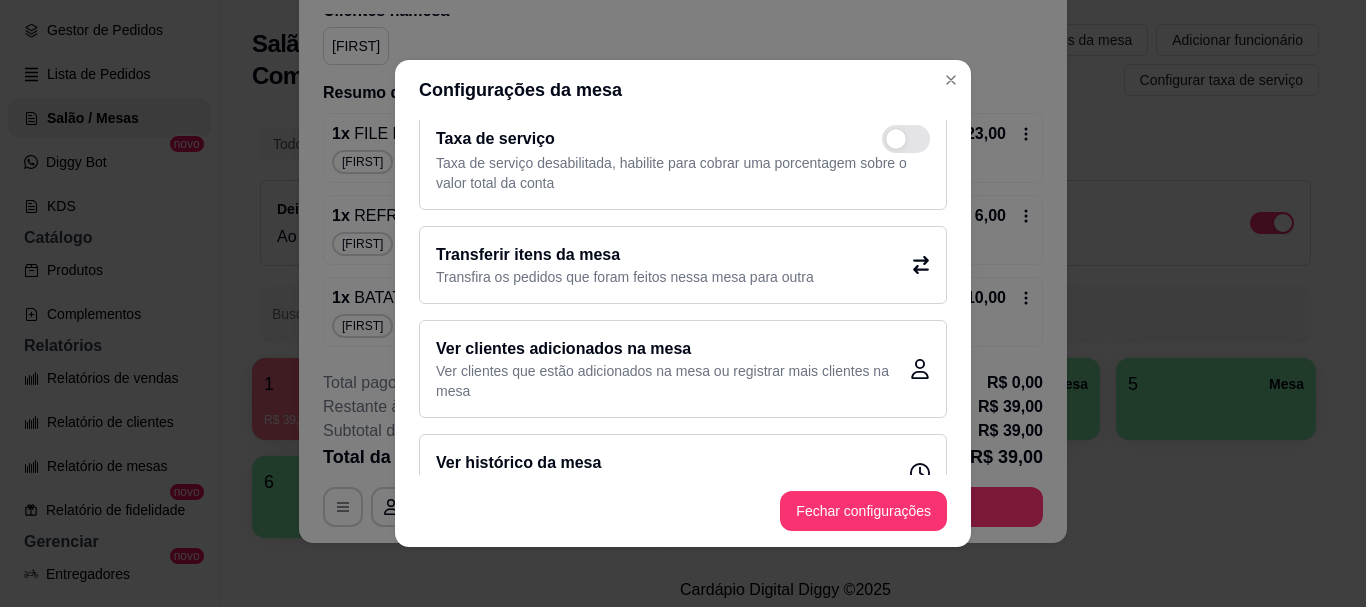scroll, scrollTop: 145, scrollLeft: 0, axis: vertical 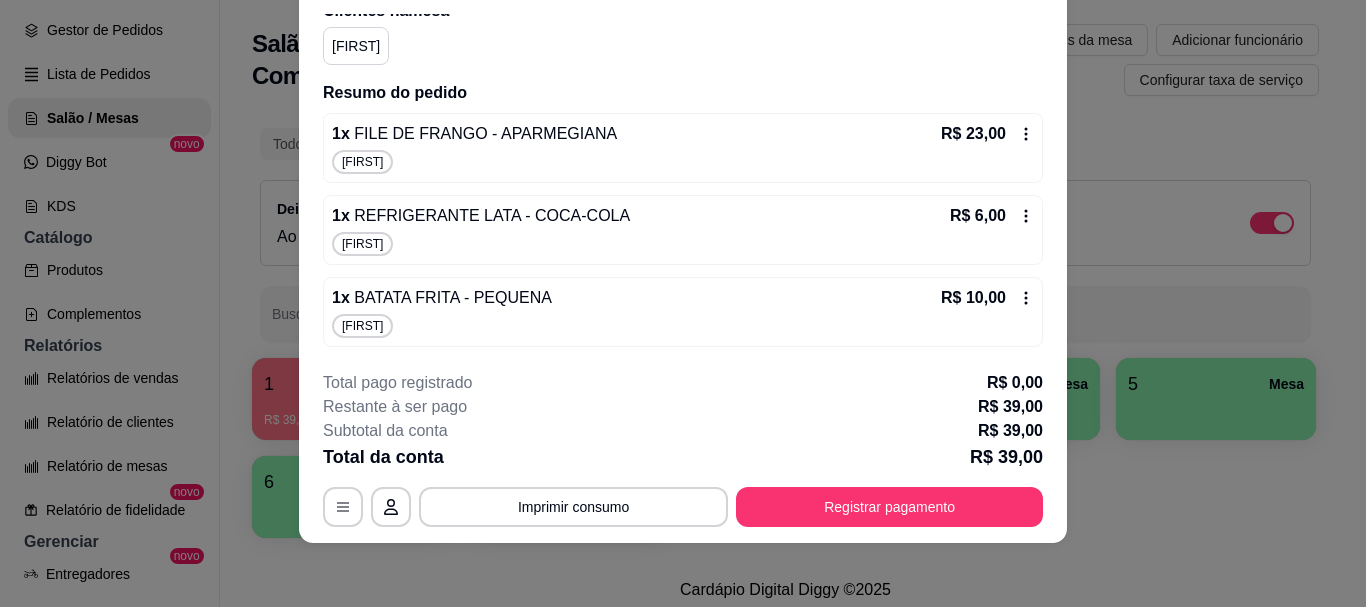 click 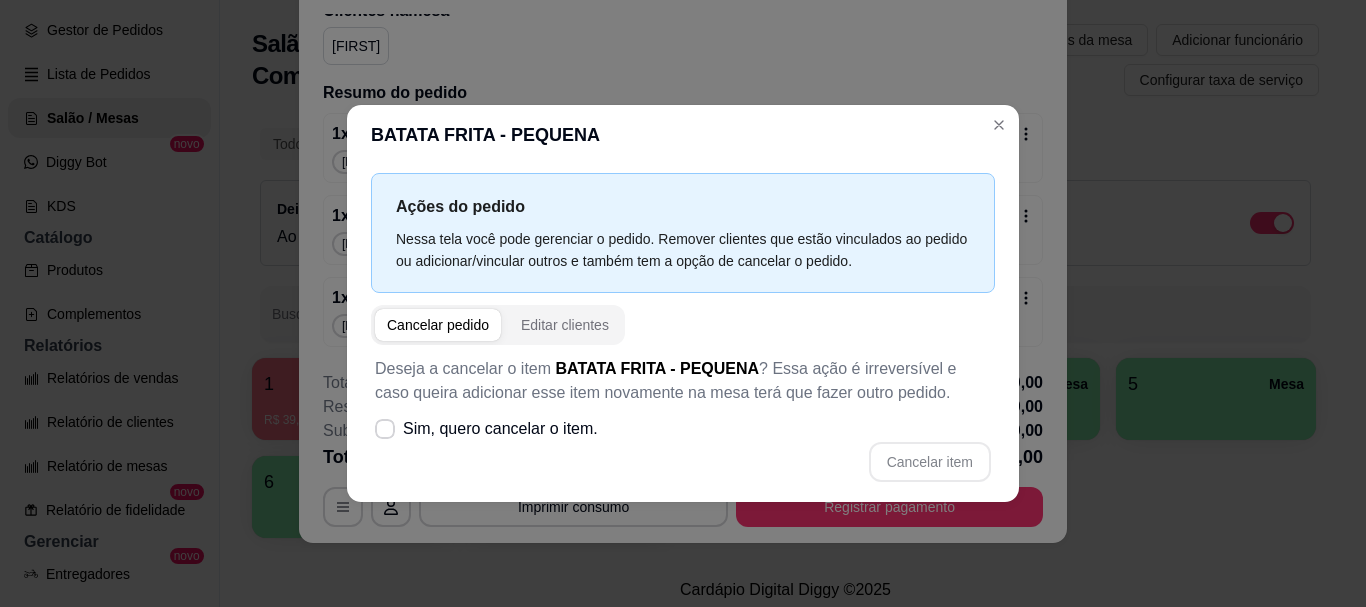 click on "BATATA FRITA - PEQUENA" at bounding box center [683, 135] 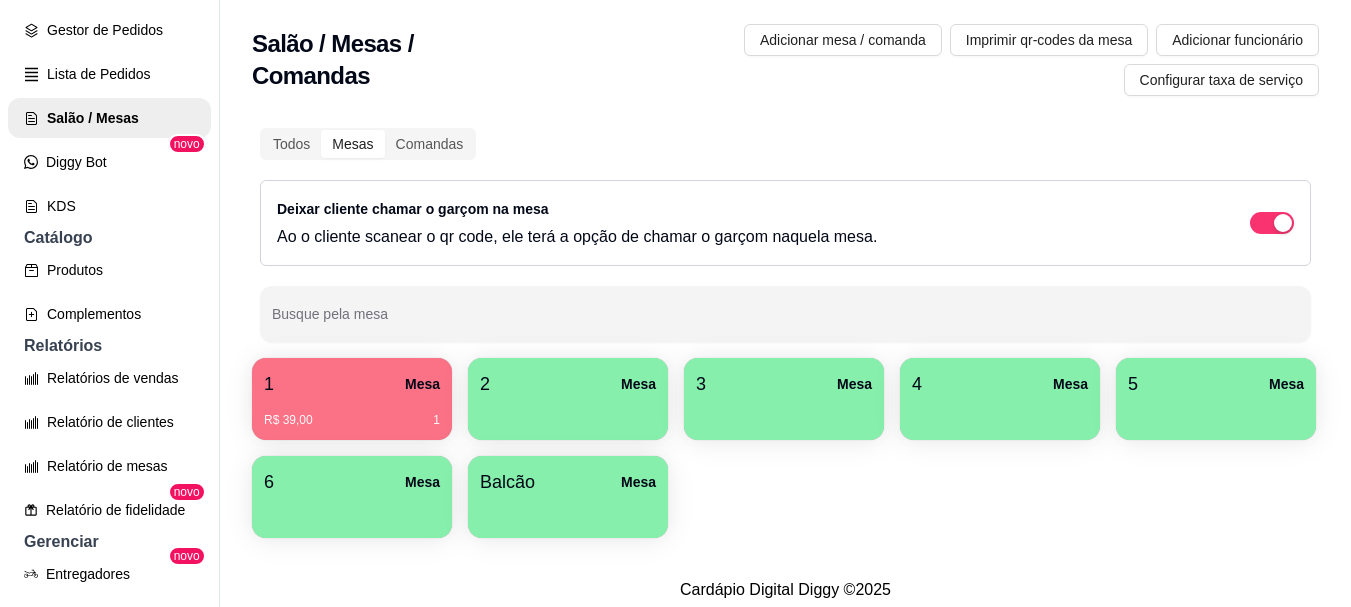 click on "R$ 39,00 1" at bounding box center (352, 413) 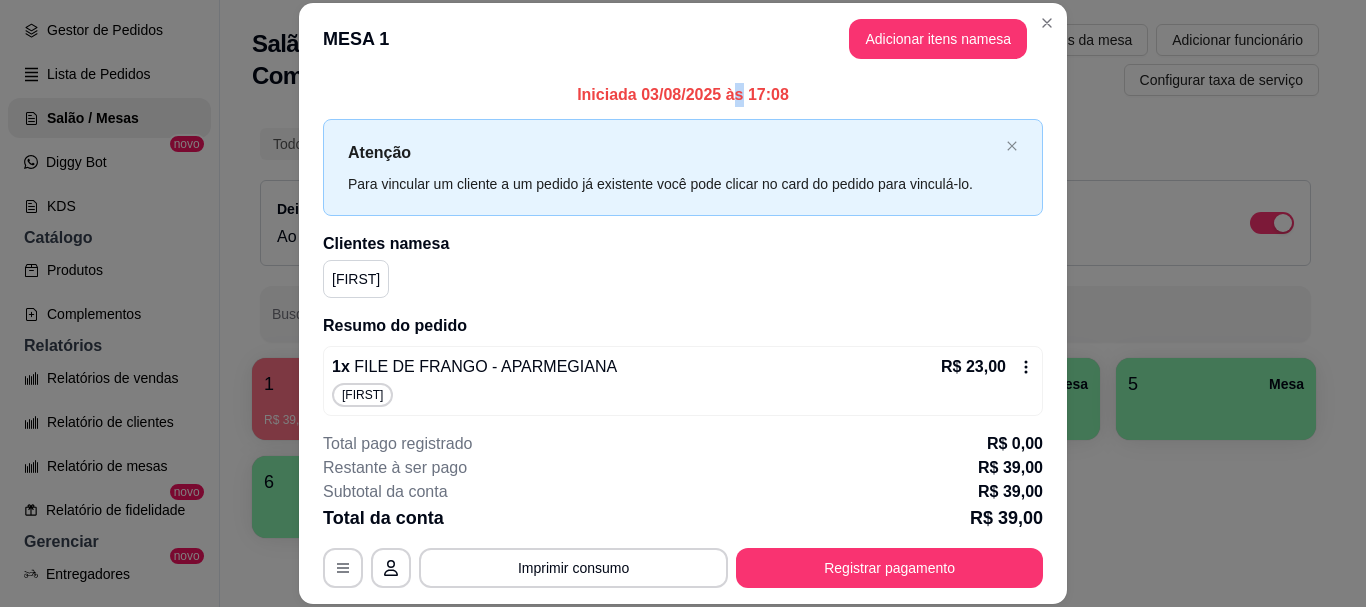 click on "Iniciada   03/08/2025 às 17:08" at bounding box center [683, 95] 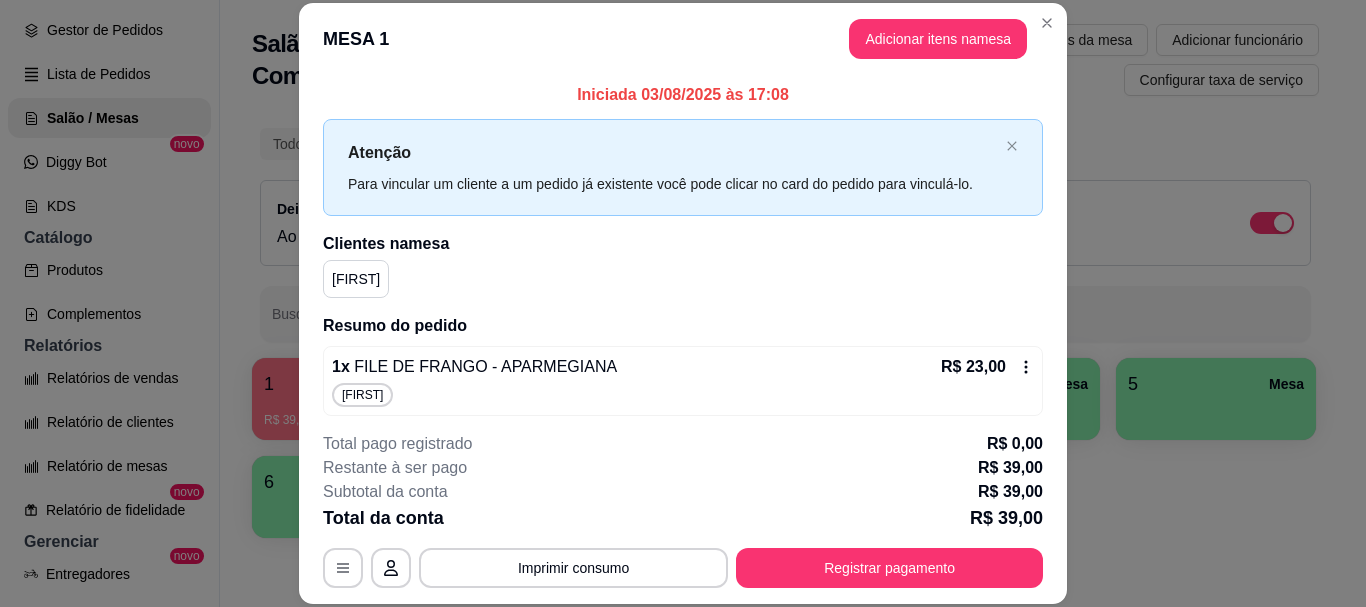 click on "Atenção Para vincular um cliente a um pedido já existente você pode clicar no card do pedido para vinculá-lo." at bounding box center (683, 167) 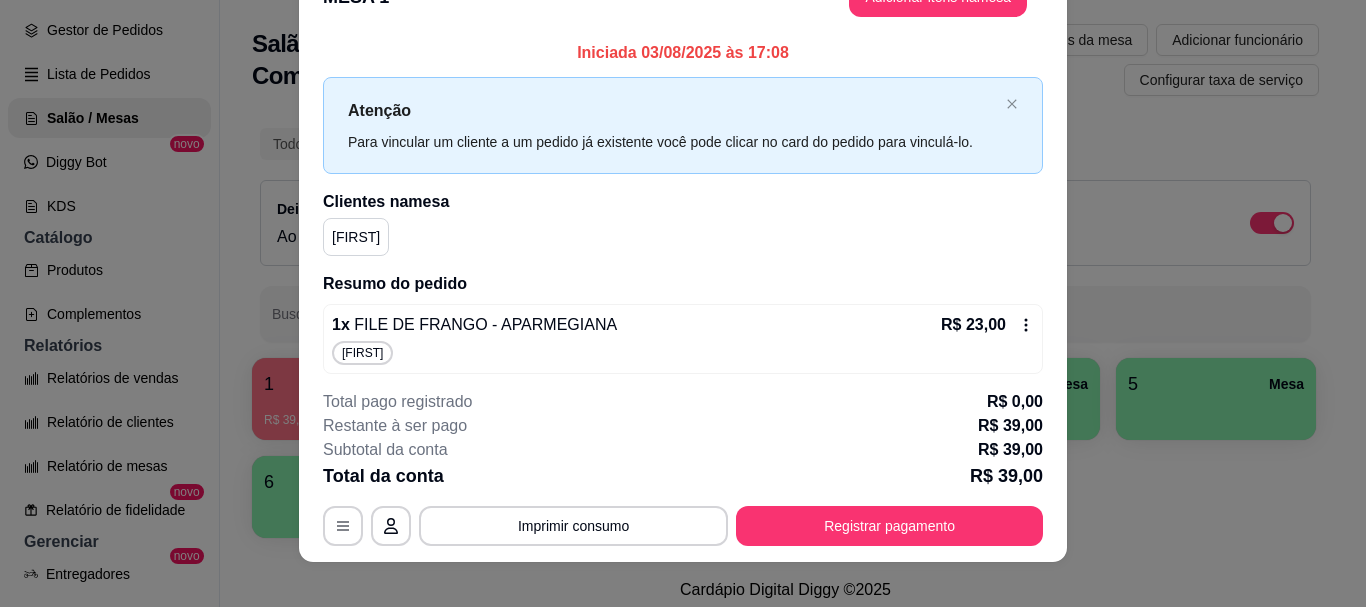 scroll, scrollTop: 61, scrollLeft: 0, axis: vertical 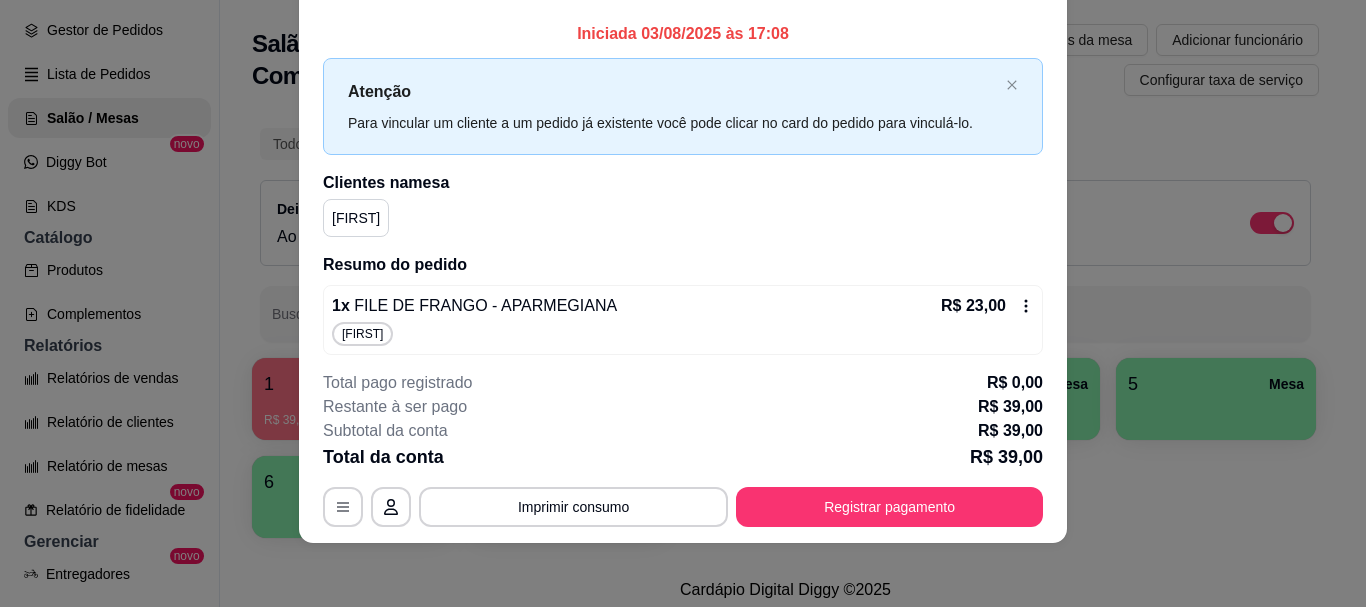 click 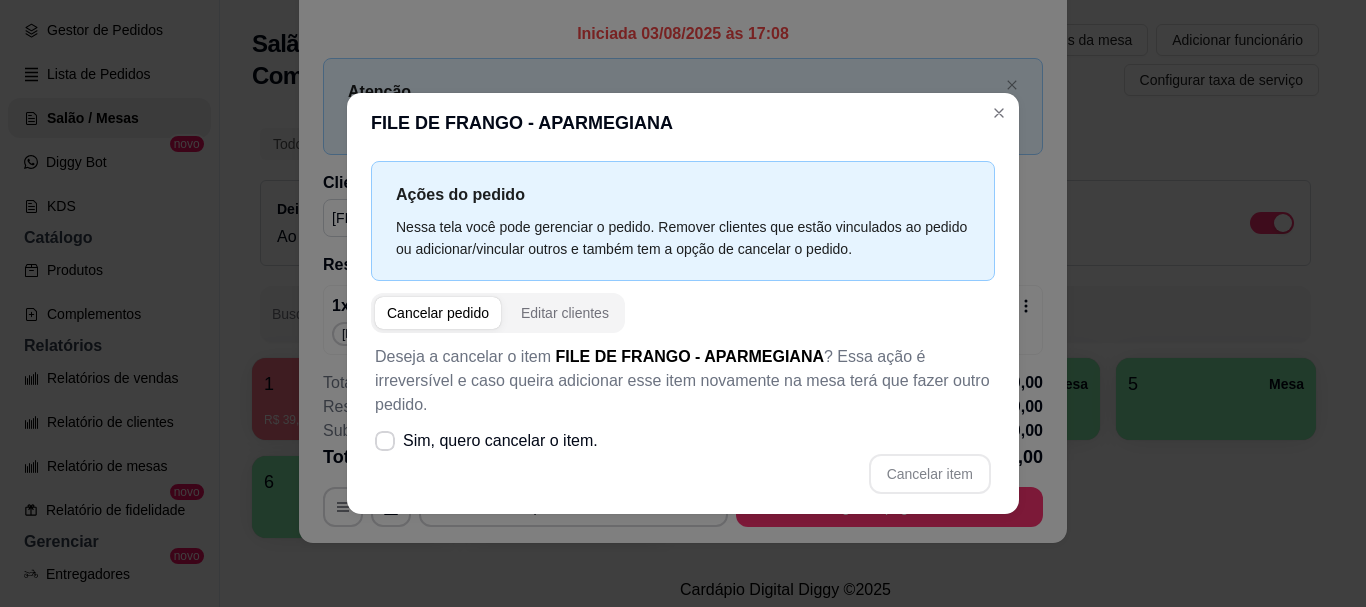 click on "Cancelar pedido" at bounding box center [438, 313] 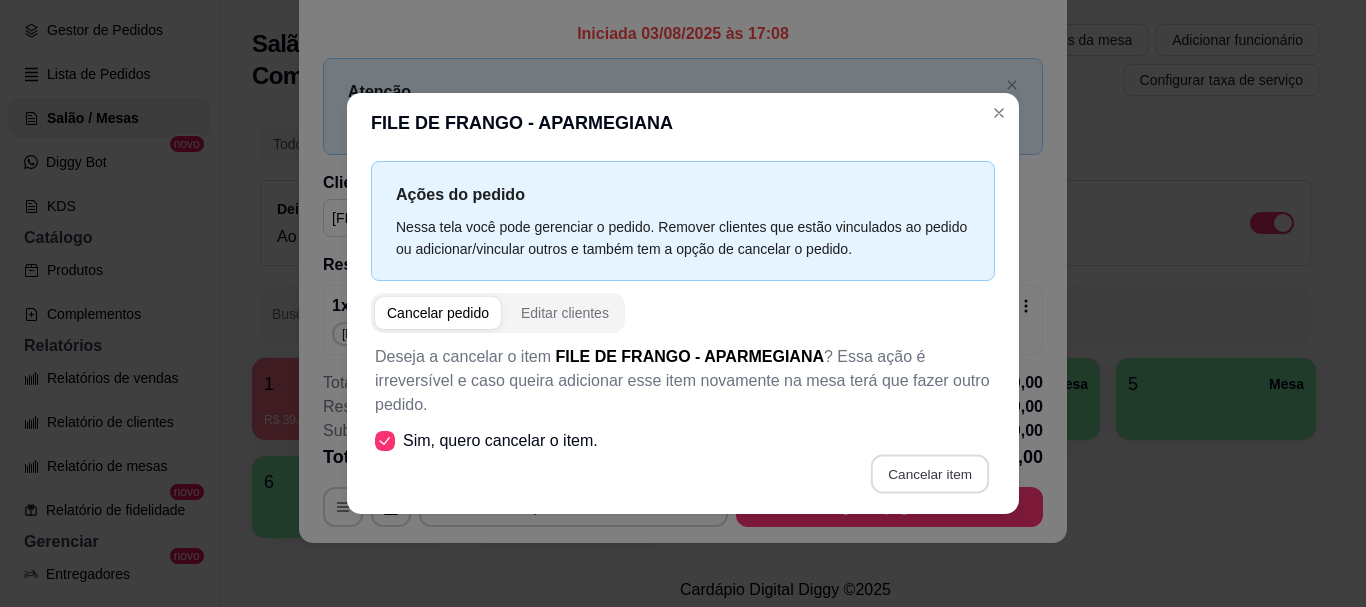 click on "Cancelar item" at bounding box center (929, 473) 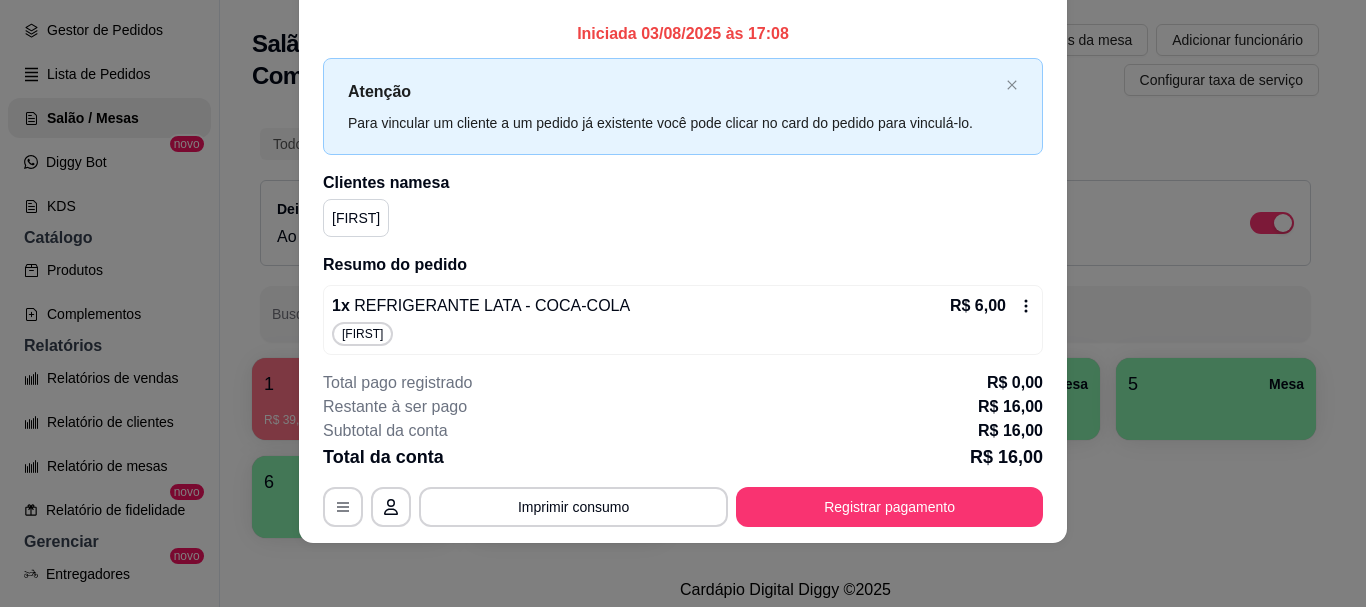 click on "1 x REFRIGERANTE LATA - COCA-COLA R$ 6,00 Aliecia" at bounding box center [683, 320] 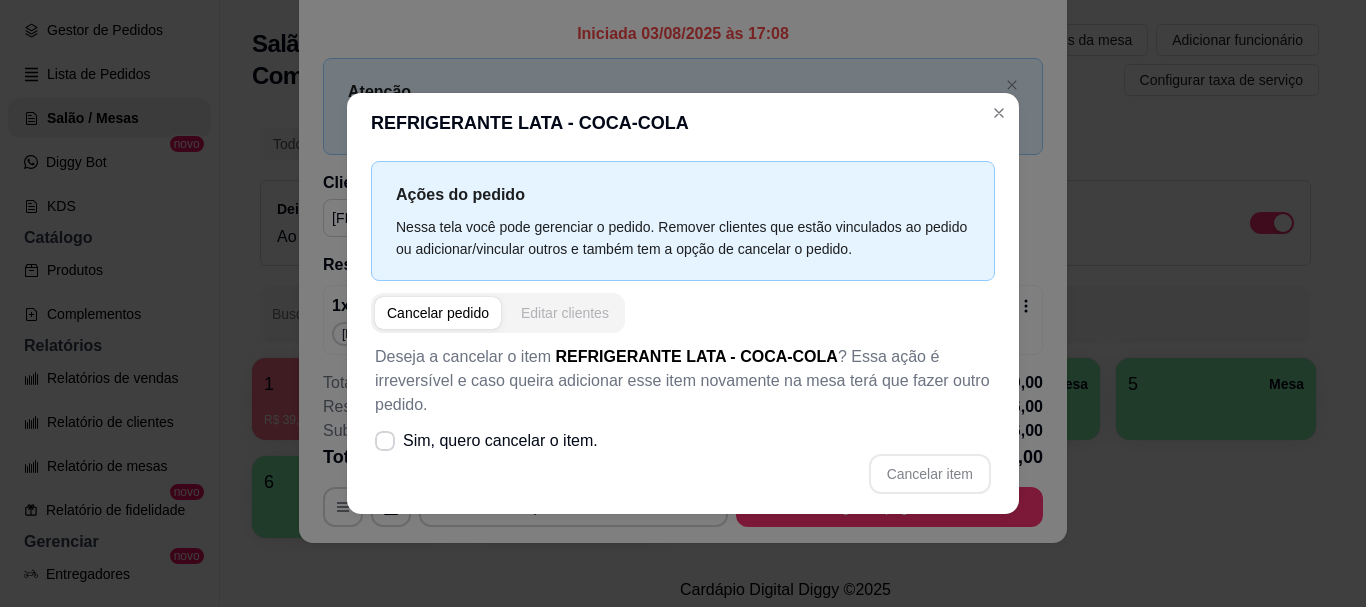 click on "Editar clientes" at bounding box center (565, 313) 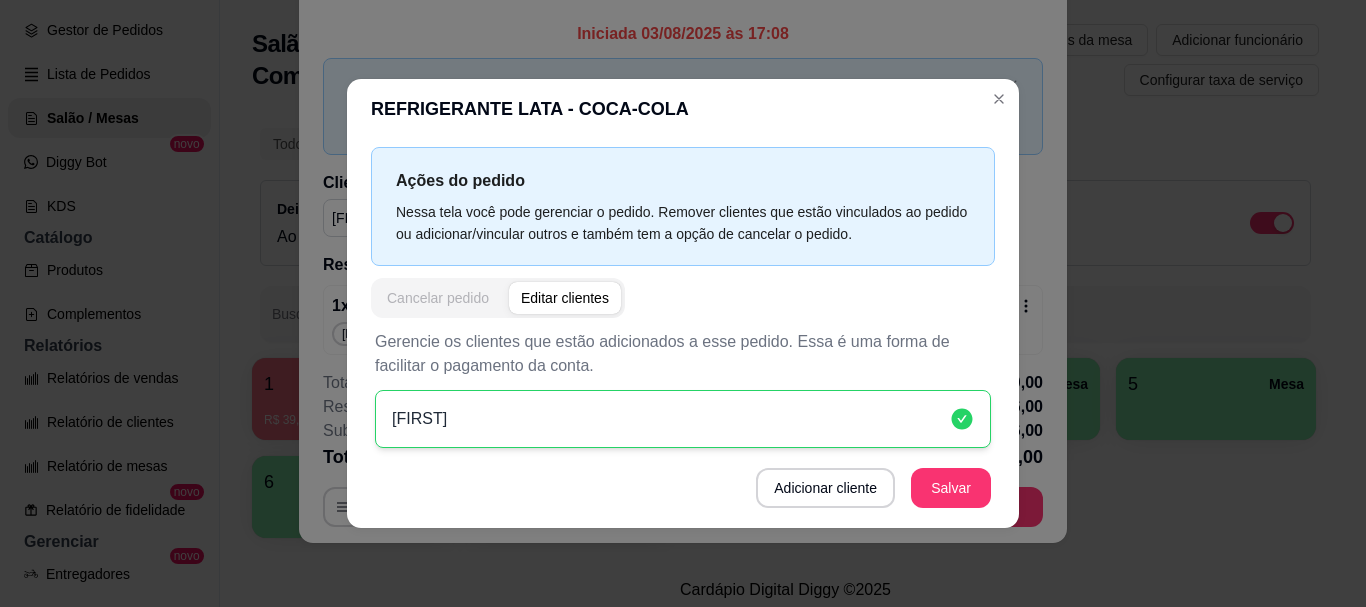 click on "Cancelar pedido" at bounding box center [438, 298] 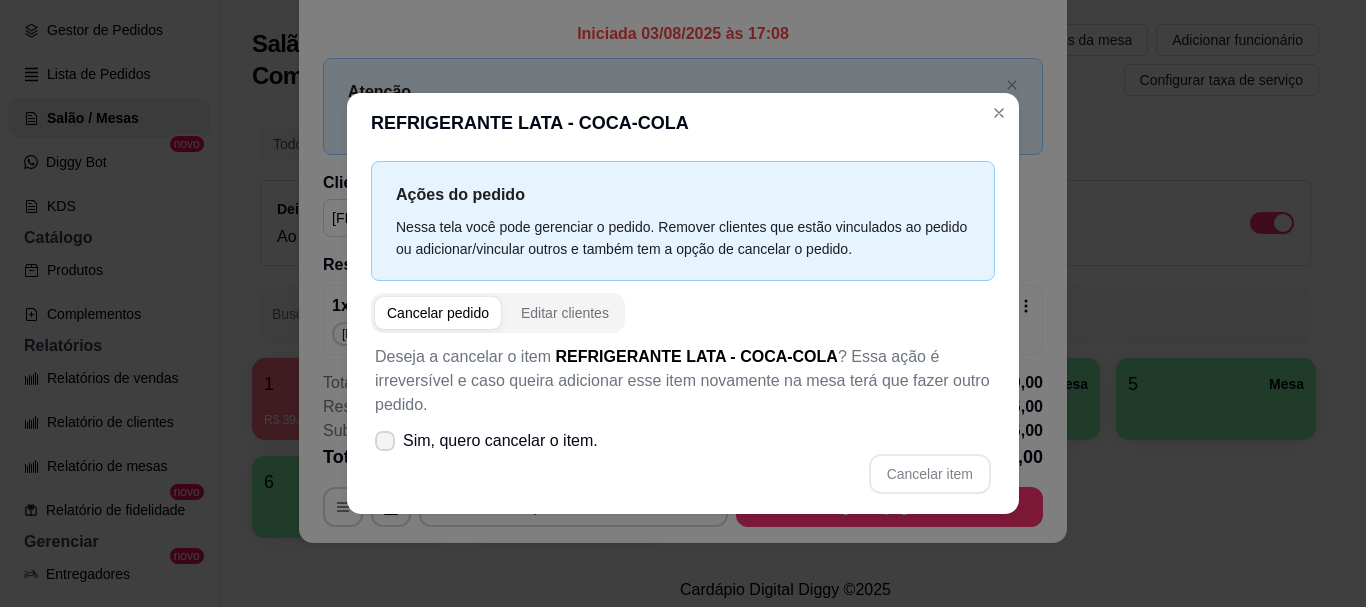 click on "Sim, quero cancelar o item." at bounding box center (486, 441) 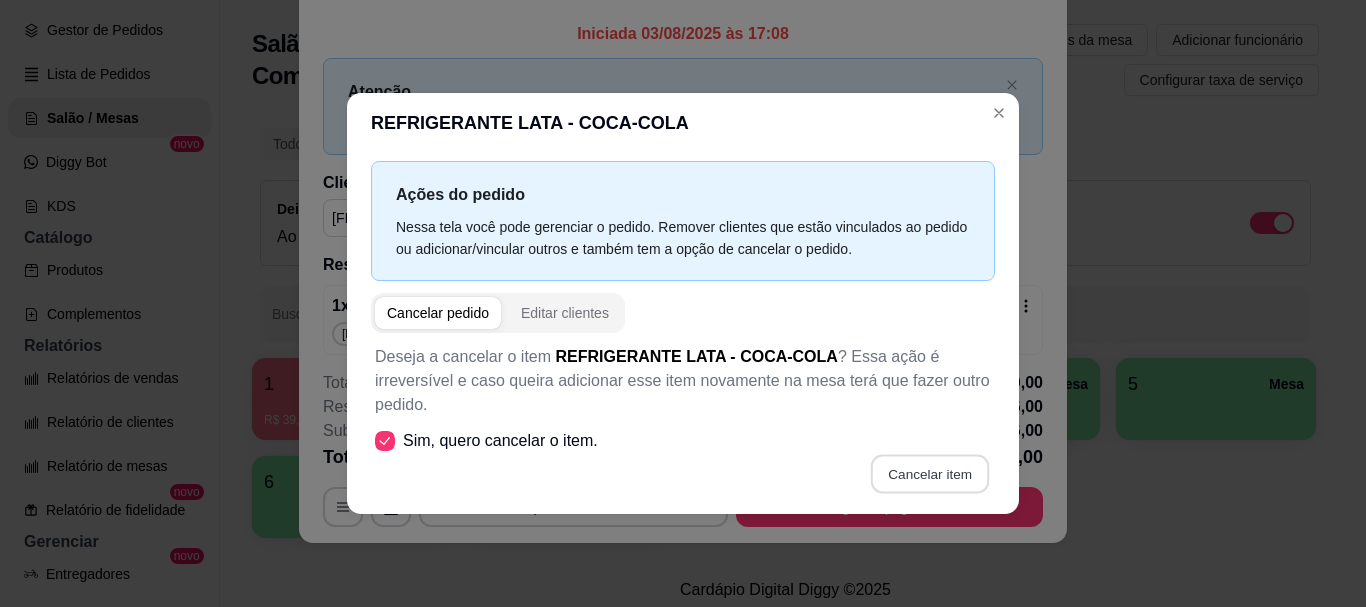 click on "Cancelar item" at bounding box center [929, 473] 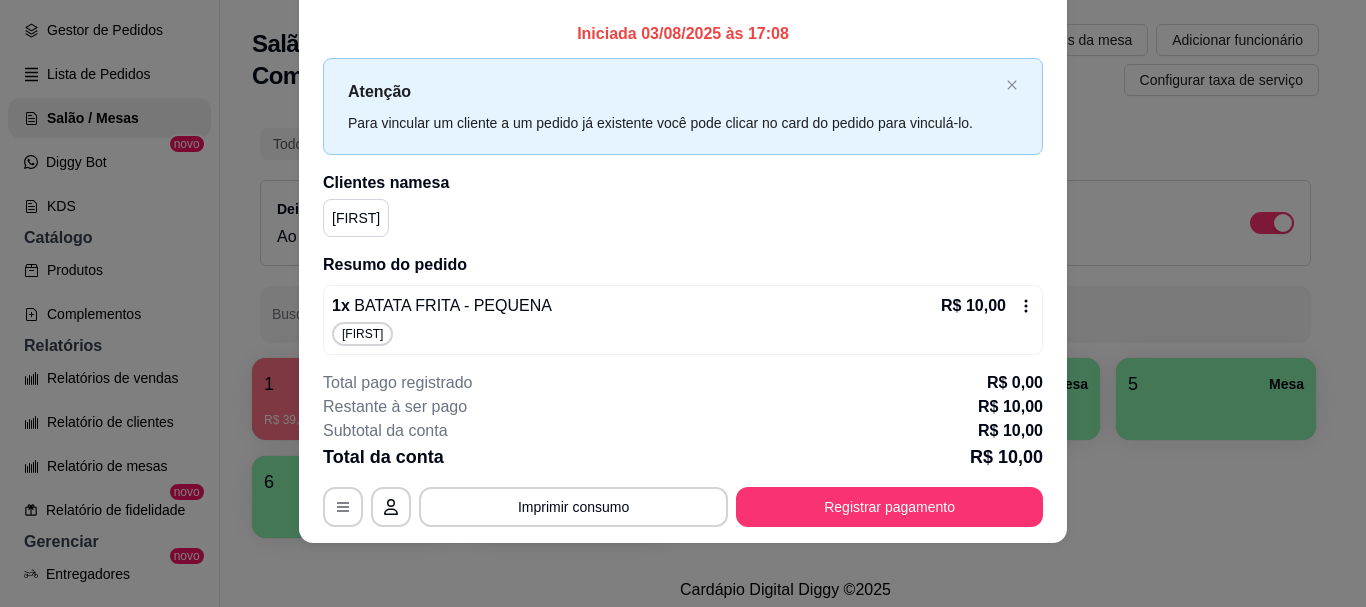 click 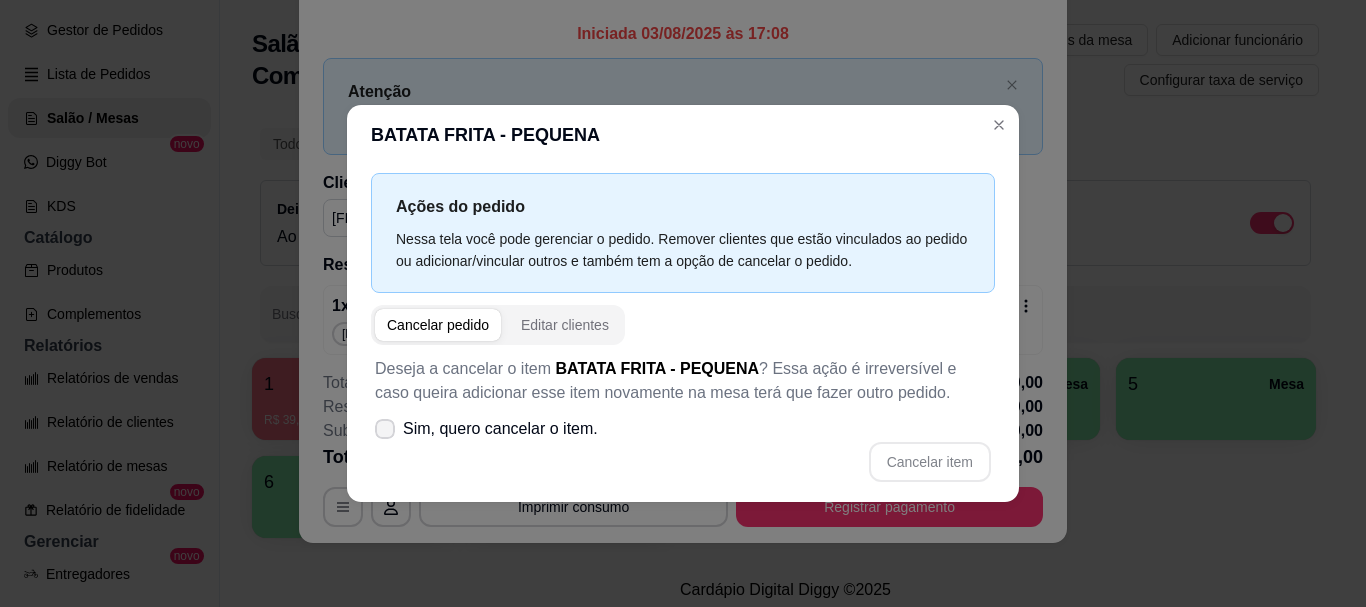 click on "Sim, quero cancelar o item." at bounding box center (500, 429) 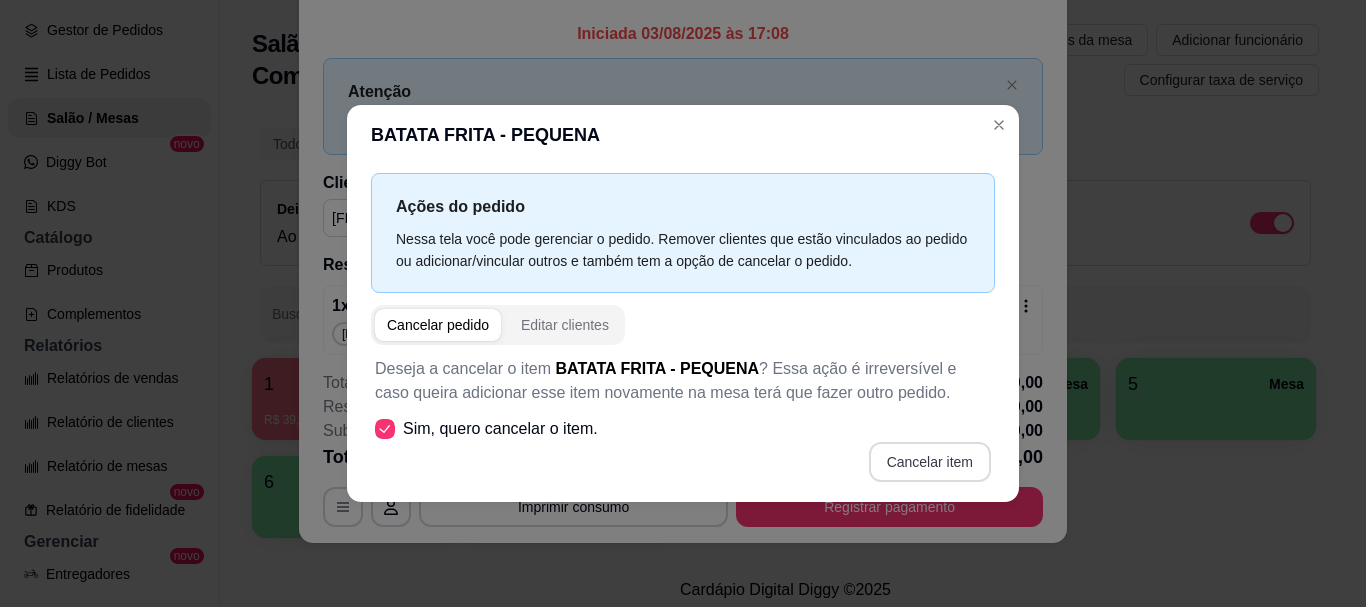 click on "Cancelar item" at bounding box center (930, 462) 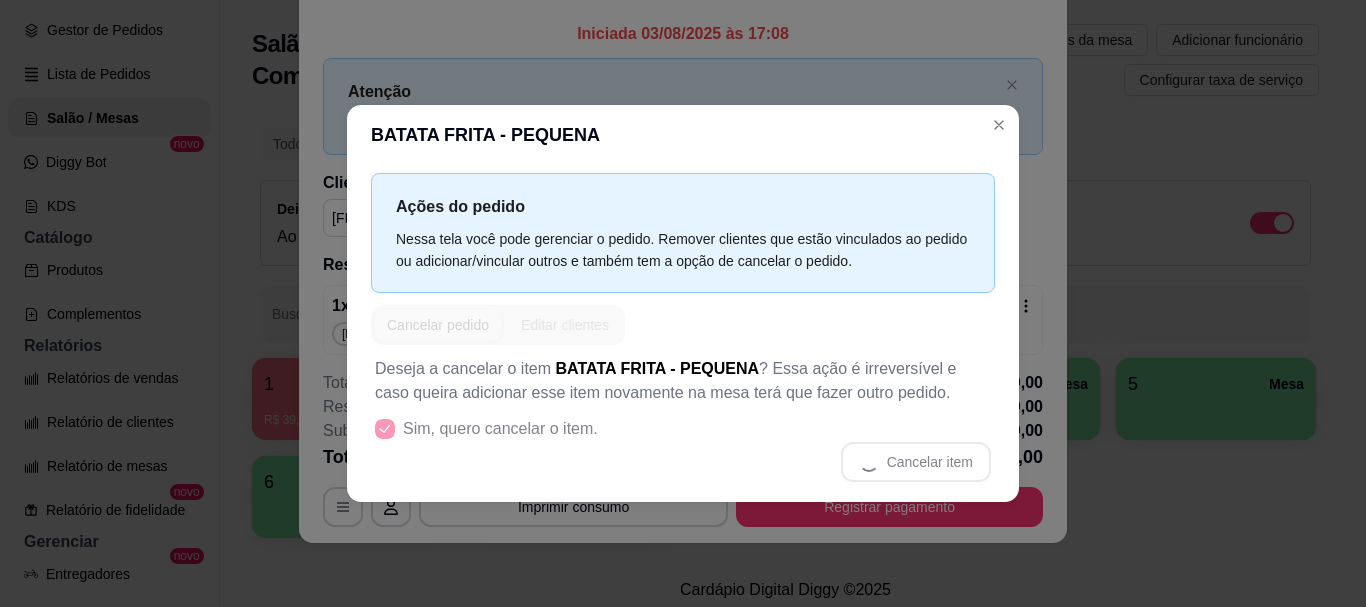 scroll, scrollTop: 4, scrollLeft: 0, axis: vertical 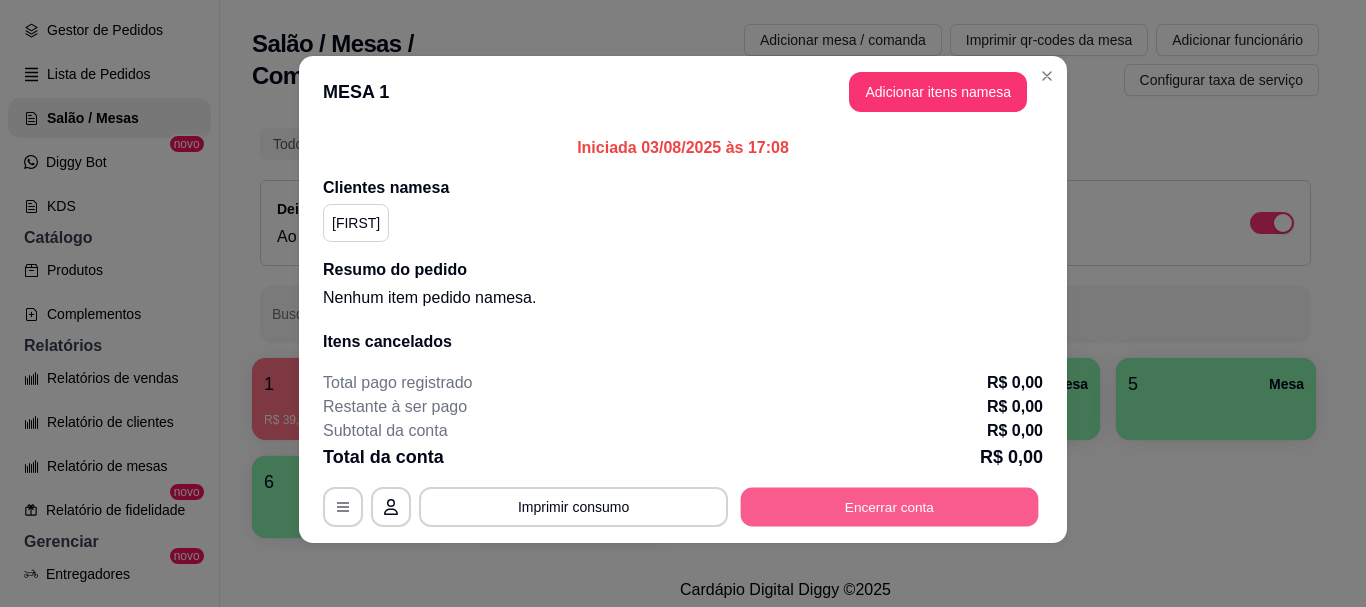click on "Encerrar conta" at bounding box center [890, 507] 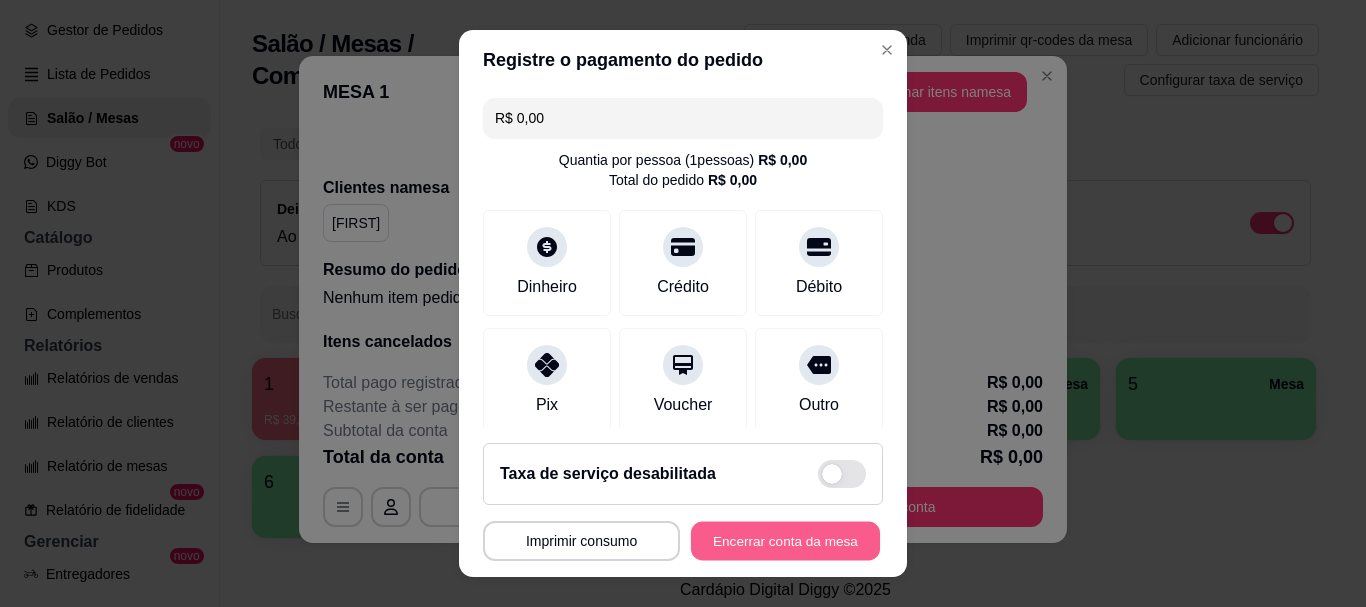 click on "Encerrar conta da mesa" at bounding box center (785, 540) 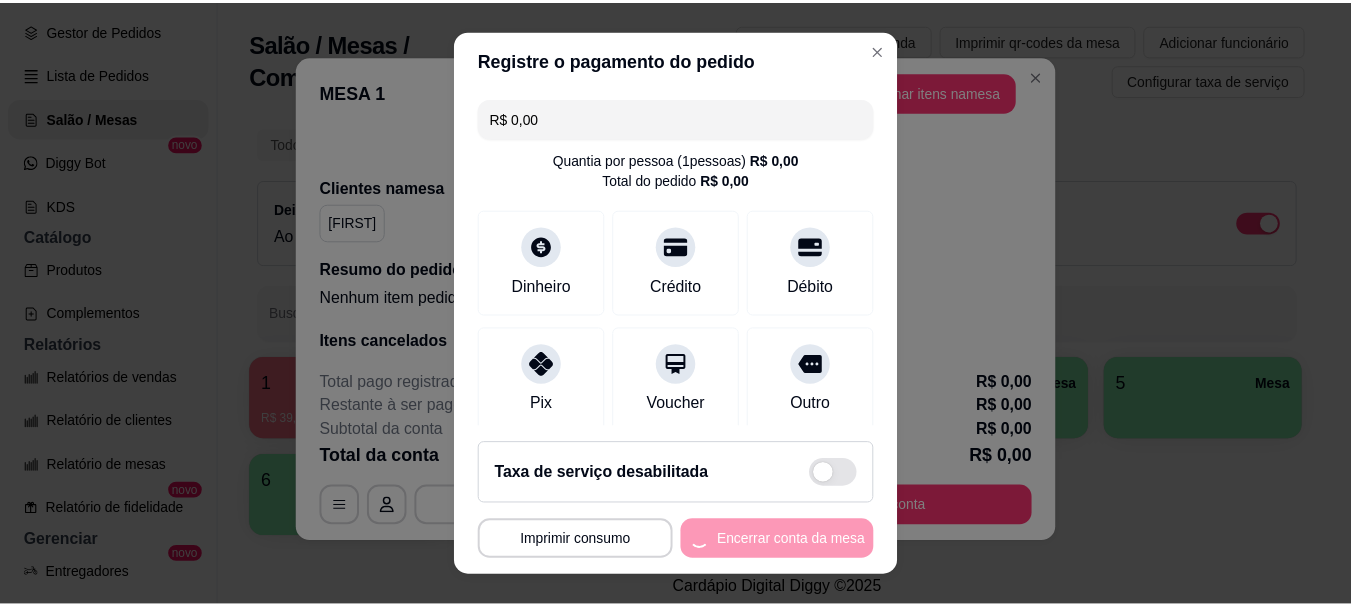 scroll, scrollTop: 0, scrollLeft: 0, axis: both 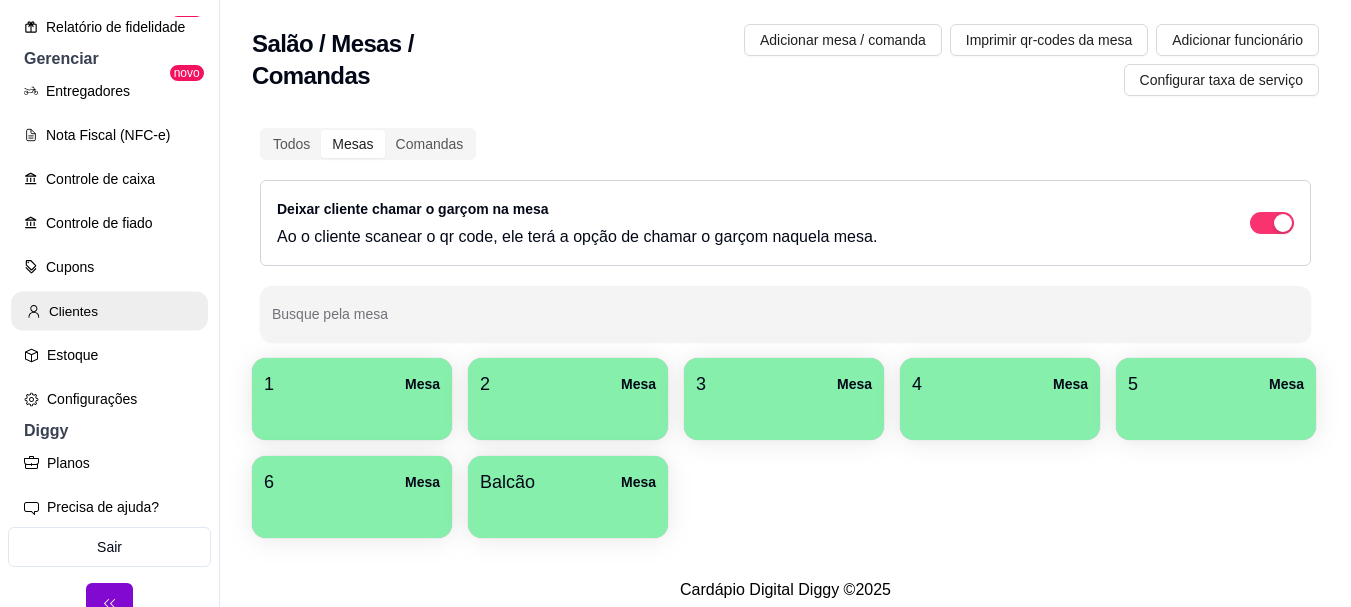 click on "Clientes" at bounding box center (109, 311) 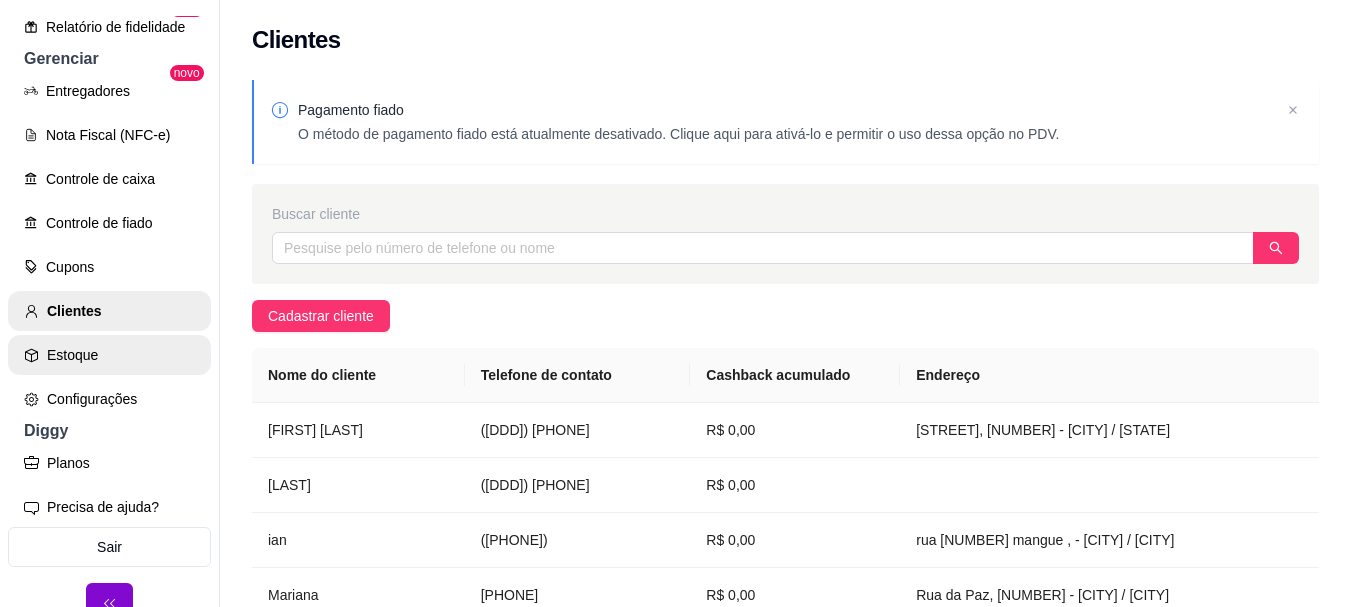 click on "Estoque" at bounding box center (109, 355) 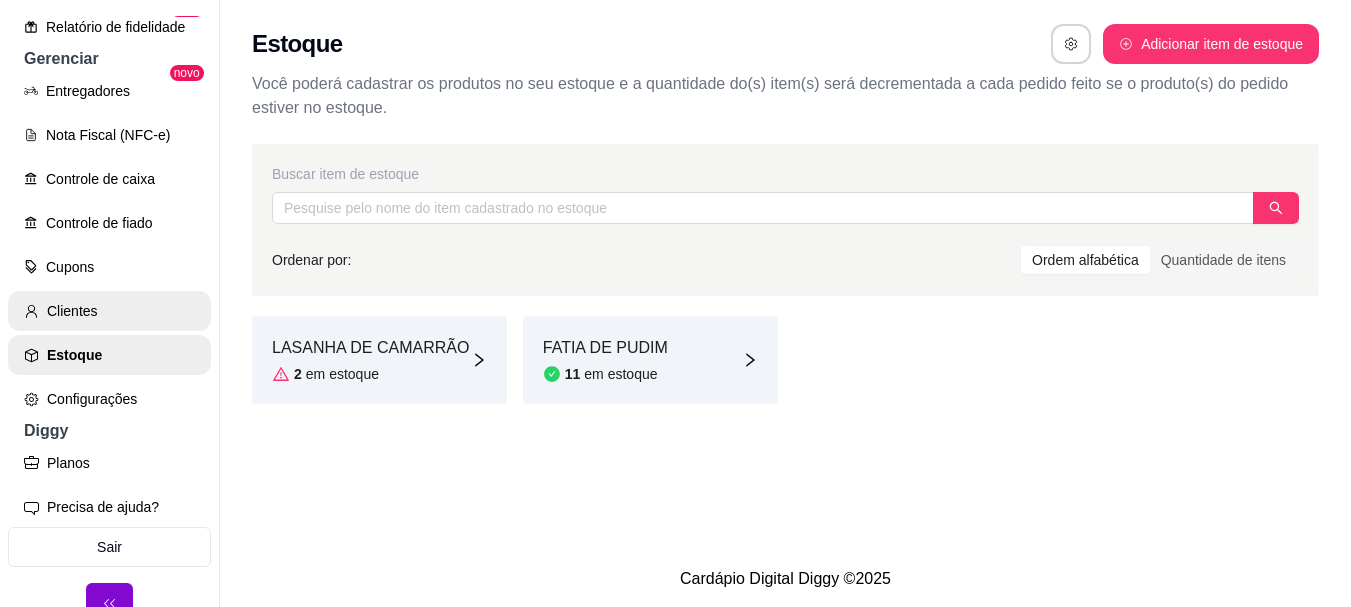 click on "Clientes" at bounding box center [109, 311] 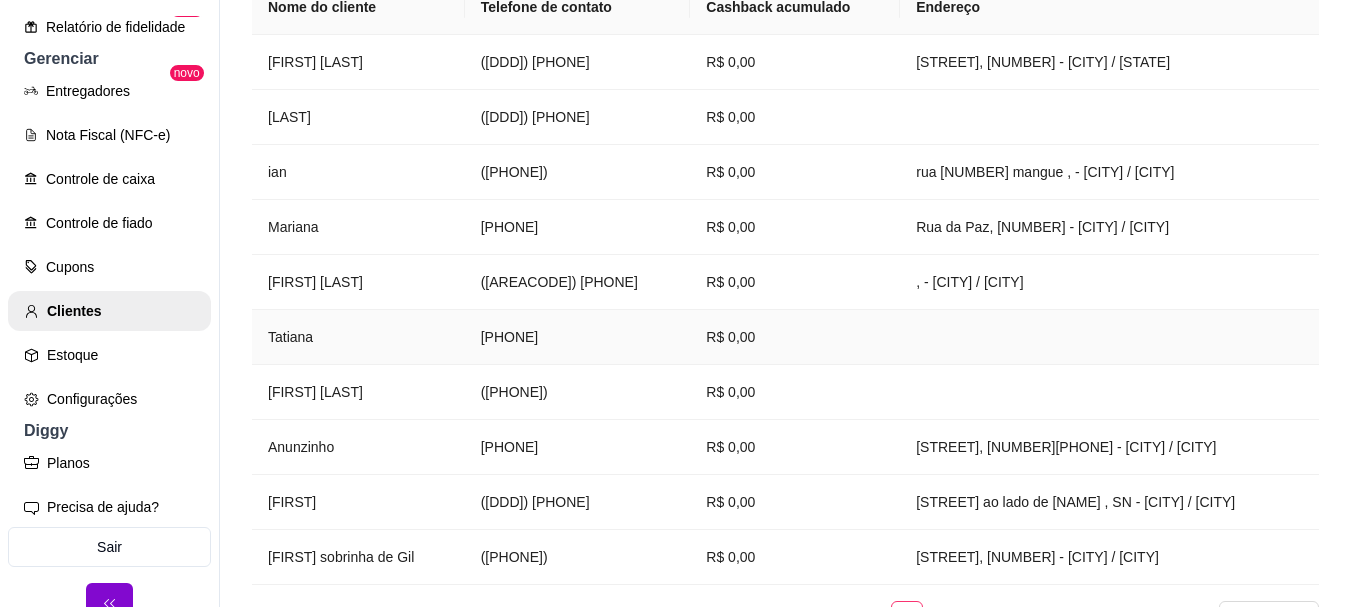 scroll, scrollTop: 505, scrollLeft: 0, axis: vertical 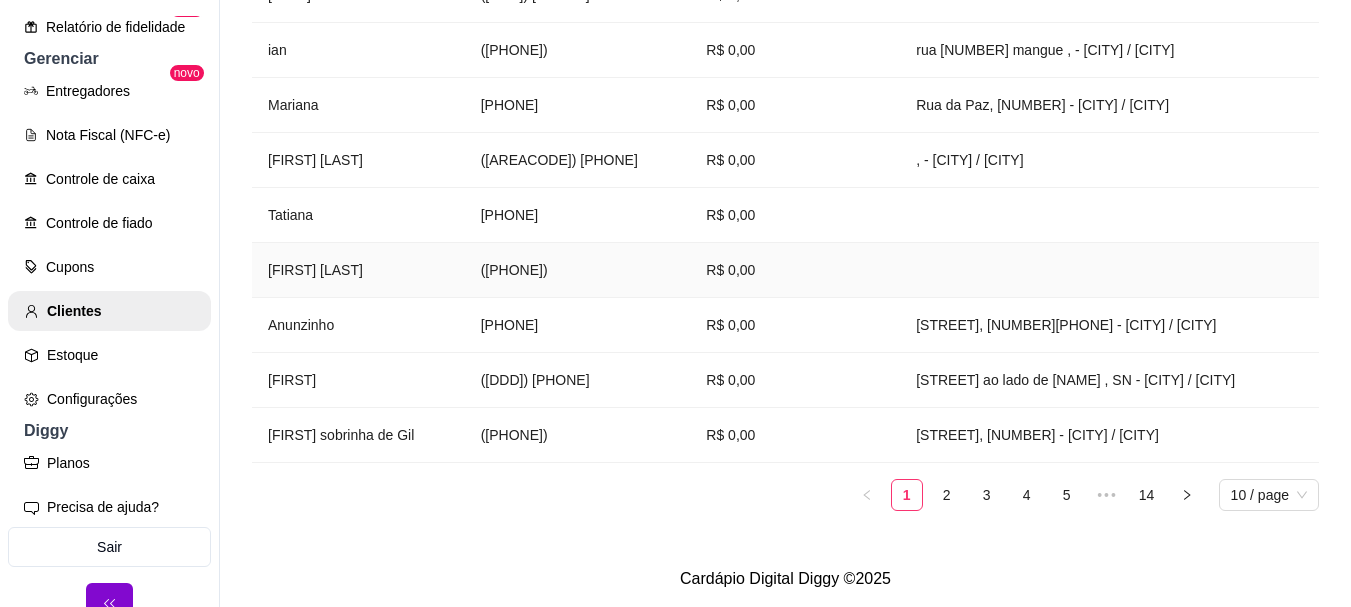 click on "R$ 0,00" at bounding box center (795, 270) 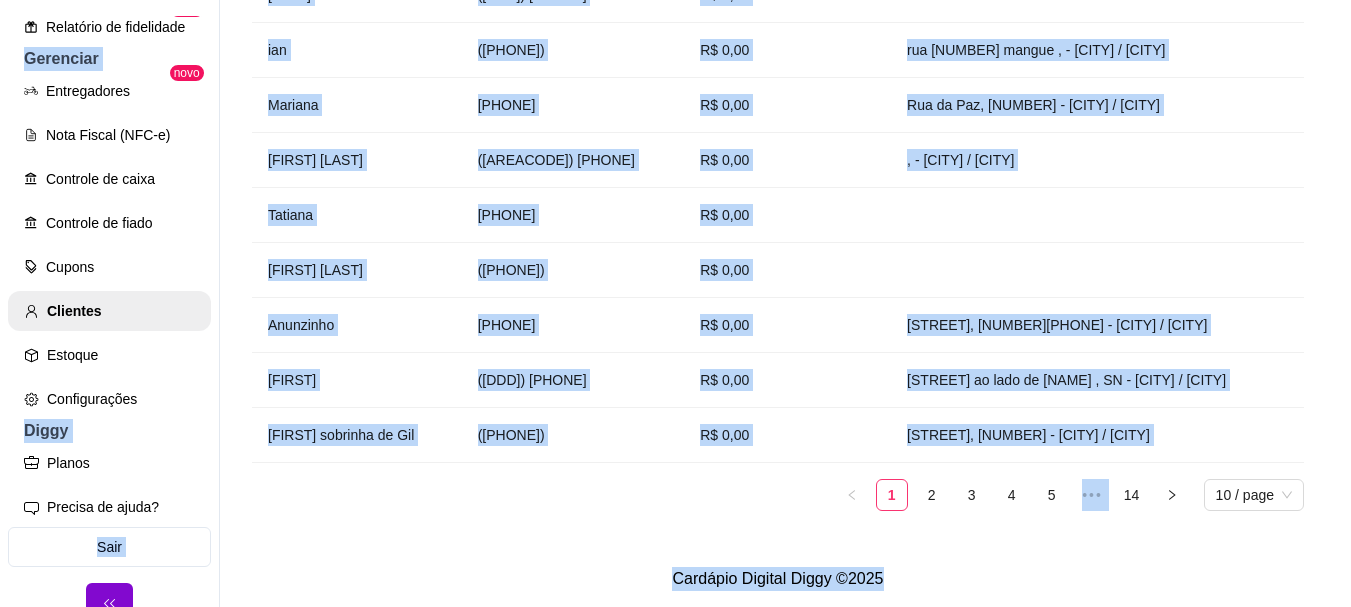 click at bounding box center (676, 263) 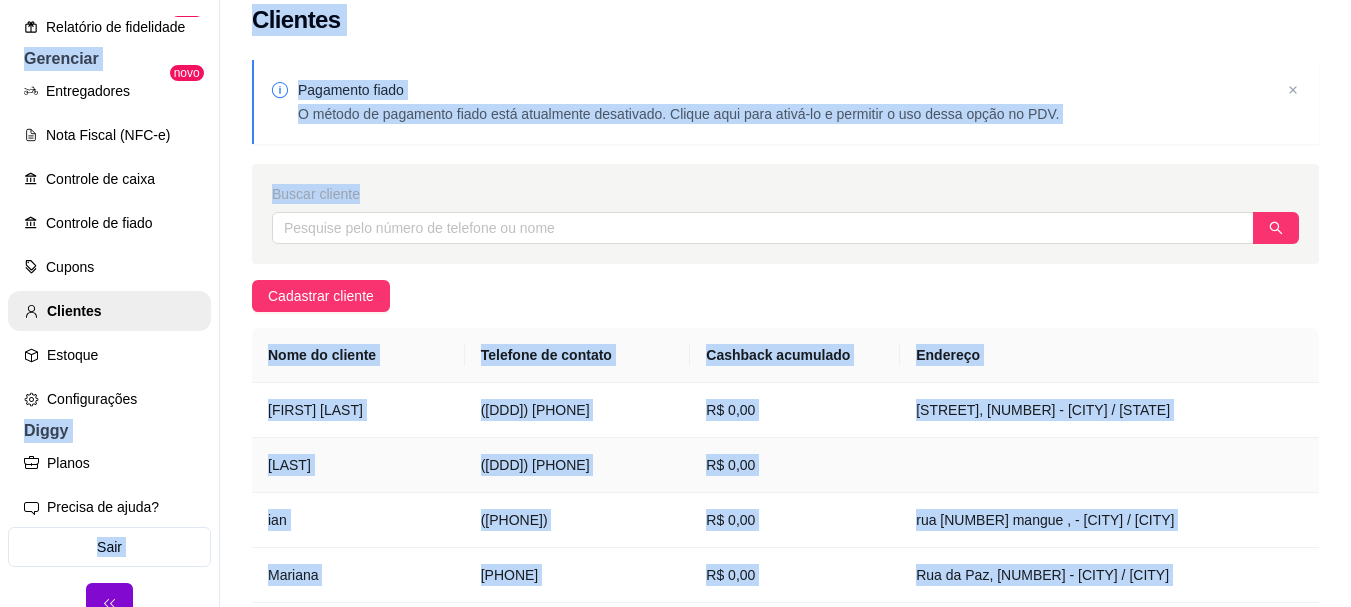 scroll, scrollTop: 0, scrollLeft: 0, axis: both 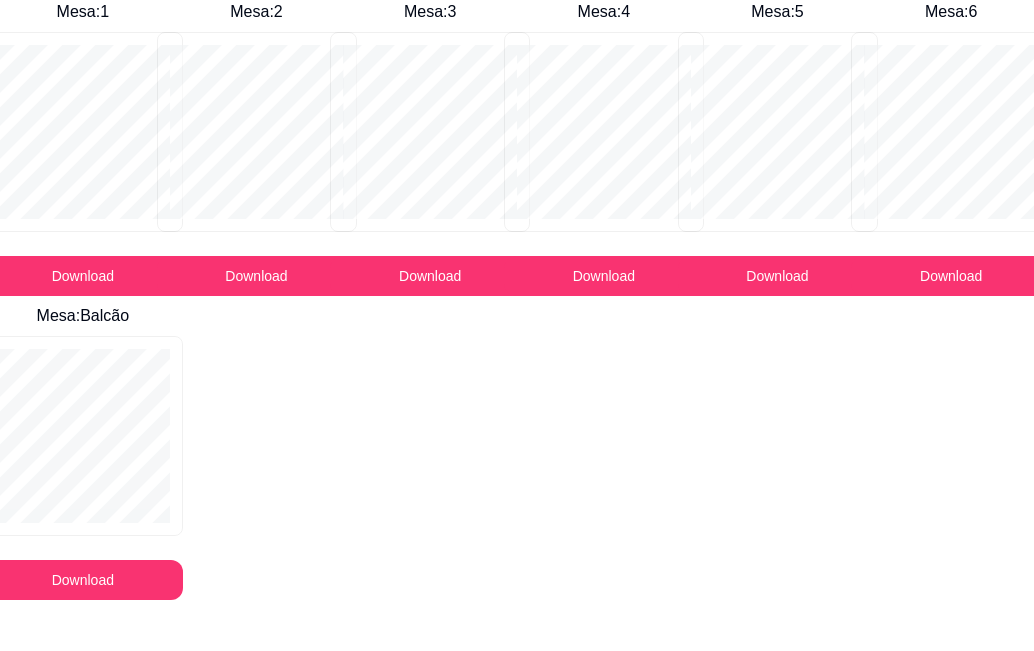 click at bounding box center (257, 132) 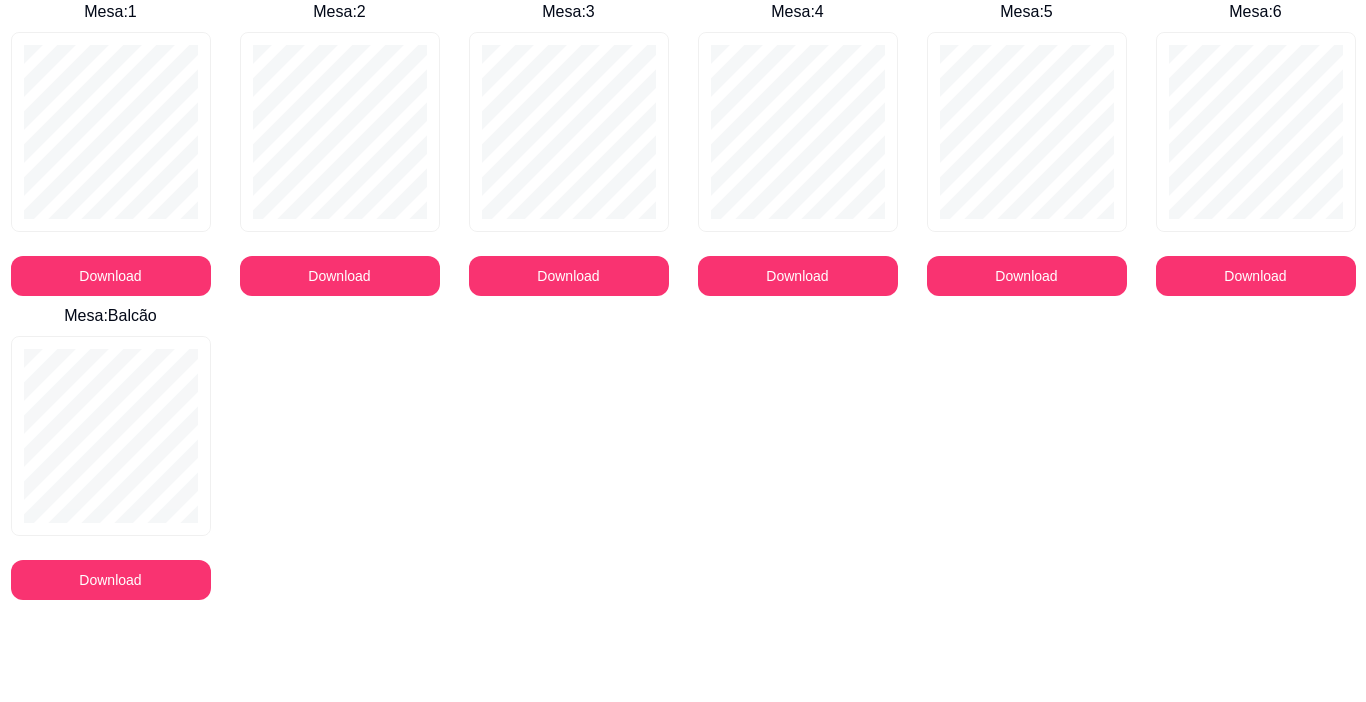 click on "Mesa :  1 Download Mesa :  2 Download Mesa :  3 Download Mesa :  4 Download Mesa :  5 Download Mesa :  6 Download Mesa :  Balcão Download" at bounding box center [683, 300] 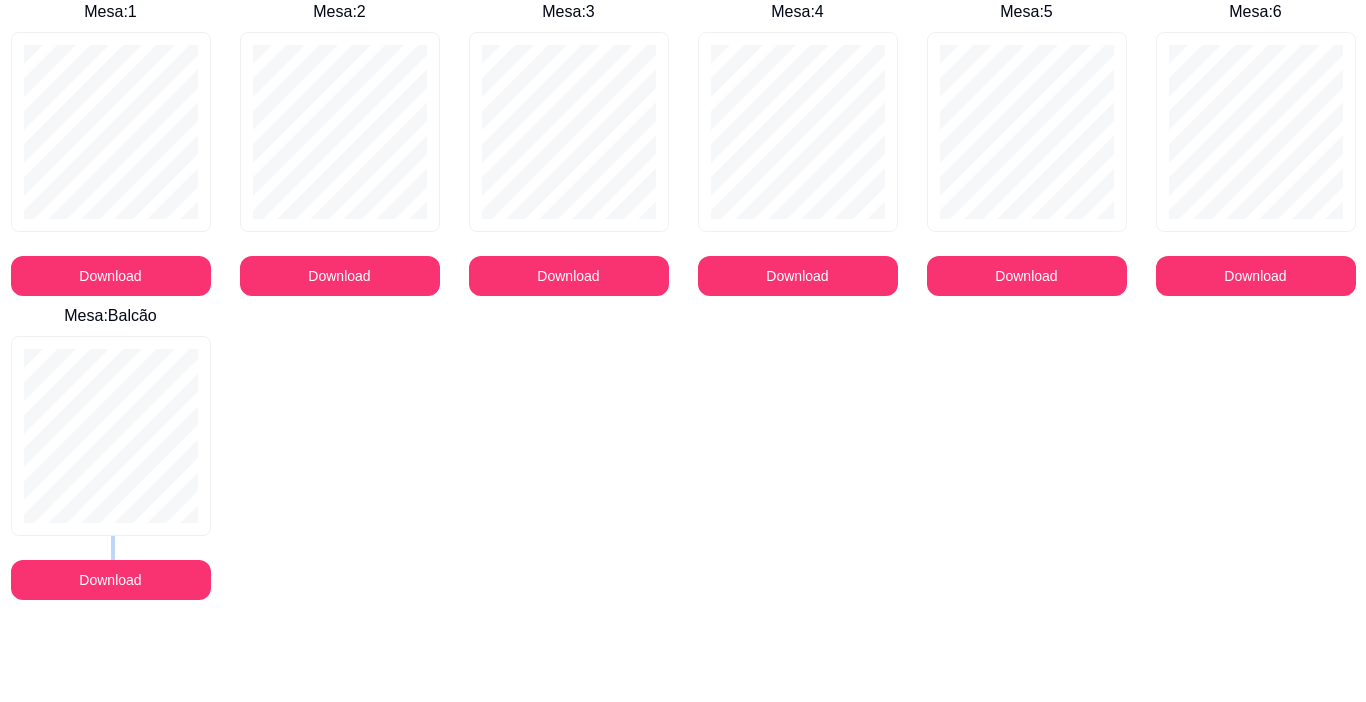 click on "Mesa :  1 Download Mesa :  2 Download Mesa :  3 Download Mesa :  4 Download Mesa :  5 Download Mesa :  6 Download Mesa :  Balcão Download" at bounding box center [683, 300] 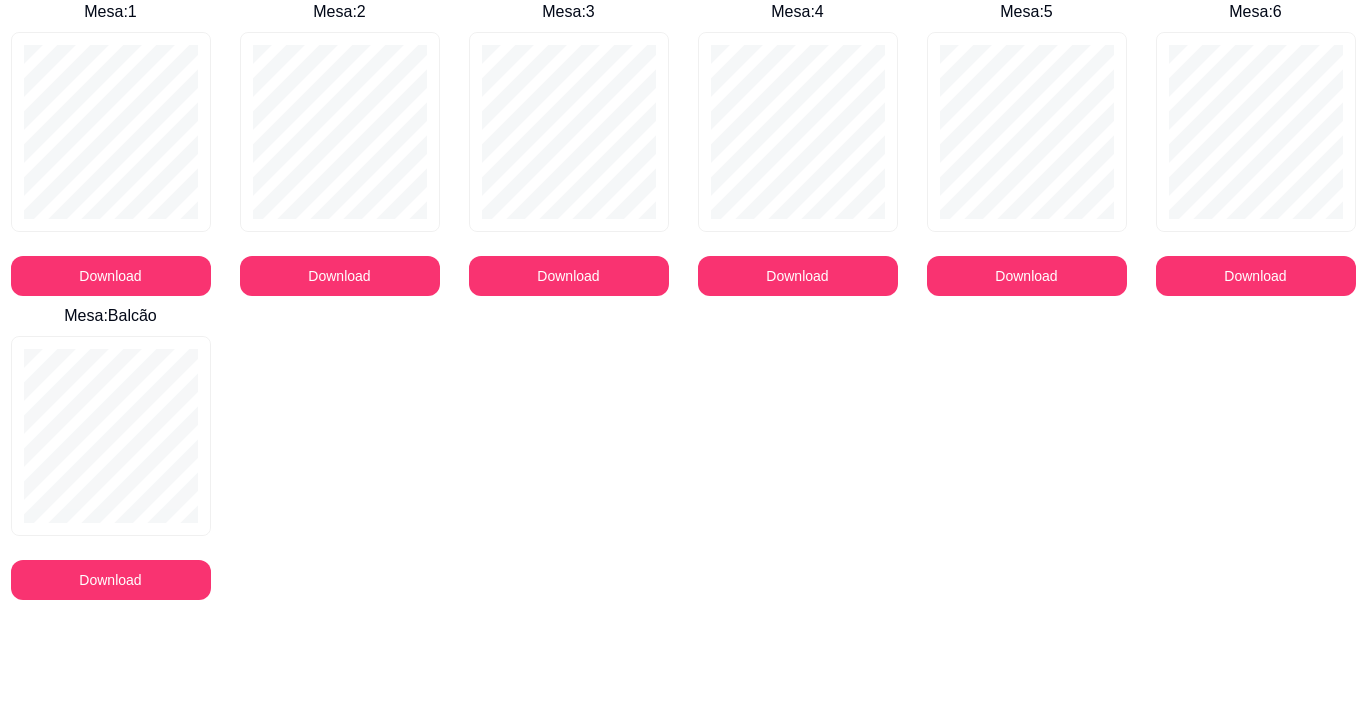 click on "Mesa :  1 Download Mesa :  2 Download Mesa :  3 Download Mesa :  4 Download Mesa :  5 Download Mesa :  6 Download Mesa :  Balcão Download" at bounding box center [683, 300] 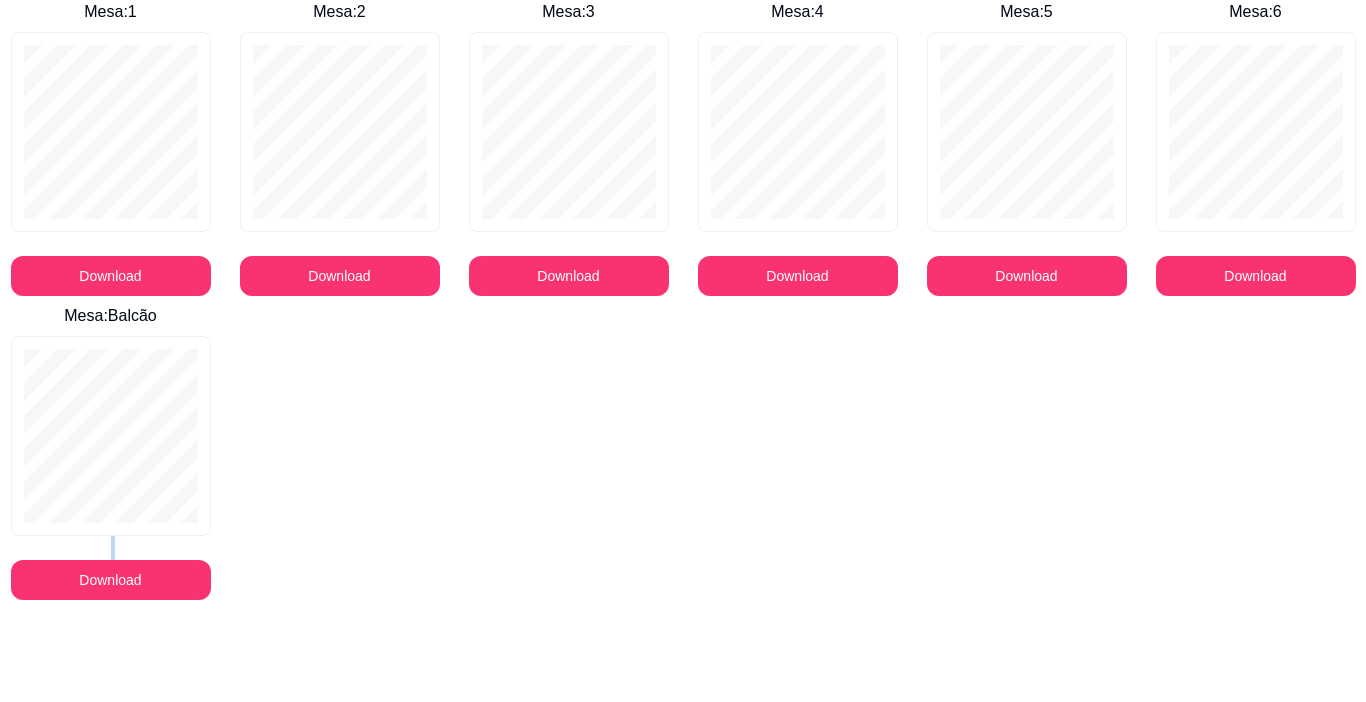click on "Mesa :  1 Download Mesa :  2 Download Mesa :  3 Download Mesa :  4 Download Mesa :  5 Download Mesa :  6 Download Mesa :  Balcão Download" at bounding box center (683, 300) 